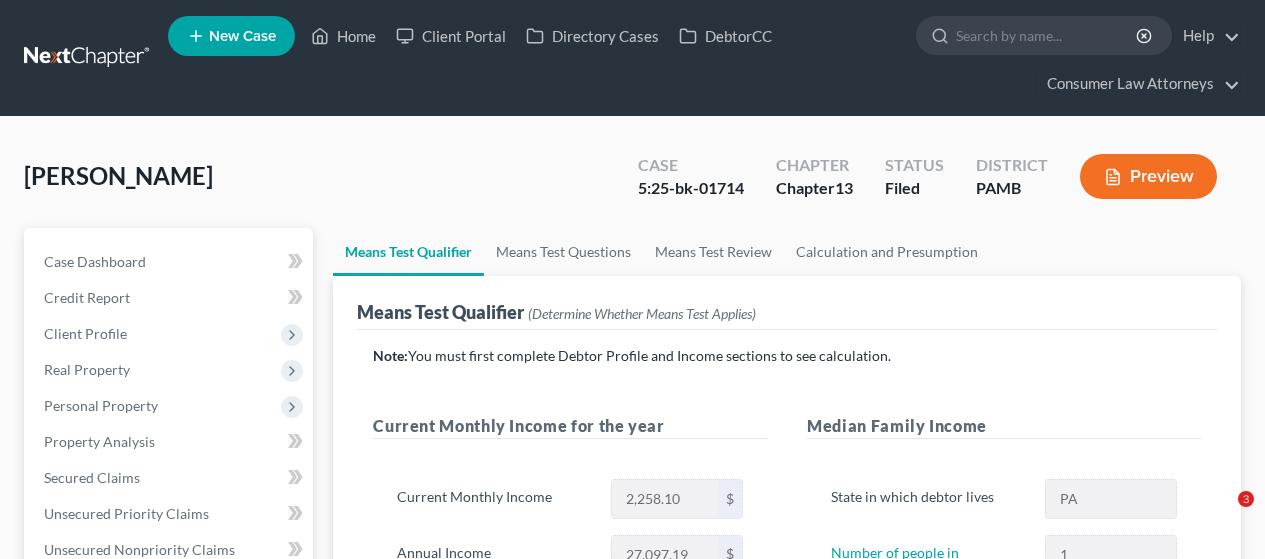 scroll, scrollTop: 0, scrollLeft: 0, axis: both 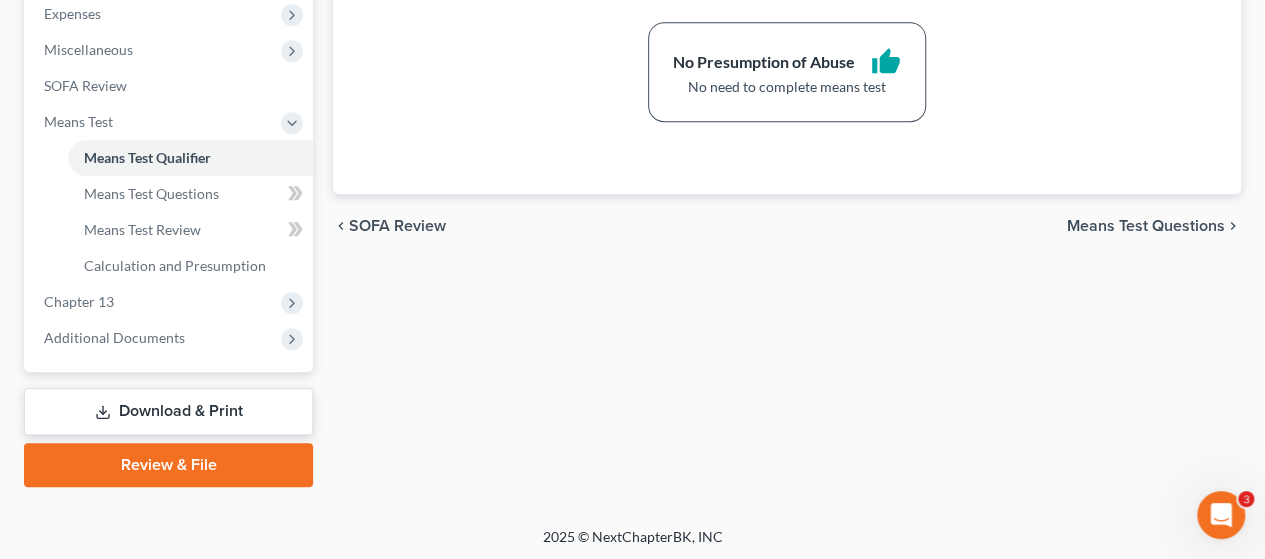 click on "Download & Print" at bounding box center (168, 411) 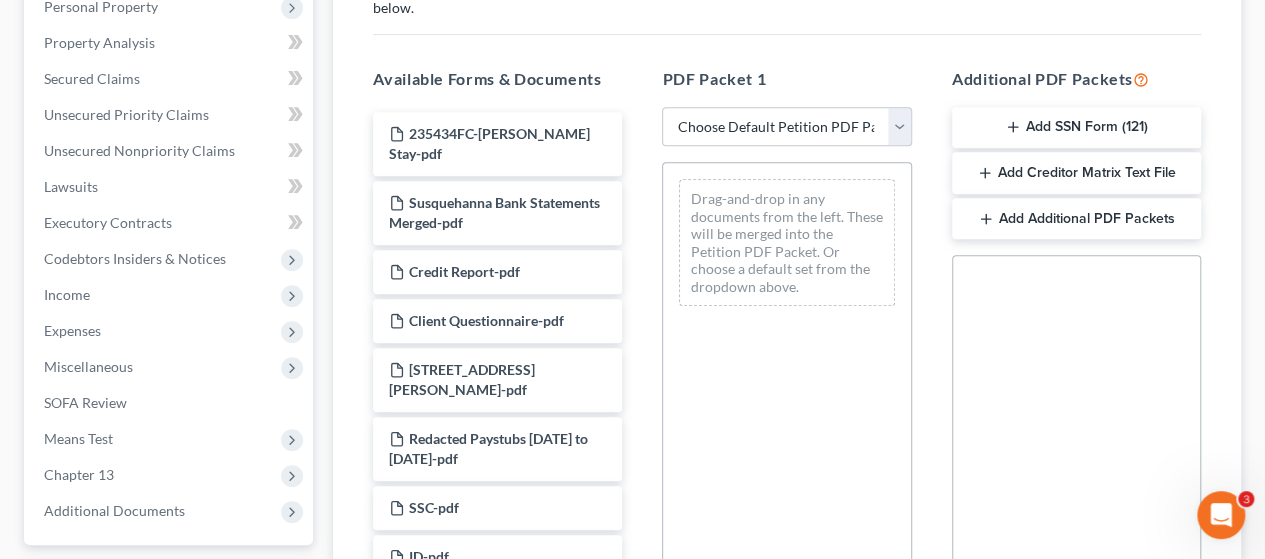 scroll, scrollTop: 400, scrollLeft: 0, axis: vertical 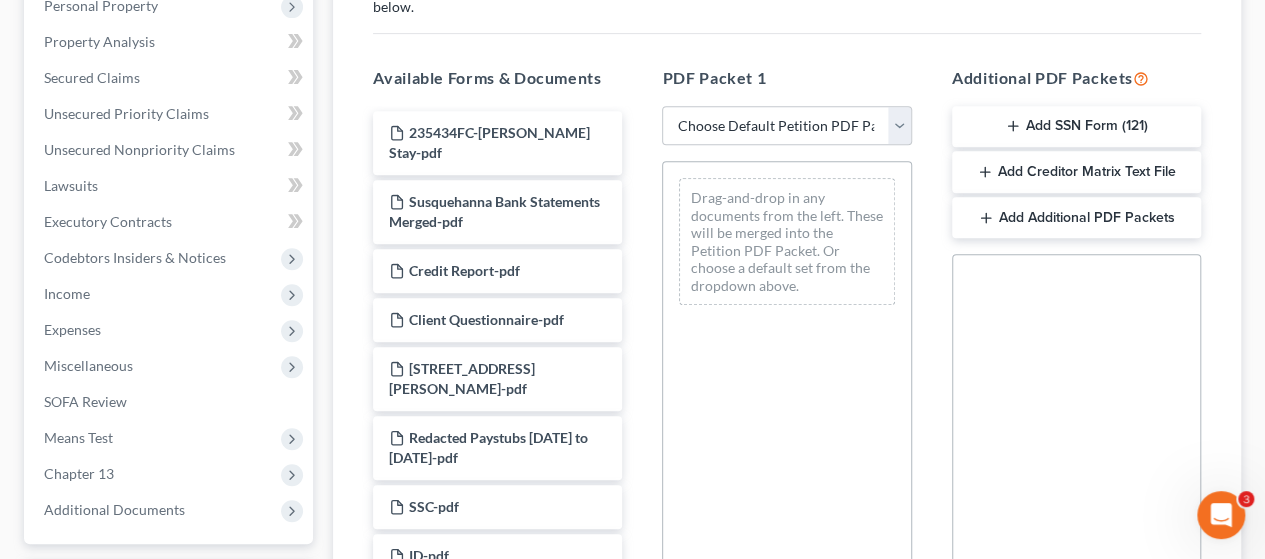 click on "Add Additional PDF Packets" at bounding box center (1076, 218) 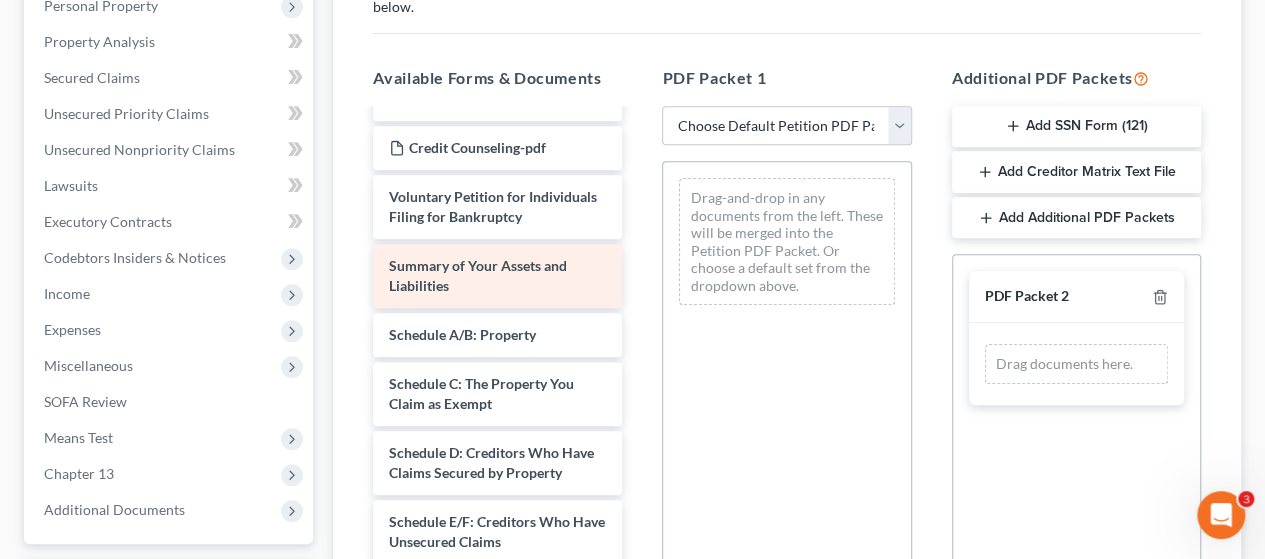 scroll, scrollTop: 800, scrollLeft: 0, axis: vertical 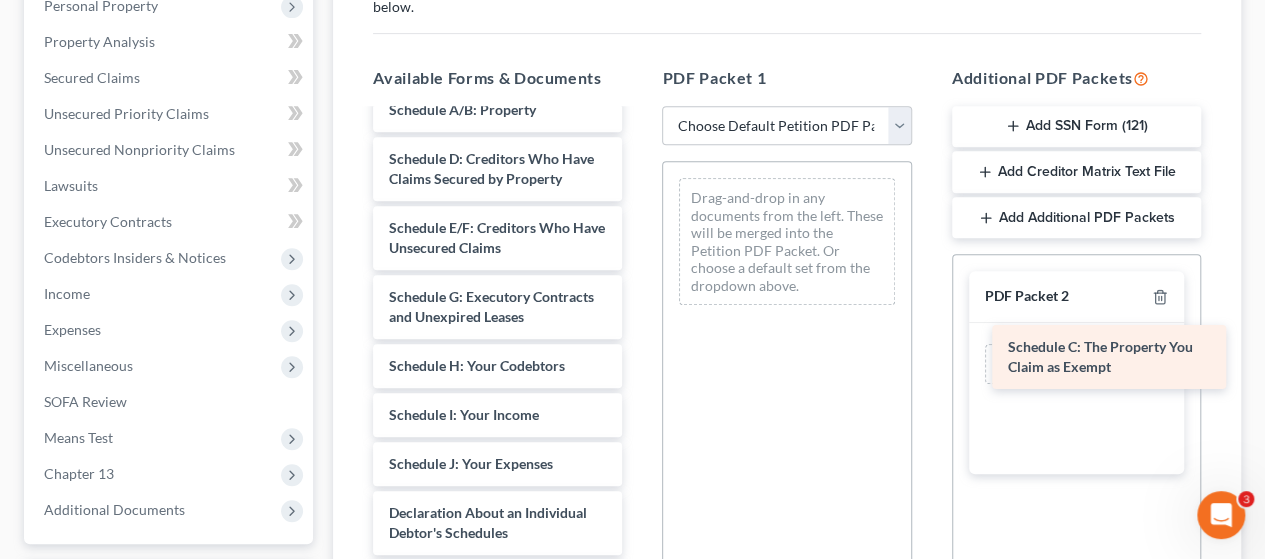 drag, startPoint x: 483, startPoint y: 187, endPoint x: 1102, endPoint y: 357, distance: 641.9198 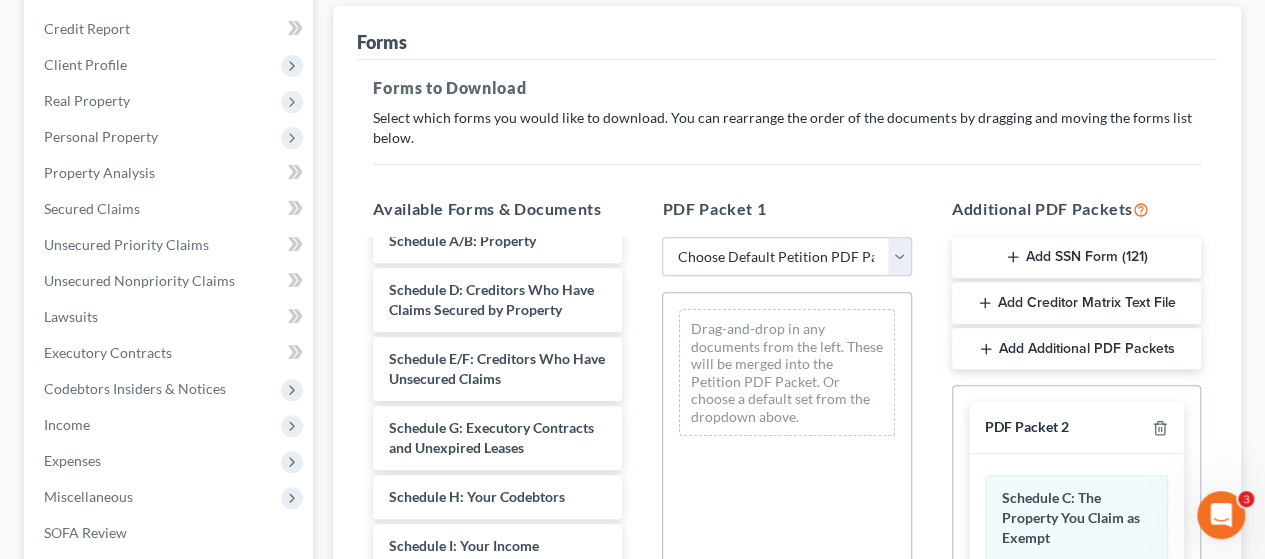 scroll, scrollTop: 0, scrollLeft: 0, axis: both 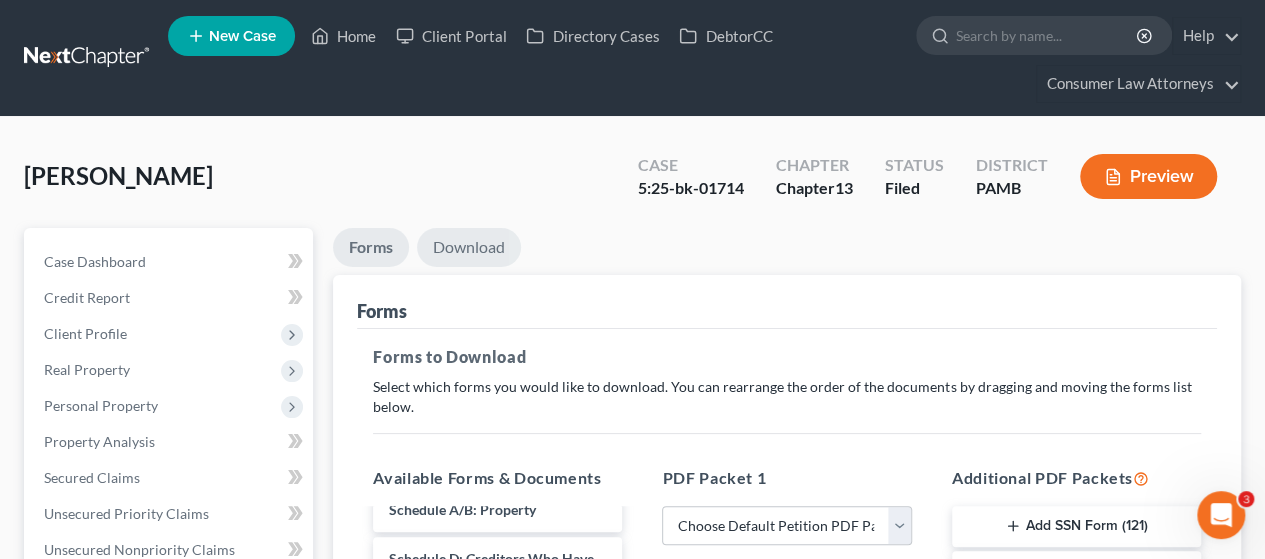 click on "Download" at bounding box center (469, 247) 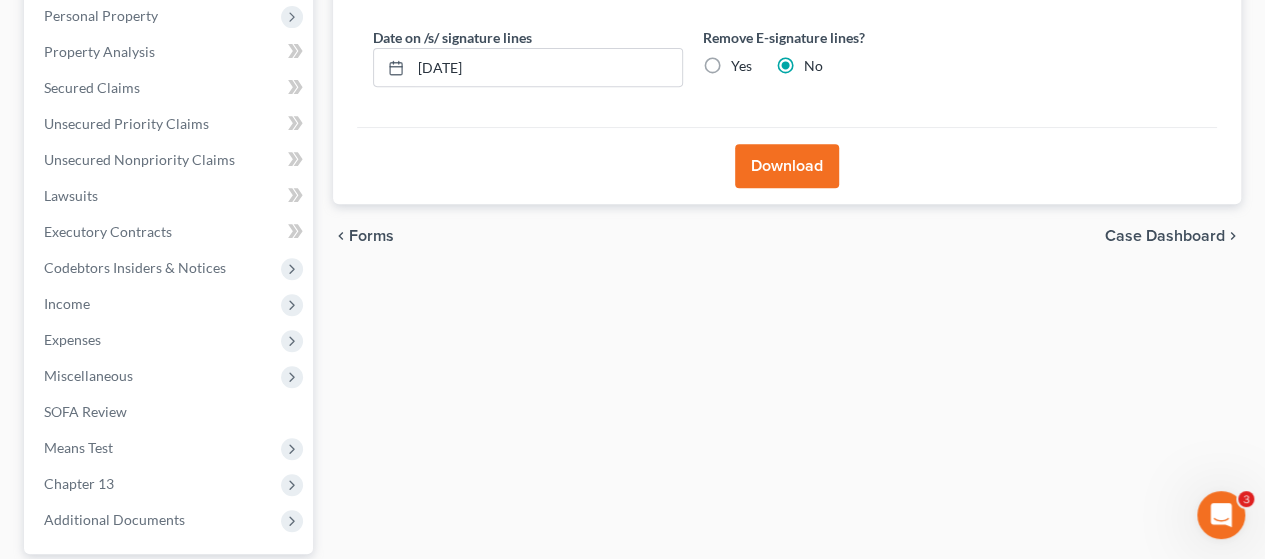 scroll, scrollTop: 400, scrollLeft: 0, axis: vertical 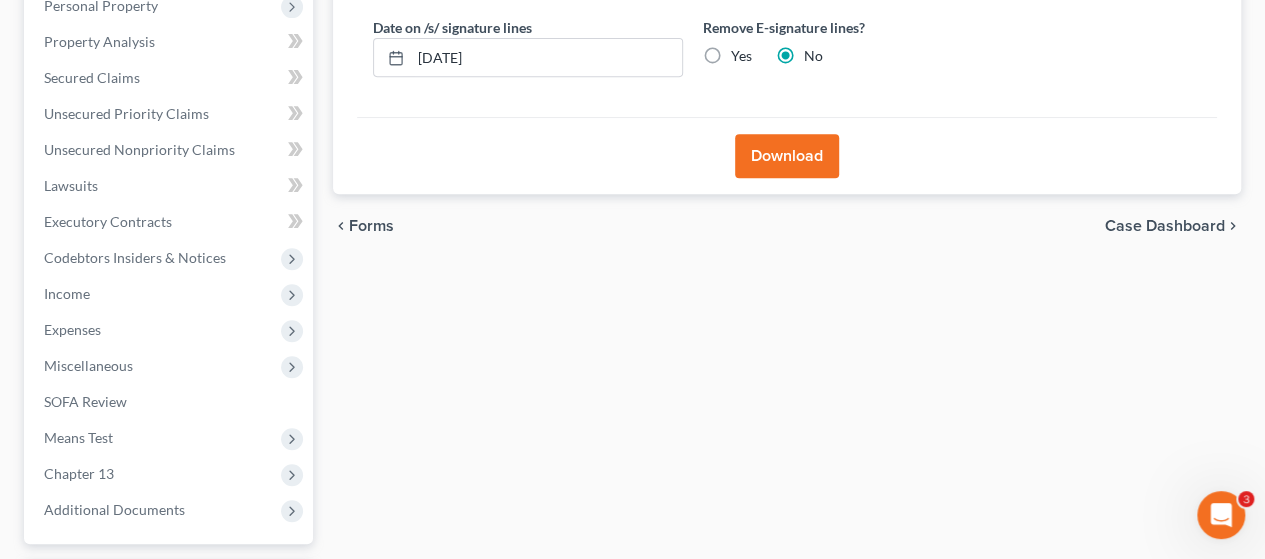 click on "Download" at bounding box center [787, 156] 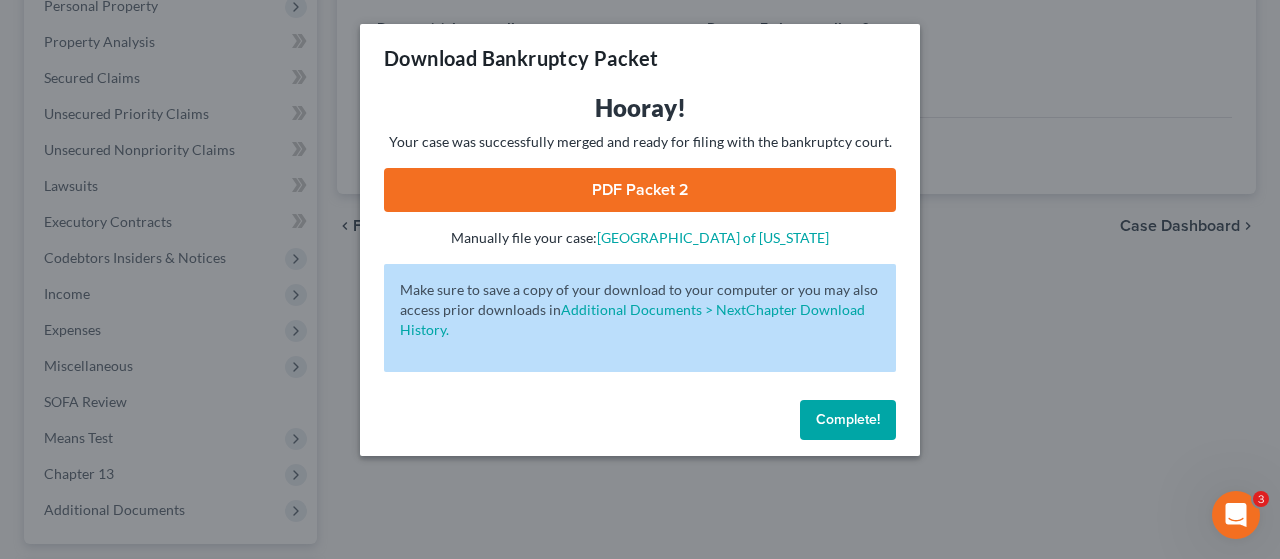 click on "PDF Packet 2" at bounding box center (640, 190) 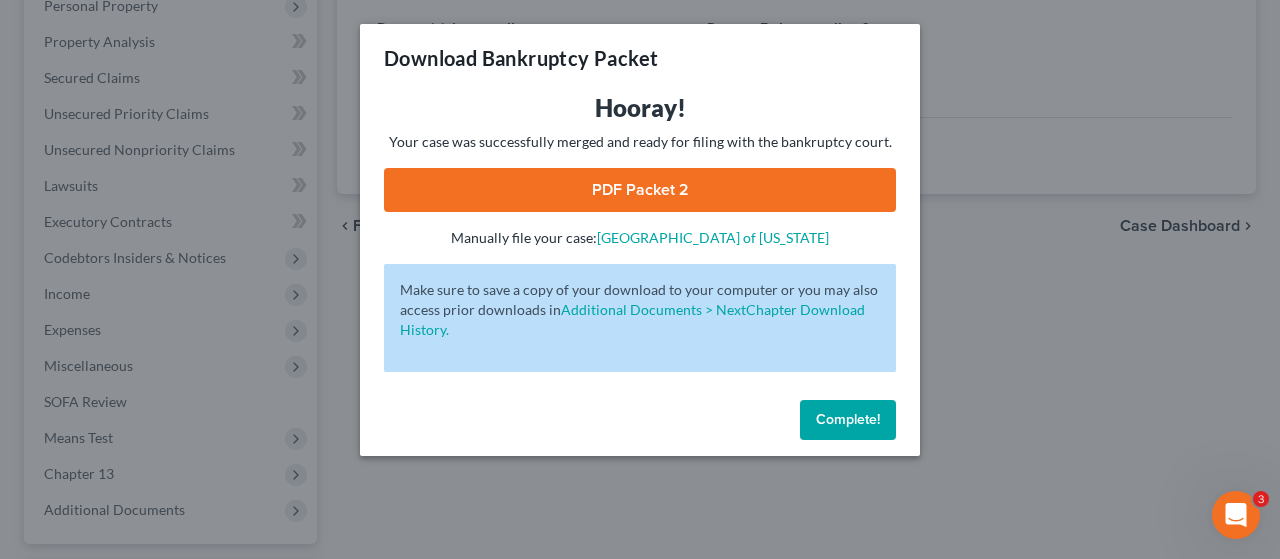 click on "Complete!" at bounding box center (848, 419) 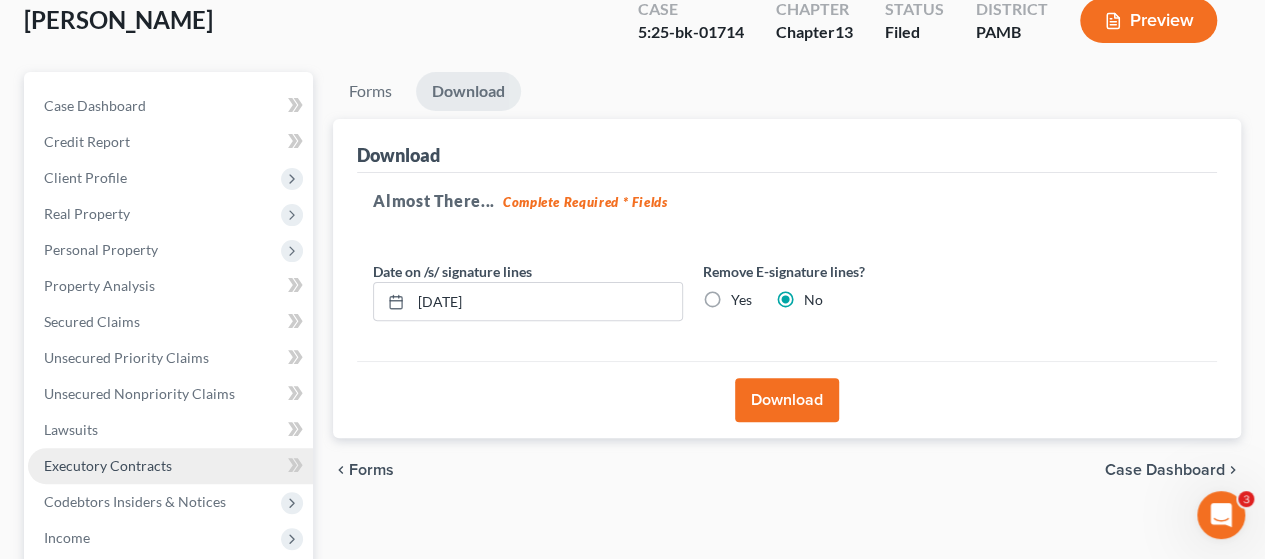 scroll, scrollTop: 100, scrollLeft: 0, axis: vertical 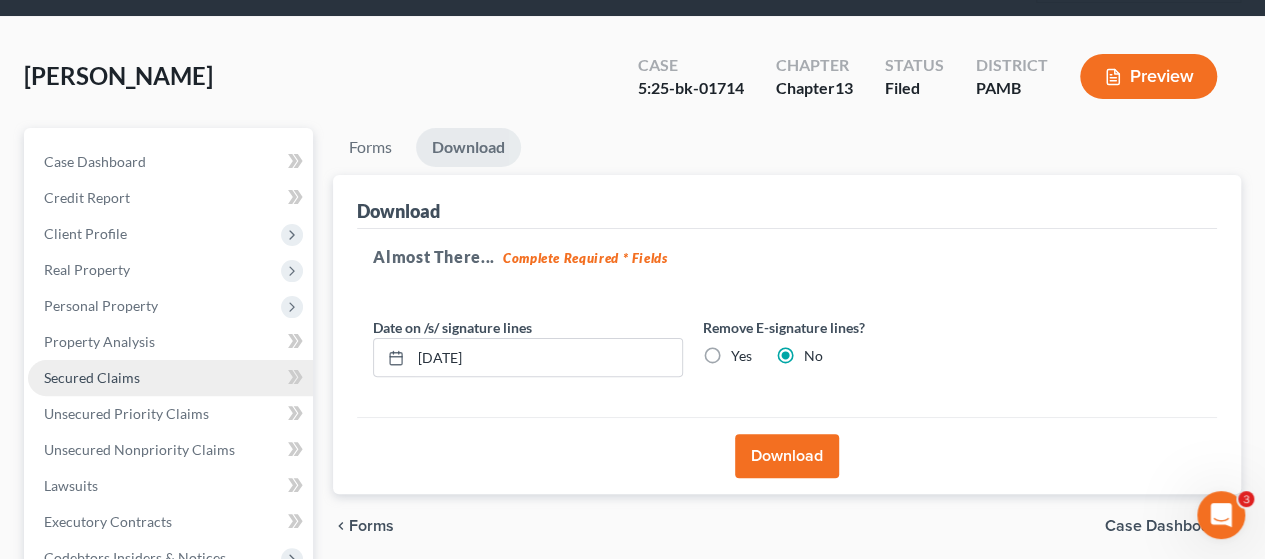click on "Secured Claims" at bounding box center (92, 377) 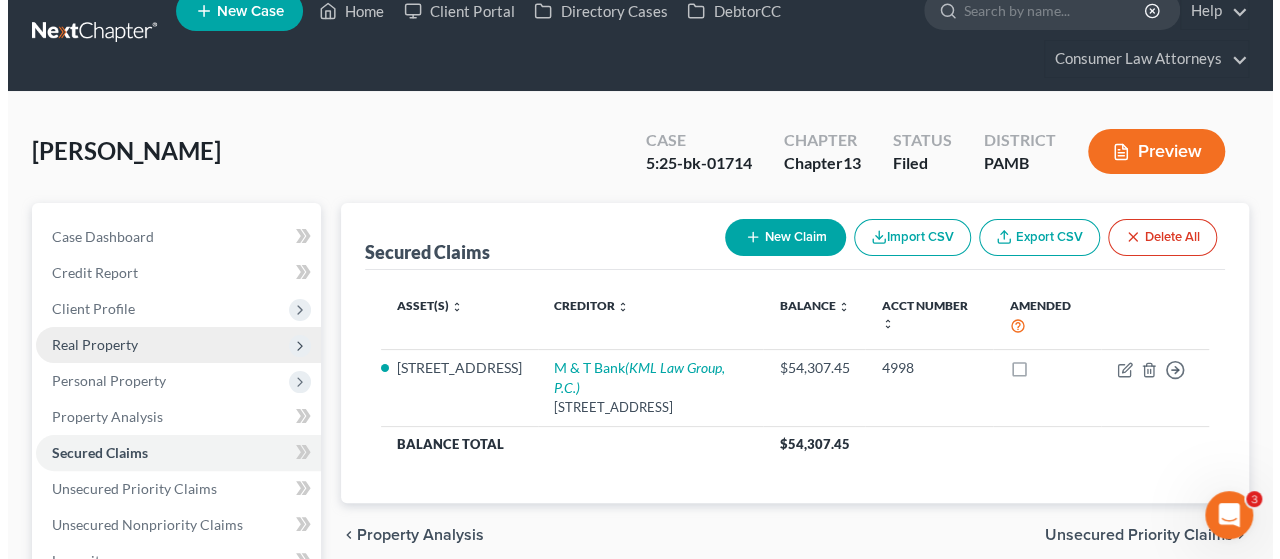 scroll, scrollTop: 0, scrollLeft: 0, axis: both 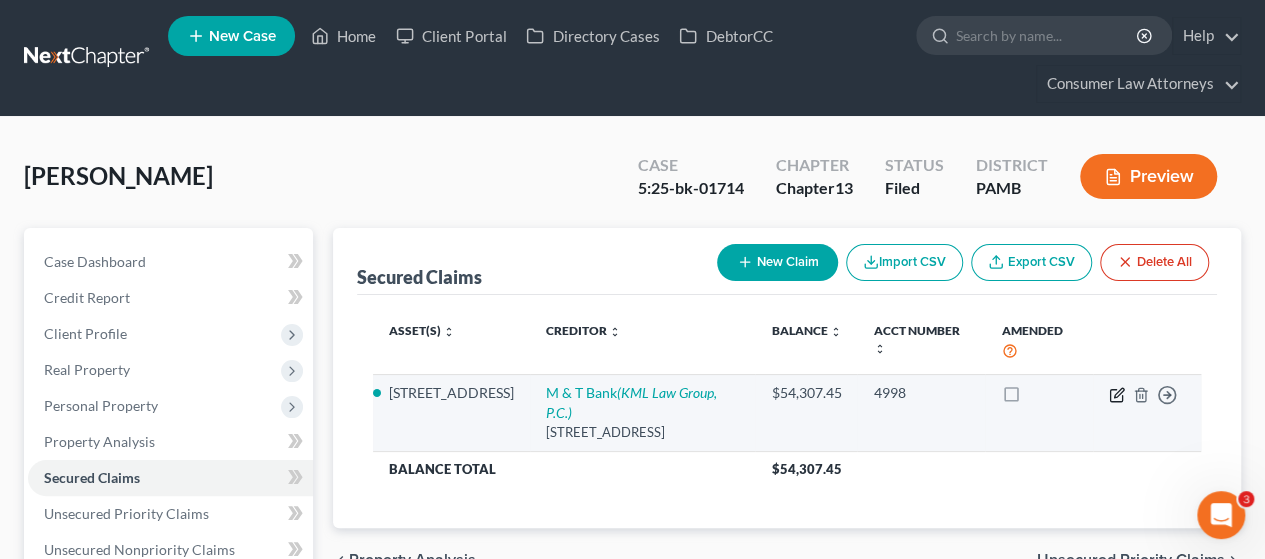 click 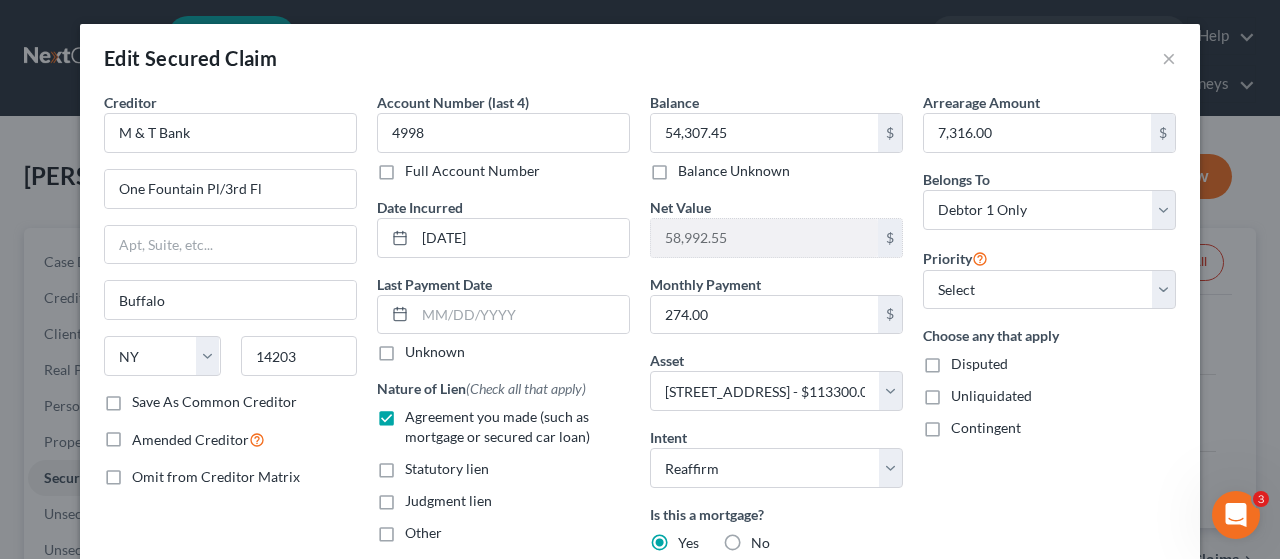 scroll, scrollTop: 452, scrollLeft: 0, axis: vertical 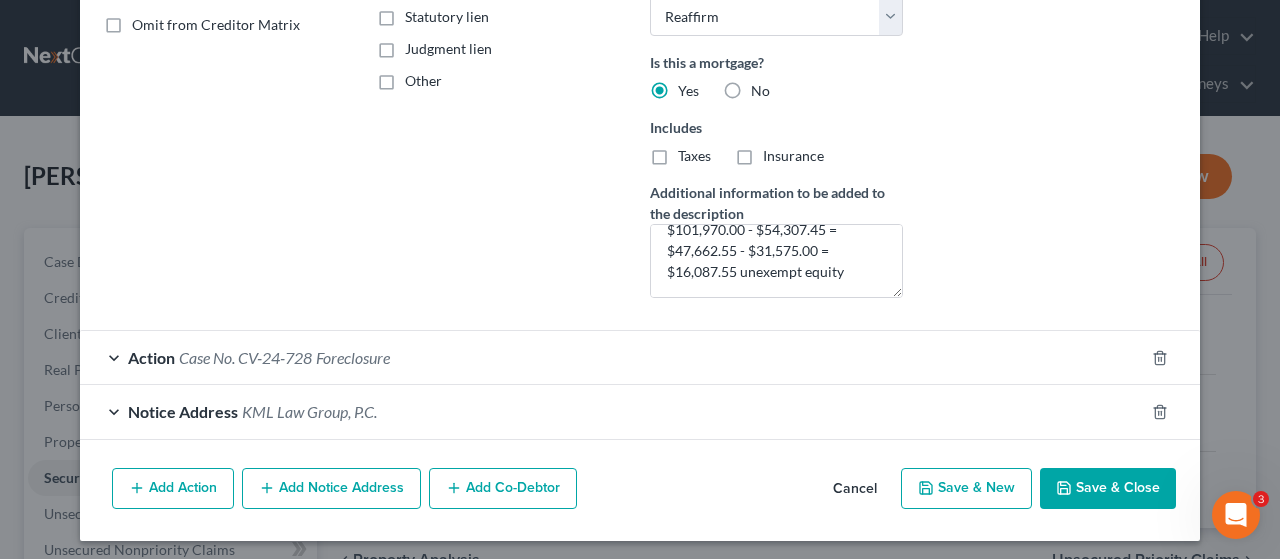 click on "Save & Close" at bounding box center (1108, 489) 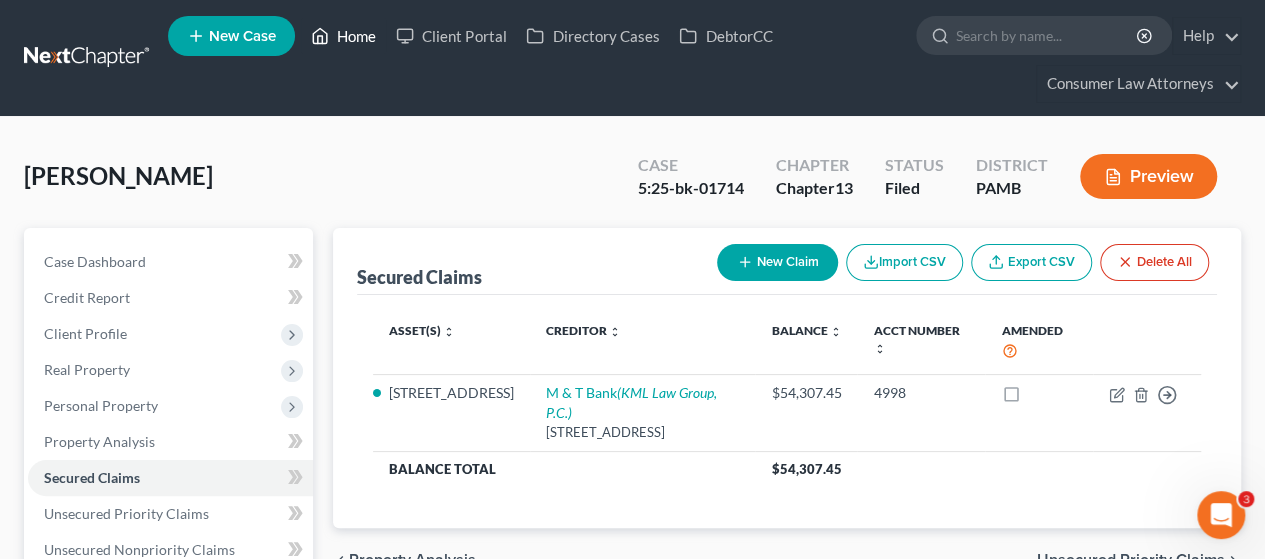 click on "Home" at bounding box center [343, 36] 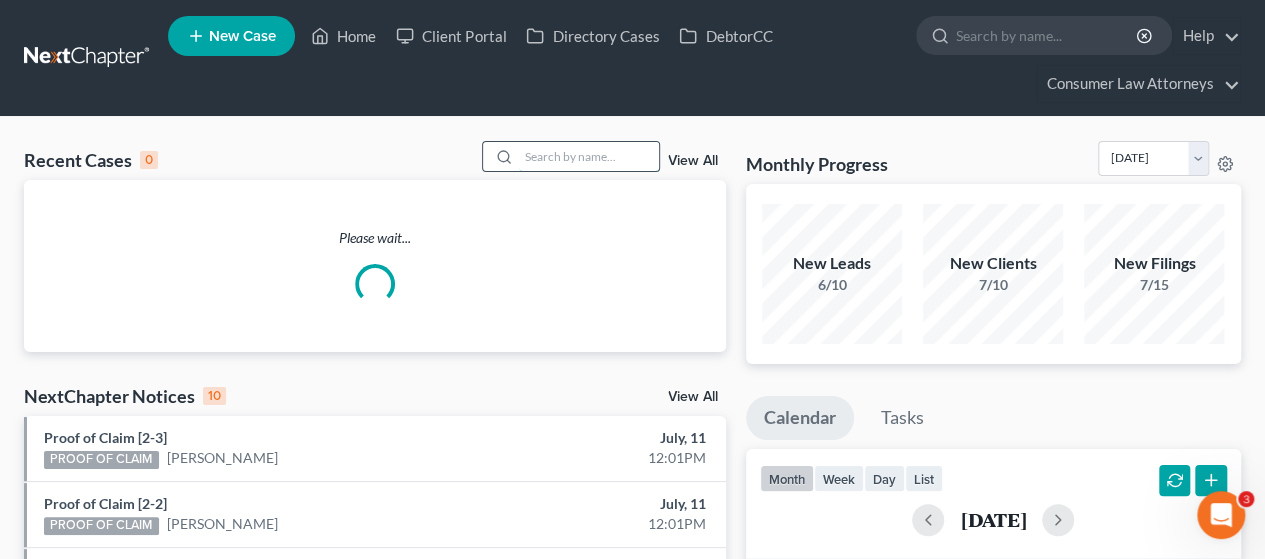 click at bounding box center [589, 156] 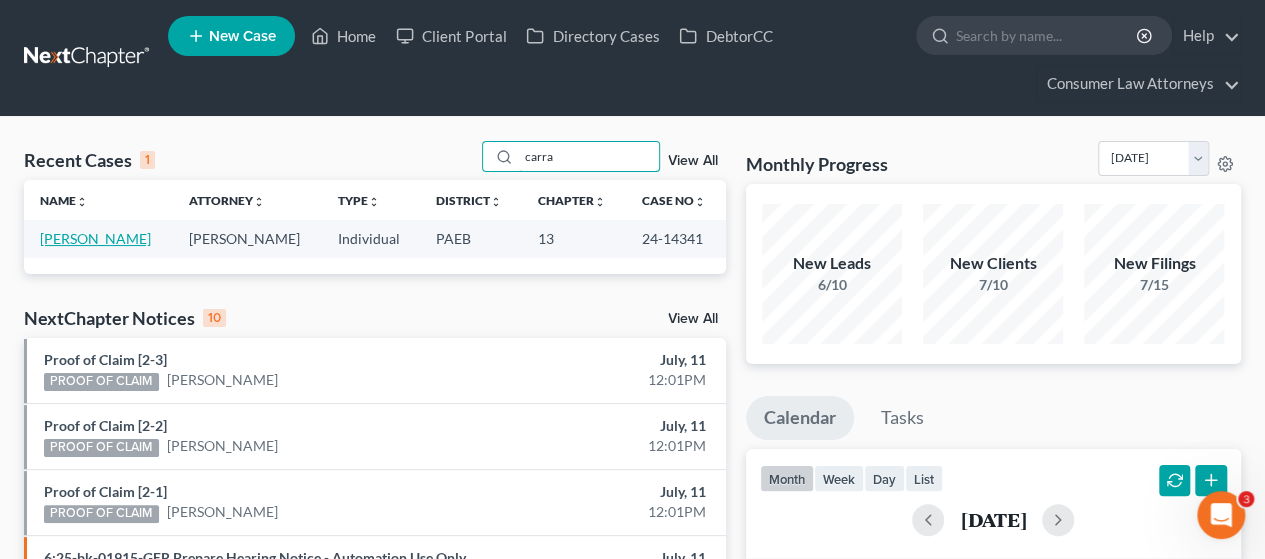 type on "carra" 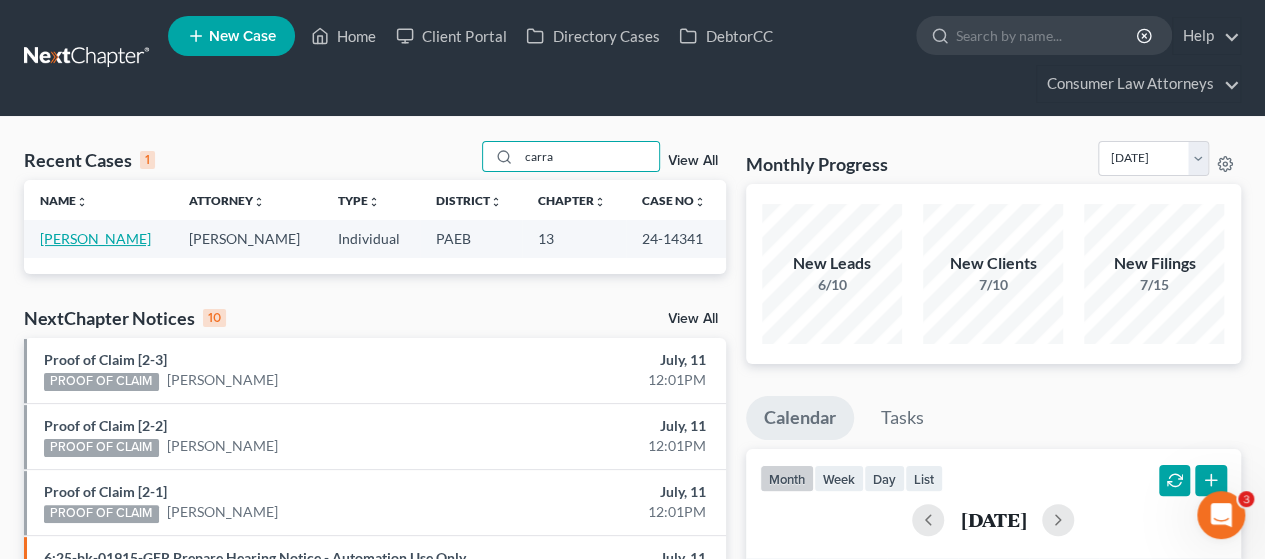 click on "[PERSON_NAME]" at bounding box center [95, 238] 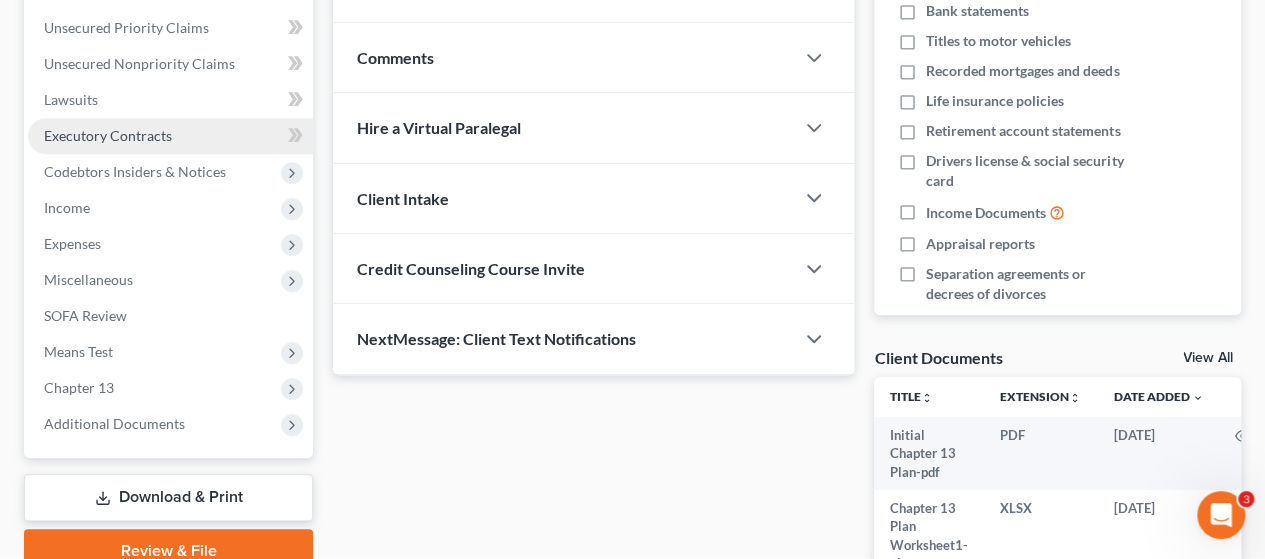 scroll, scrollTop: 500, scrollLeft: 0, axis: vertical 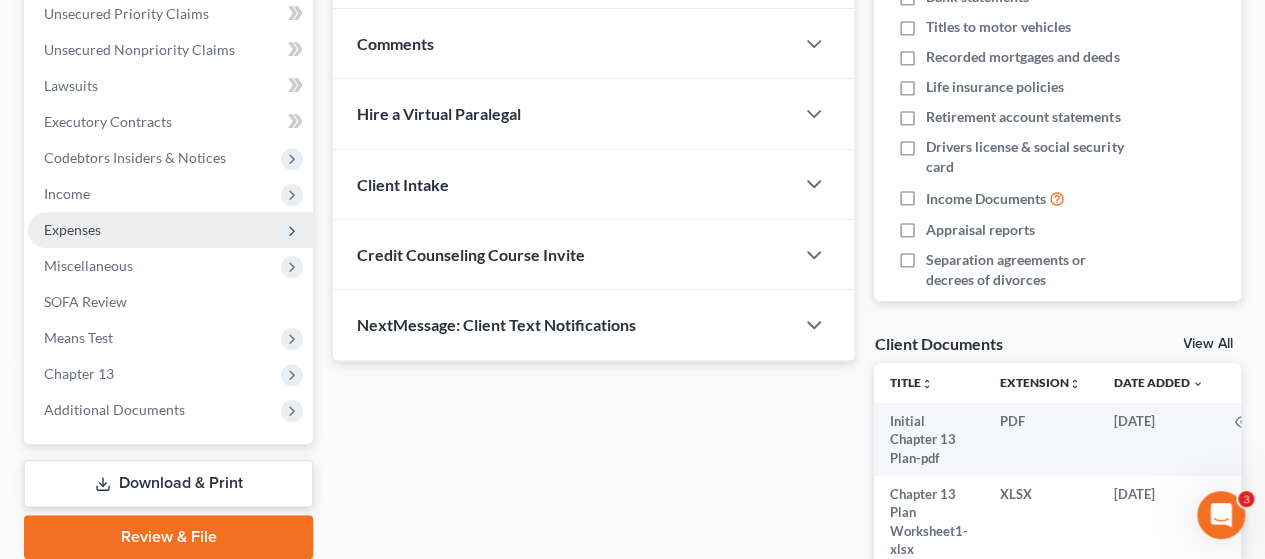 click on "Expenses" at bounding box center (72, 229) 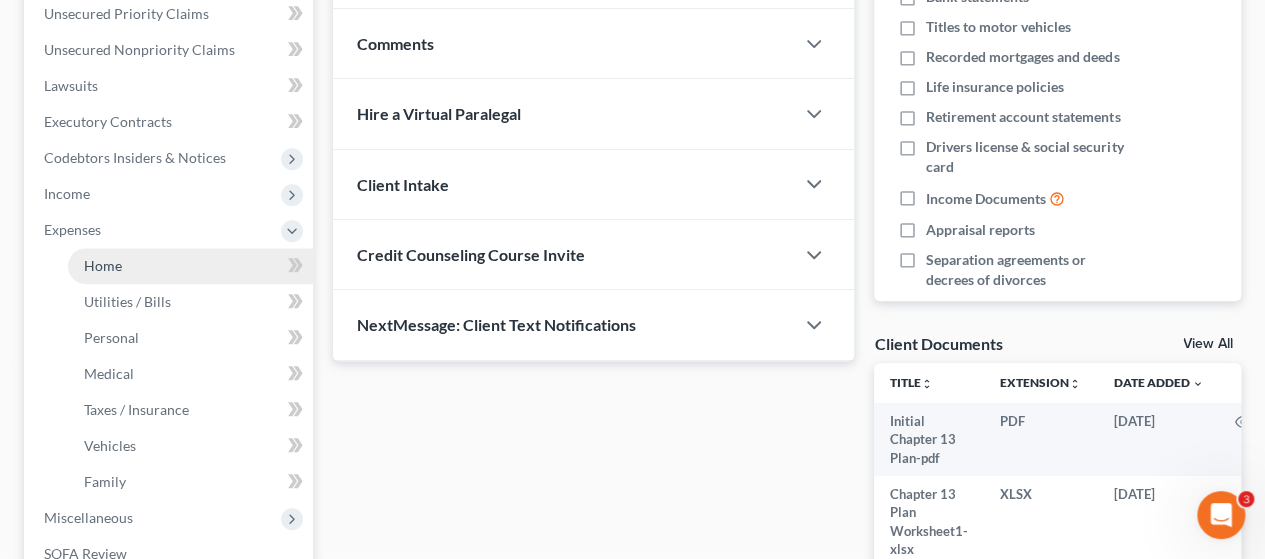 click on "Home" at bounding box center [103, 265] 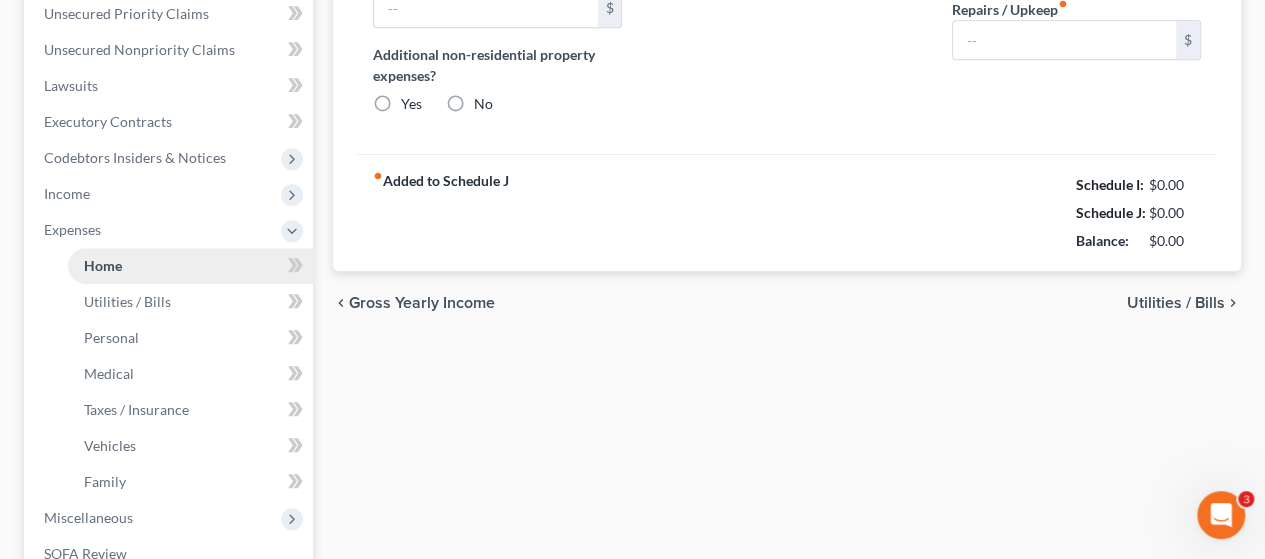type on "532.36" 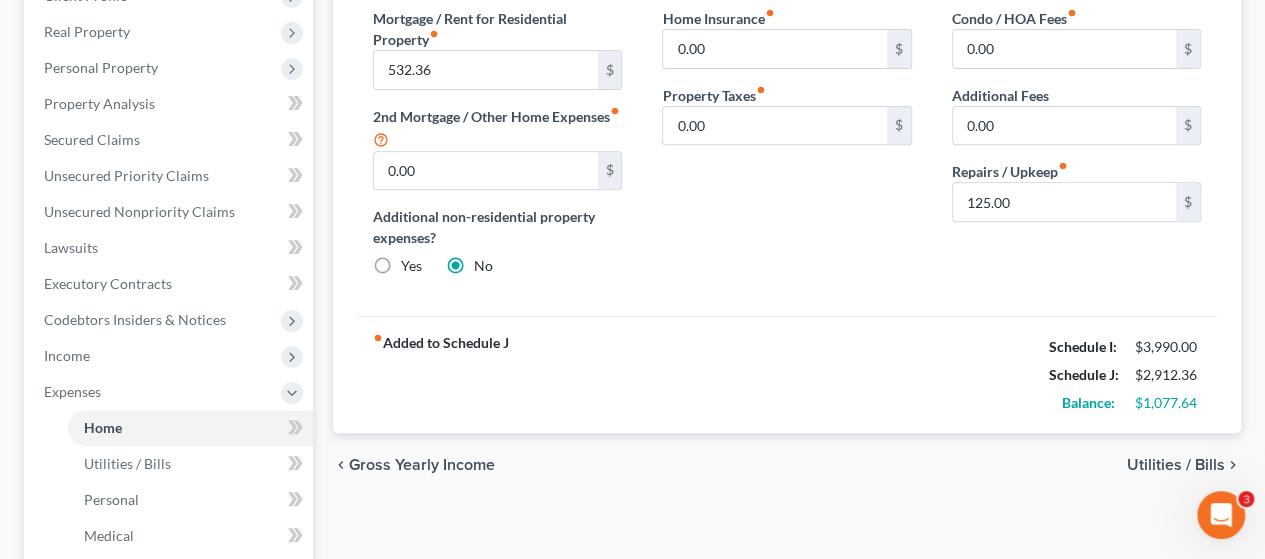 scroll, scrollTop: 300, scrollLeft: 0, axis: vertical 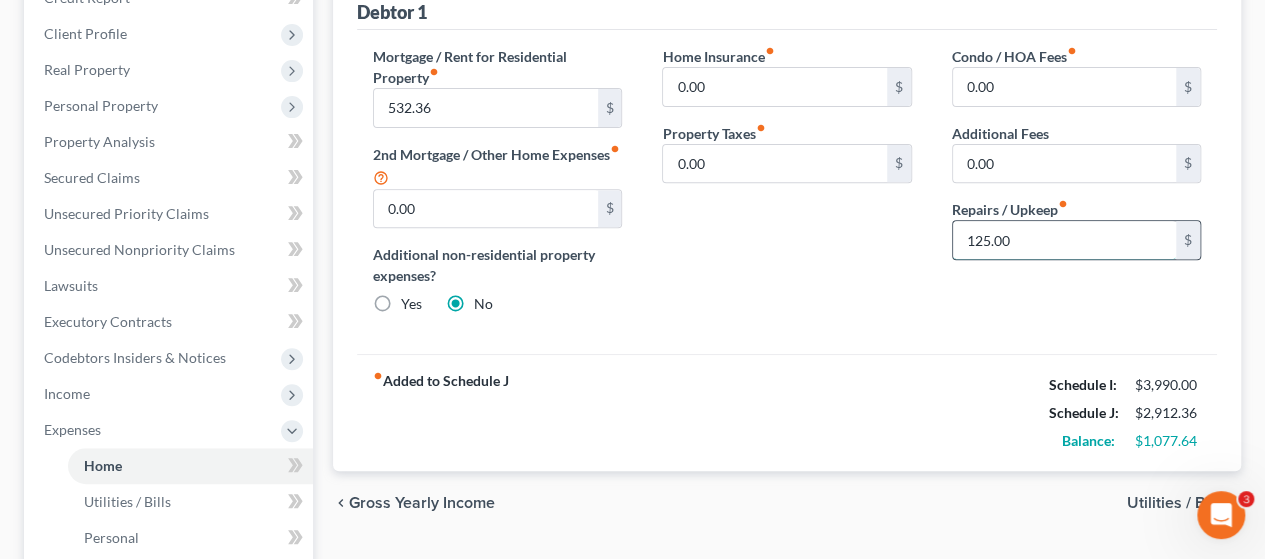 click on "125.00" at bounding box center [1064, 240] 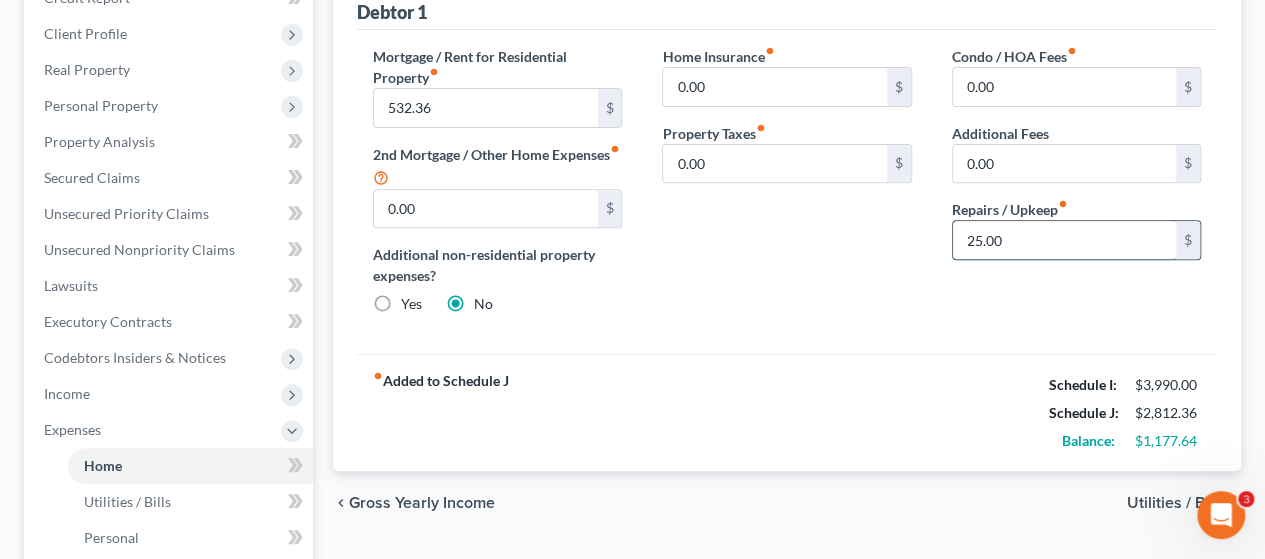 type on "25.00" 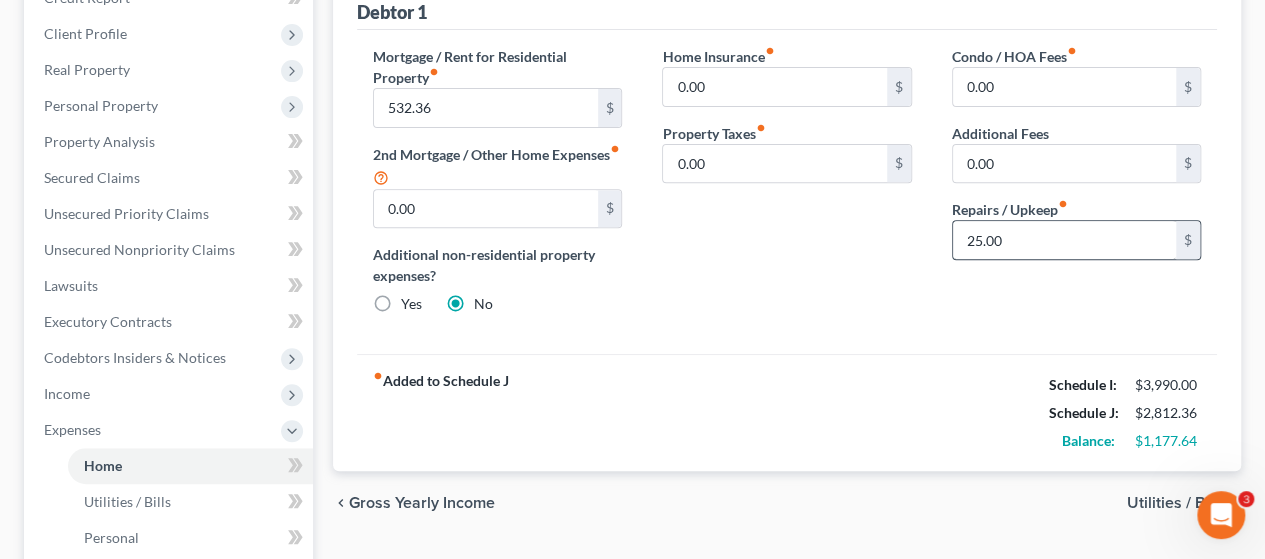 type 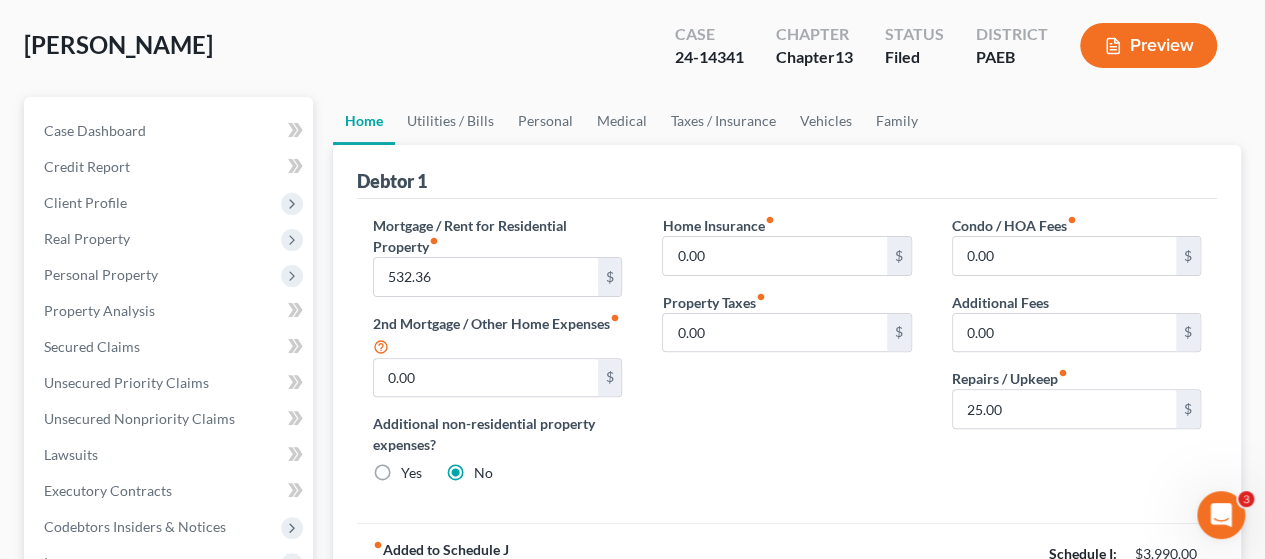 scroll, scrollTop: 100, scrollLeft: 0, axis: vertical 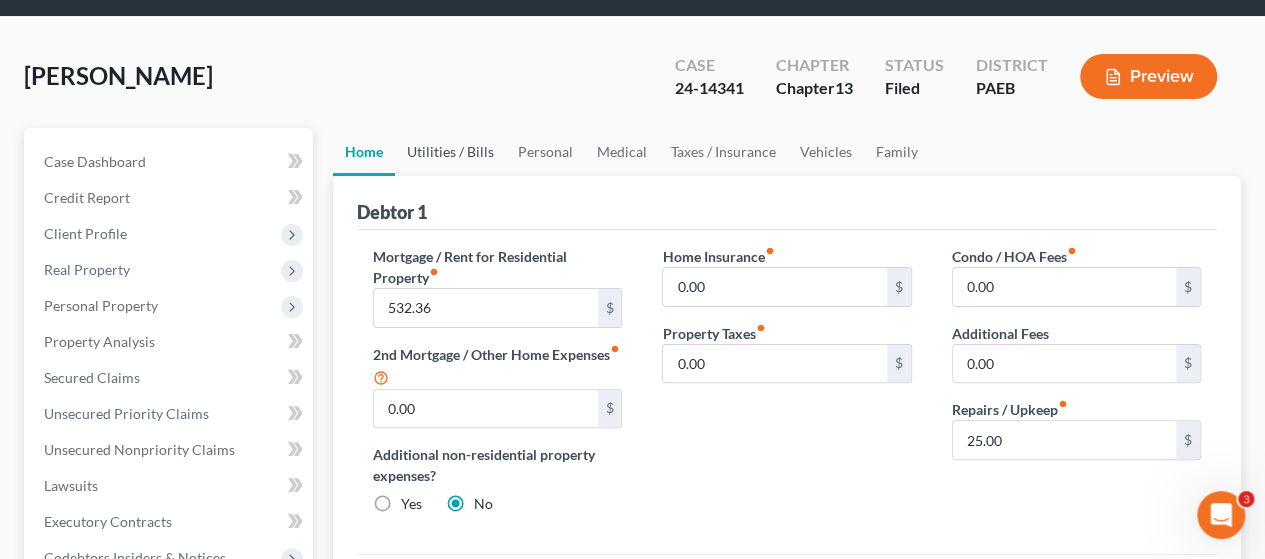 click on "Utilities / Bills" at bounding box center (450, 152) 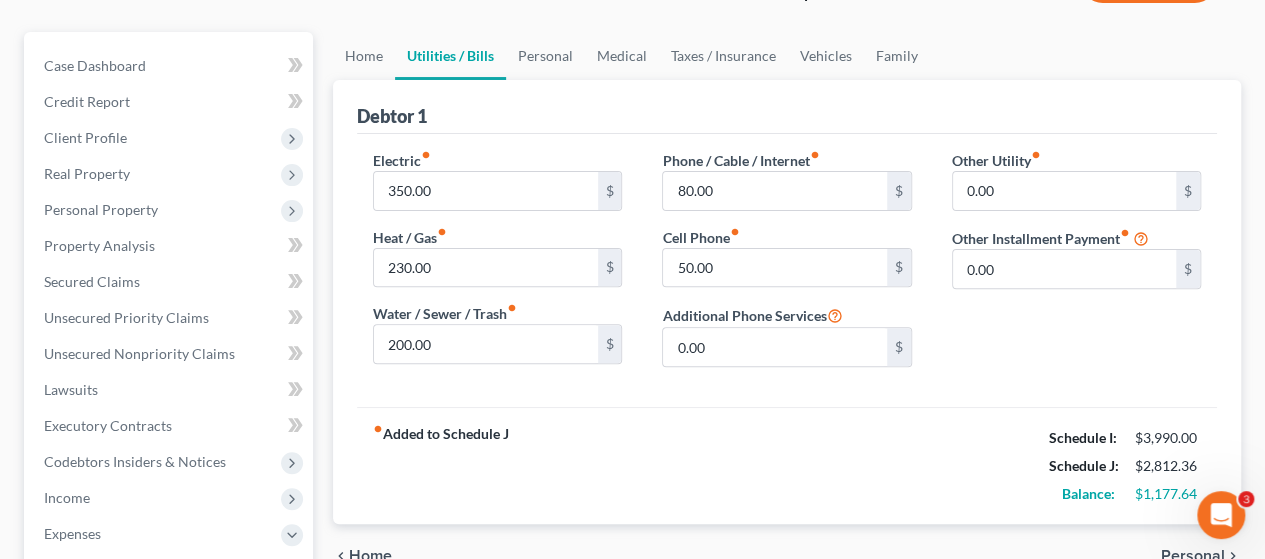 scroll, scrollTop: 200, scrollLeft: 0, axis: vertical 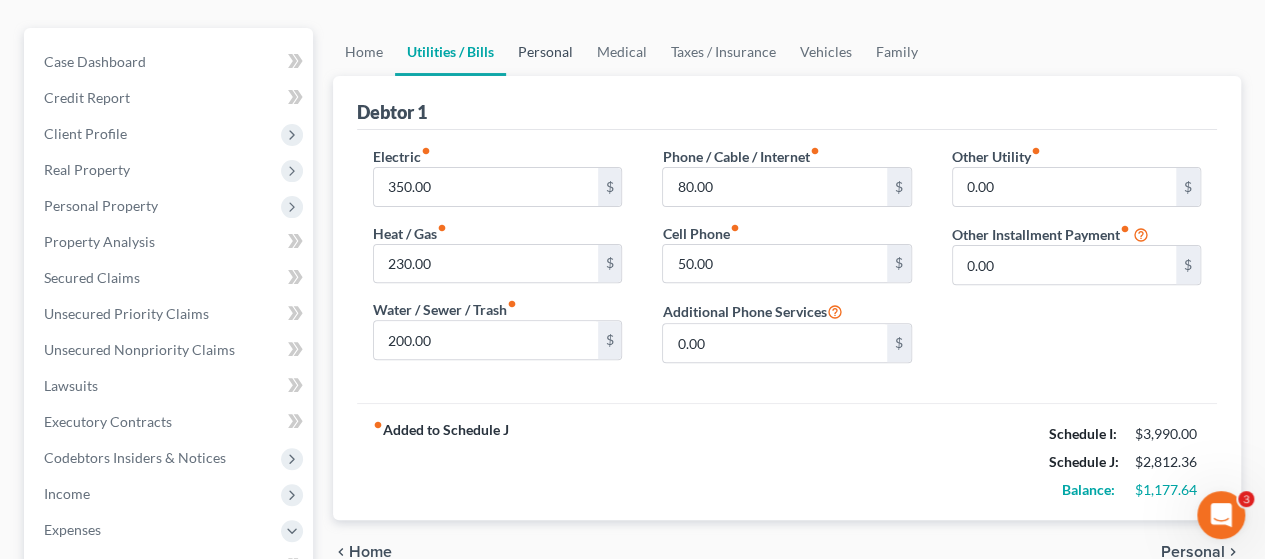 click on "Personal" at bounding box center [545, 52] 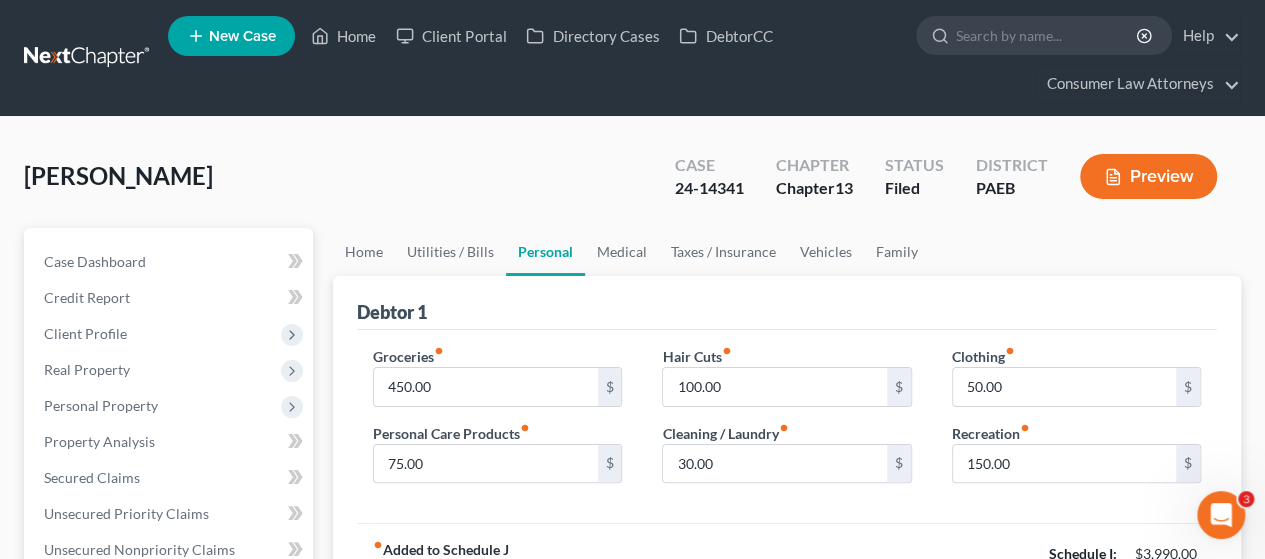 scroll, scrollTop: 100, scrollLeft: 0, axis: vertical 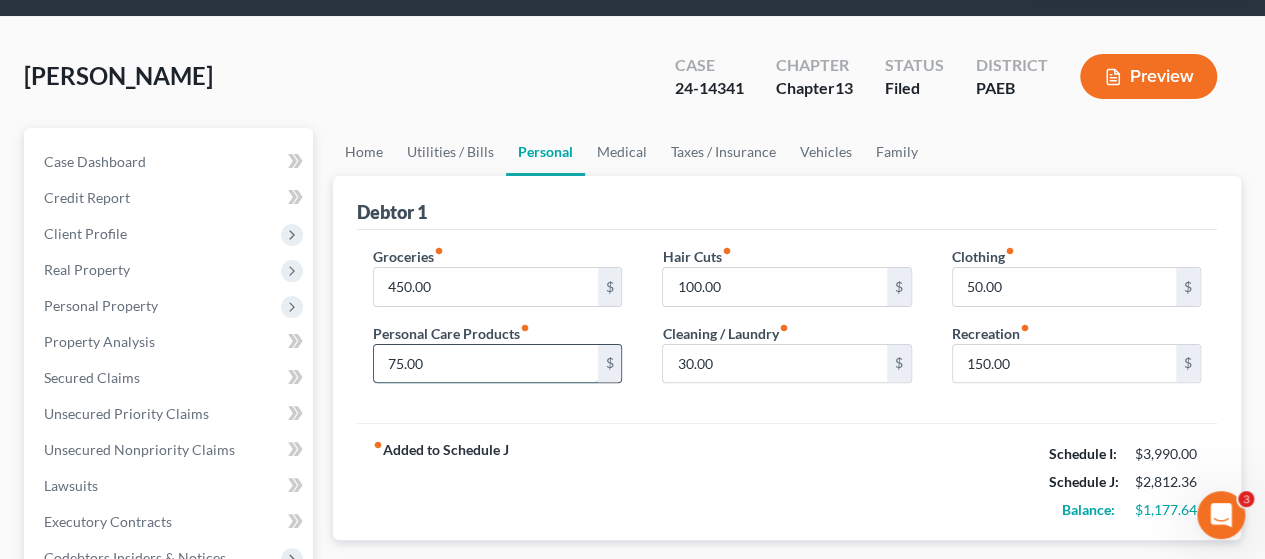 click on "75.00" at bounding box center [485, 364] 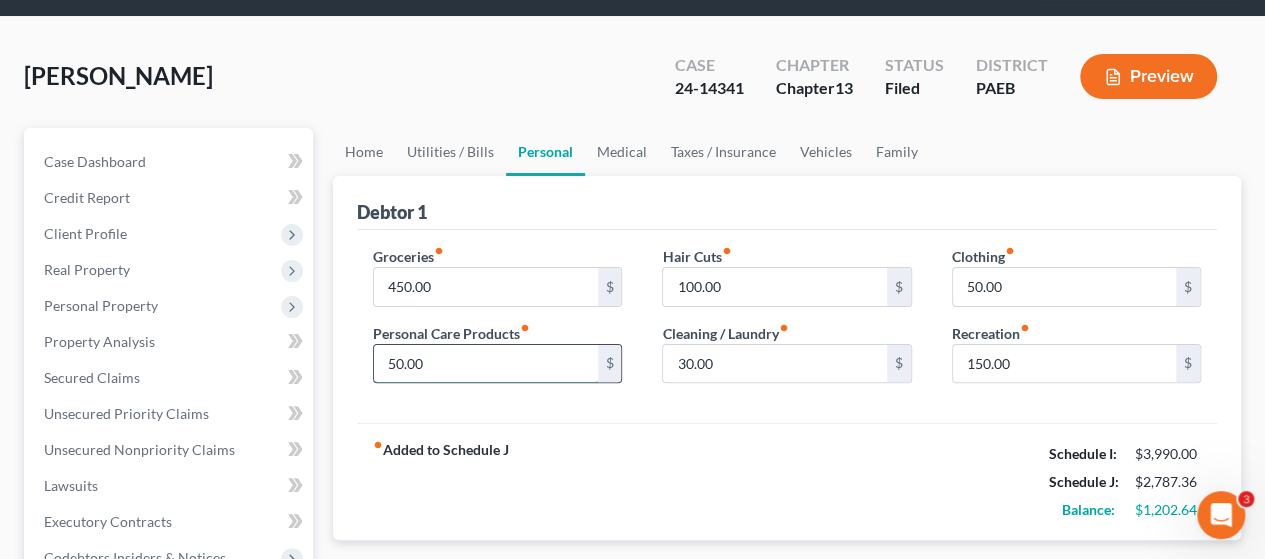 drag, startPoint x: 478, startPoint y: 361, endPoint x: 378, endPoint y: 355, distance: 100.17984 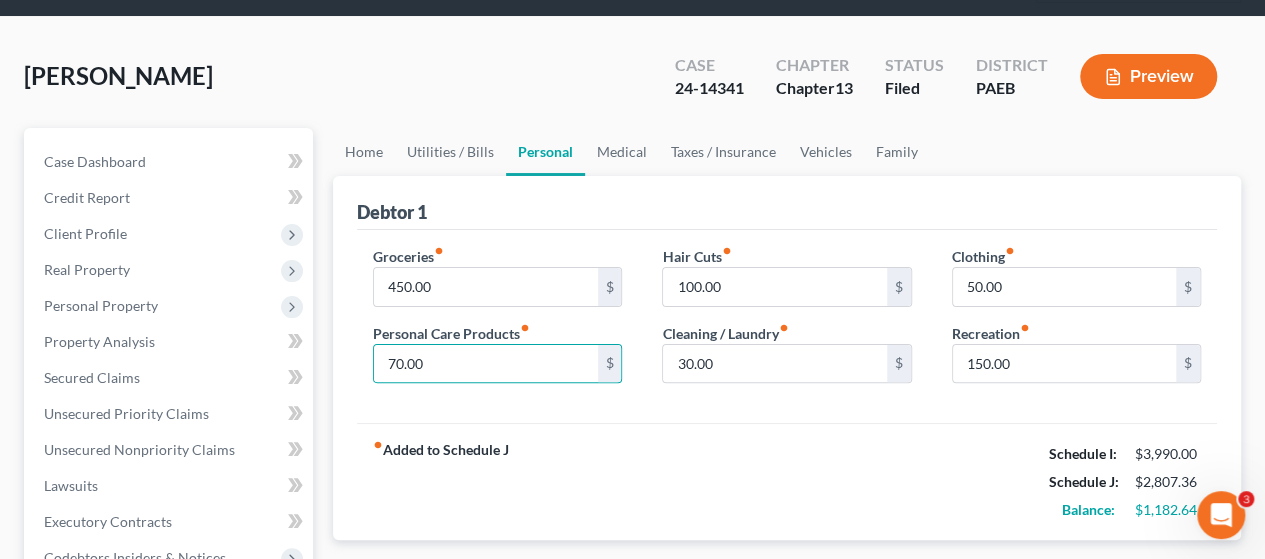 click on "Groceries  fiber_manual_record 450.00 $ Personal Care Products  fiber_manual_record 70.00 $ Hair Cuts  fiber_manual_record 100.00 $ Cleaning / Laundry  fiber_manual_record 30.00 $ Clothing  fiber_manual_record 50.00 $ Recreation  fiber_manual_record 150.00 $" at bounding box center [787, 327] 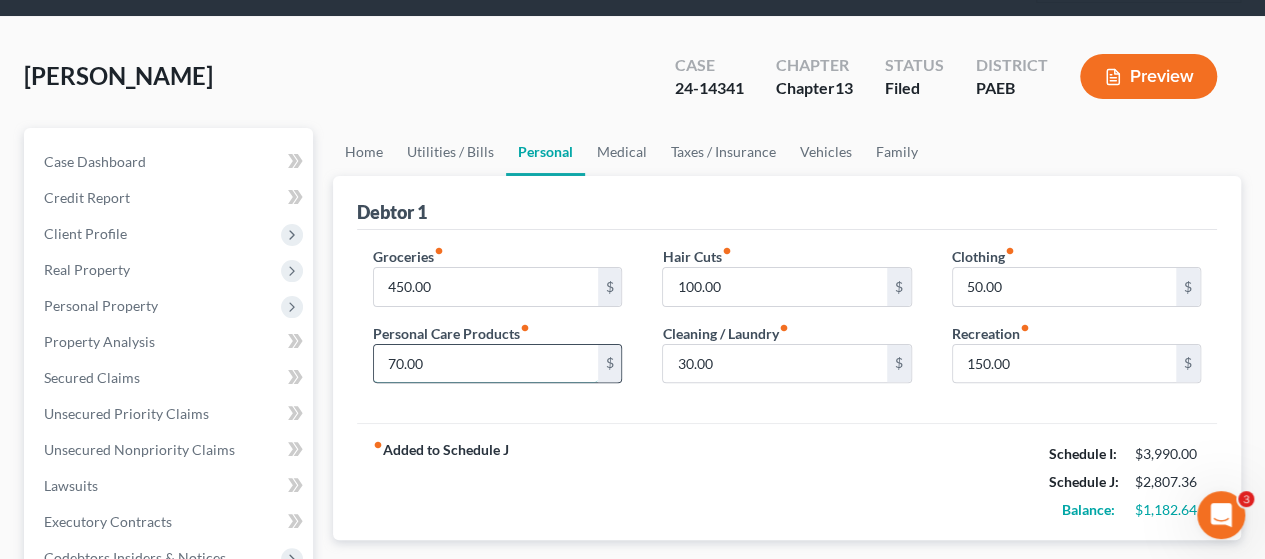 click on "70.00" at bounding box center [485, 364] 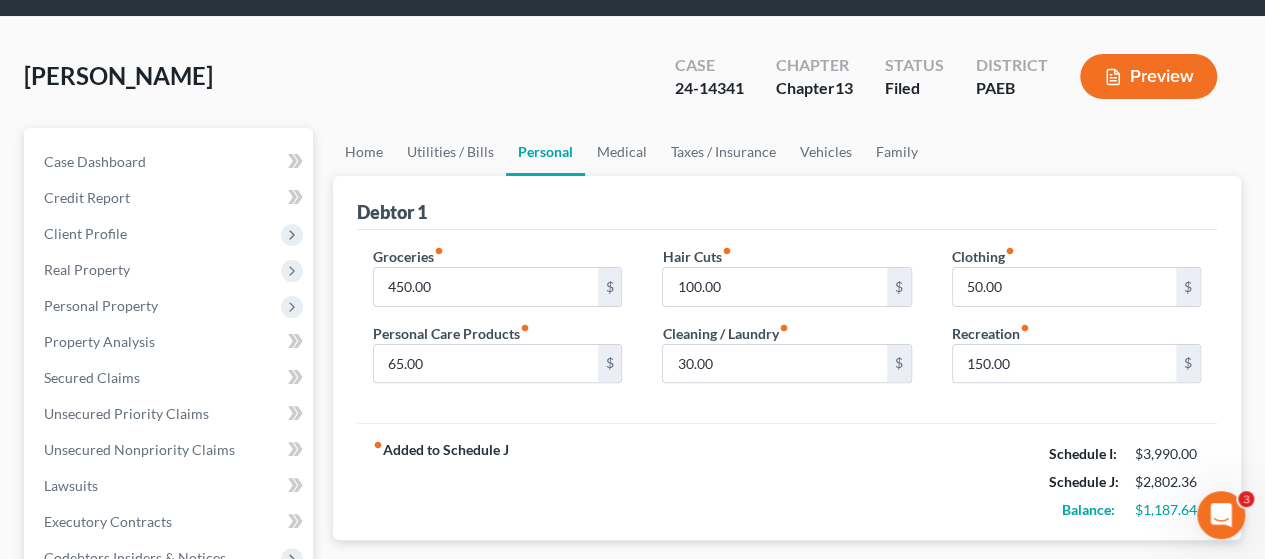 click on "fiber_manual_record  Added to Schedule J Schedule I: $3,990.00 Schedule J: $2,802.36 Balance: $1,187.64" at bounding box center (787, 481) 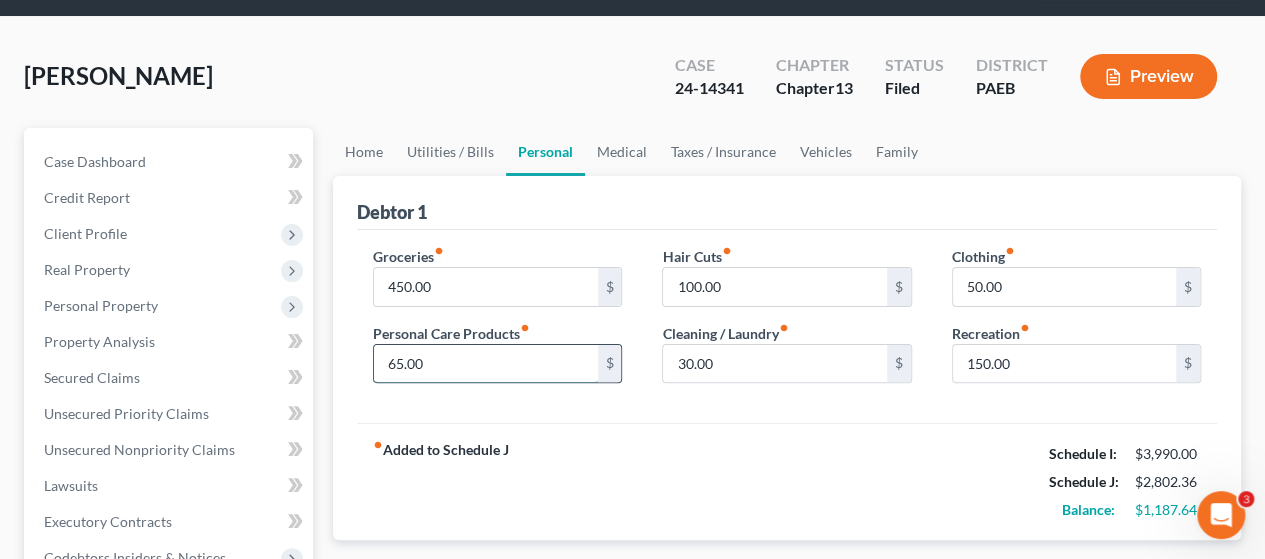 click on "65.00" at bounding box center (485, 364) 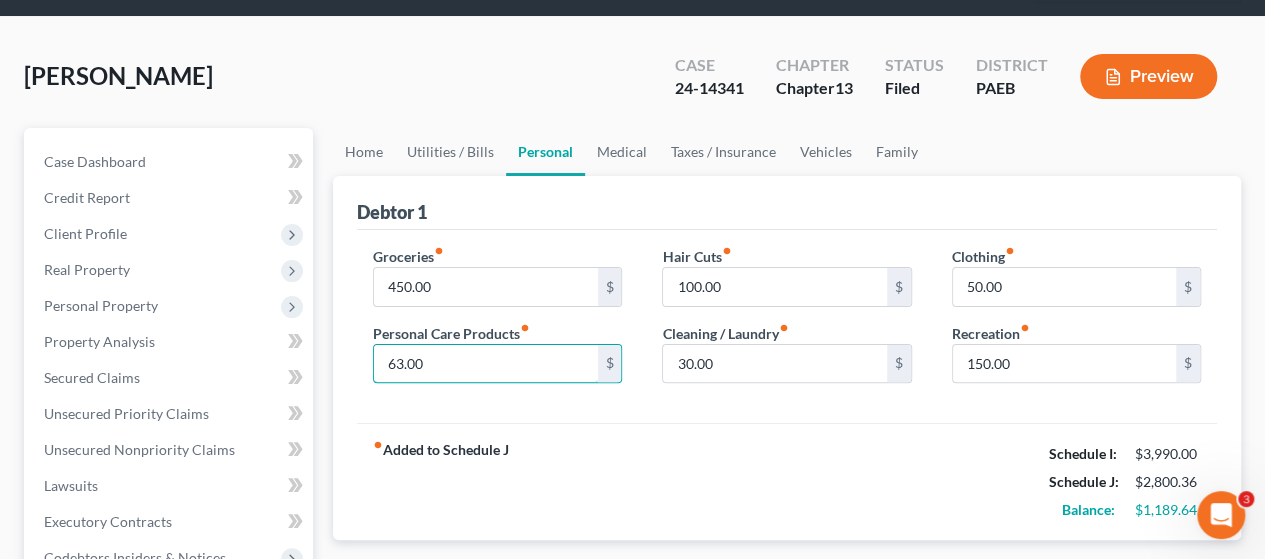 type on "63.00" 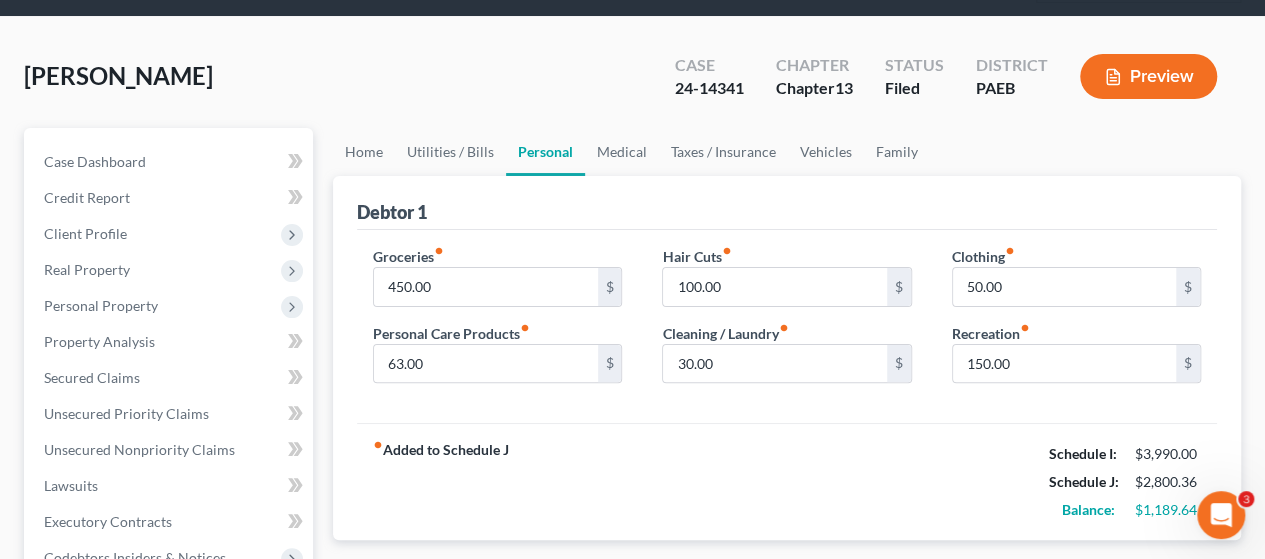 click on "fiber_manual_record  Added to Schedule J Schedule I: $3,990.00 Schedule J: $2,800.36 Balance: $1,189.64" at bounding box center [787, 481] 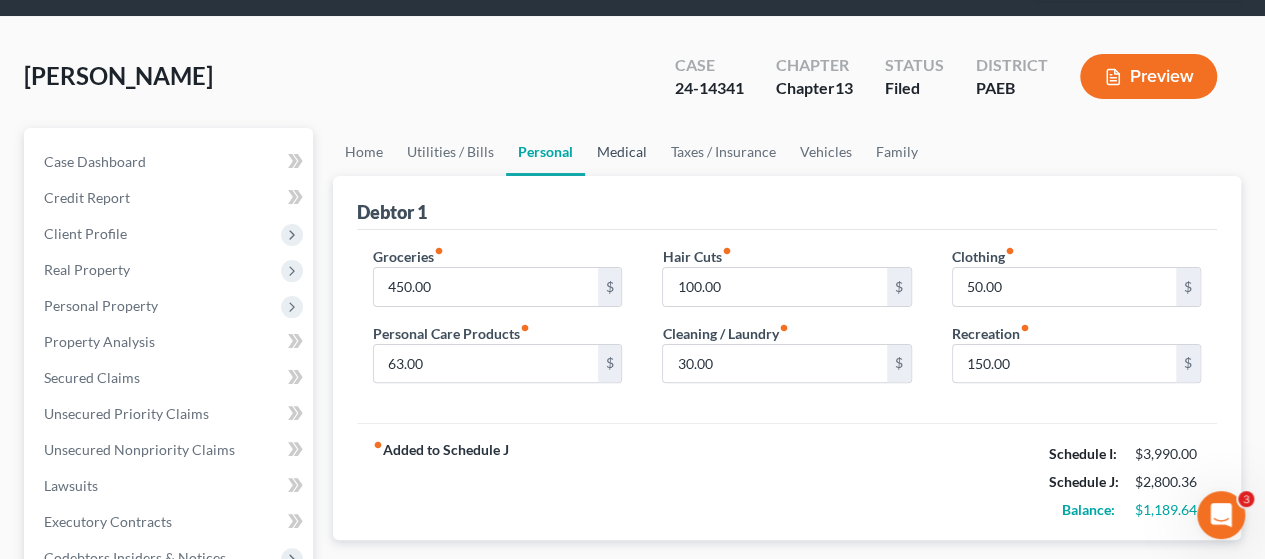 click on "Medical" at bounding box center (622, 152) 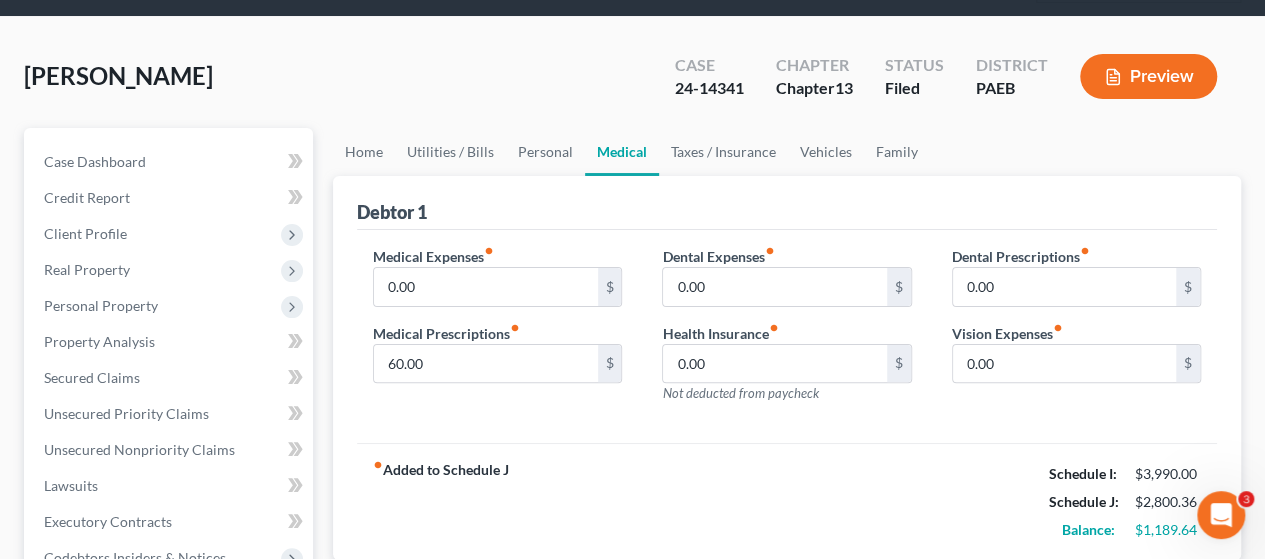 scroll, scrollTop: 0, scrollLeft: 0, axis: both 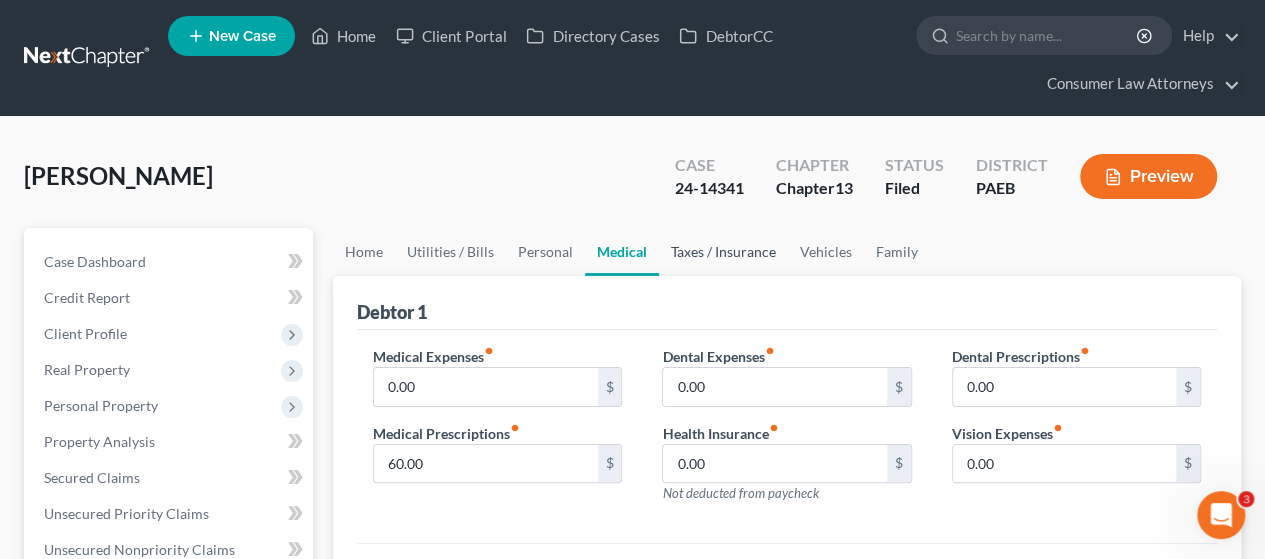 click on "Taxes / Insurance" at bounding box center (723, 252) 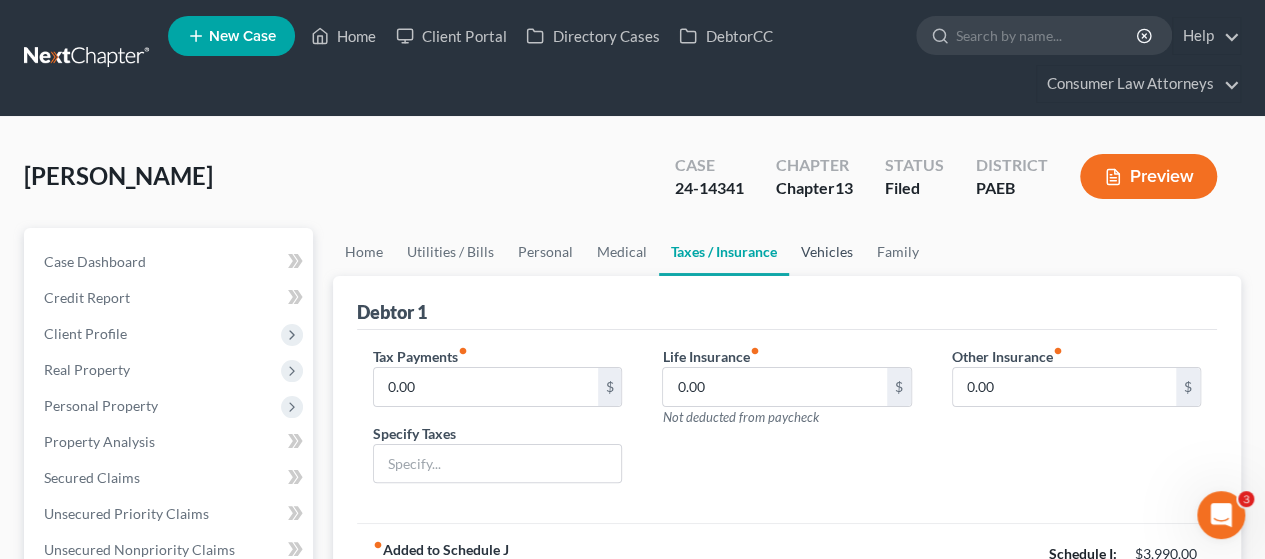 click on "Vehicles" at bounding box center [827, 252] 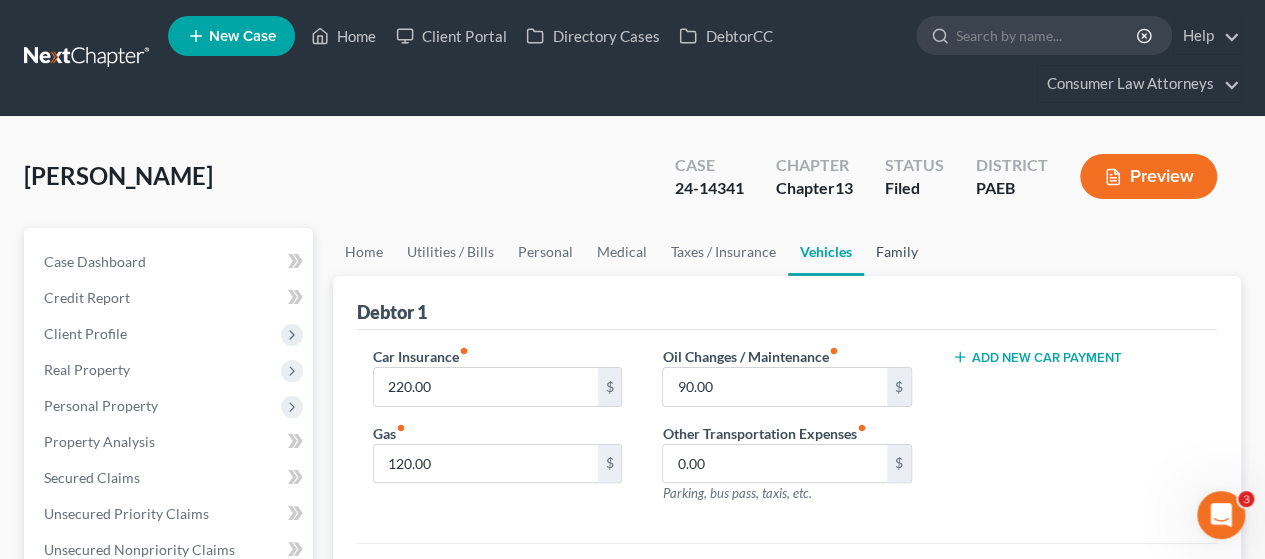 click on "Family" at bounding box center [897, 252] 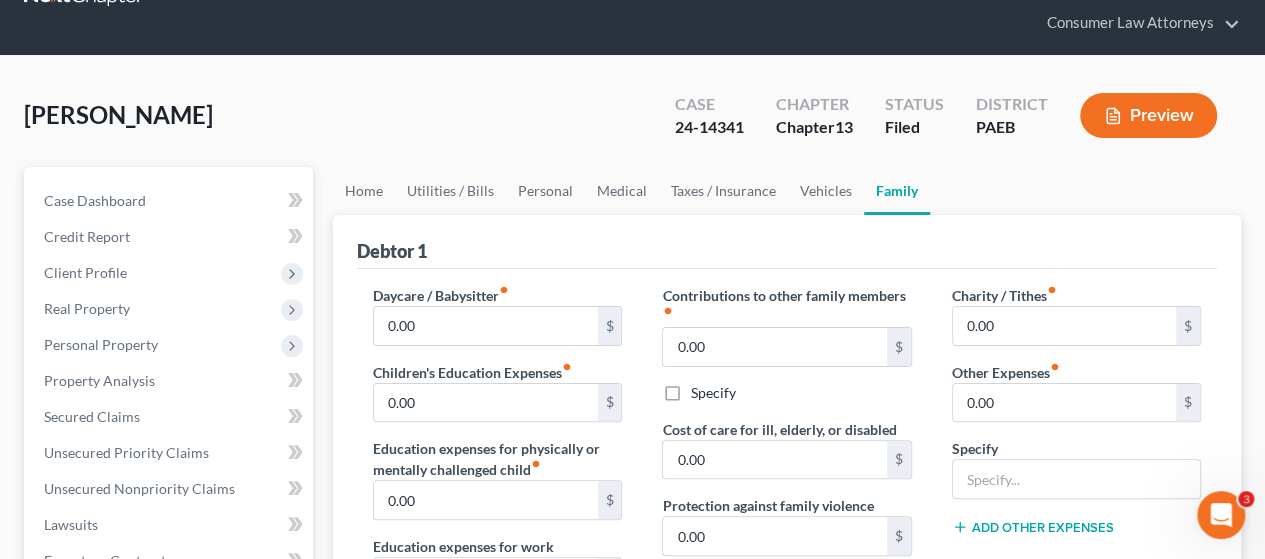 scroll, scrollTop: 200, scrollLeft: 0, axis: vertical 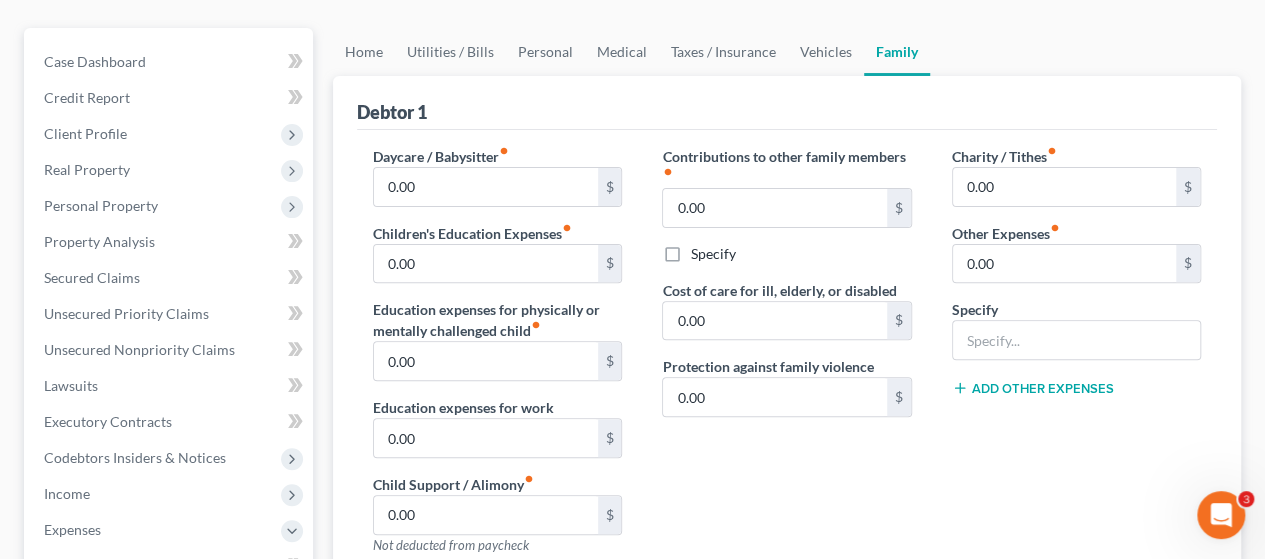 click on "Contributions to other family members  fiber_manual_record 0.00 $ Specify Cost of care for ill, elderly, or disabled 0.00 $ Protection against family violence 0.00 $" at bounding box center (786, 358) 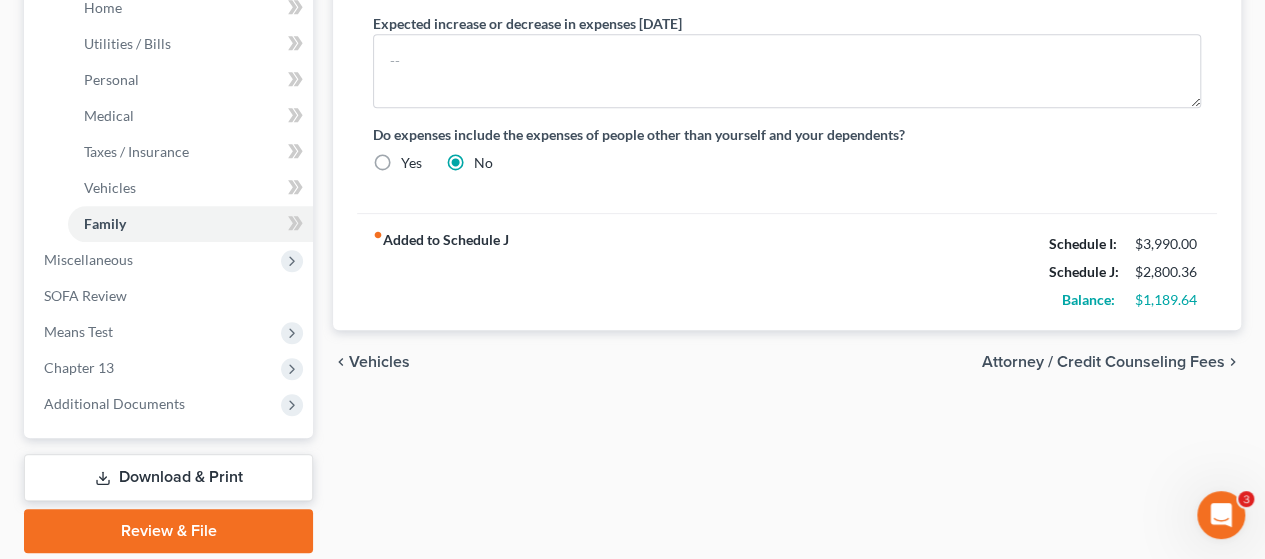 scroll, scrollTop: 800, scrollLeft: 0, axis: vertical 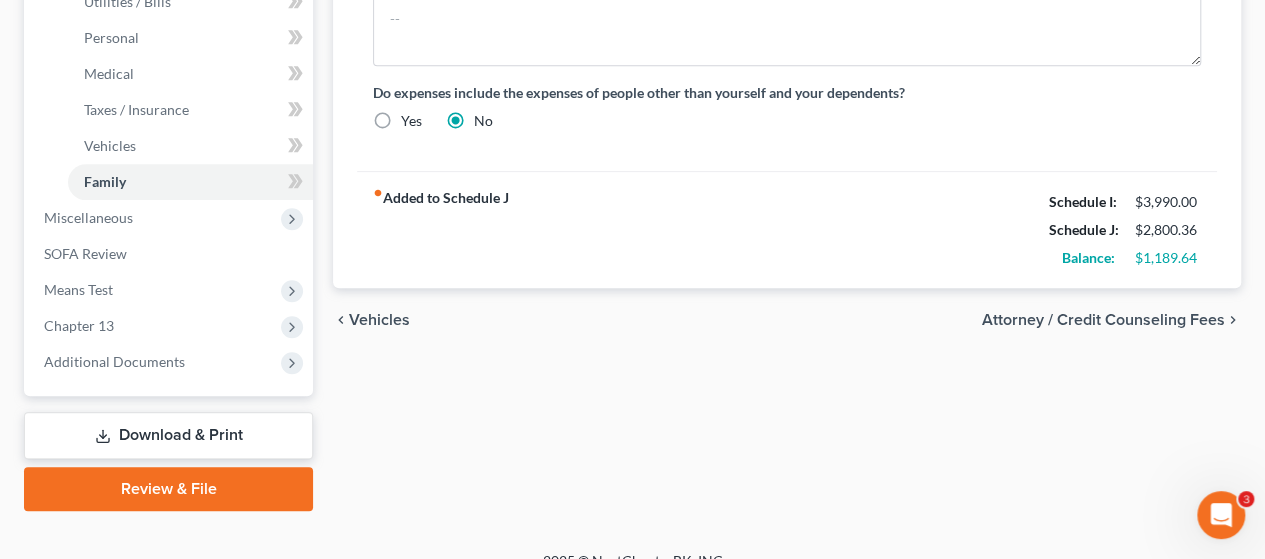 click on "Download & Print" at bounding box center (168, 435) 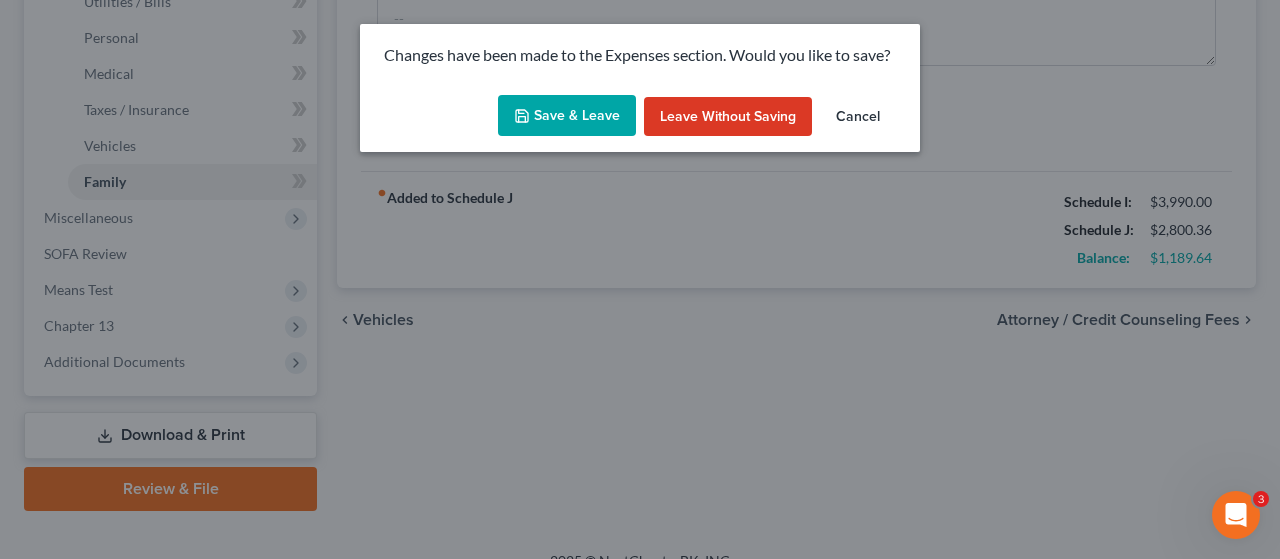 click on "Save & Leave" at bounding box center [567, 116] 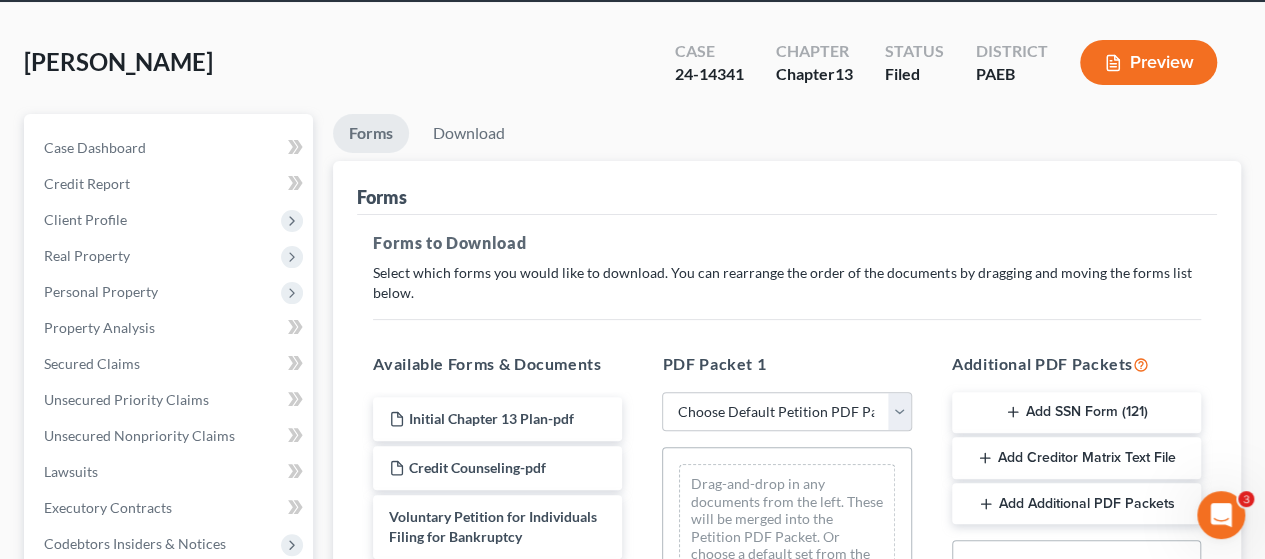 scroll, scrollTop: 300, scrollLeft: 0, axis: vertical 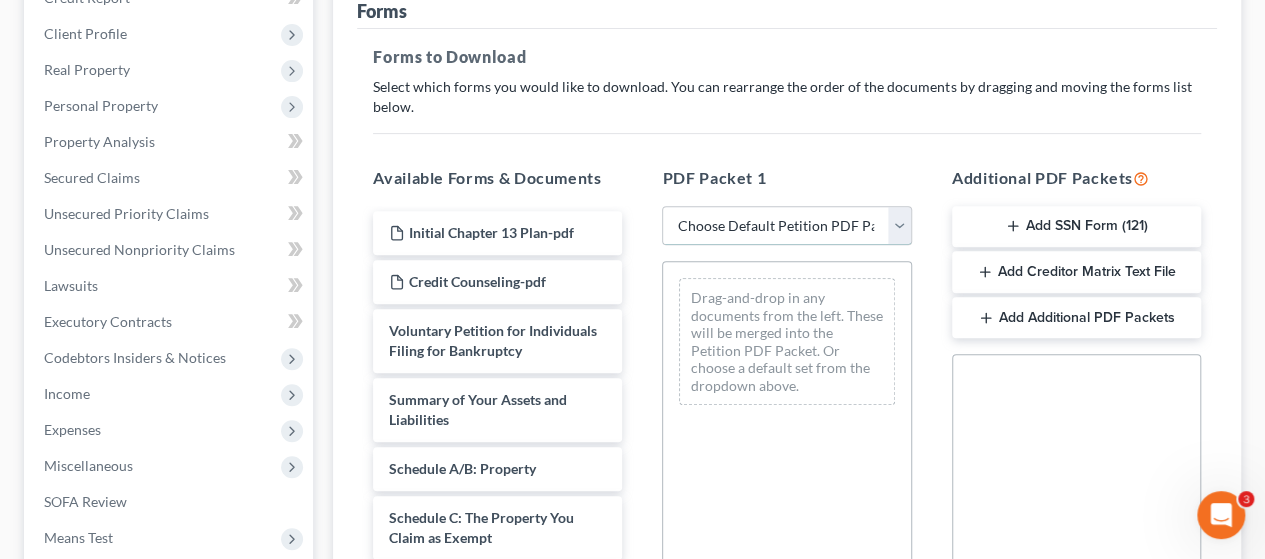 click on "Choose Default Petition PDF Packet Complete Bankruptcy Petition (all forms and schedules) Emergency Filing Forms (Petition and Creditor List Only) Amended Forms Signature Pages Only Supplemental Post Petition (Sch. I & J) Supplemental Post Petition (Sch. I) Supplemental Post Petition (Sch. J)" at bounding box center [786, 226] 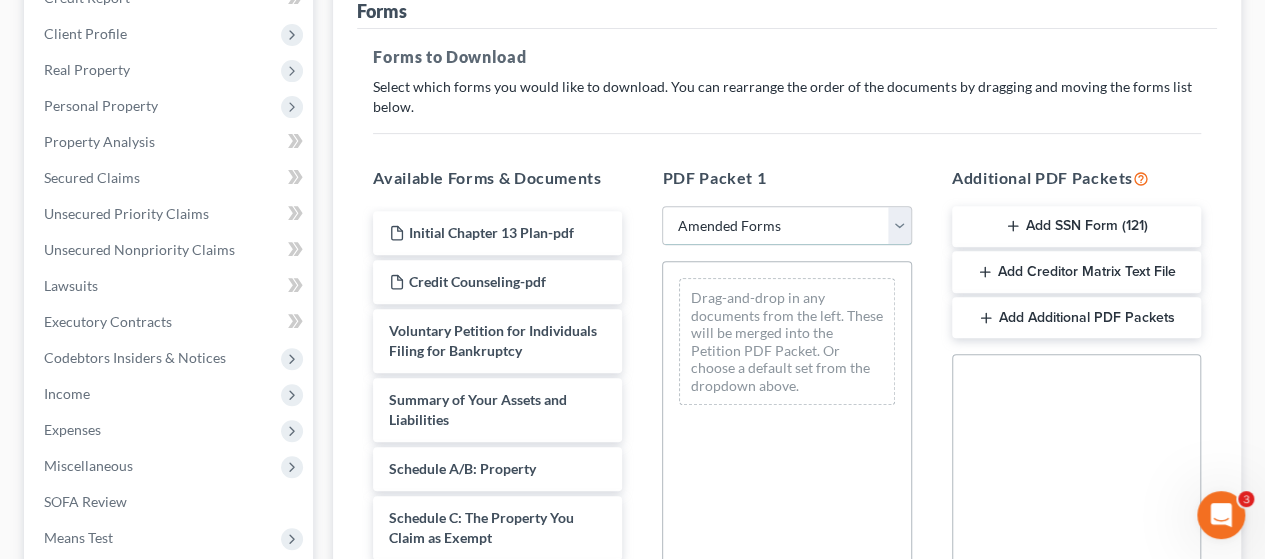 click on "Choose Default Petition PDF Packet Complete Bankruptcy Petition (all forms and schedules) Emergency Filing Forms (Petition and Creditor List Only) Amended Forms Signature Pages Only Supplemental Post Petition (Sch. I & J) Supplemental Post Petition (Sch. I) Supplemental Post Petition (Sch. J)" at bounding box center (786, 226) 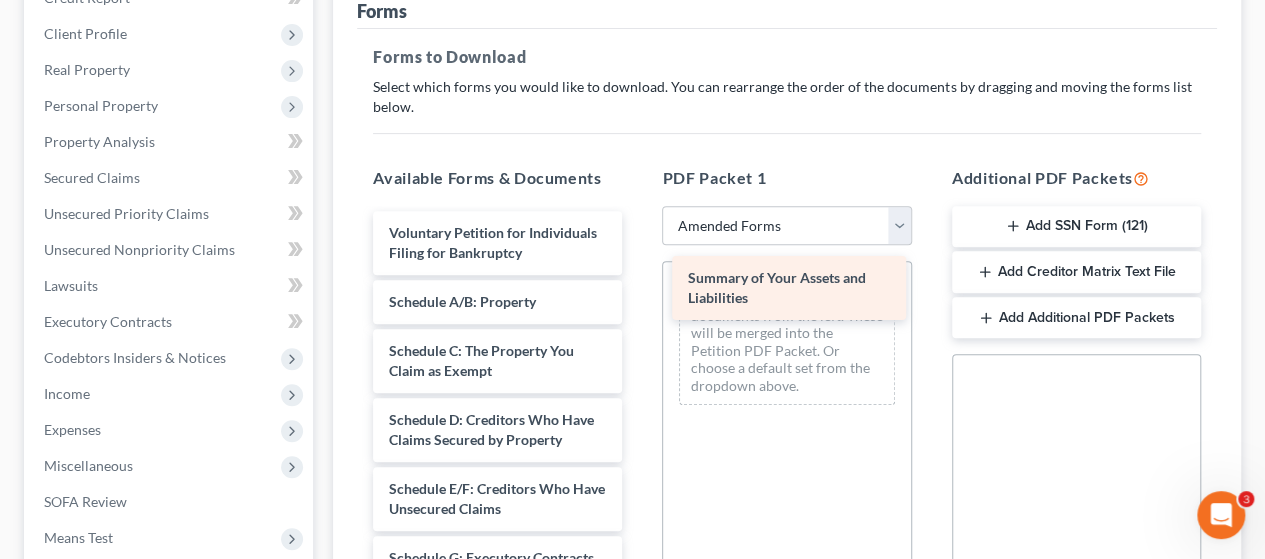 drag, startPoint x: 465, startPoint y: 326, endPoint x: 763, endPoint y: 284, distance: 300.9452 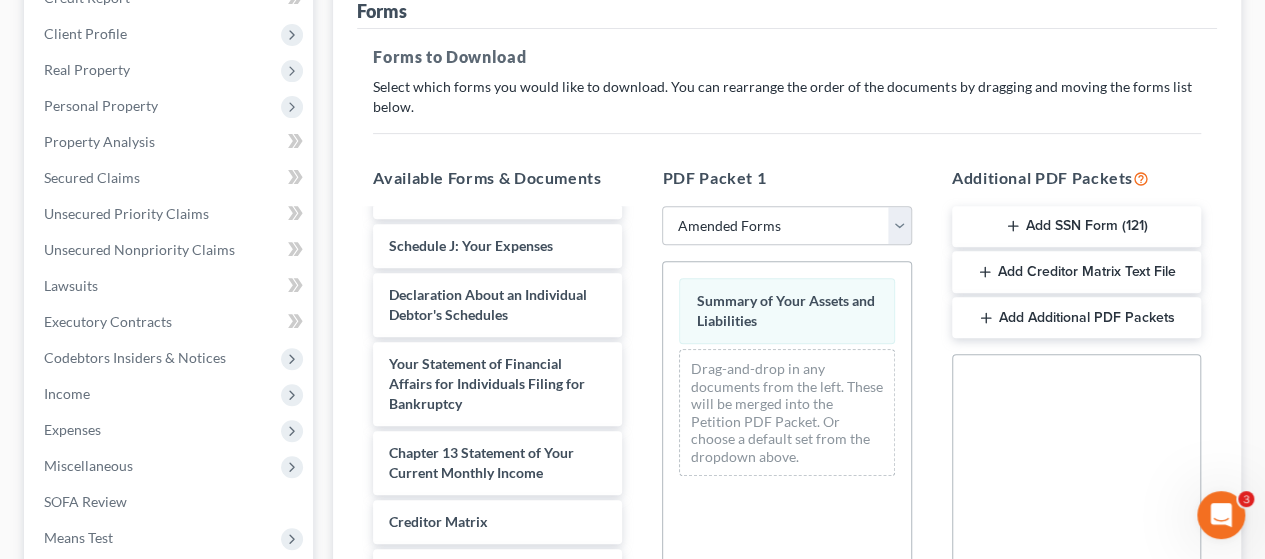 scroll, scrollTop: 500, scrollLeft: 0, axis: vertical 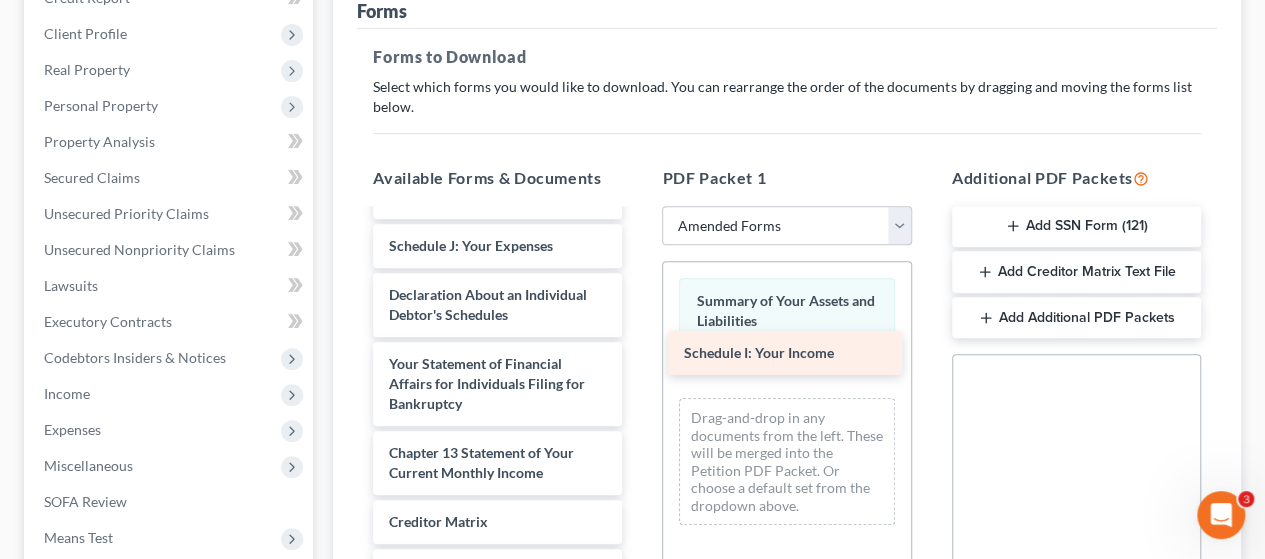 drag, startPoint x: 463, startPoint y: 212, endPoint x: 758, endPoint y: 351, distance: 326.10733 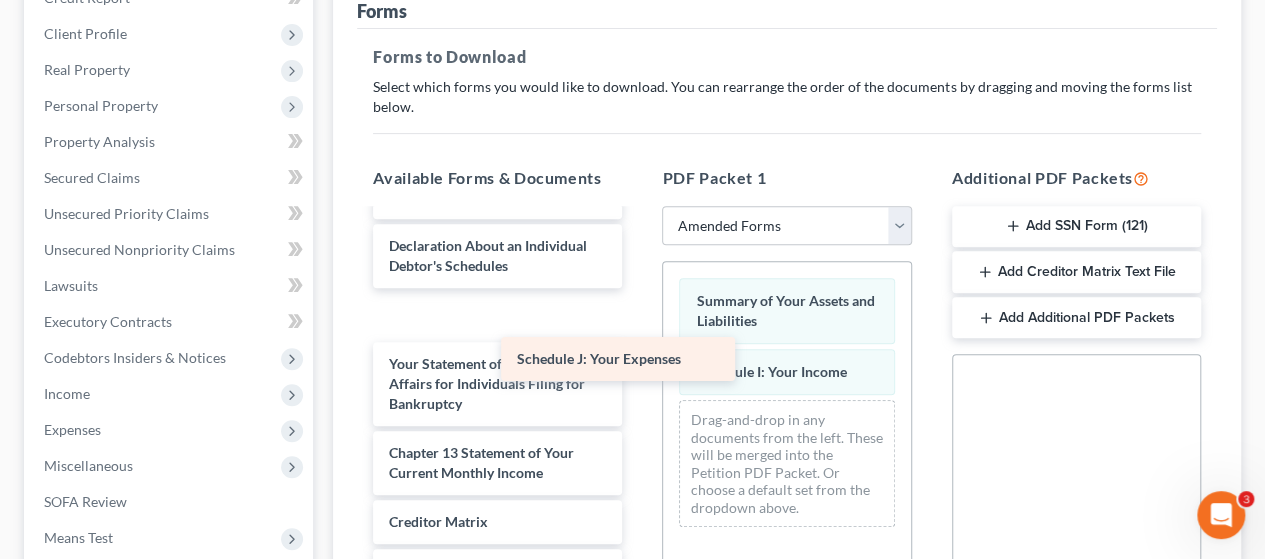 scroll, scrollTop: 421, scrollLeft: 0, axis: vertical 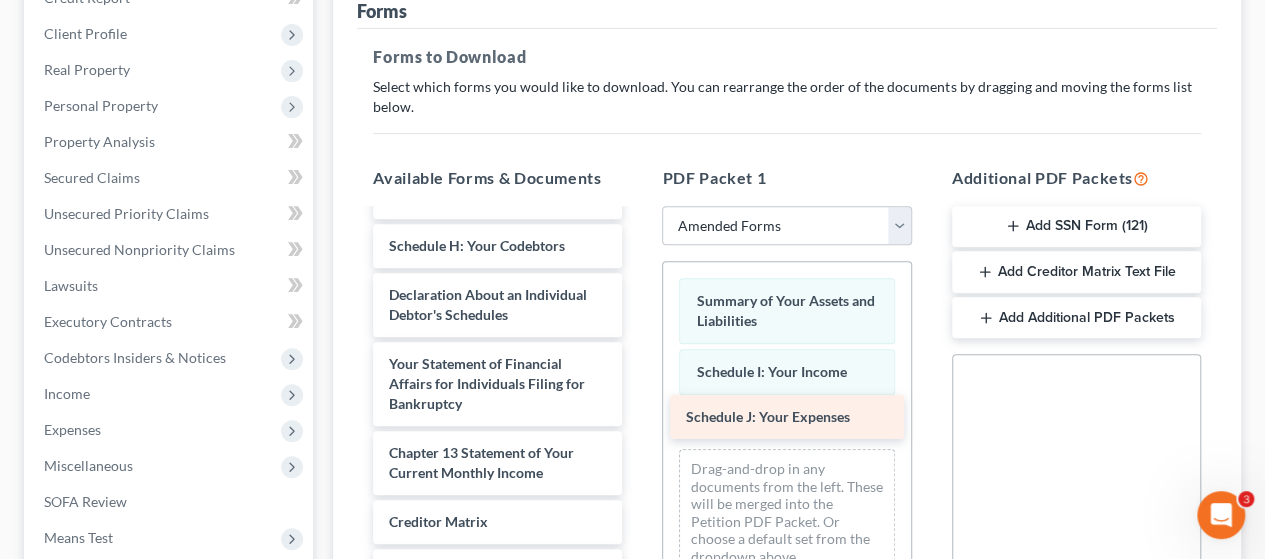 drag, startPoint x: 488, startPoint y: 255, endPoint x: 785, endPoint y: 409, distance: 334.55194 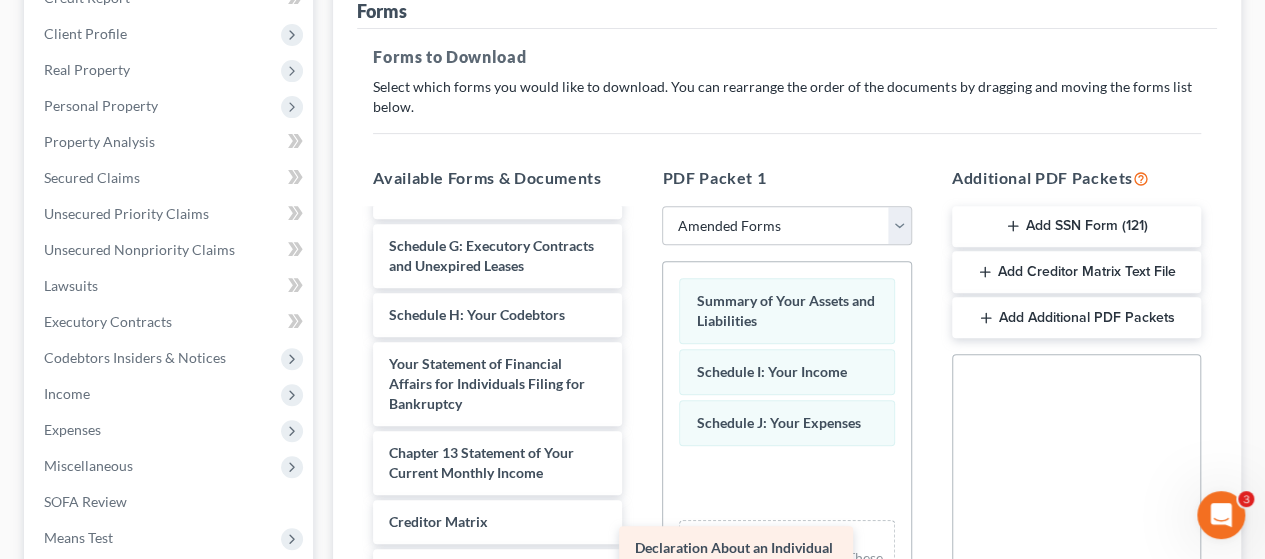 scroll, scrollTop: 352, scrollLeft: 0, axis: vertical 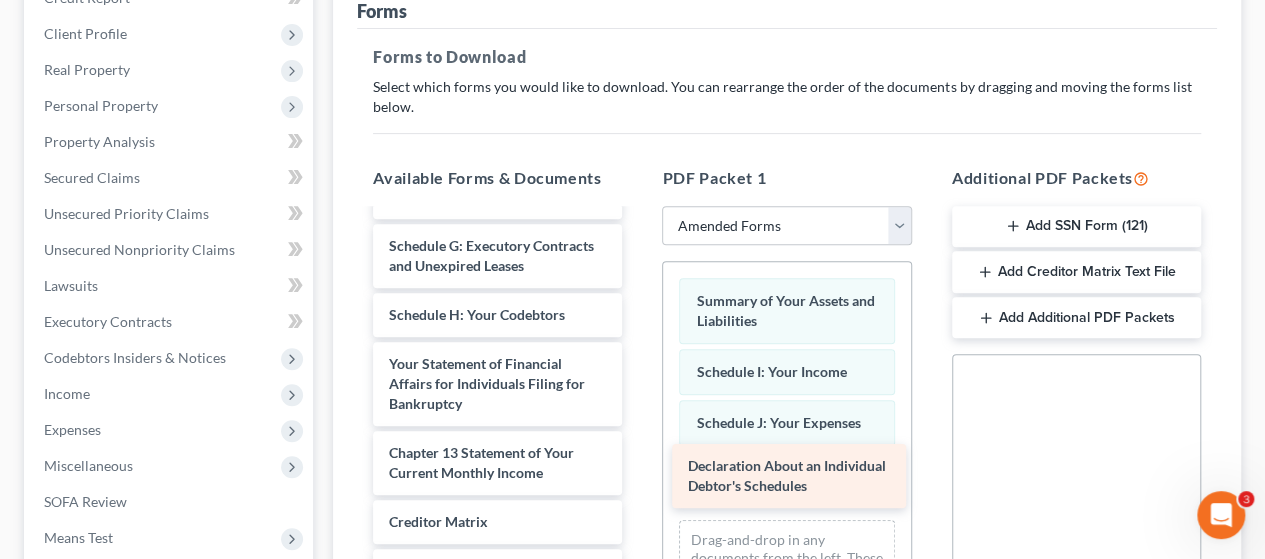 drag, startPoint x: 455, startPoint y: 287, endPoint x: 754, endPoint y: 461, distance: 345.94363 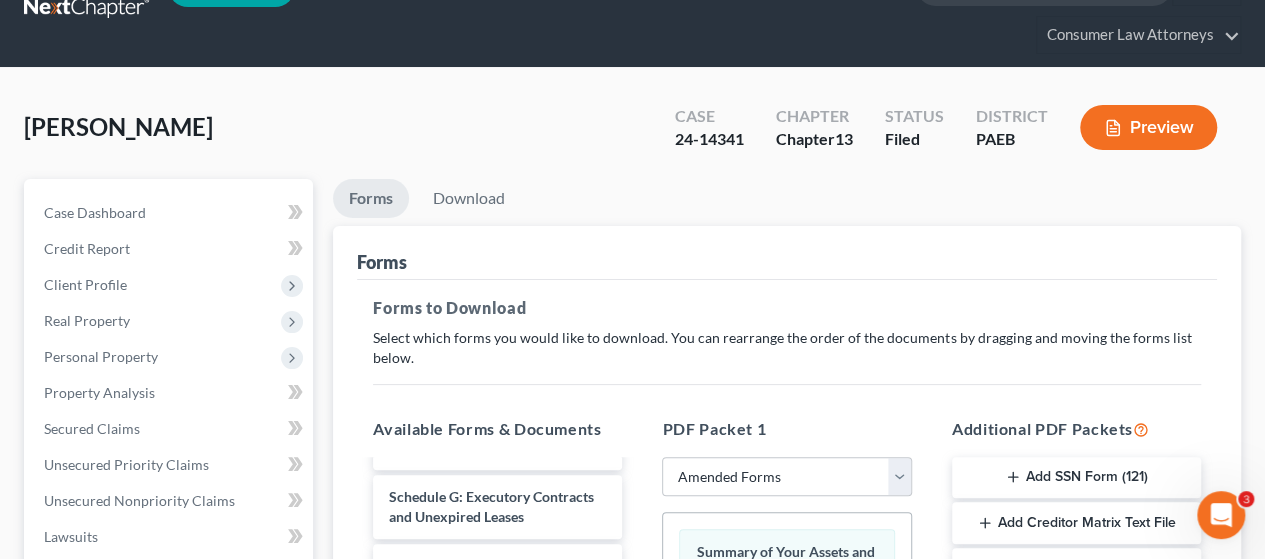 scroll, scrollTop: 0, scrollLeft: 0, axis: both 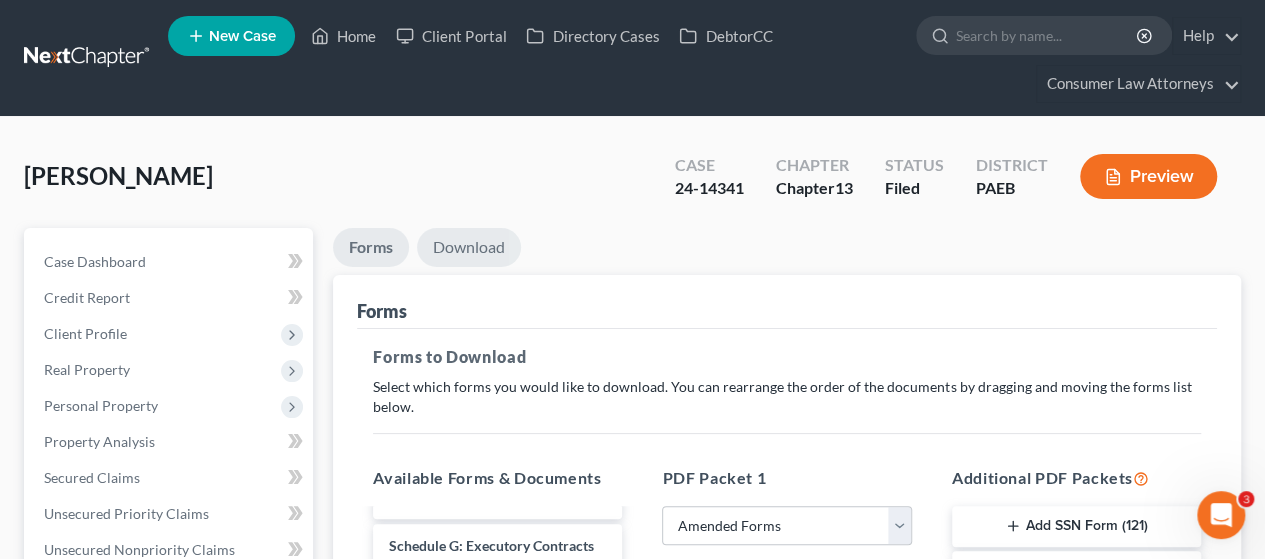 click on "Download" at bounding box center (469, 247) 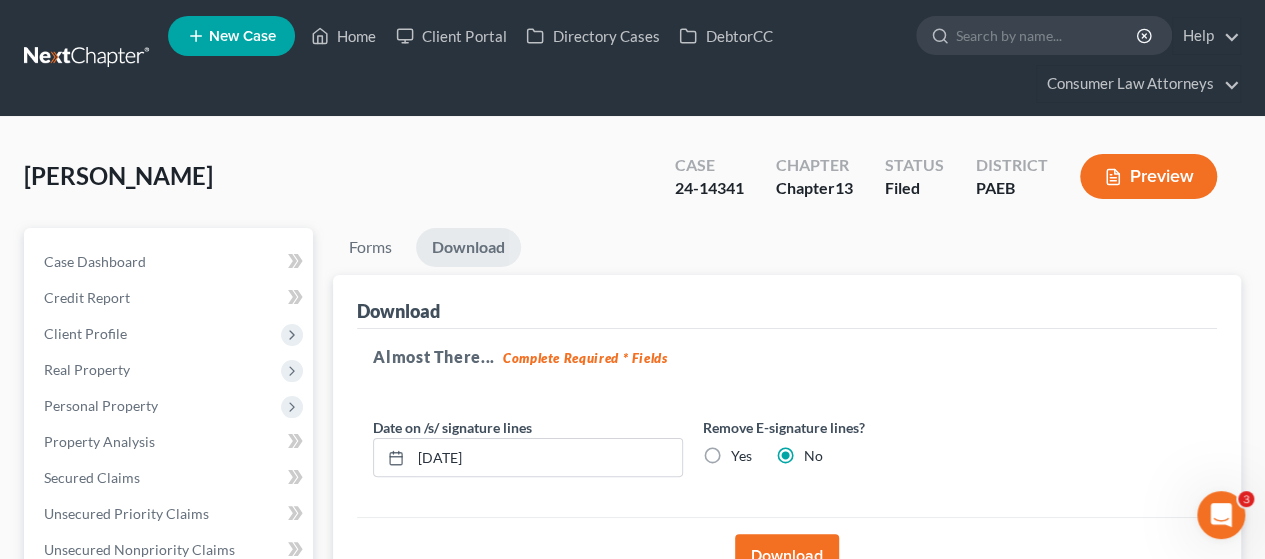 click on "Download" at bounding box center [787, 556] 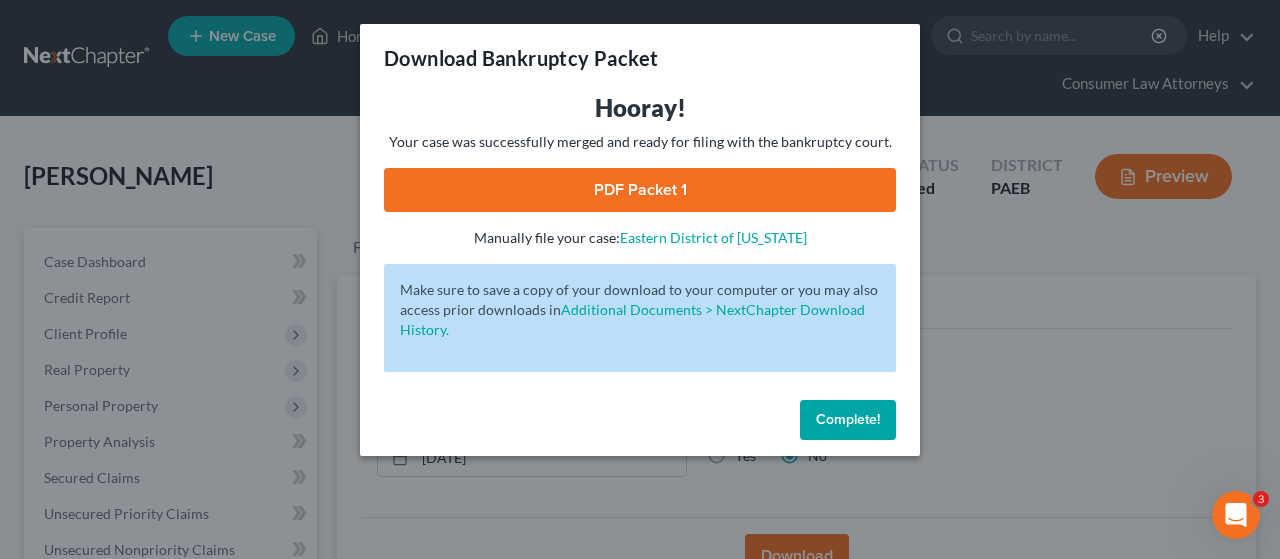 click on "PDF Packet 1" at bounding box center [640, 190] 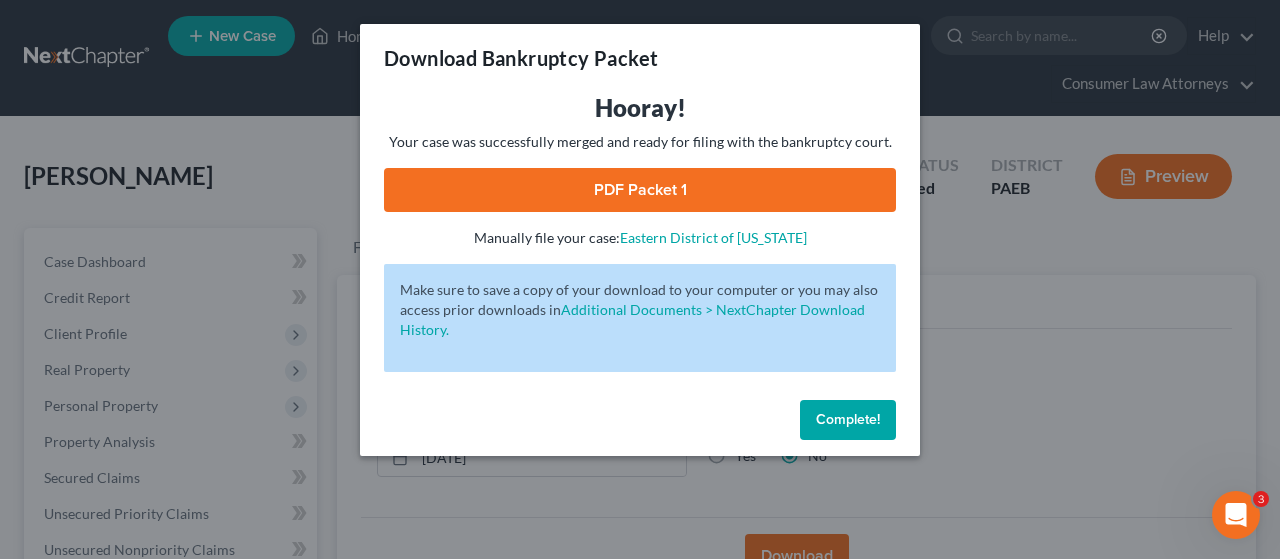 click on "Complete!" at bounding box center [848, 419] 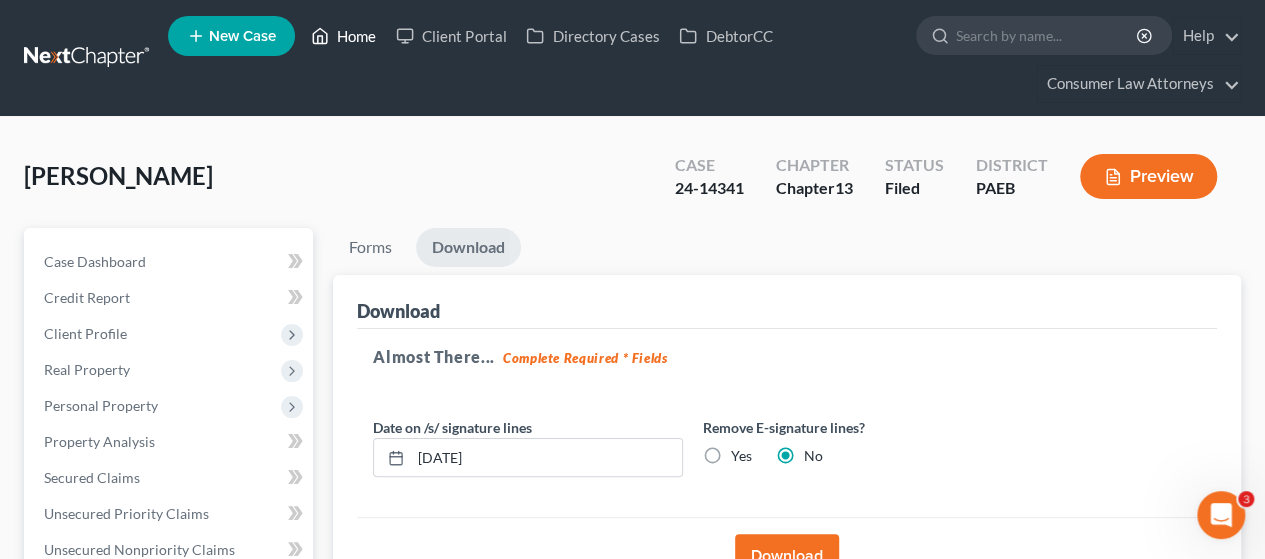 click on "Home" at bounding box center (343, 36) 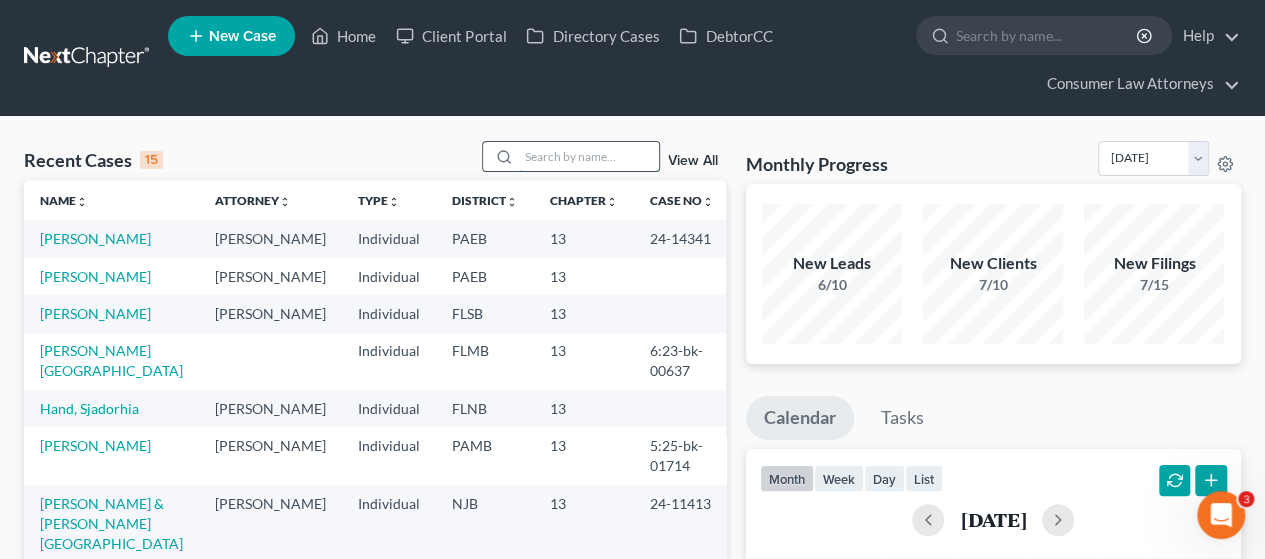 click at bounding box center (589, 156) 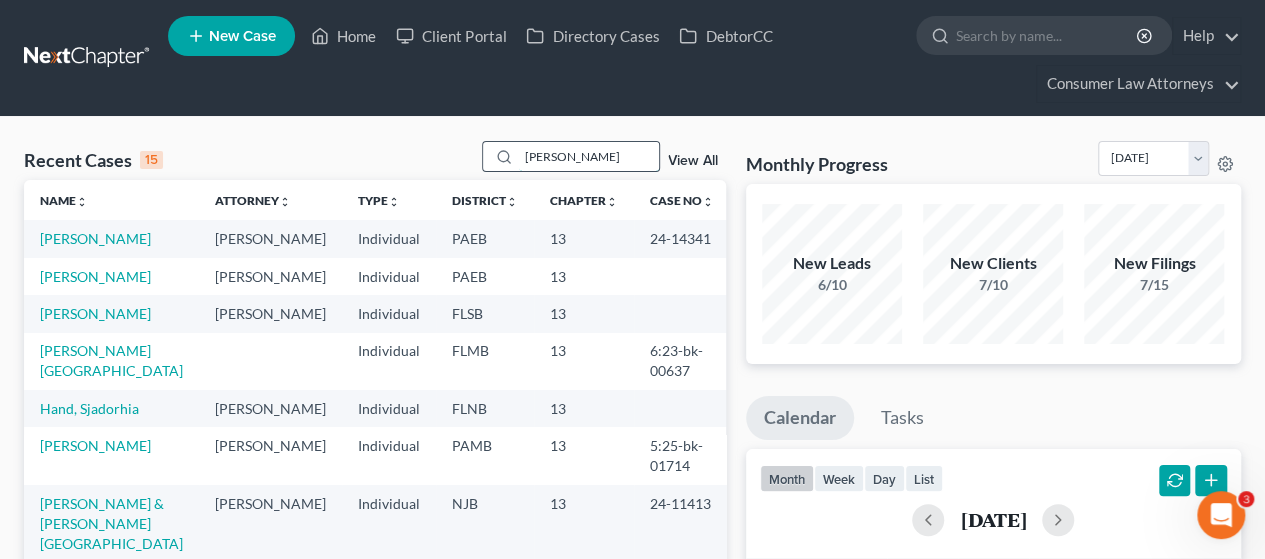 type on "[PERSON_NAME]" 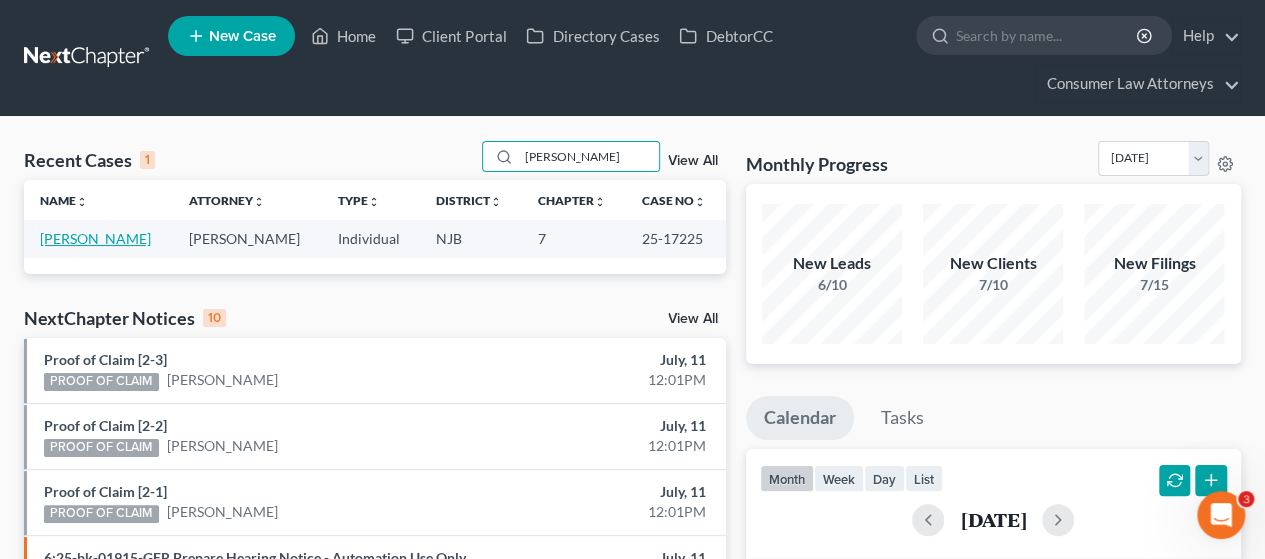 click on "[PERSON_NAME]" at bounding box center (95, 238) 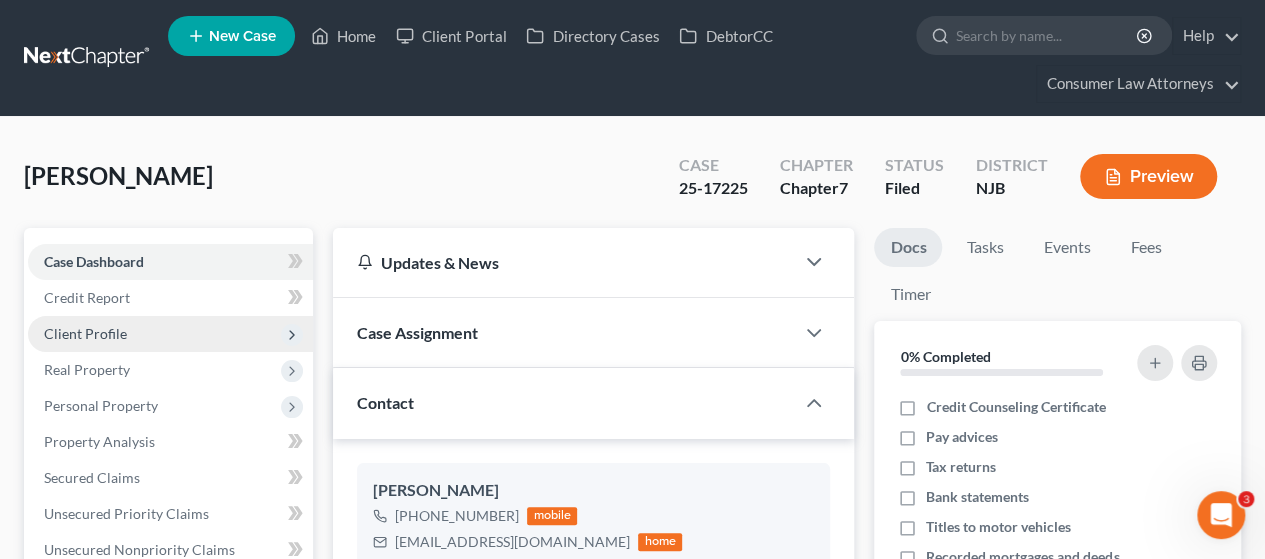 click on "Client Profile" at bounding box center [170, 334] 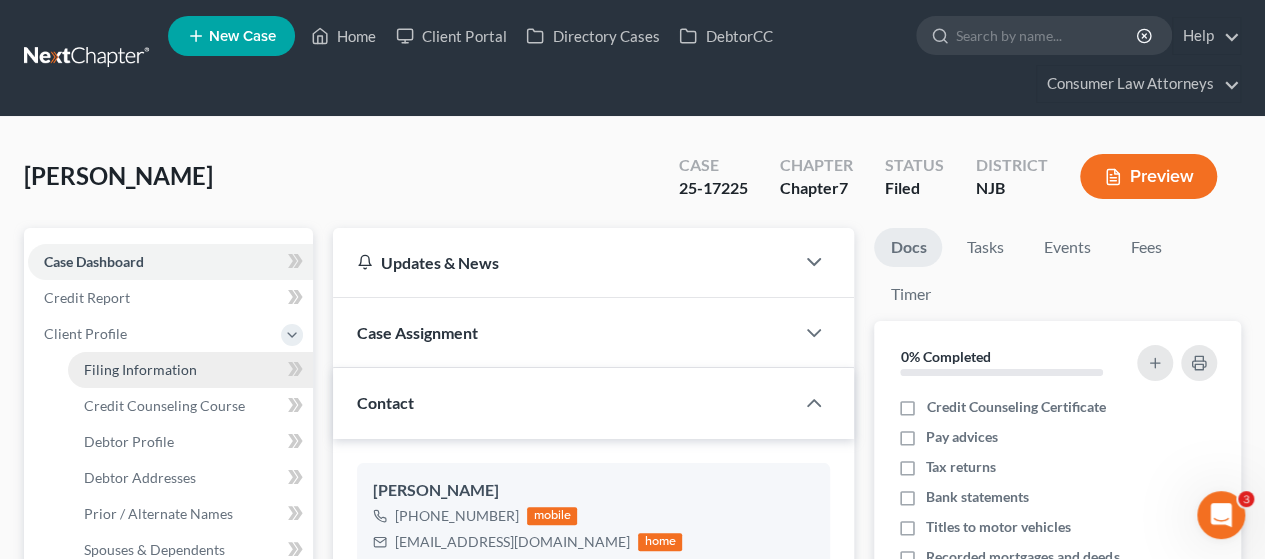 click on "Filing Information" at bounding box center [140, 369] 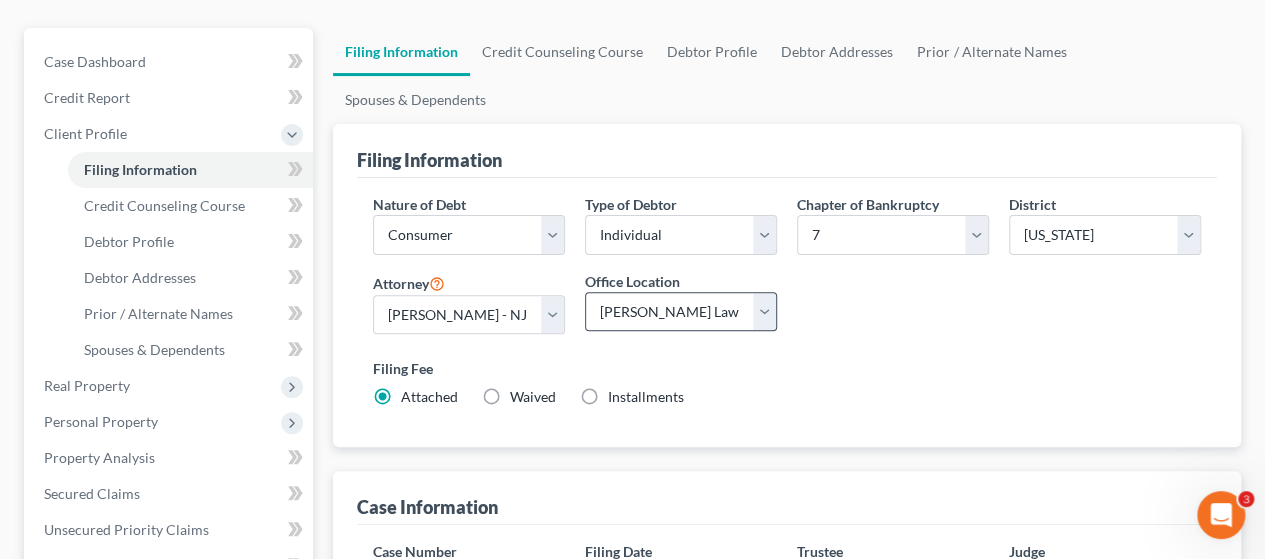 scroll, scrollTop: 0, scrollLeft: 0, axis: both 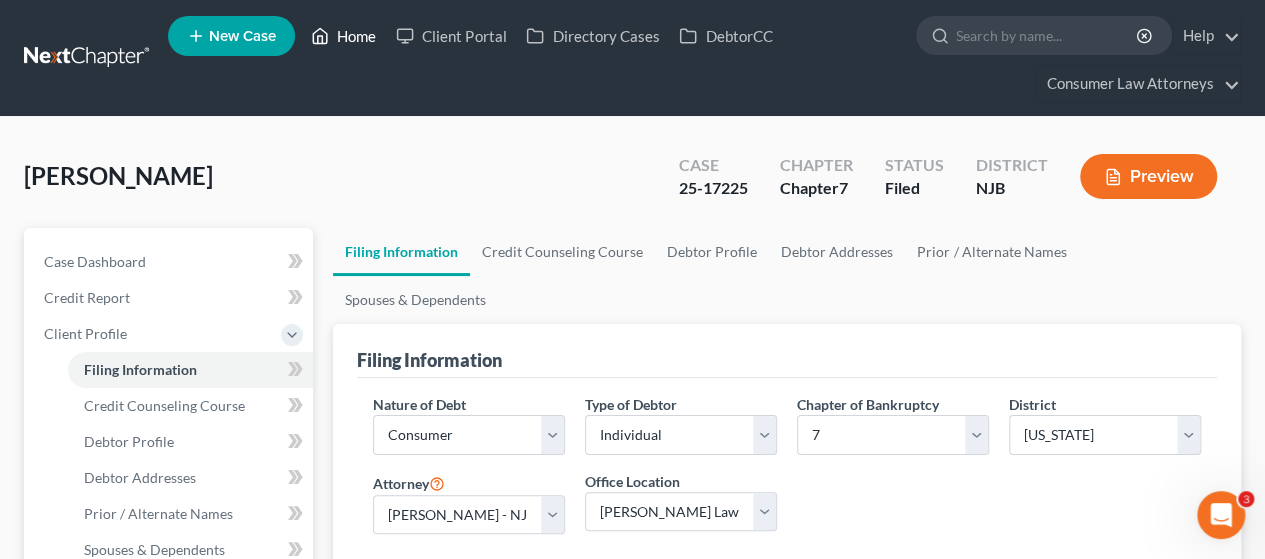 click on "Home" at bounding box center [343, 36] 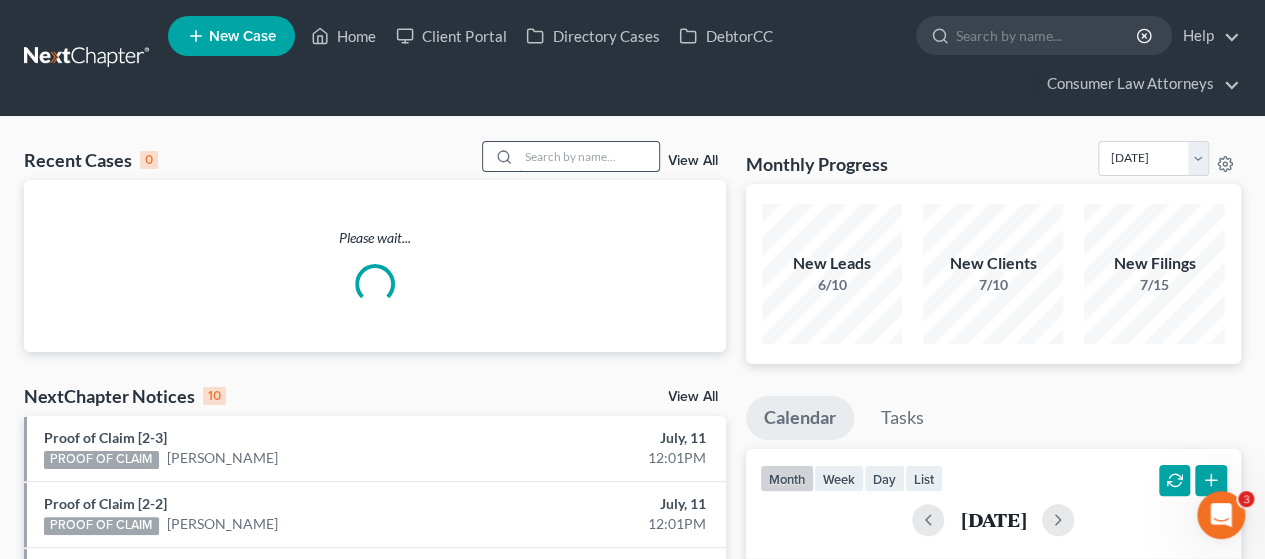 click at bounding box center (589, 156) 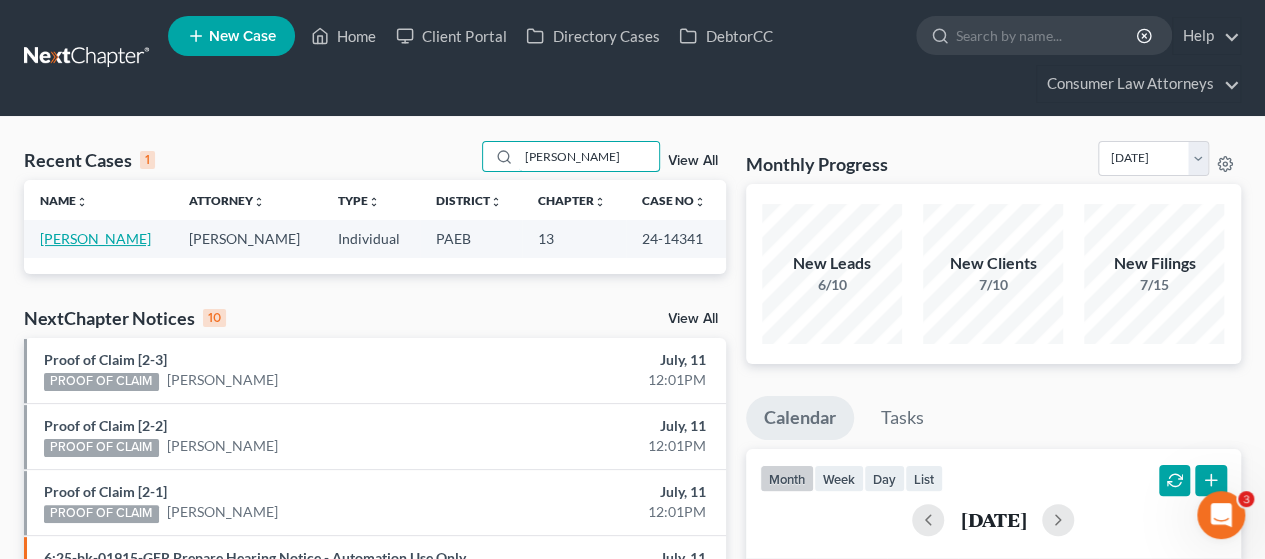 type on "[PERSON_NAME]" 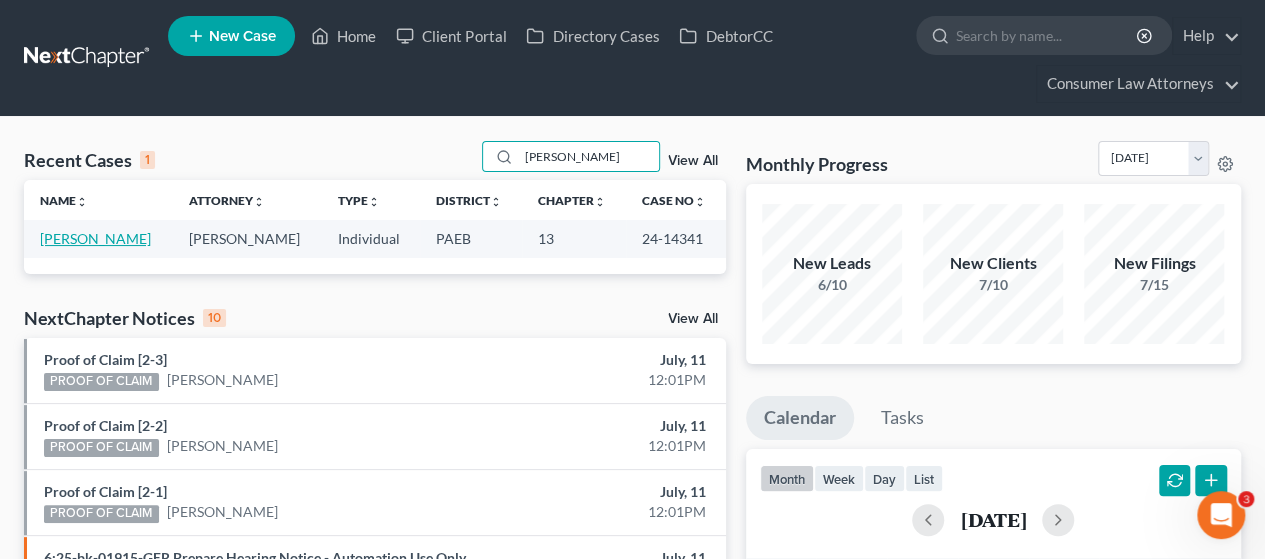 click on "[PERSON_NAME]" at bounding box center [95, 238] 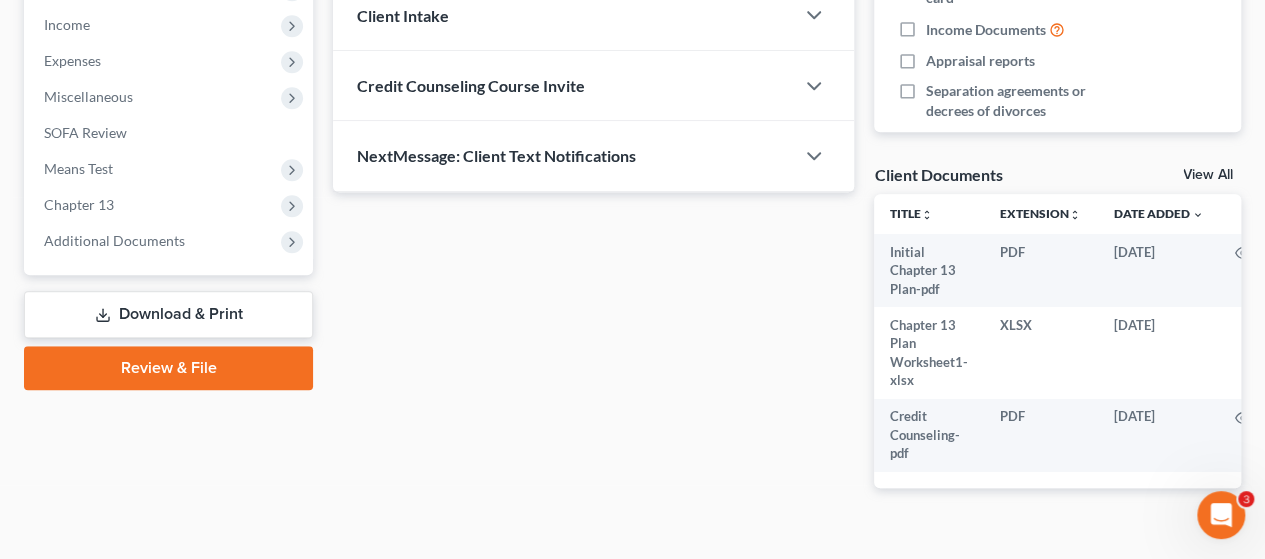 scroll, scrollTop: 700, scrollLeft: 0, axis: vertical 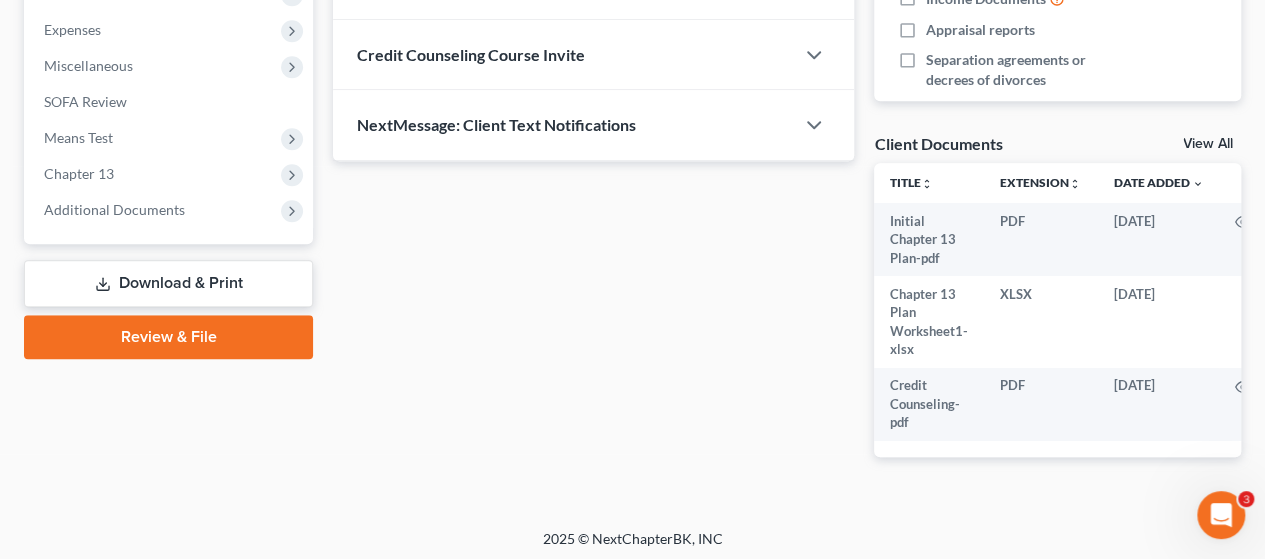 click on "Download & Print" at bounding box center (168, 283) 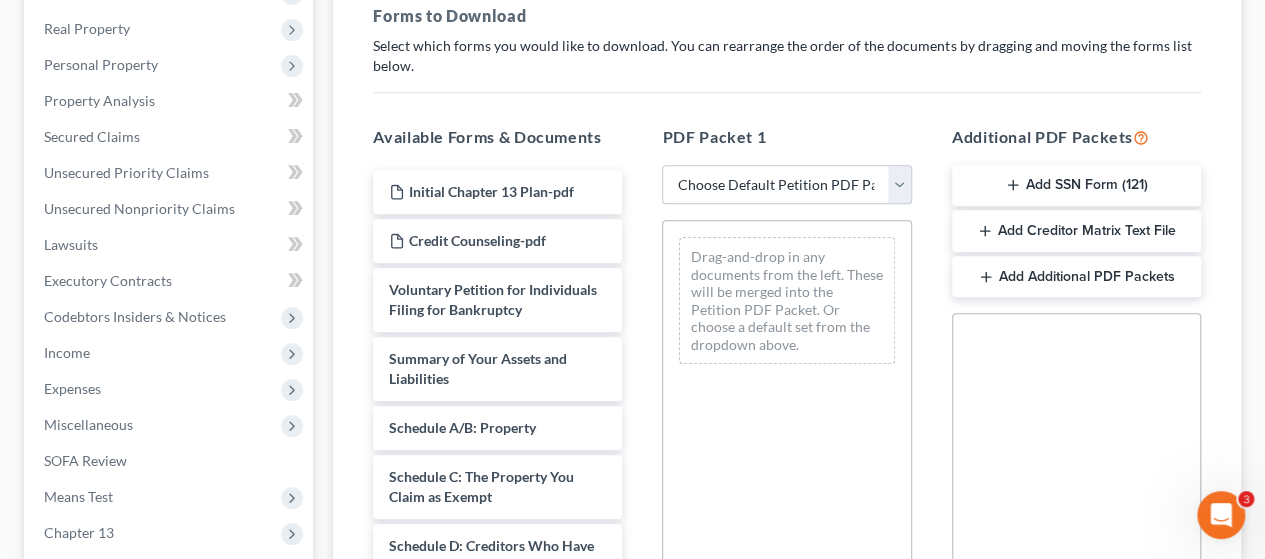 scroll, scrollTop: 400, scrollLeft: 0, axis: vertical 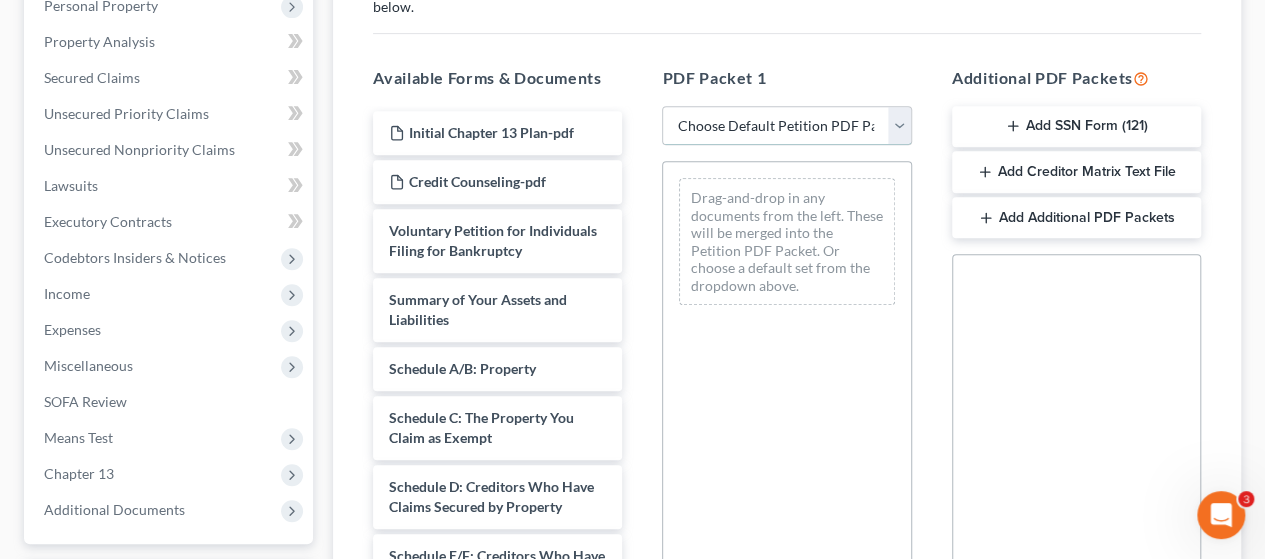 drag, startPoint x: 899, startPoint y: 119, endPoint x: 882, endPoint y: 119, distance: 17 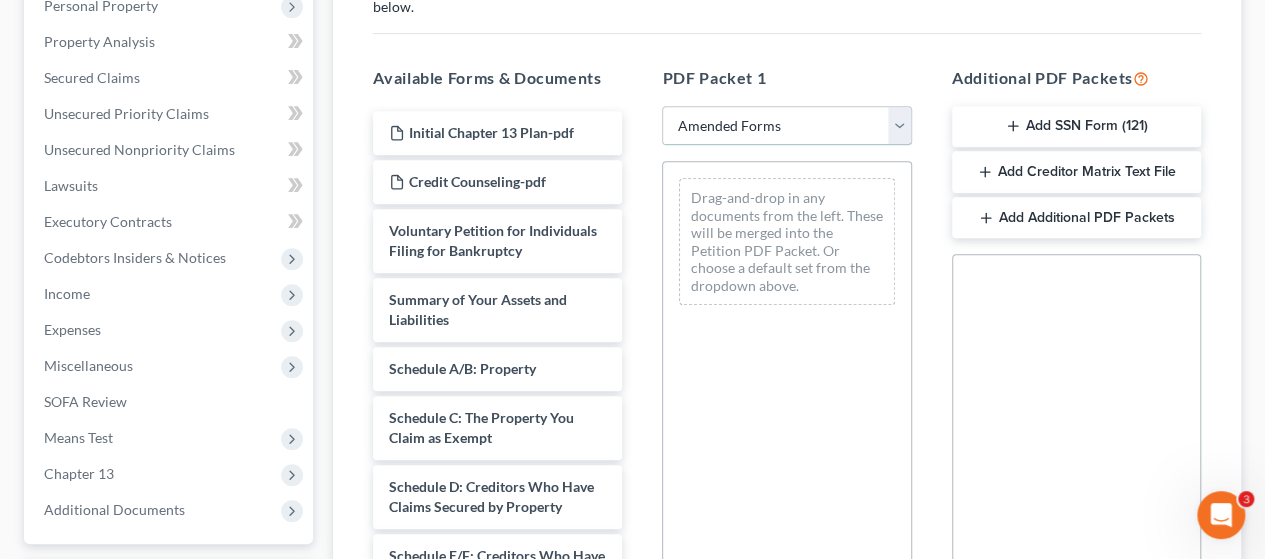 click on "Choose Default Petition PDF Packet Complete Bankruptcy Petition (all forms and schedules) Emergency Filing Forms (Petition and Creditor List Only) Amended Forms Signature Pages Only Supplemental Post Petition (Sch. I & J) Supplemental Post Petition (Sch. I) Supplemental Post Petition (Sch. J)" at bounding box center (786, 126) 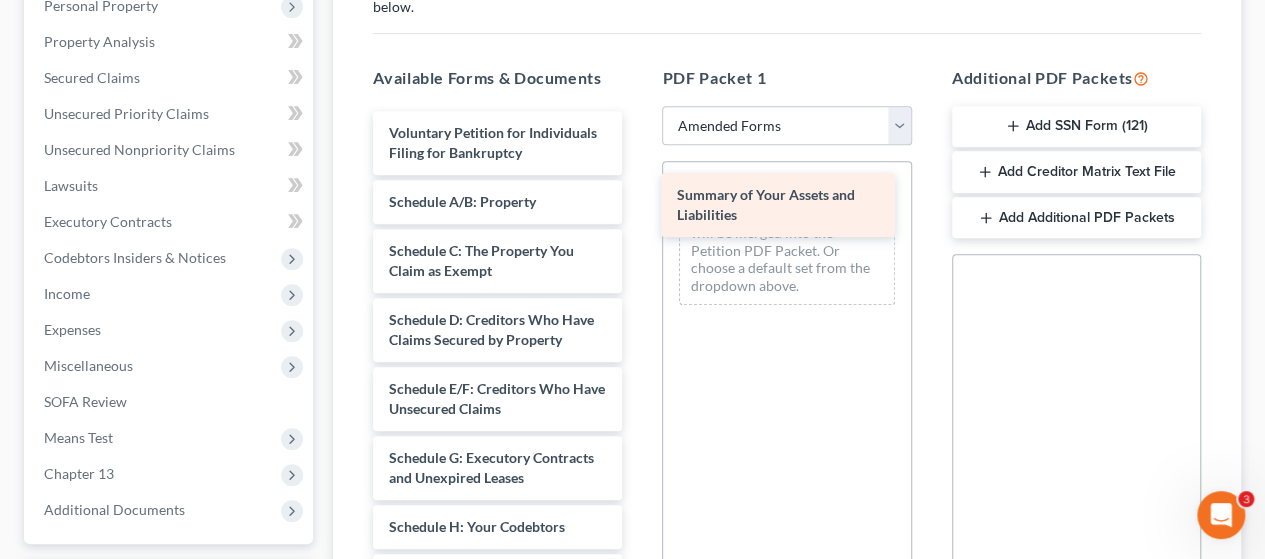 drag, startPoint x: 466, startPoint y: 215, endPoint x: 754, endPoint y: 190, distance: 289.08304 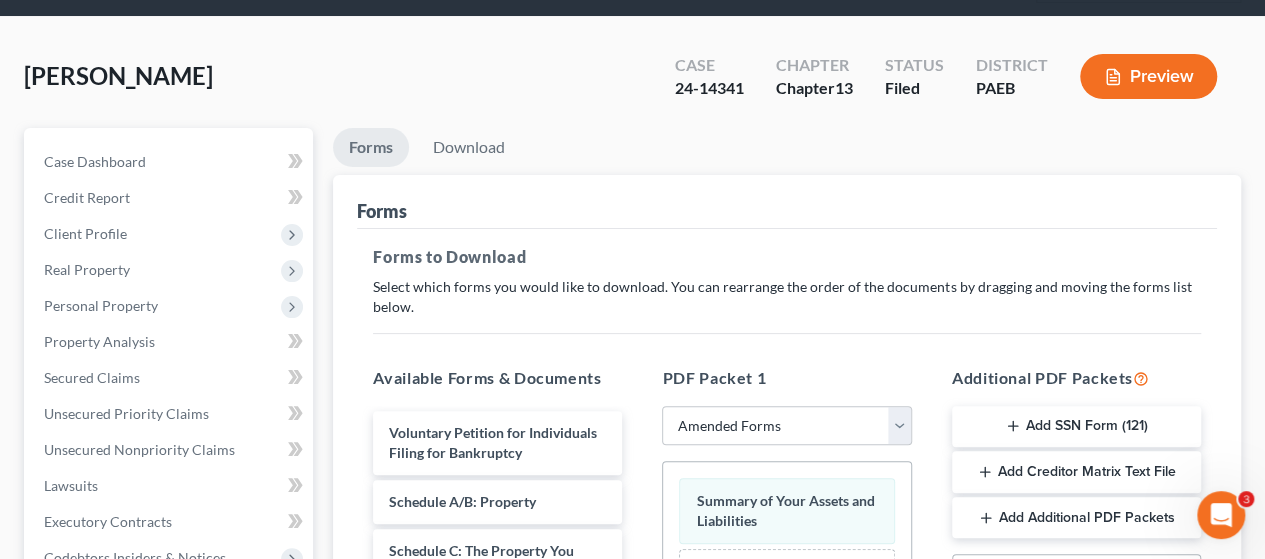 scroll, scrollTop: 0, scrollLeft: 0, axis: both 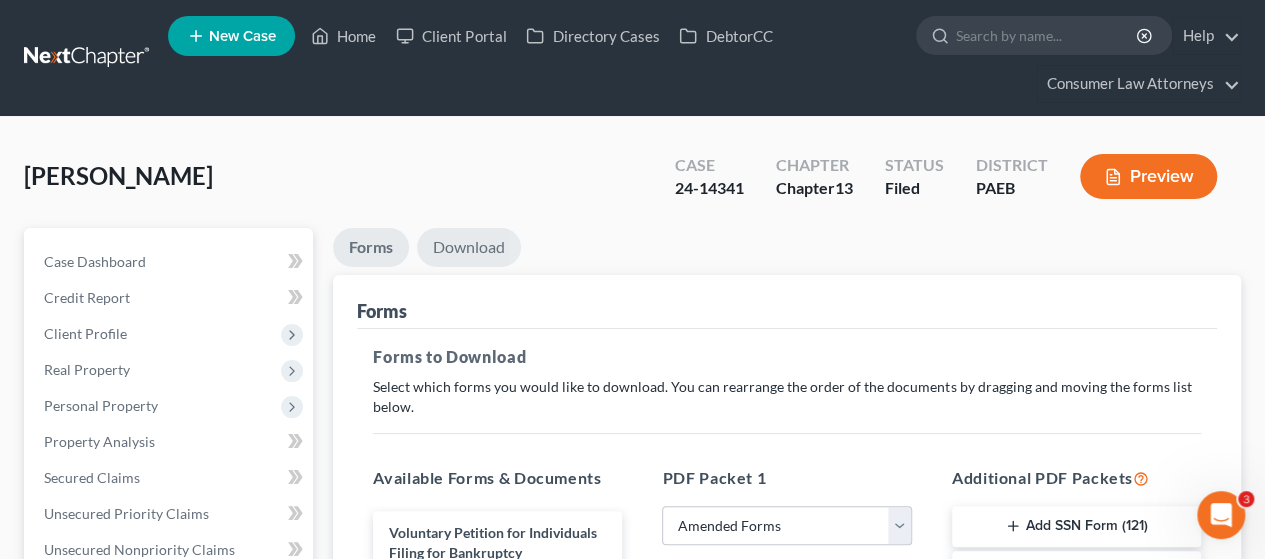 click on "Download" at bounding box center (469, 247) 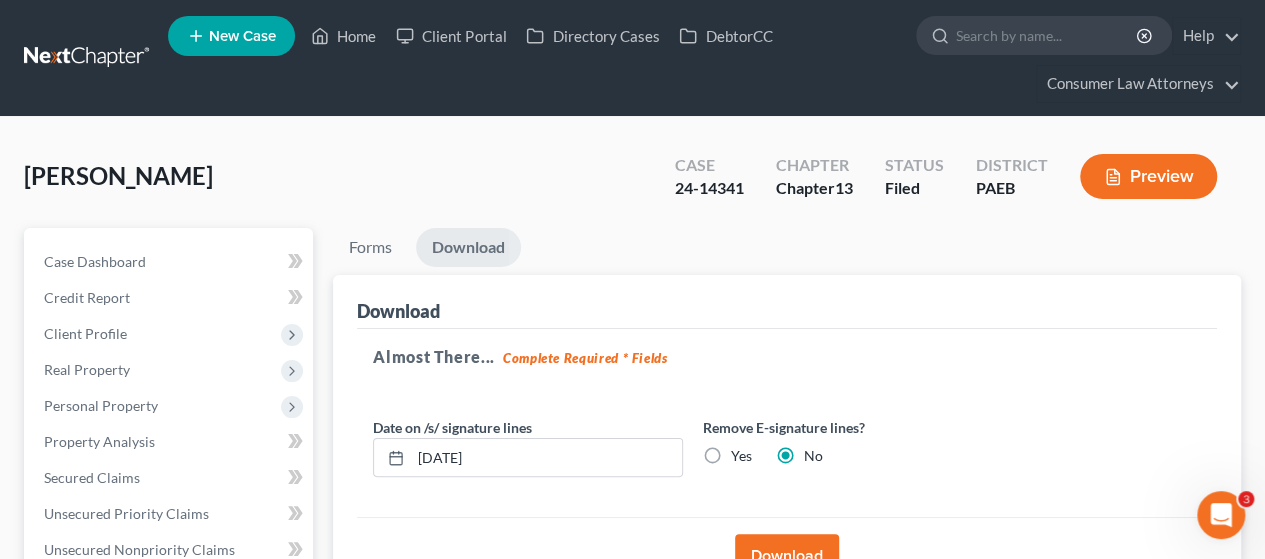 click on "Download" at bounding box center (787, 556) 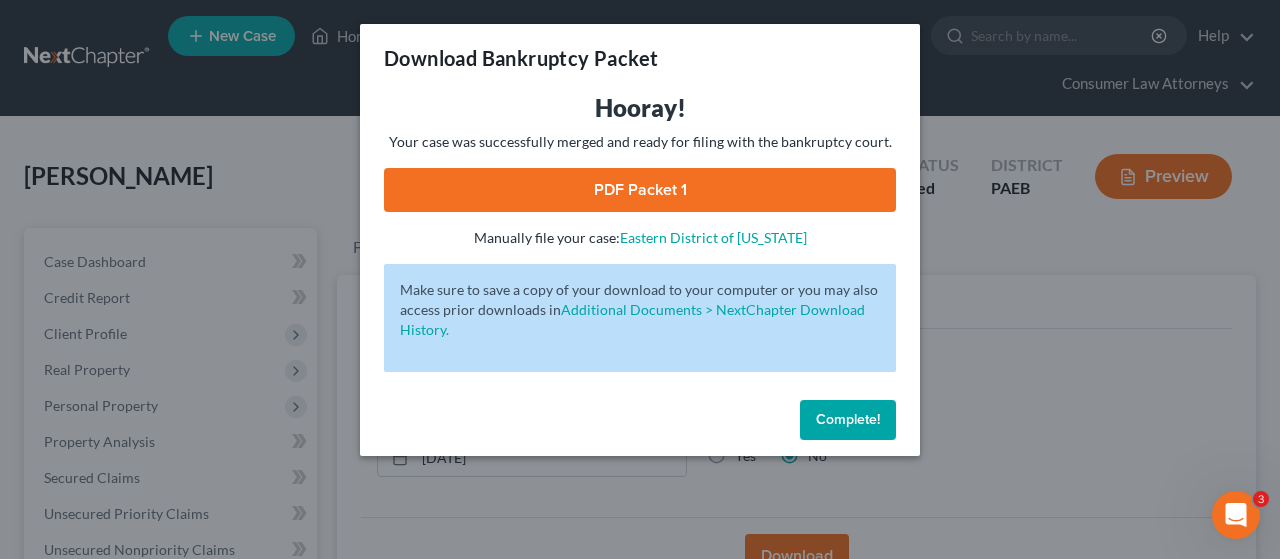 click on "PDF Packet 1" at bounding box center [640, 190] 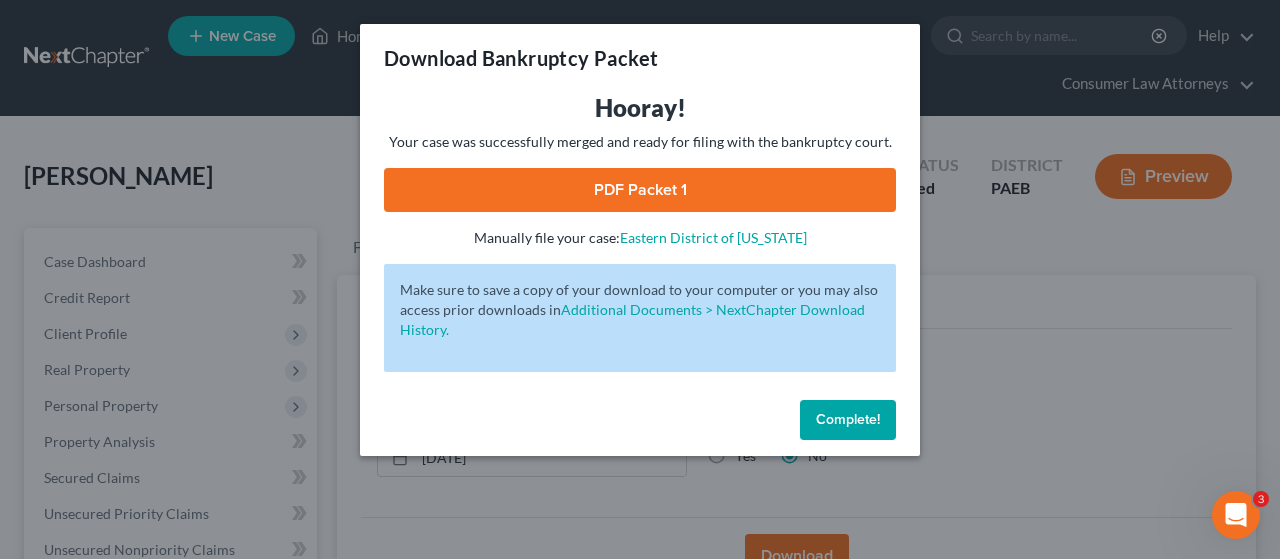 click on "Complete!" at bounding box center [848, 419] 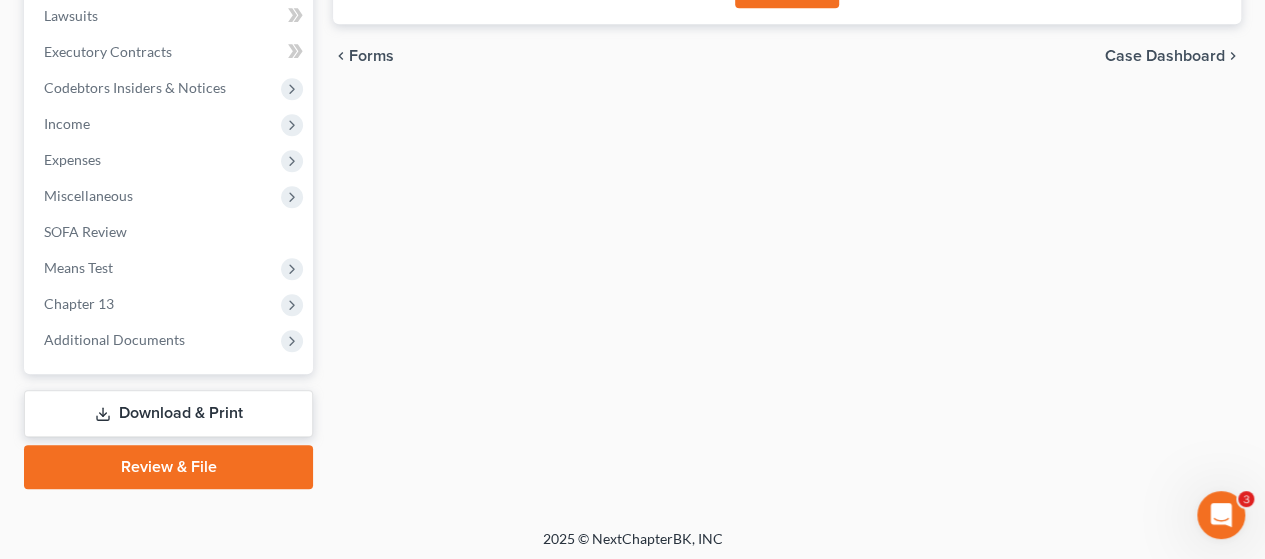 scroll, scrollTop: 572, scrollLeft: 0, axis: vertical 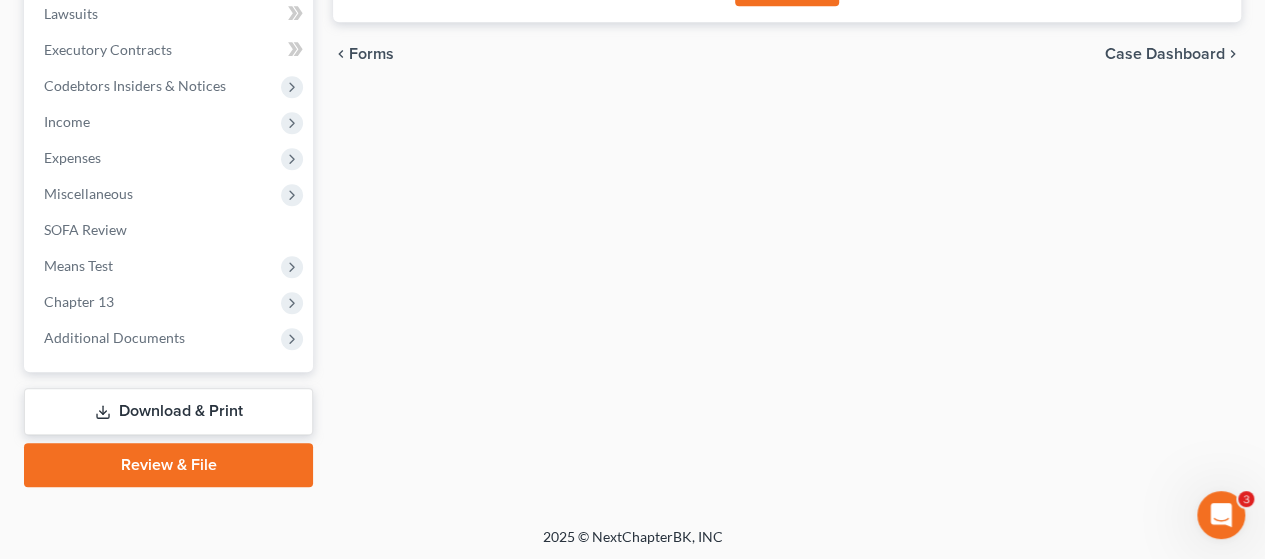 click on "Review & File" at bounding box center [168, 465] 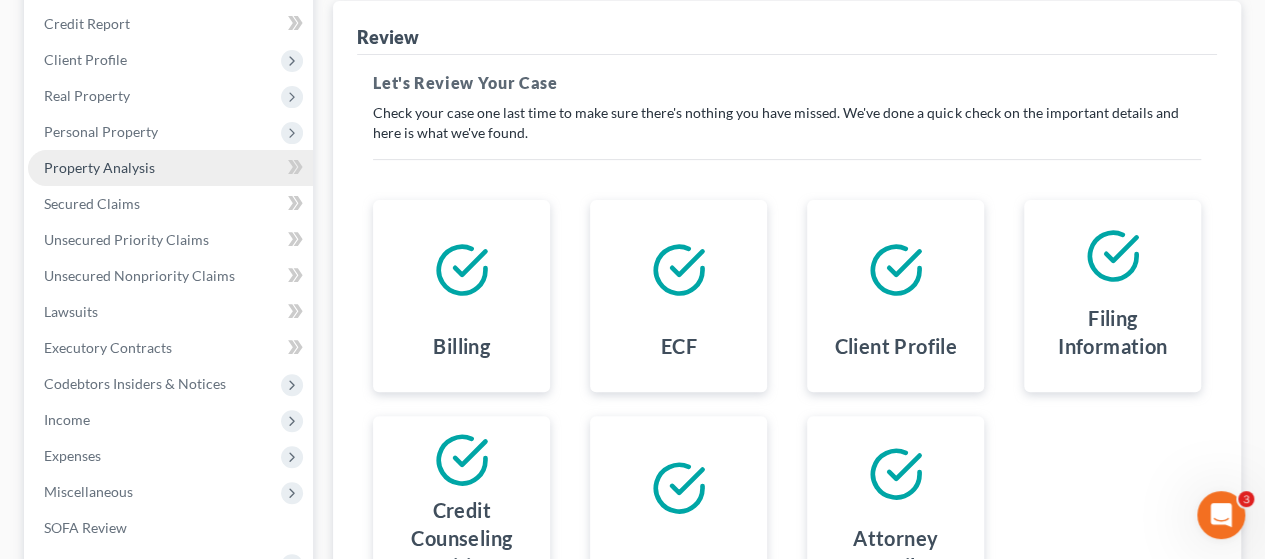 scroll, scrollTop: 572, scrollLeft: 0, axis: vertical 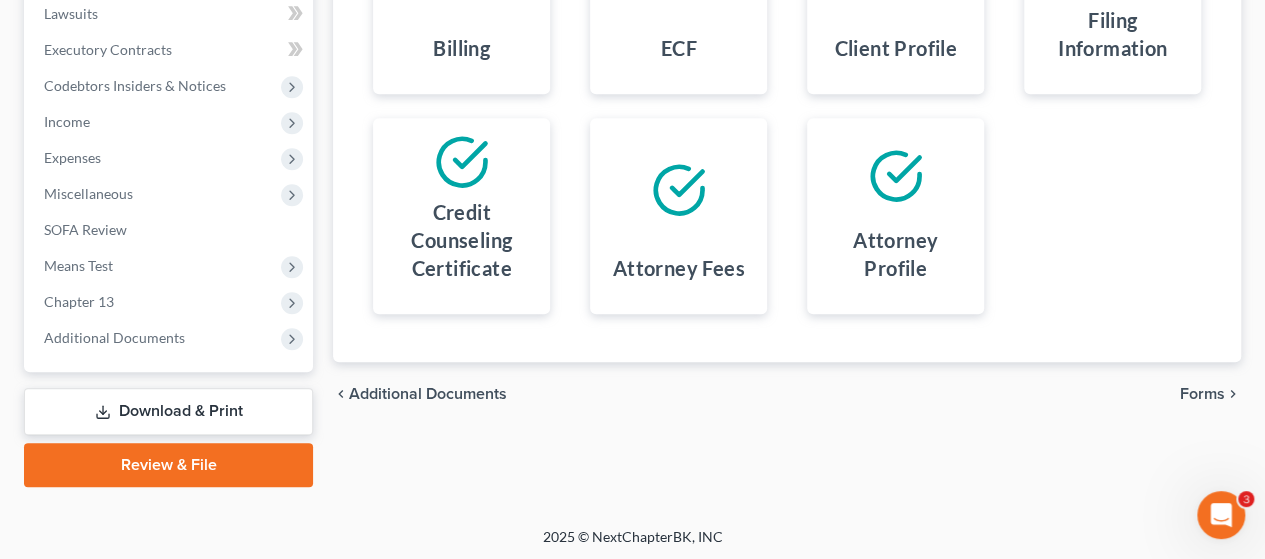 click on "Download & Print" at bounding box center [168, 411] 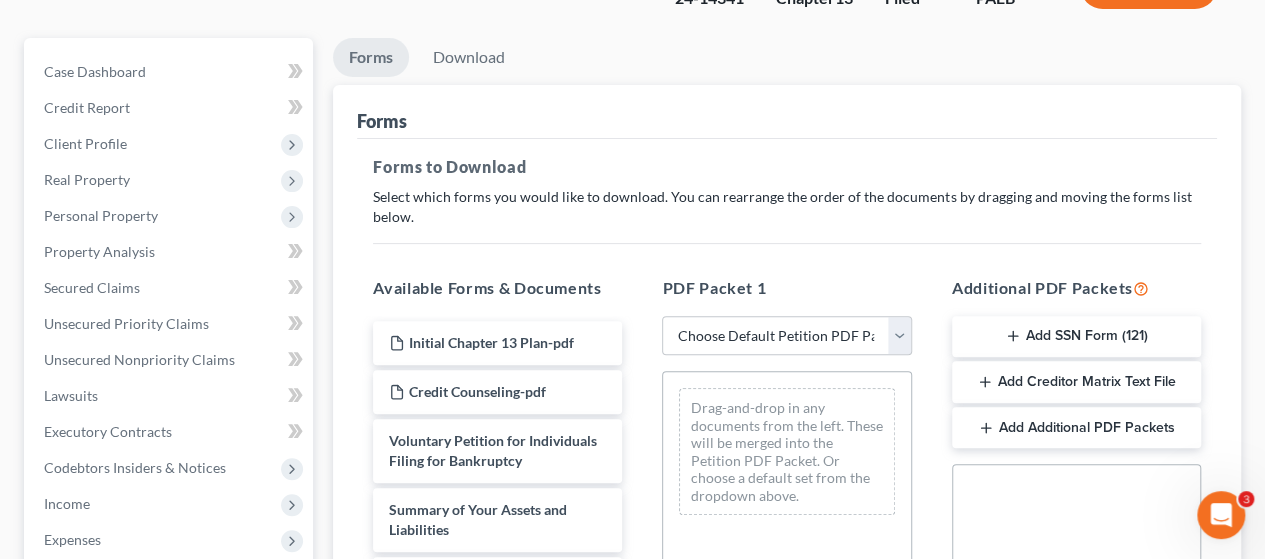scroll, scrollTop: 400, scrollLeft: 0, axis: vertical 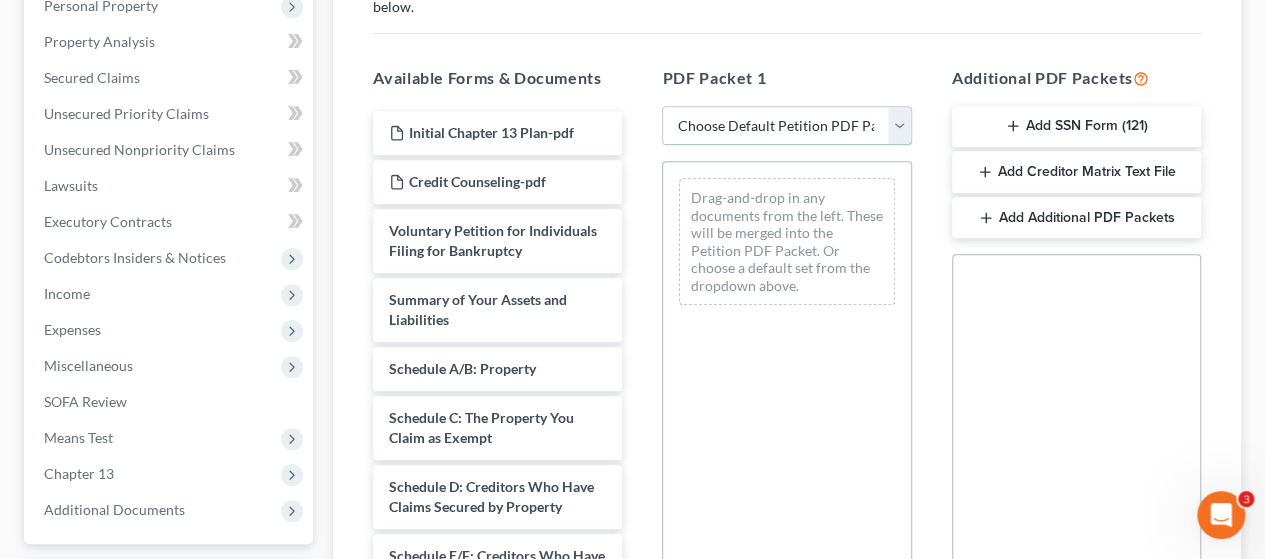 click on "Choose Default Petition PDF Packet Complete Bankruptcy Petition (all forms and schedules) Emergency Filing Forms (Petition and Creditor List Only) Amended Forms Signature Pages Only Supplemental Post Petition (Sch. I & J) Supplemental Post Petition (Sch. I) Supplemental Post Petition (Sch. J)" at bounding box center (786, 126) 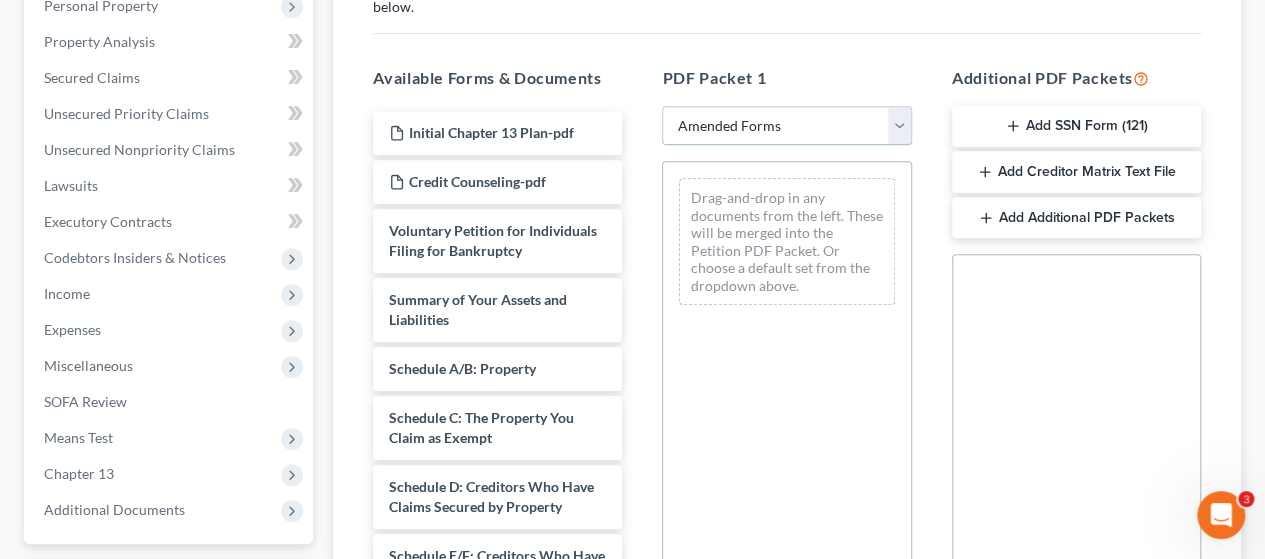 click on "Choose Default Petition PDF Packet Complete Bankruptcy Petition (all forms and schedules) Emergency Filing Forms (Petition and Creditor List Only) Amended Forms Signature Pages Only Supplemental Post Petition (Sch. I & J) Supplemental Post Petition (Sch. I) Supplemental Post Petition (Sch. J)" at bounding box center [786, 126] 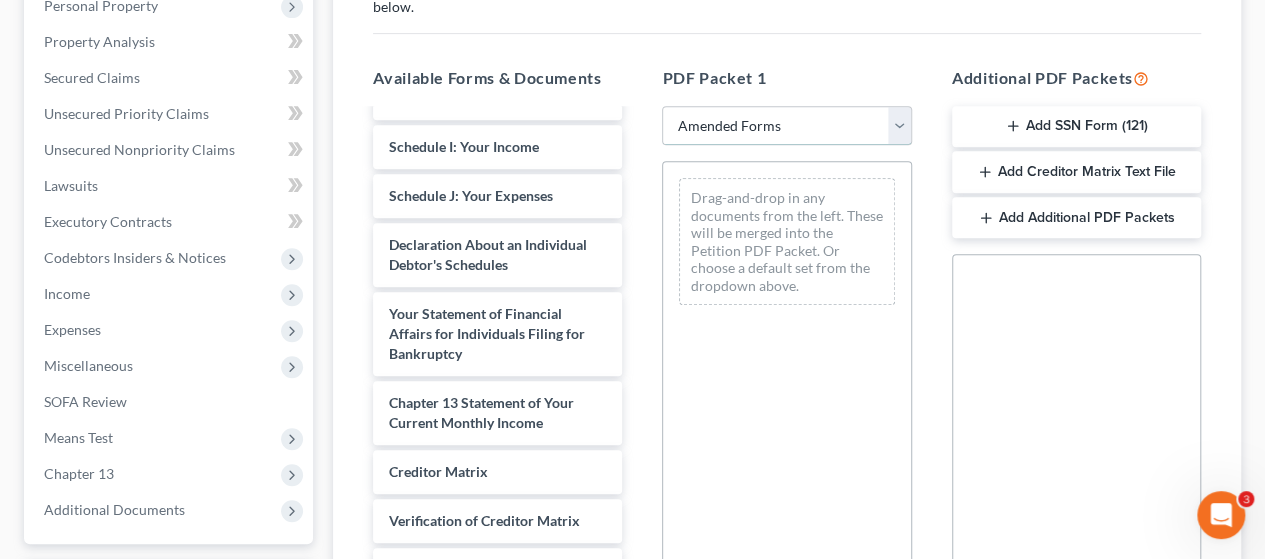 scroll, scrollTop: 500, scrollLeft: 0, axis: vertical 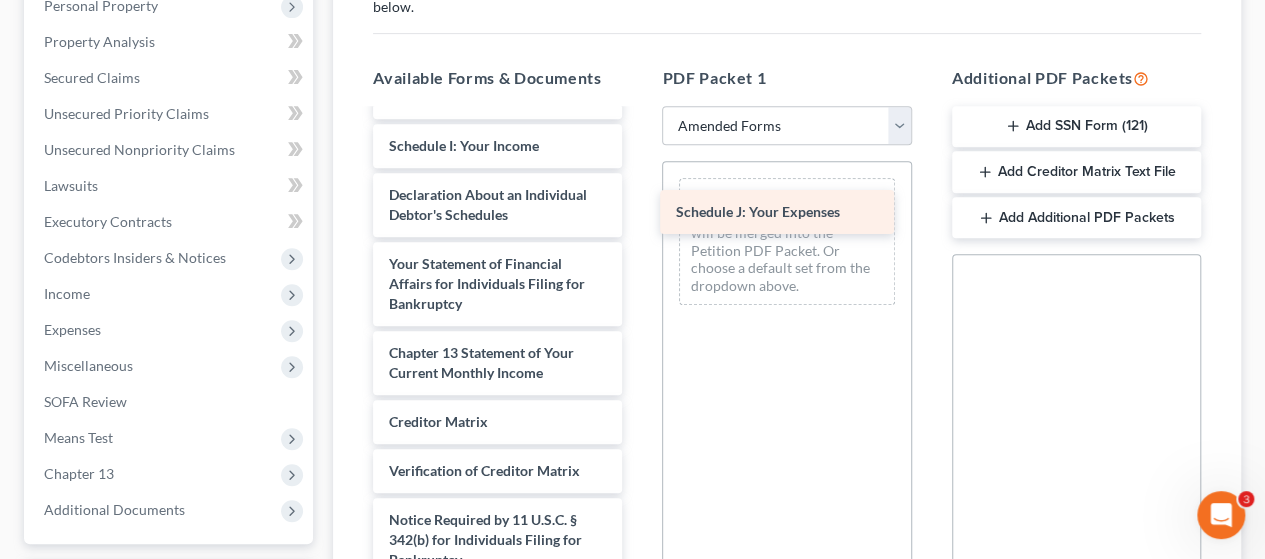 drag, startPoint x: 491, startPoint y: 235, endPoint x: 778, endPoint y: 215, distance: 287.696 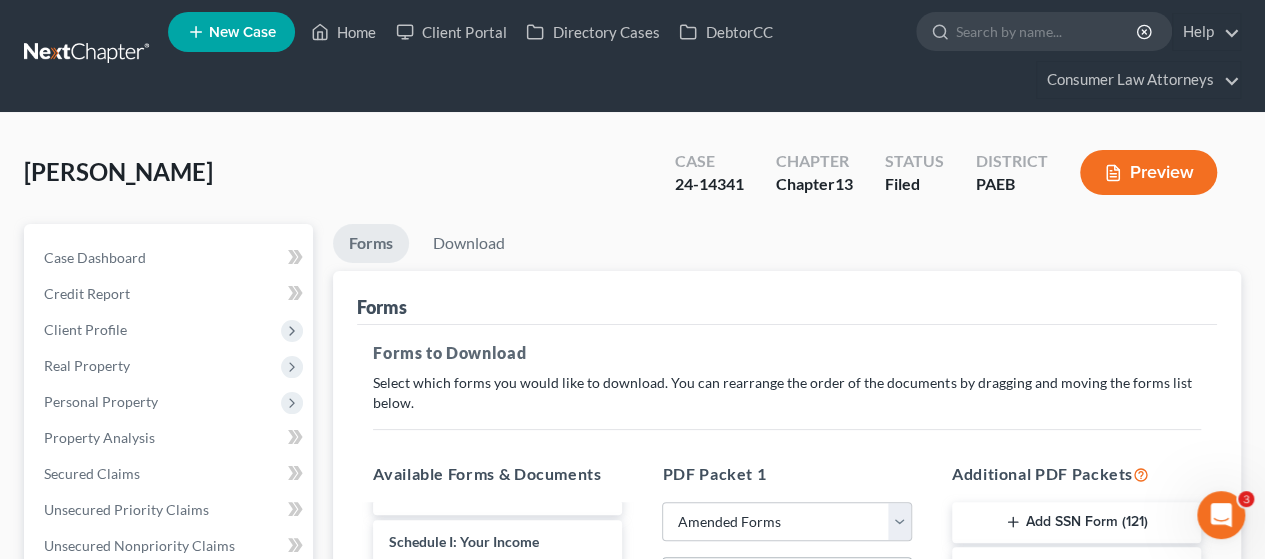 scroll, scrollTop: 0, scrollLeft: 0, axis: both 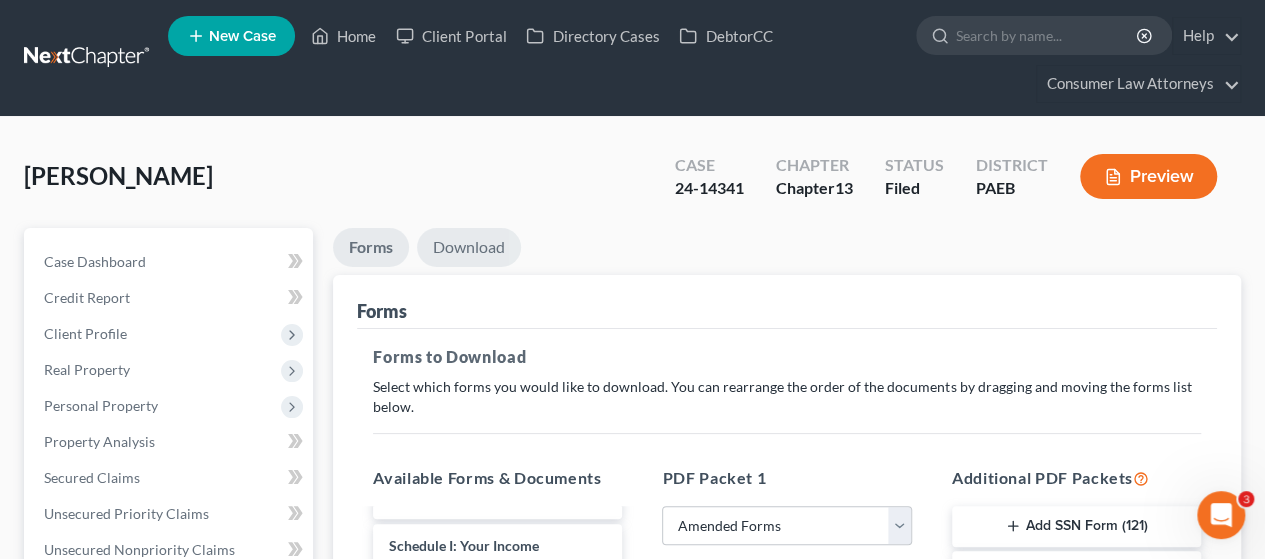 click on "Download" at bounding box center [469, 247] 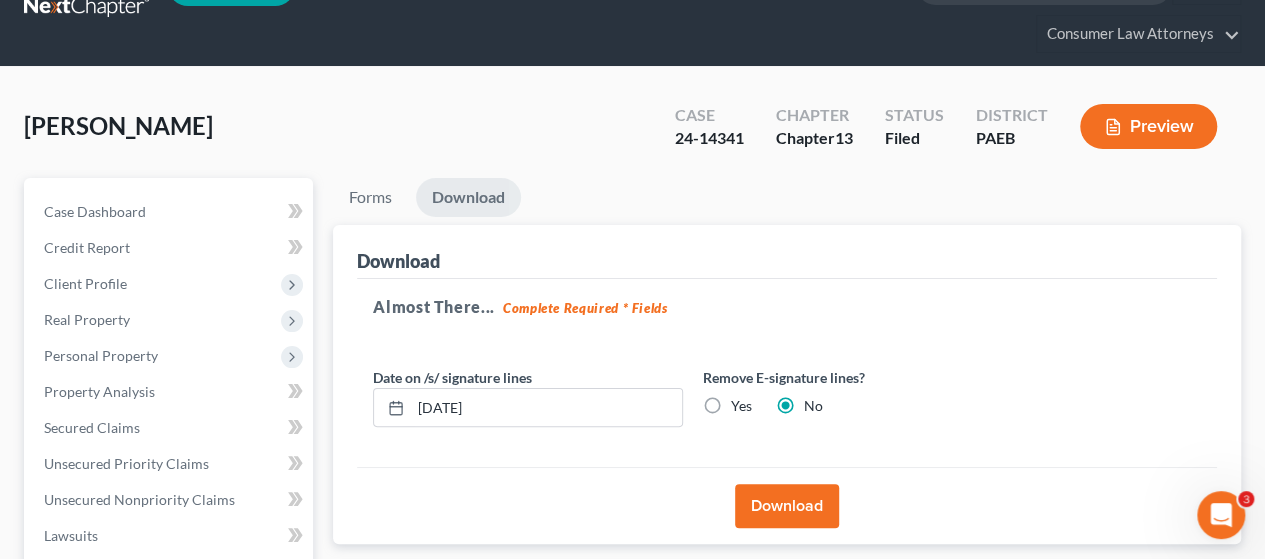 scroll, scrollTop: 300, scrollLeft: 0, axis: vertical 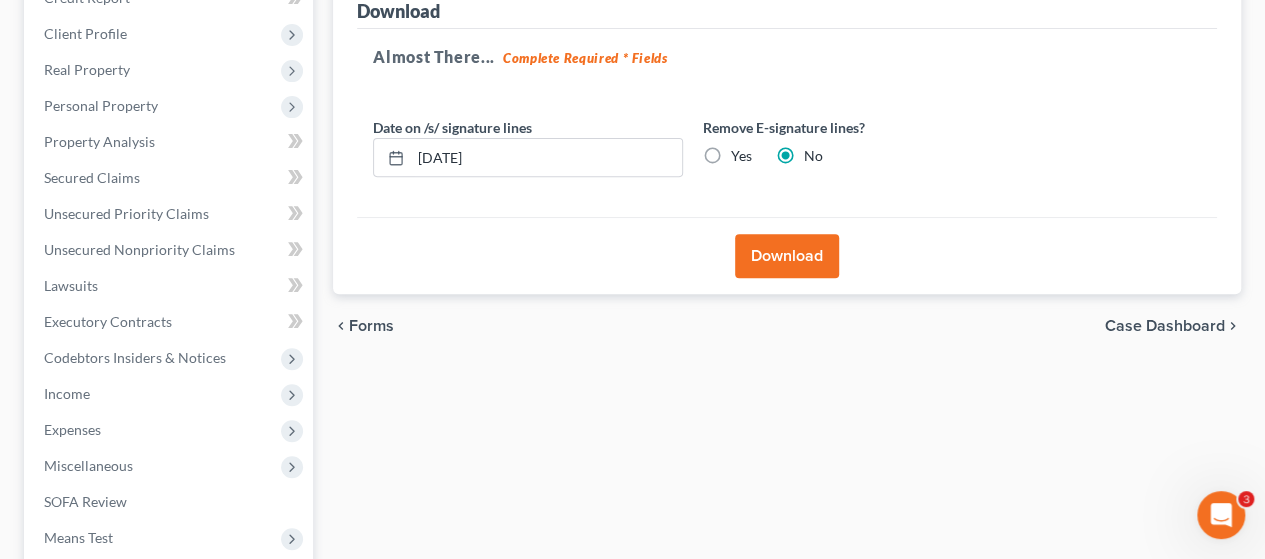 click on "Download" at bounding box center [787, 256] 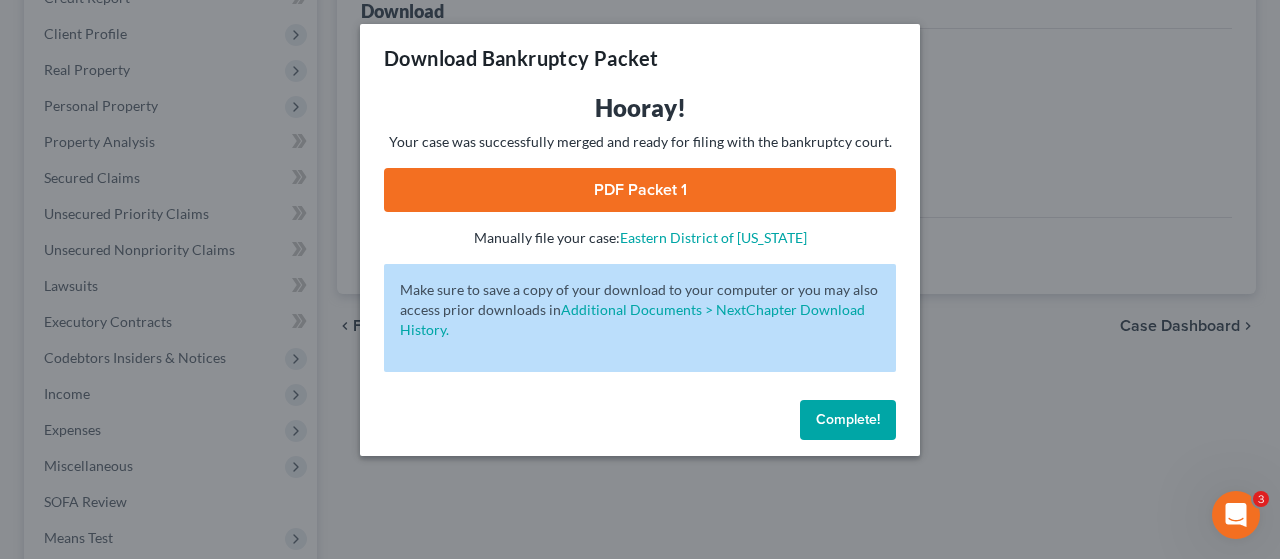 click on "PDF Packet 1" at bounding box center [640, 190] 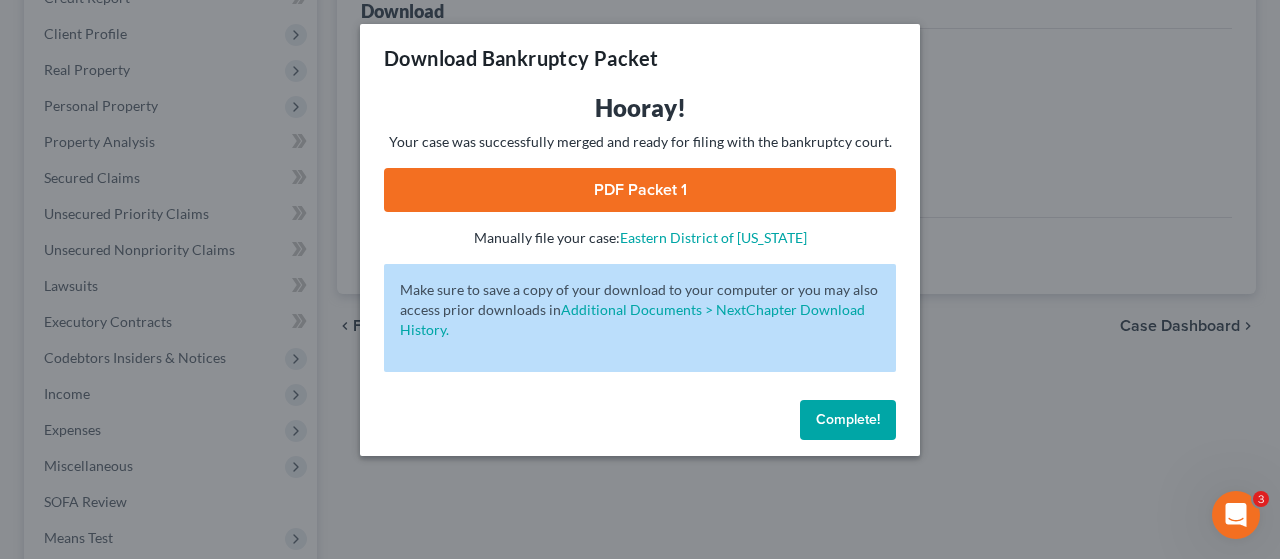 click on "Complete!" at bounding box center (848, 419) 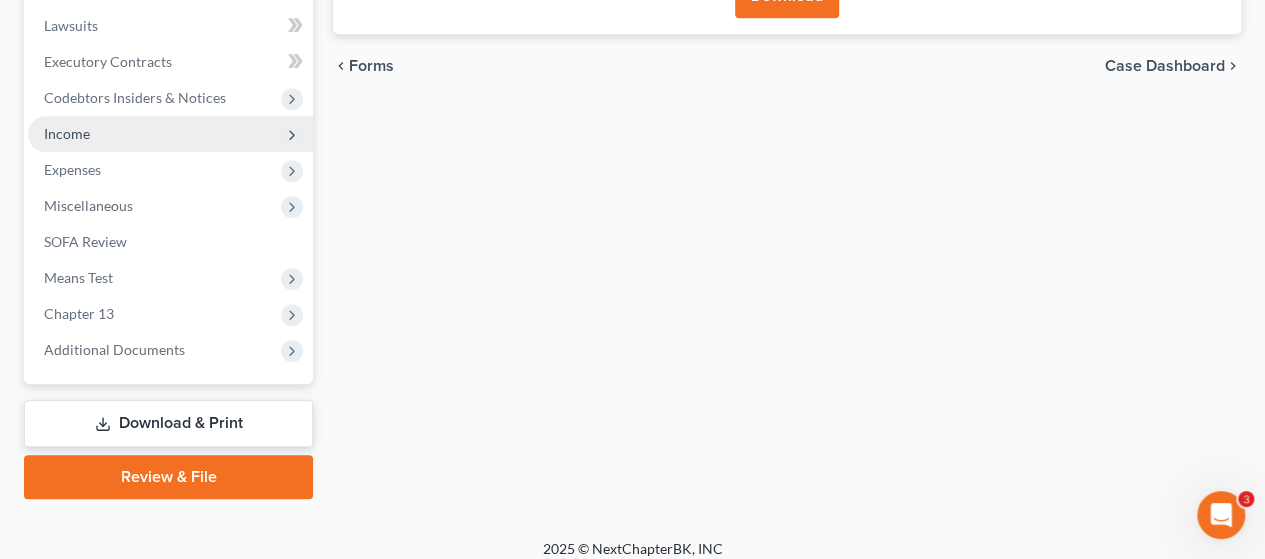 scroll, scrollTop: 572, scrollLeft: 0, axis: vertical 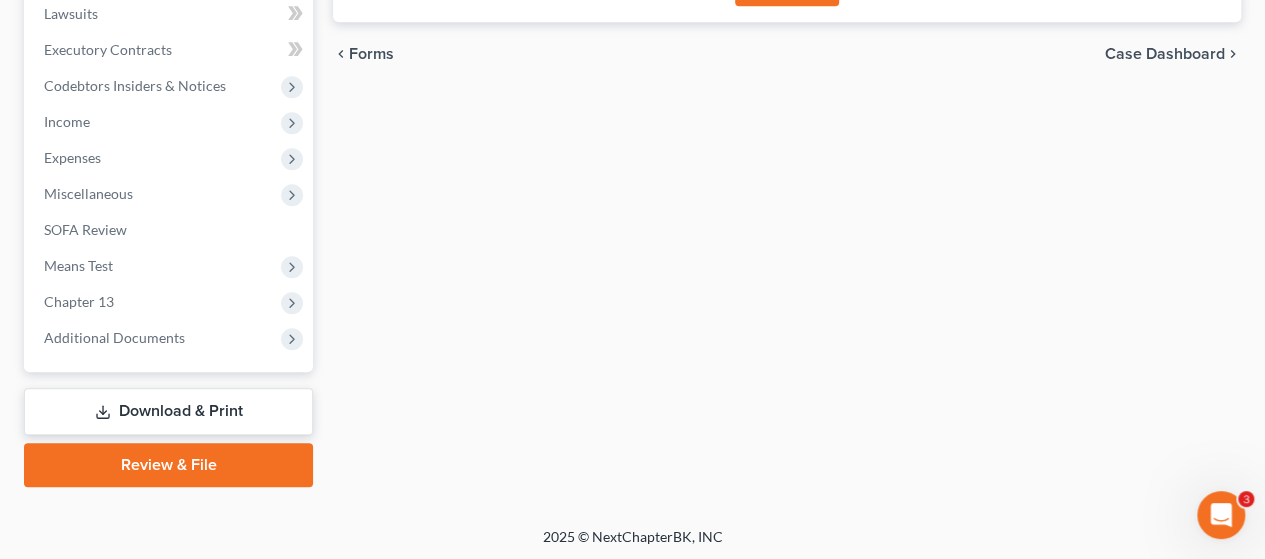 click on "Review & File" at bounding box center [168, 465] 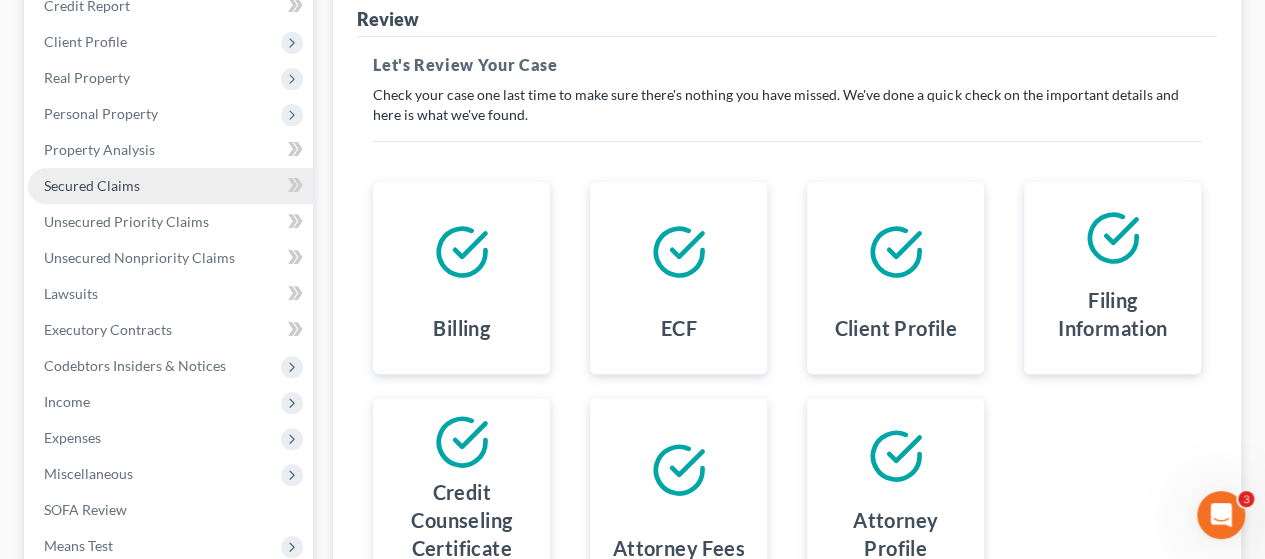 scroll, scrollTop: 500, scrollLeft: 0, axis: vertical 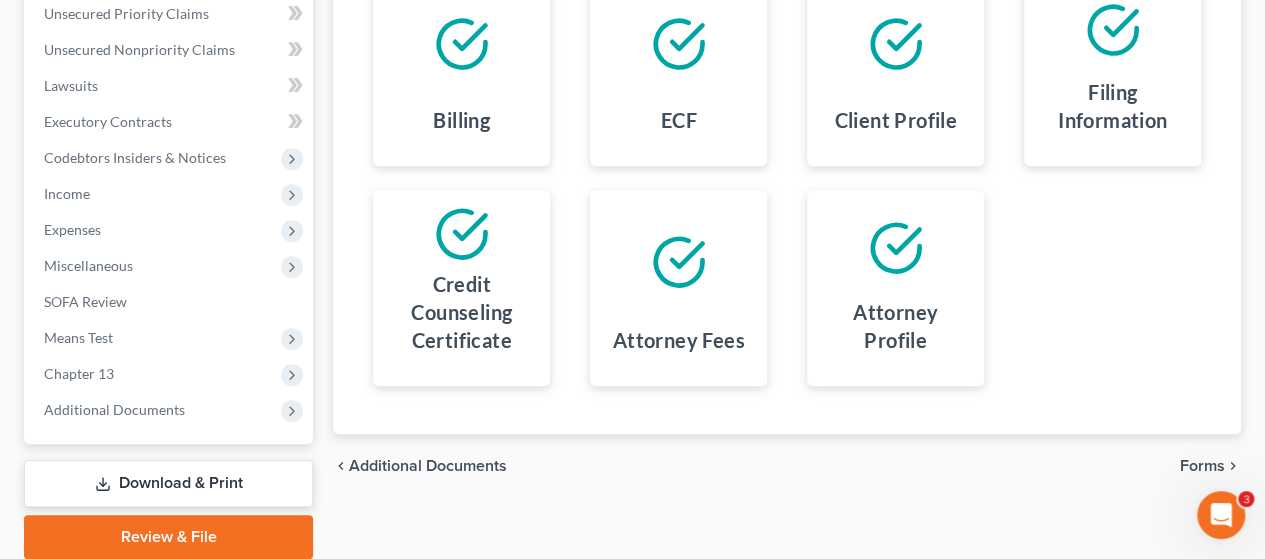 click on "Download & Print" at bounding box center [168, 483] 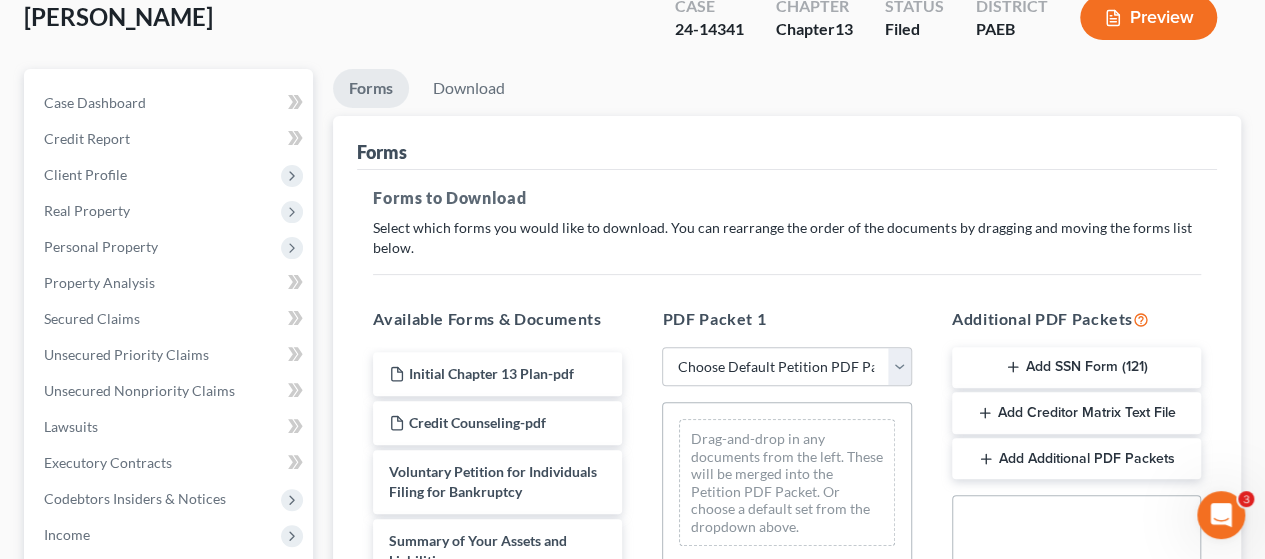 scroll, scrollTop: 400, scrollLeft: 0, axis: vertical 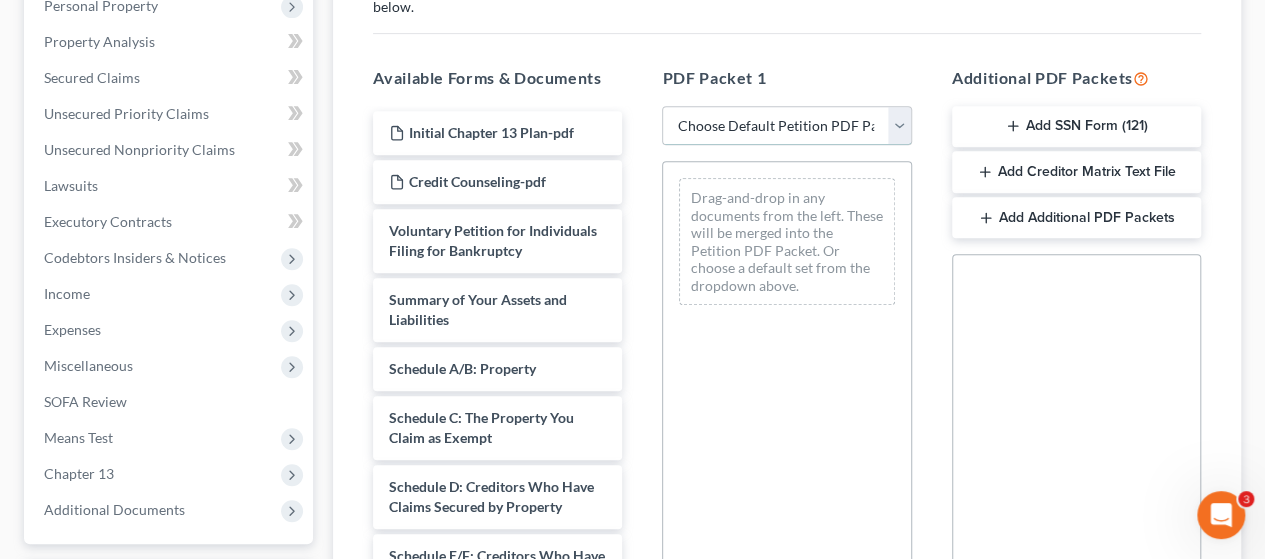 click on "Choose Default Petition PDF Packet Complete Bankruptcy Petition (all forms and schedules) Emergency Filing Forms (Petition and Creditor List Only) Amended Forms Signature Pages Only Supplemental Post Petition (Sch. I & J) Supplemental Post Petition (Sch. I) Supplemental Post Petition (Sch. J)" at bounding box center (786, 126) 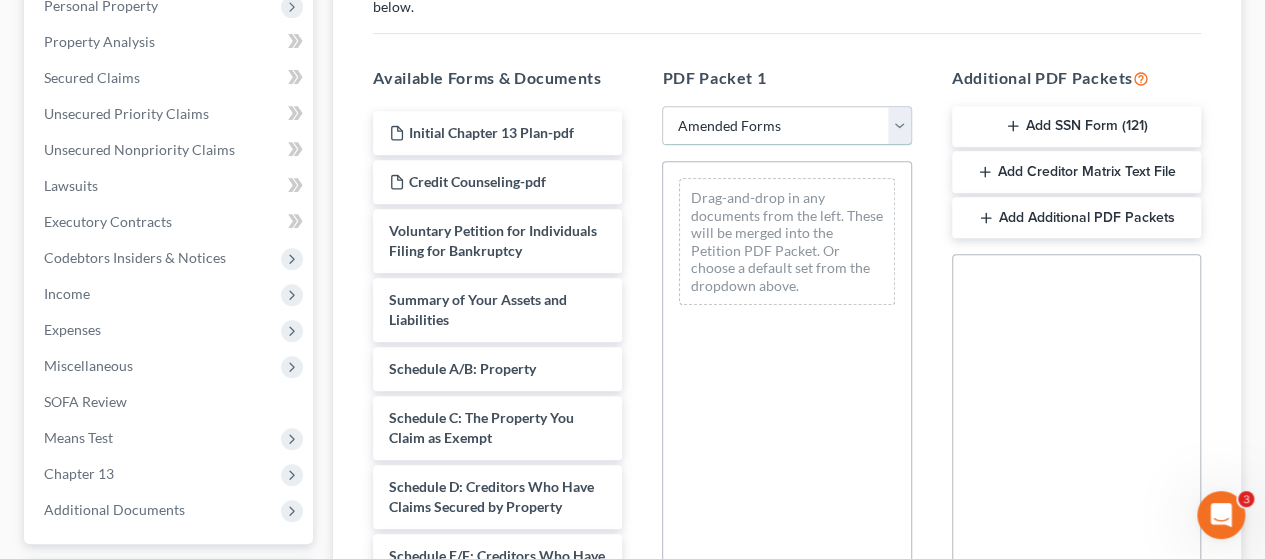 click on "Choose Default Petition PDF Packet Complete Bankruptcy Petition (all forms and schedules) Emergency Filing Forms (Petition and Creditor List Only) Amended Forms Signature Pages Only Supplemental Post Petition (Sch. I & J) Supplemental Post Petition (Sch. I) Supplemental Post Petition (Sch. J)" at bounding box center [786, 126] 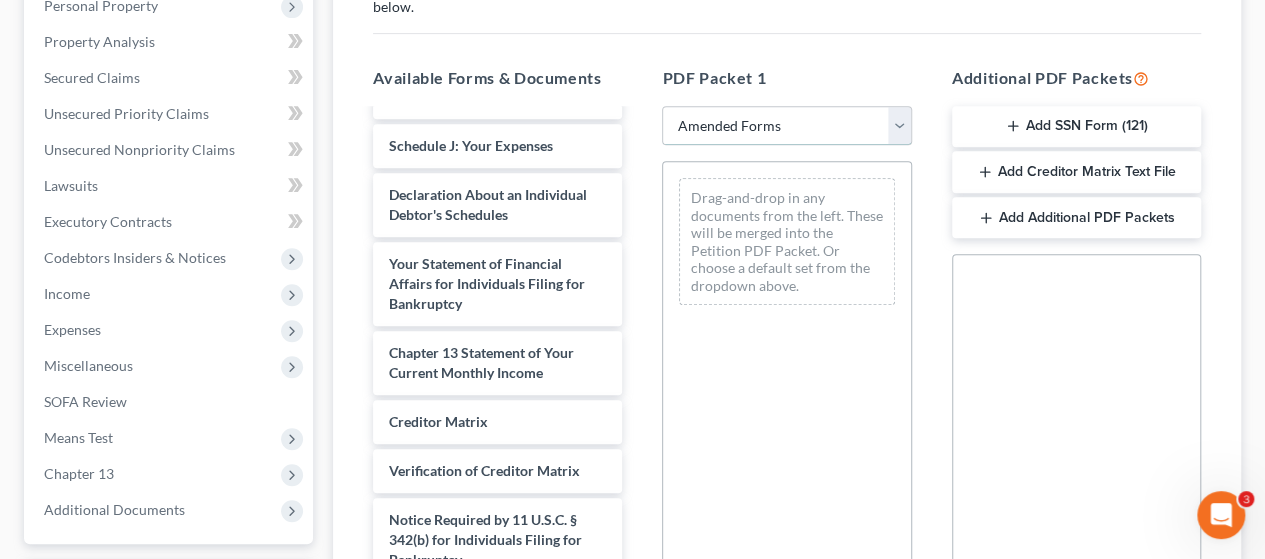 scroll, scrollTop: 588, scrollLeft: 0, axis: vertical 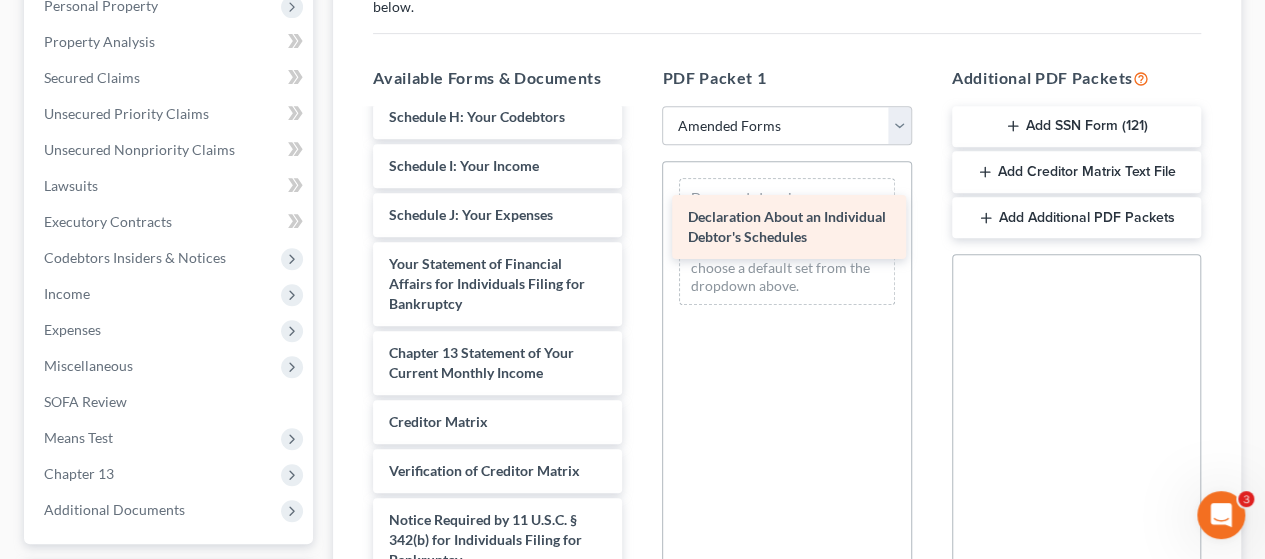 drag, startPoint x: 452, startPoint y: 209, endPoint x: 751, endPoint y: 233, distance: 299.96167 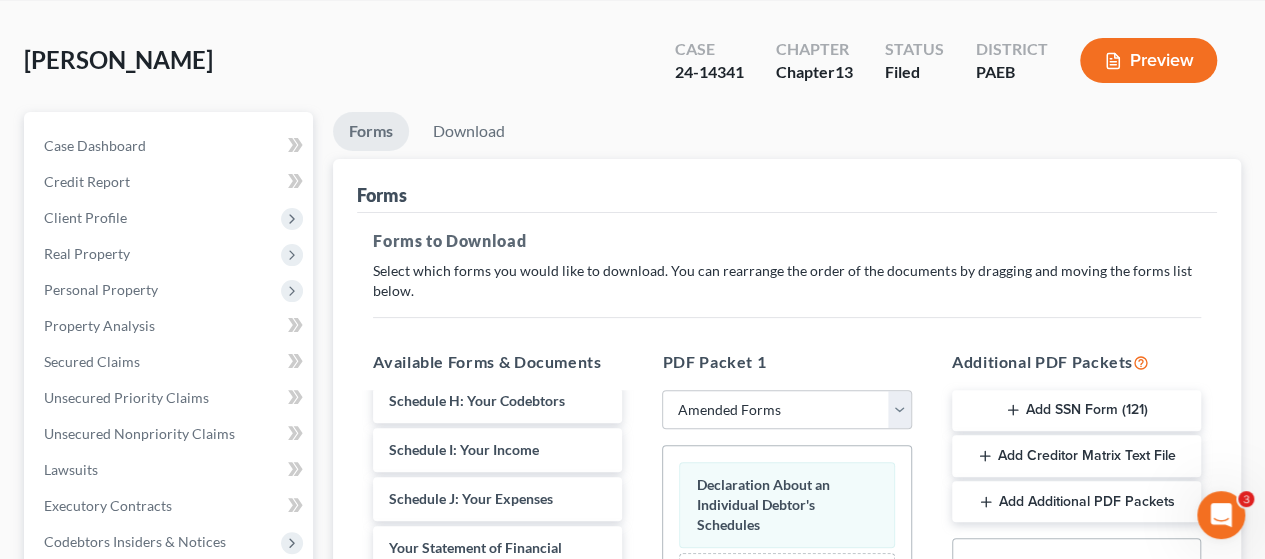 scroll, scrollTop: 0, scrollLeft: 0, axis: both 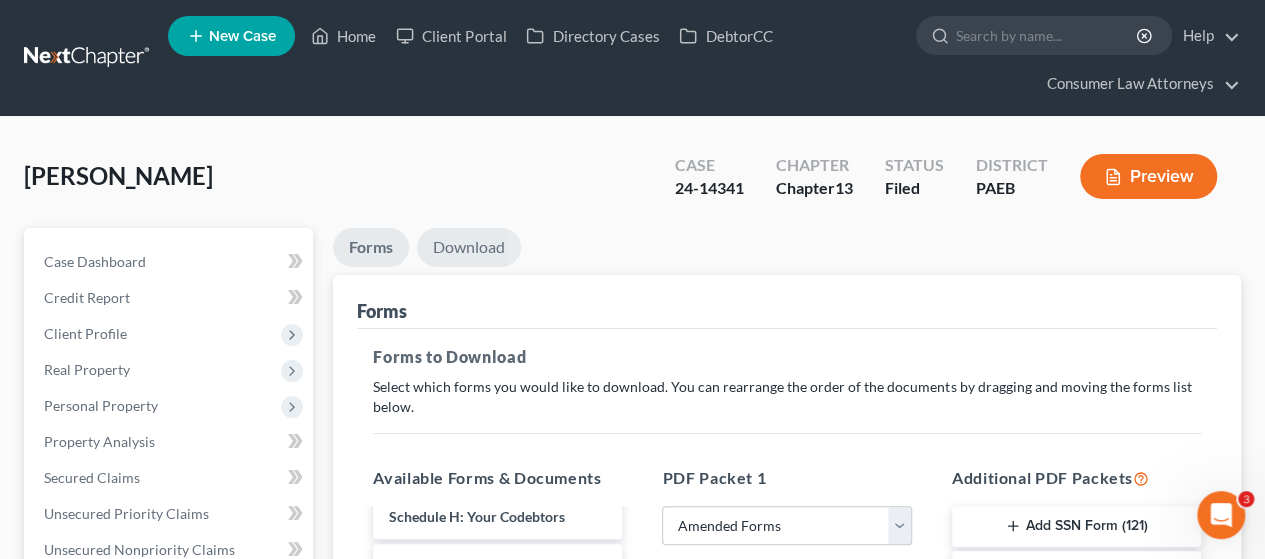 click on "Download" at bounding box center (469, 247) 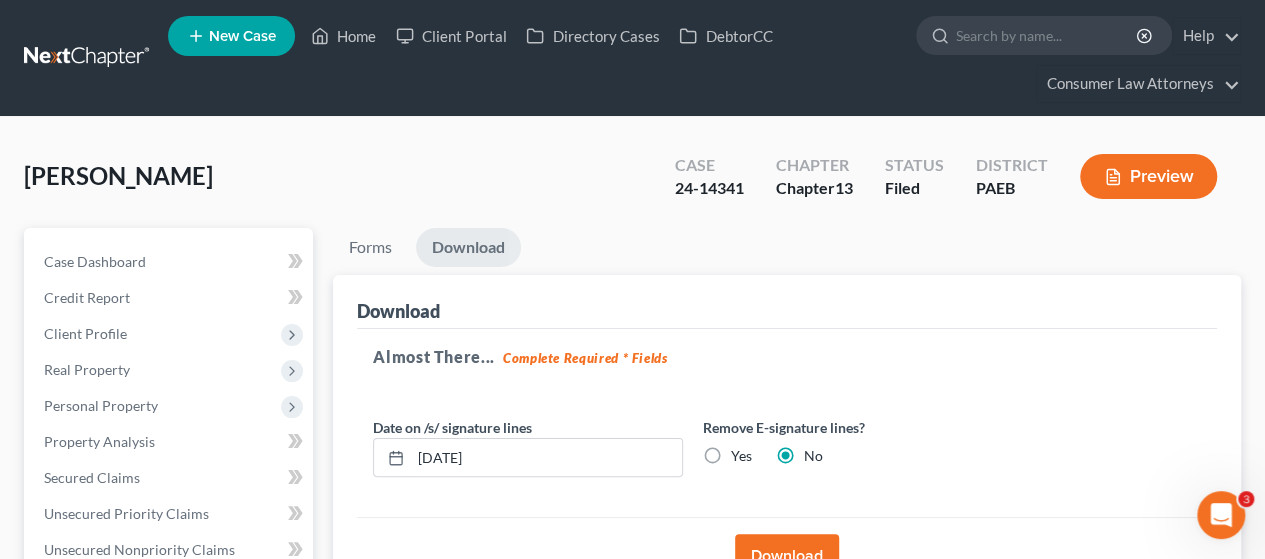 click on "Download" at bounding box center [787, 556] 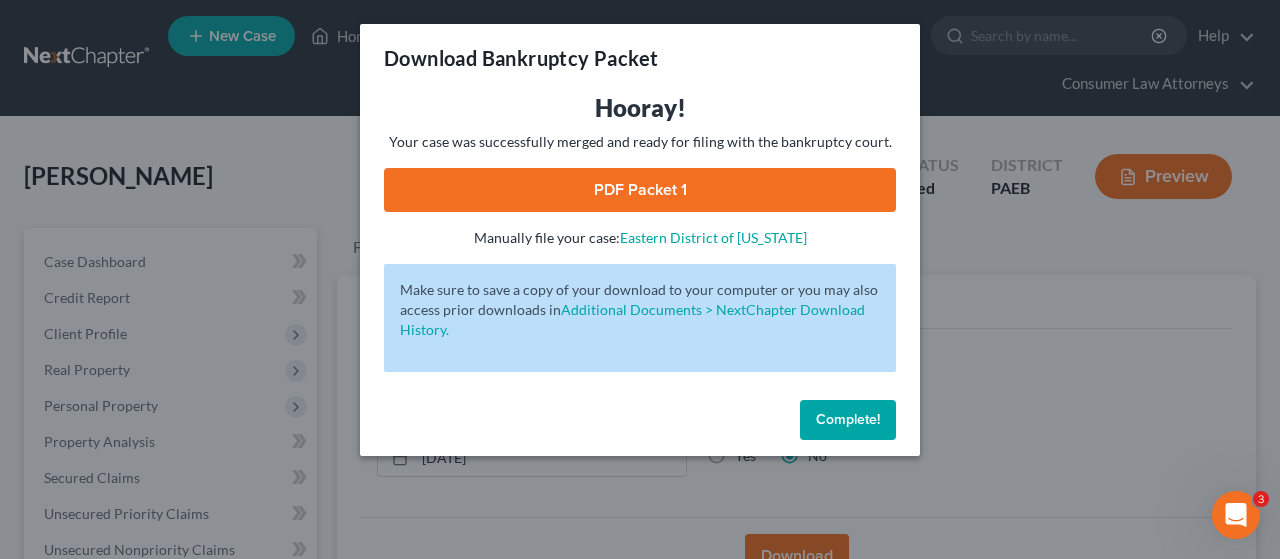 click on "PDF Packet 1" at bounding box center (640, 190) 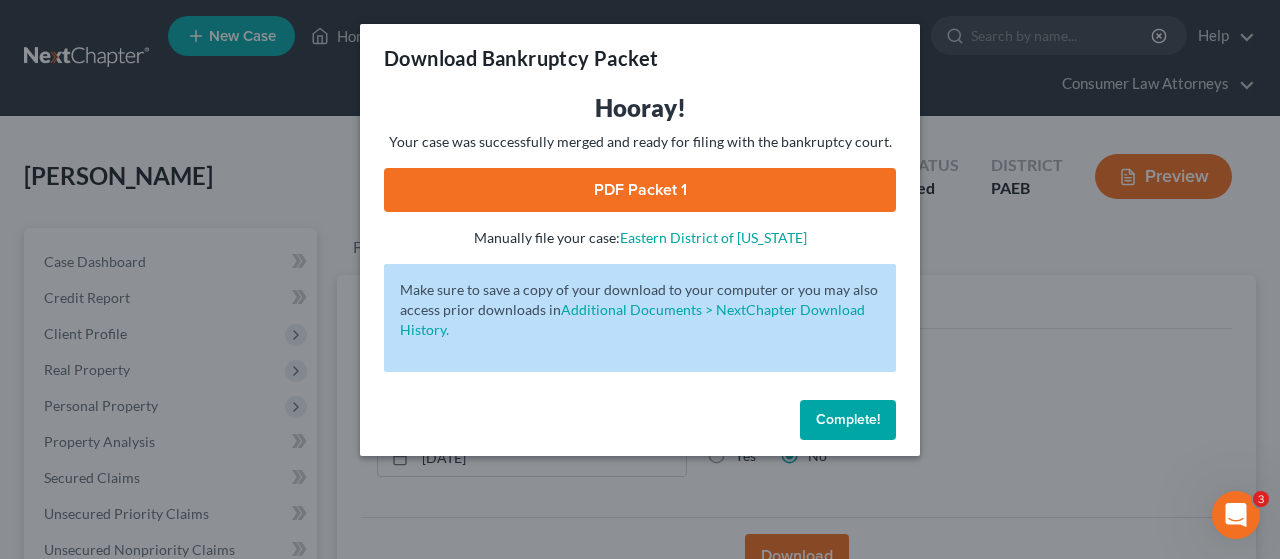click on "Complete!" at bounding box center [848, 419] 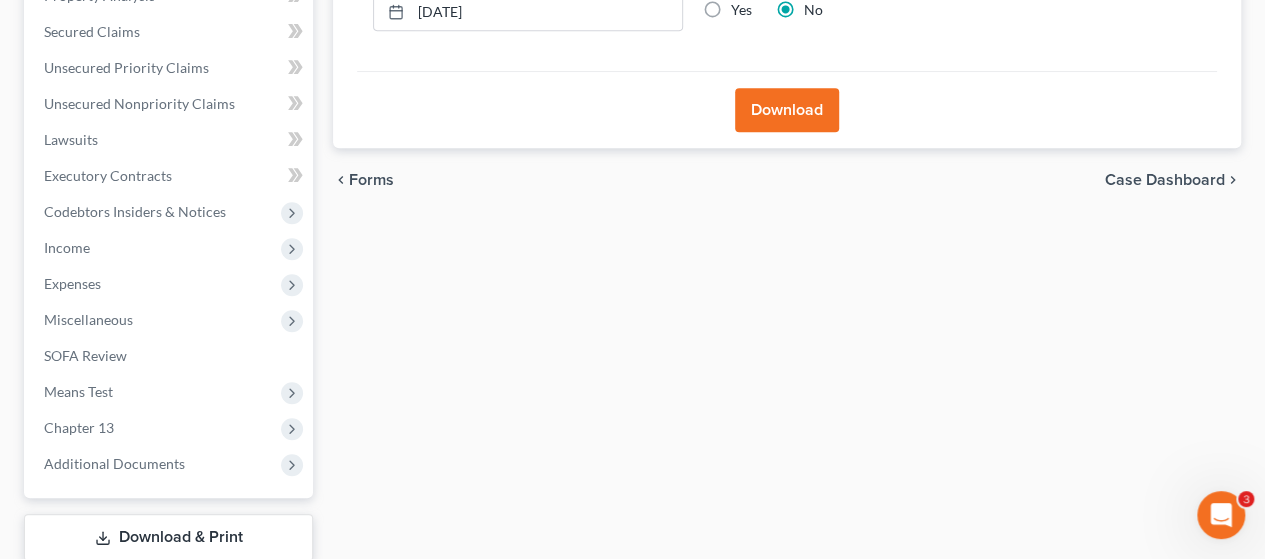 scroll, scrollTop: 500, scrollLeft: 0, axis: vertical 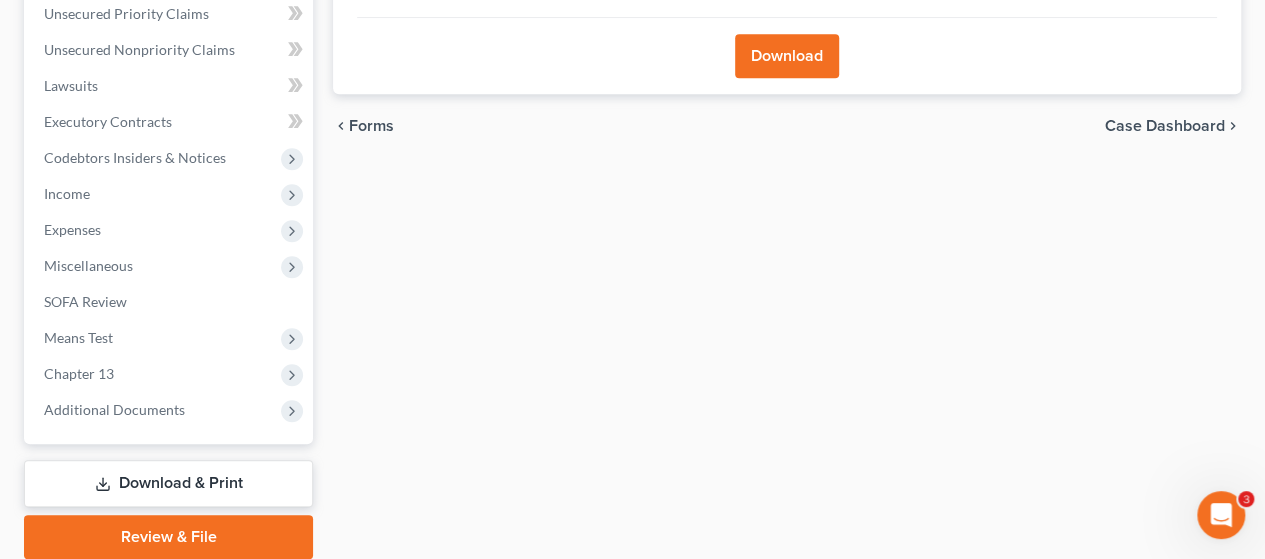 click on "Download & Print" at bounding box center [168, 483] 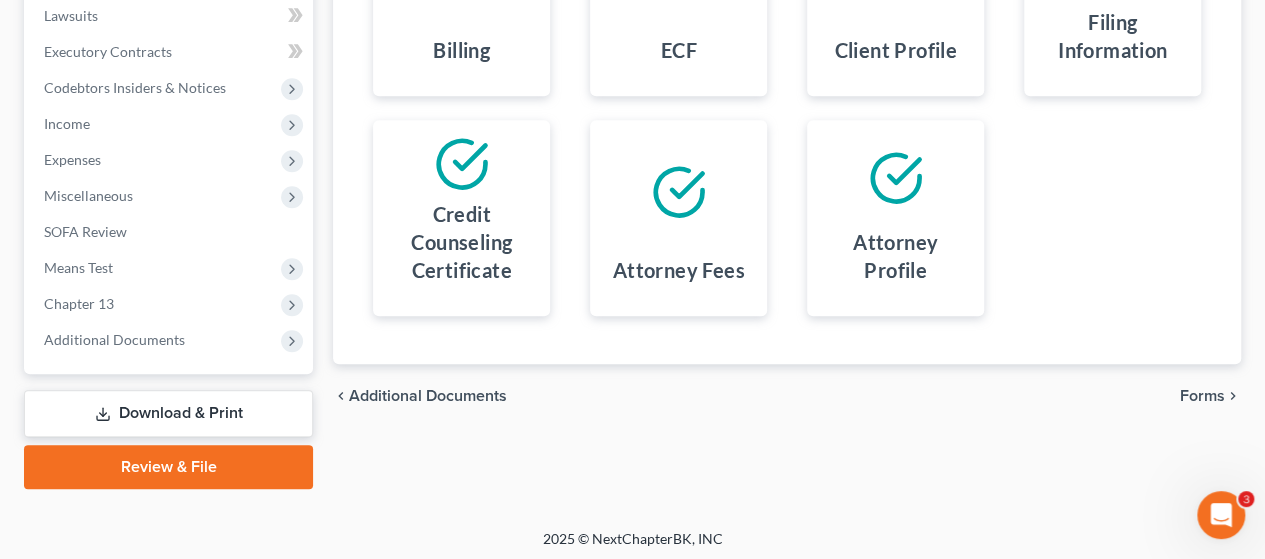 scroll, scrollTop: 572, scrollLeft: 0, axis: vertical 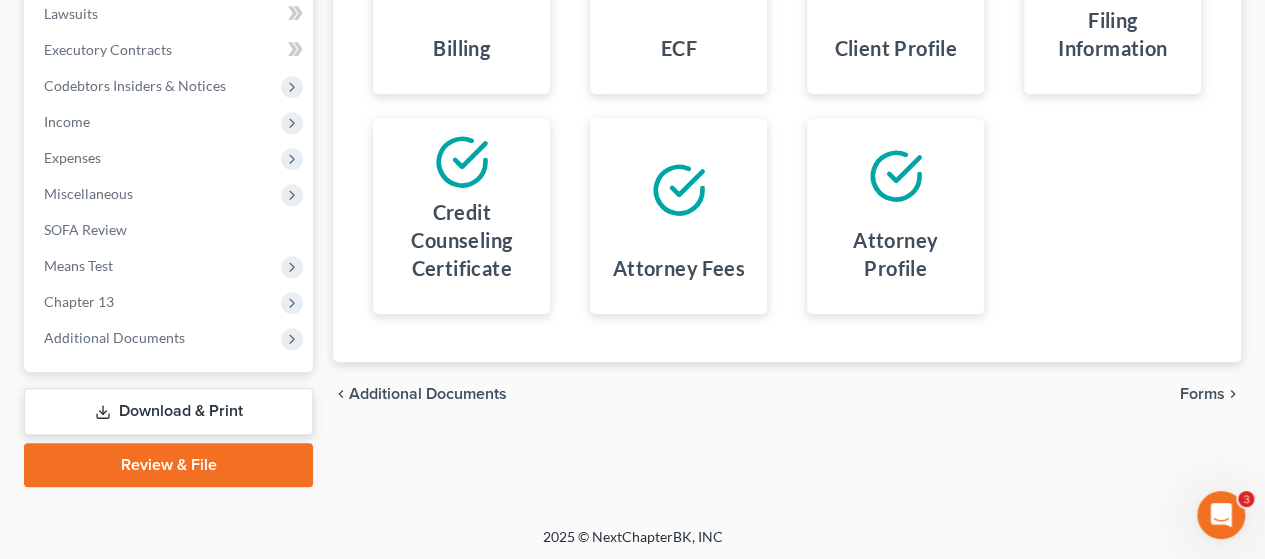 click on "Download & Print" at bounding box center [168, 411] 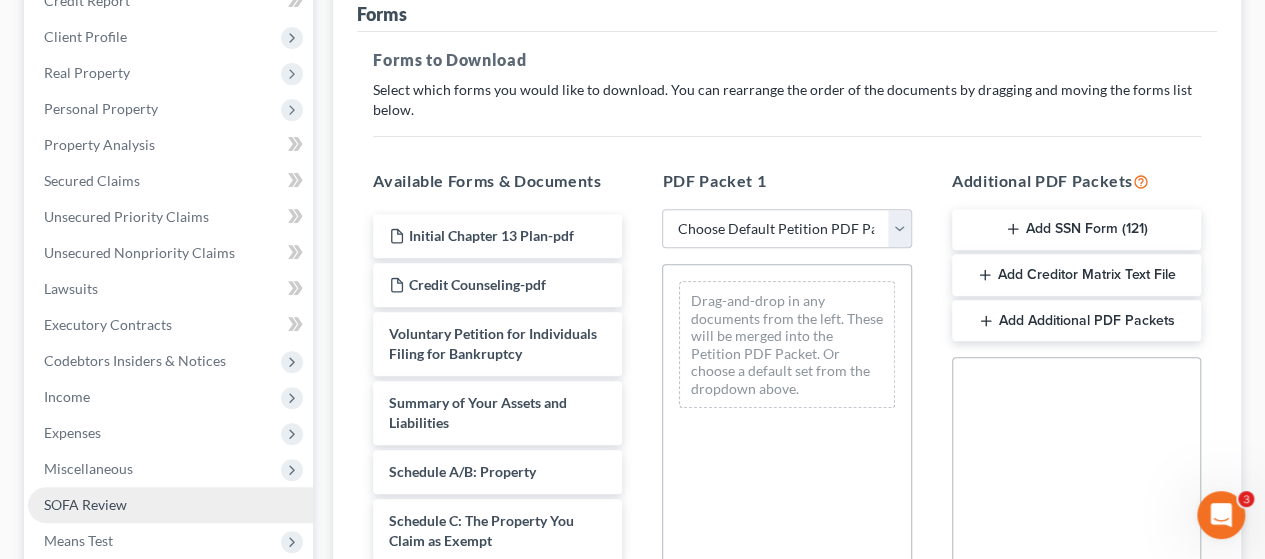 scroll, scrollTop: 300, scrollLeft: 0, axis: vertical 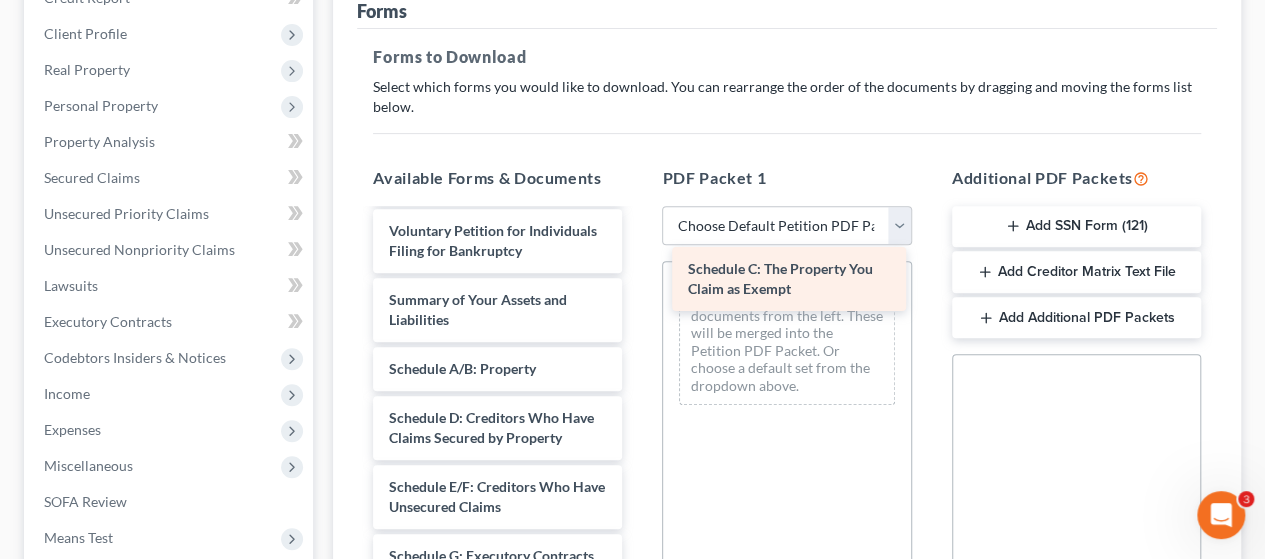 drag, startPoint x: 462, startPoint y: 442, endPoint x: 757, endPoint y: 276, distance: 338.49814 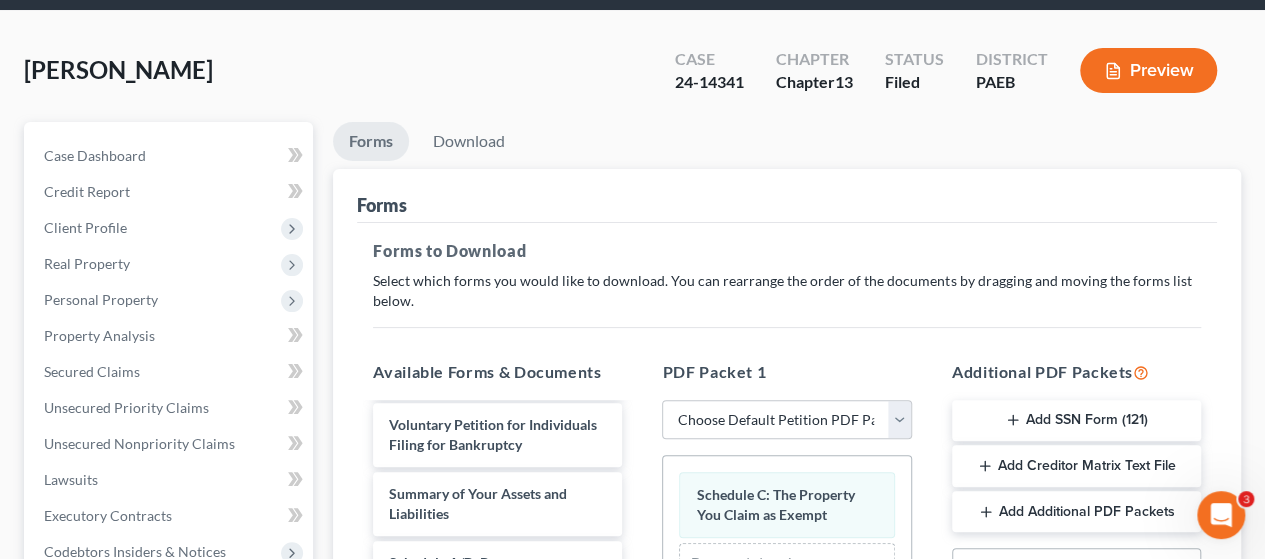 scroll, scrollTop: 0, scrollLeft: 0, axis: both 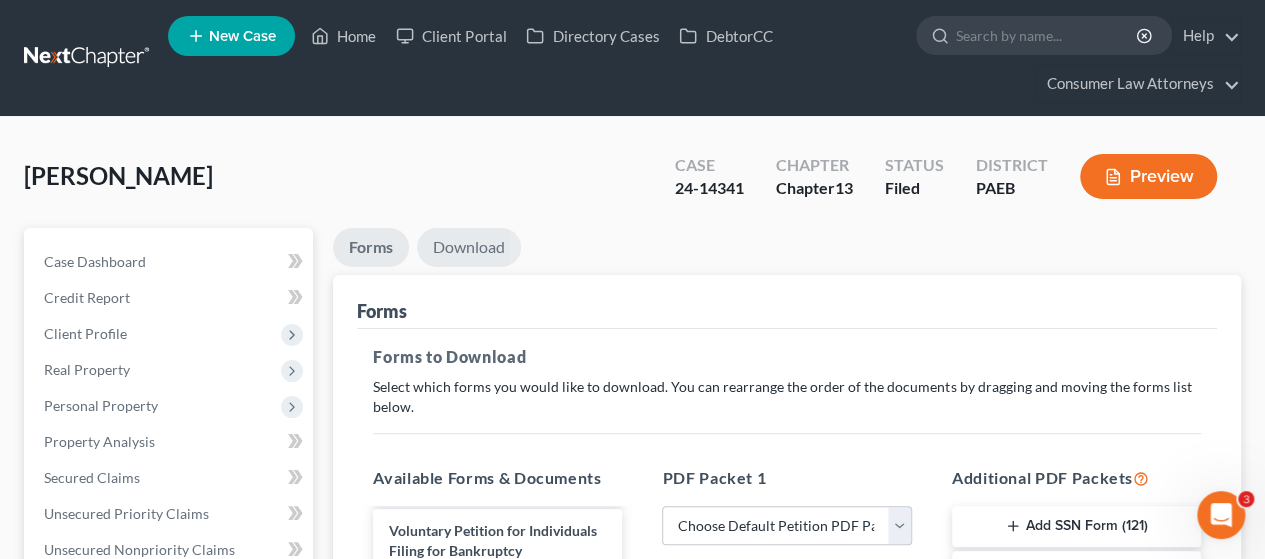 click on "Download" at bounding box center [469, 247] 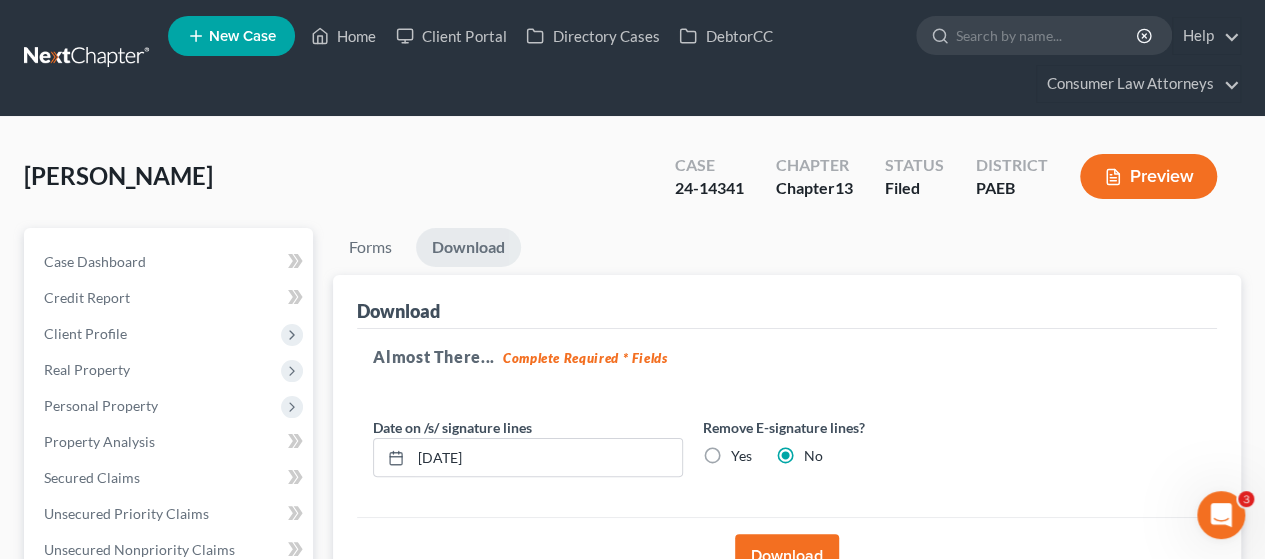 click on "Download" at bounding box center [787, 556] 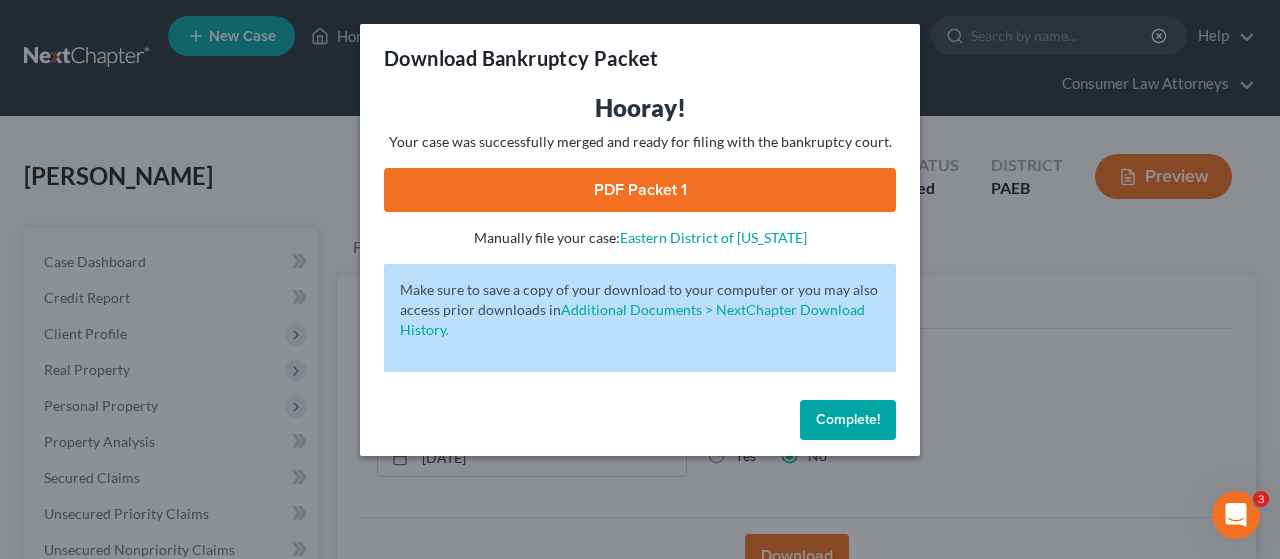 click on "PDF Packet 1" at bounding box center (640, 190) 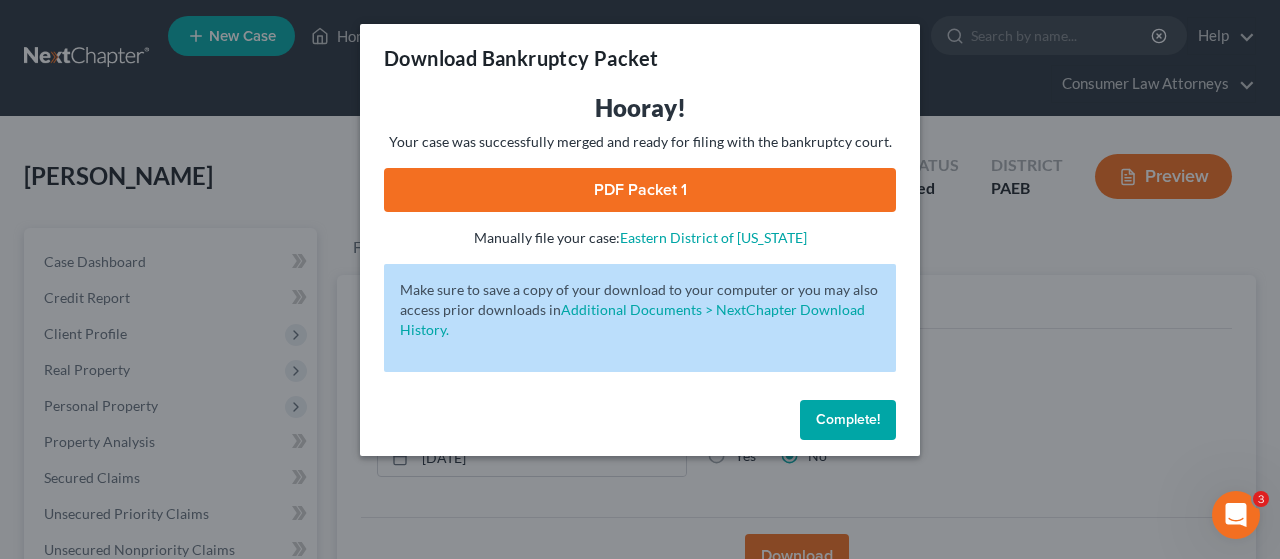 click on "Complete!" at bounding box center [848, 419] 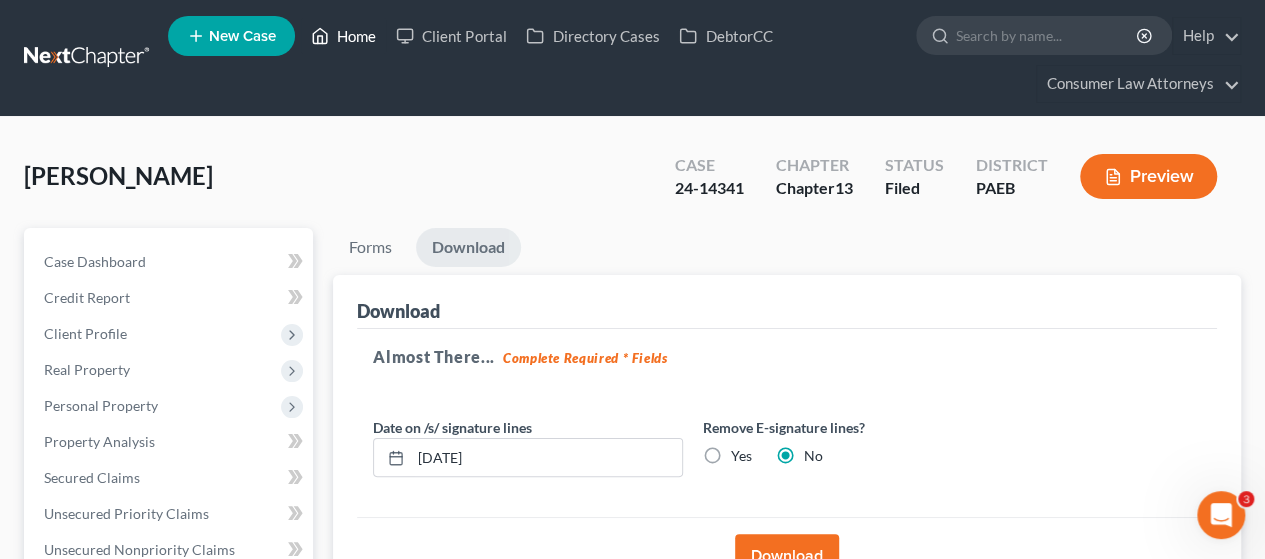 click on "Home" at bounding box center [343, 36] 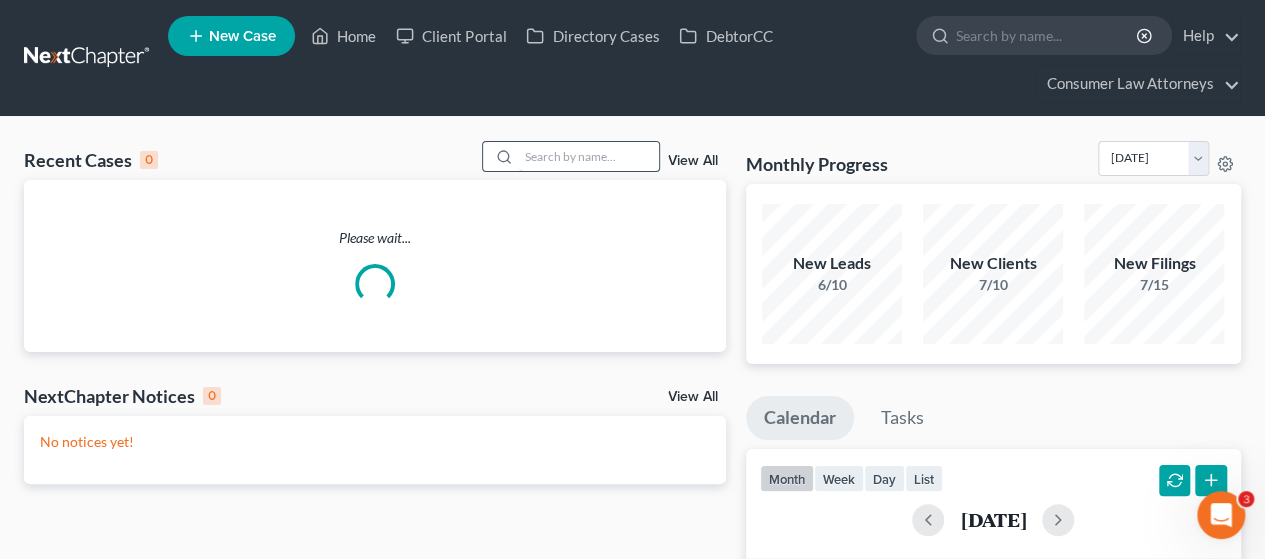 click at bounding box center (589, 156) 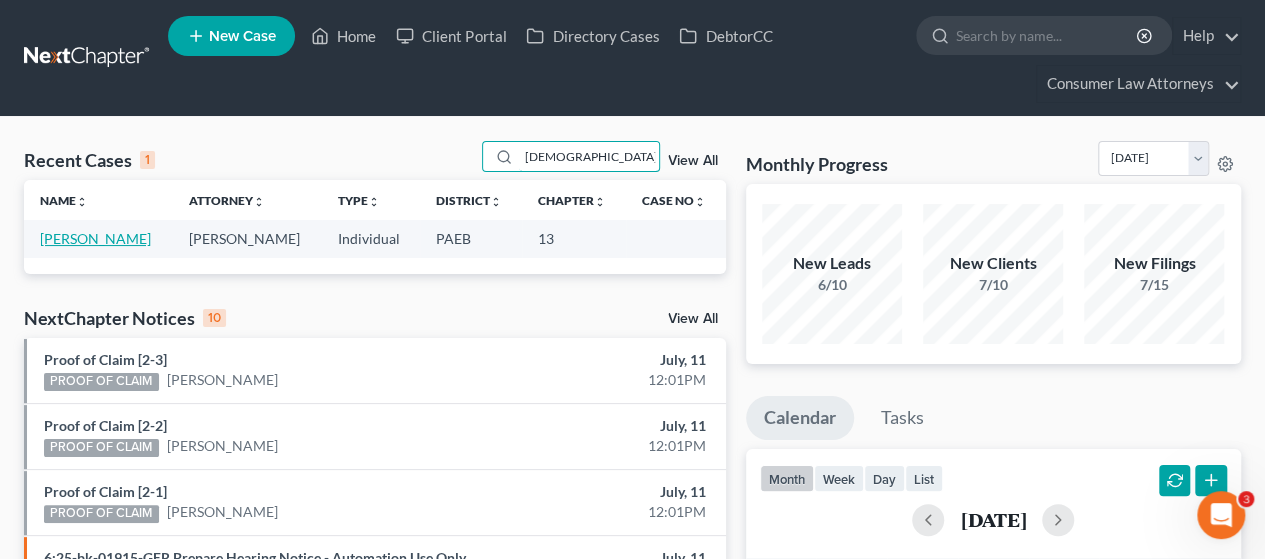 type on "[DEMOGRAPHIC_DATA]" 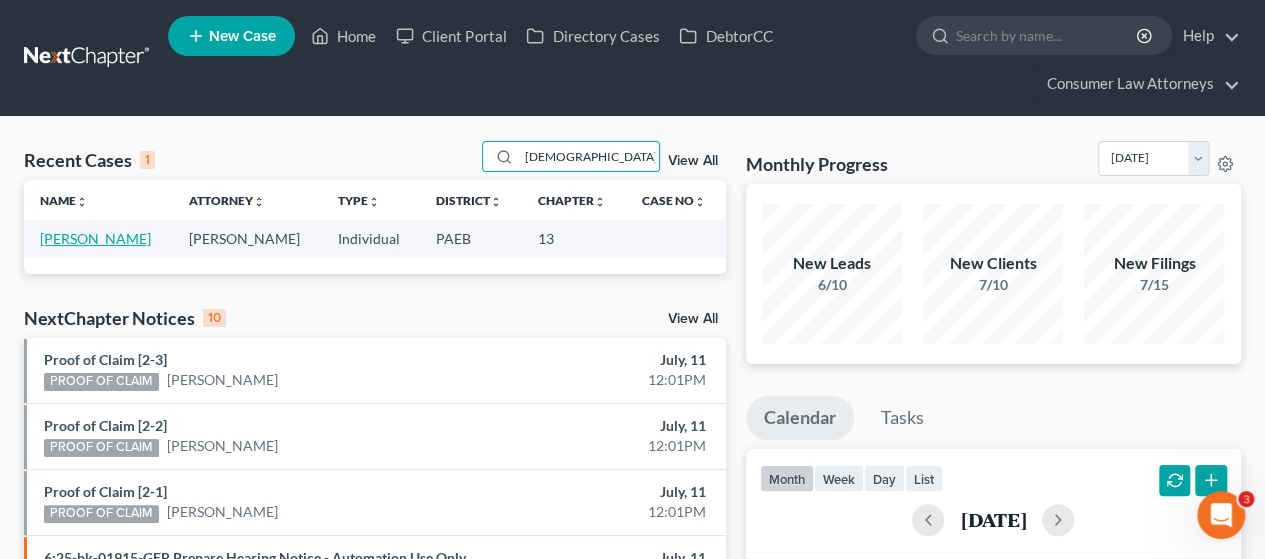 click on "[PERSON_NAME]" at bounding box center [95, 238] 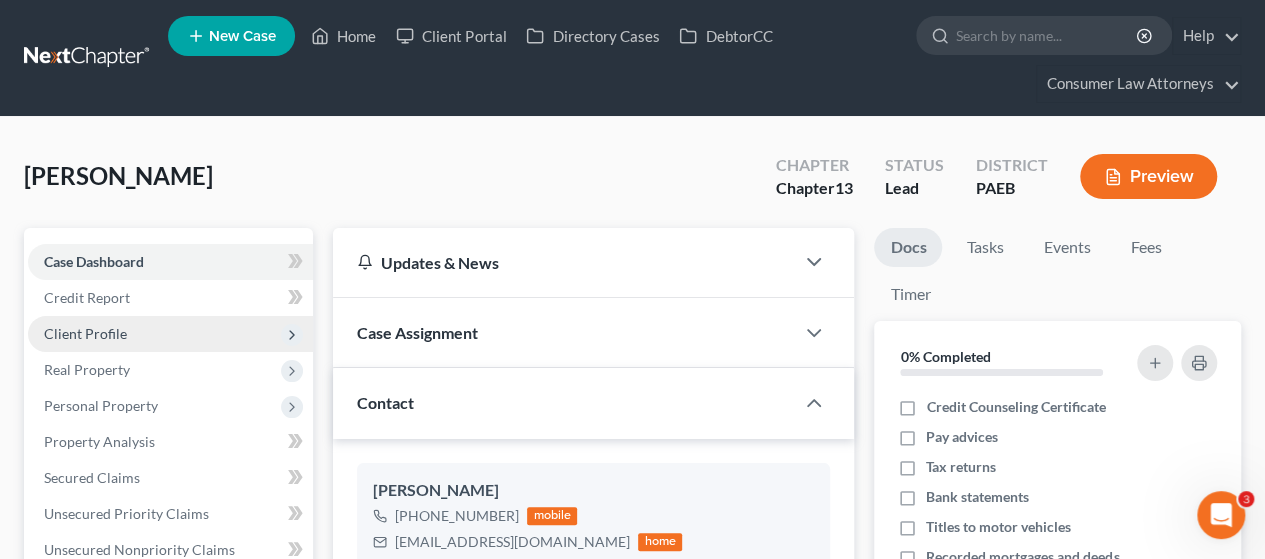 scroll, scrollTop: 100, scrollLeft: 0, axis: vertical 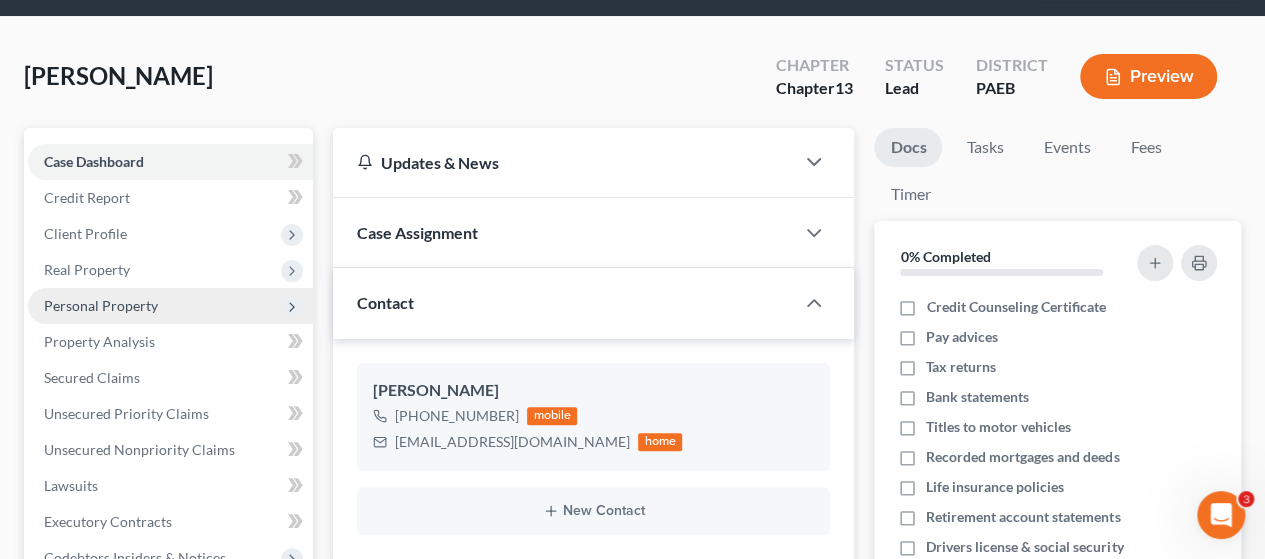 click on "Personal Property" at bounding box center [101, 305] 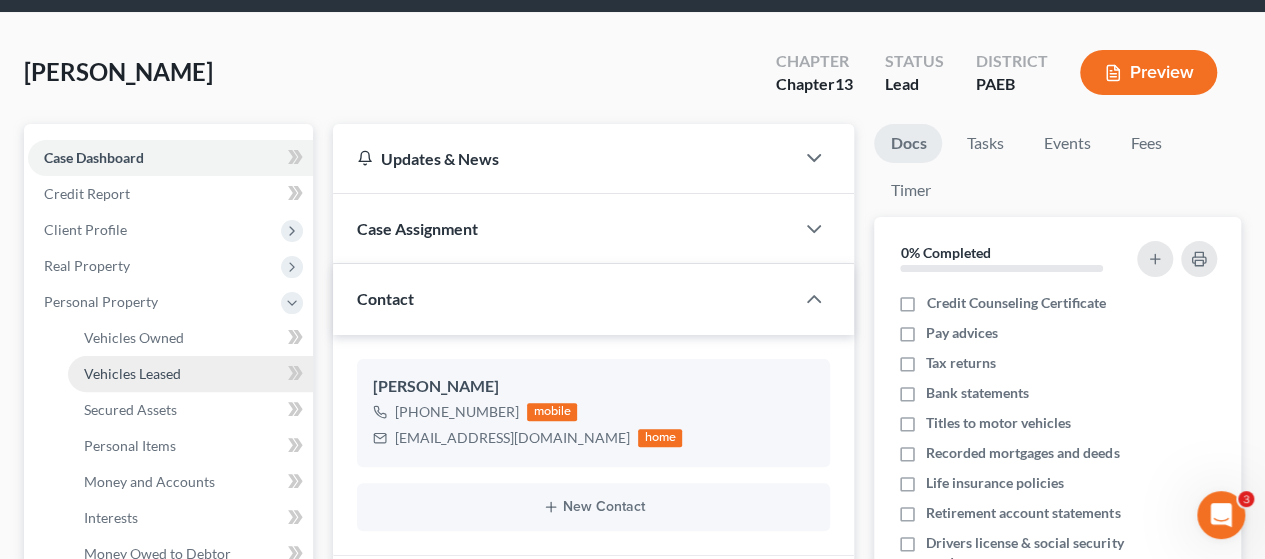 scroll, scrollTop: 300, scrollLeft: 0, axis: vertical 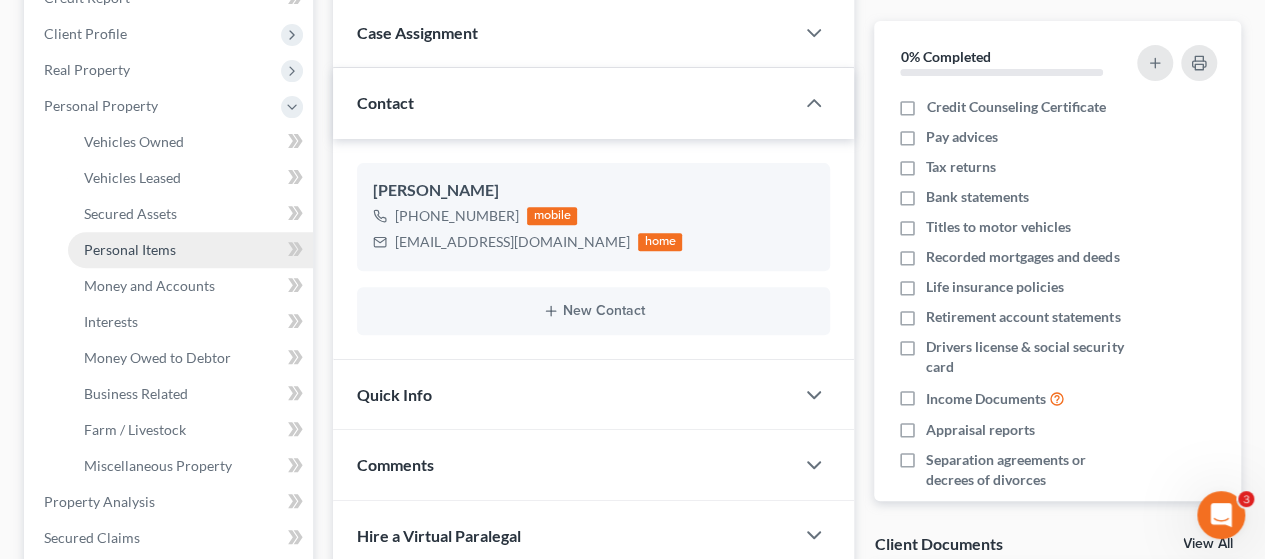 click on "Personal Items" at bounding box center [130, 249] 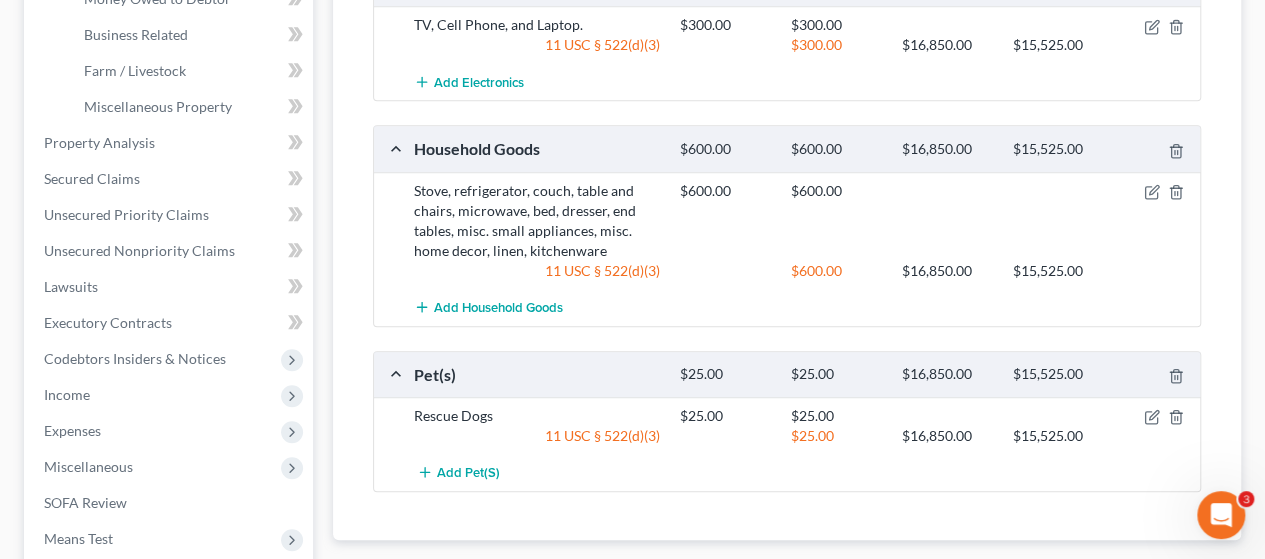 scroll, scrollTop: 900, scrollLeft: 0, axis: vertical 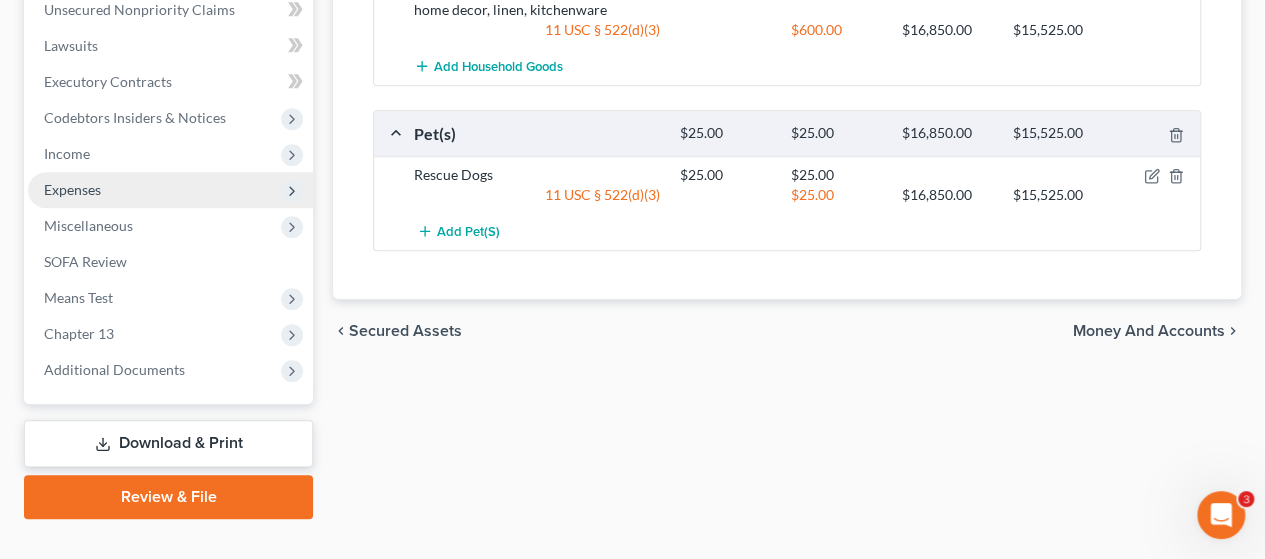 click on "Expenses" at bounding box center (72, 189) 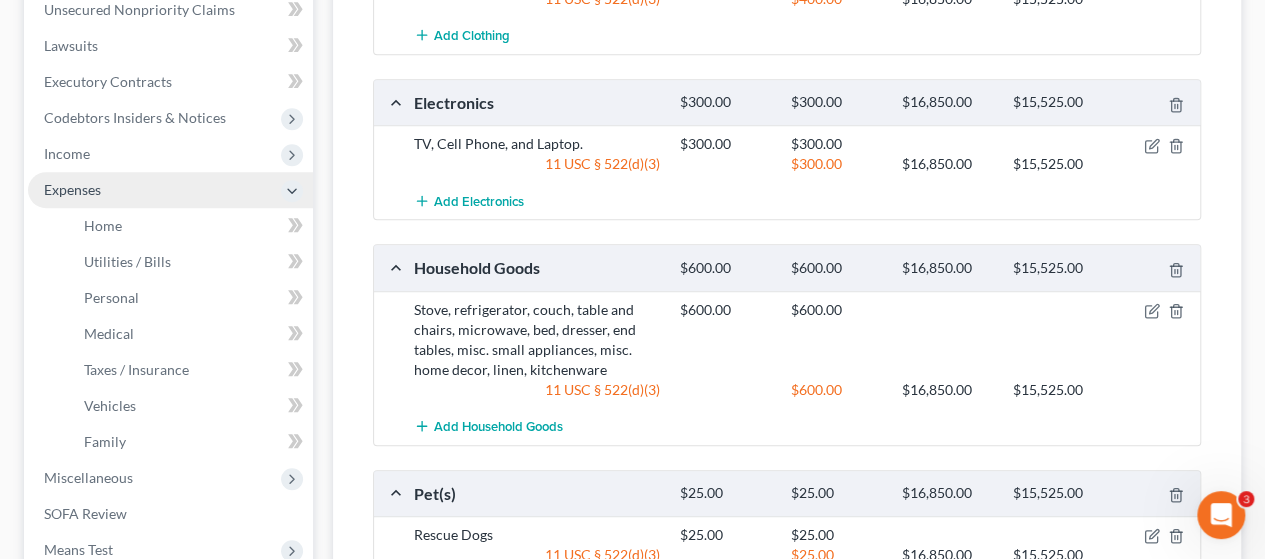 scroll, scrollTop: 540, scrollLeft: 0, axis: vertical 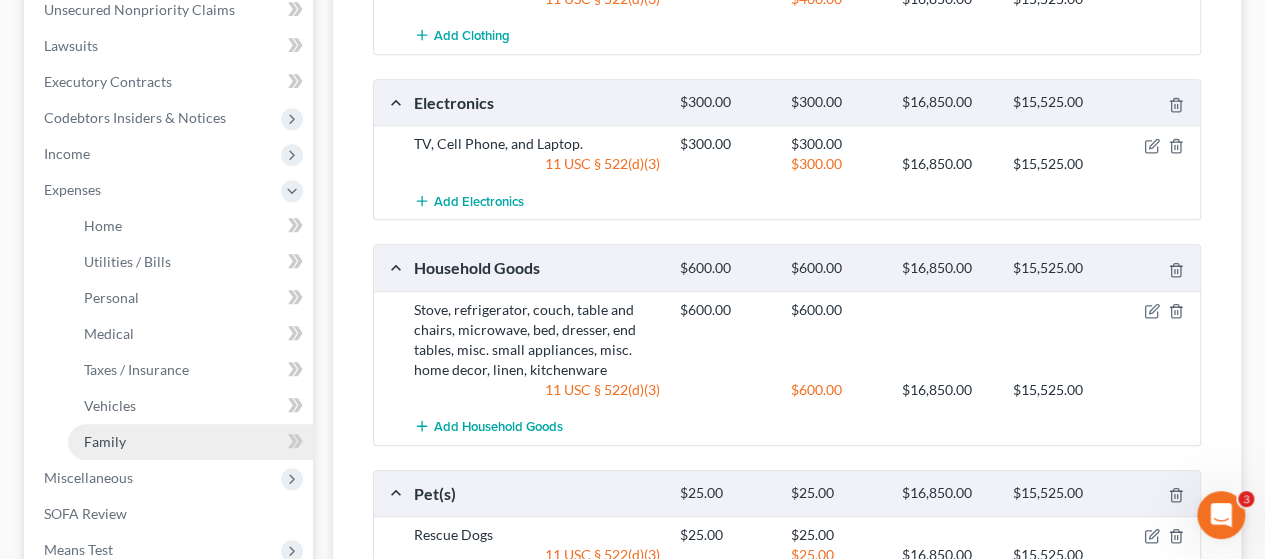 click on "Family" at bounding box center (105, 441) 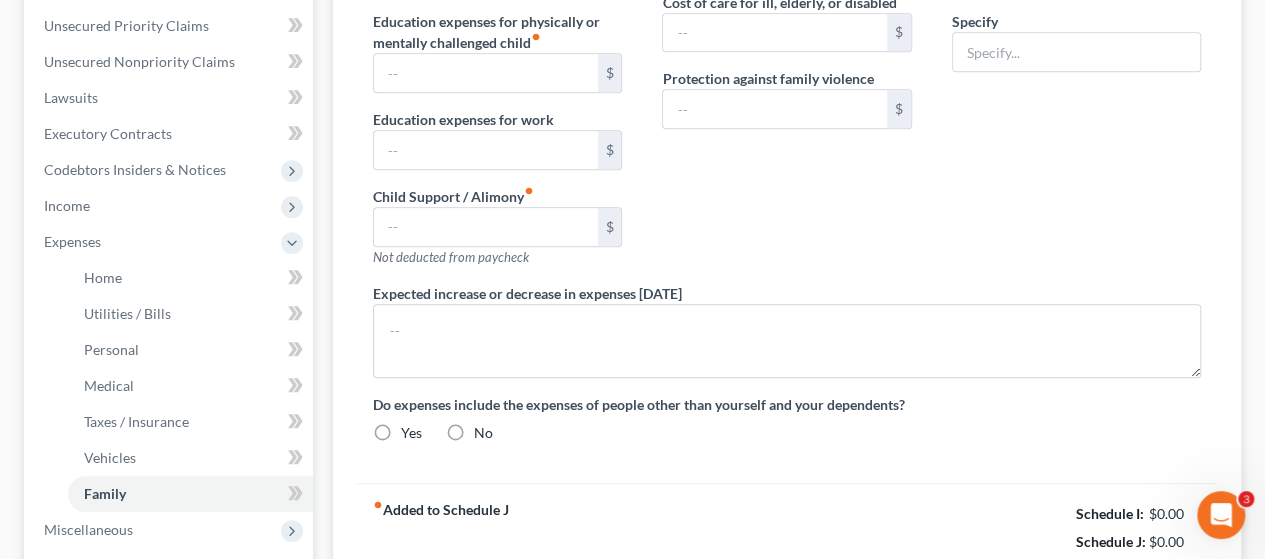 type on "0.00" 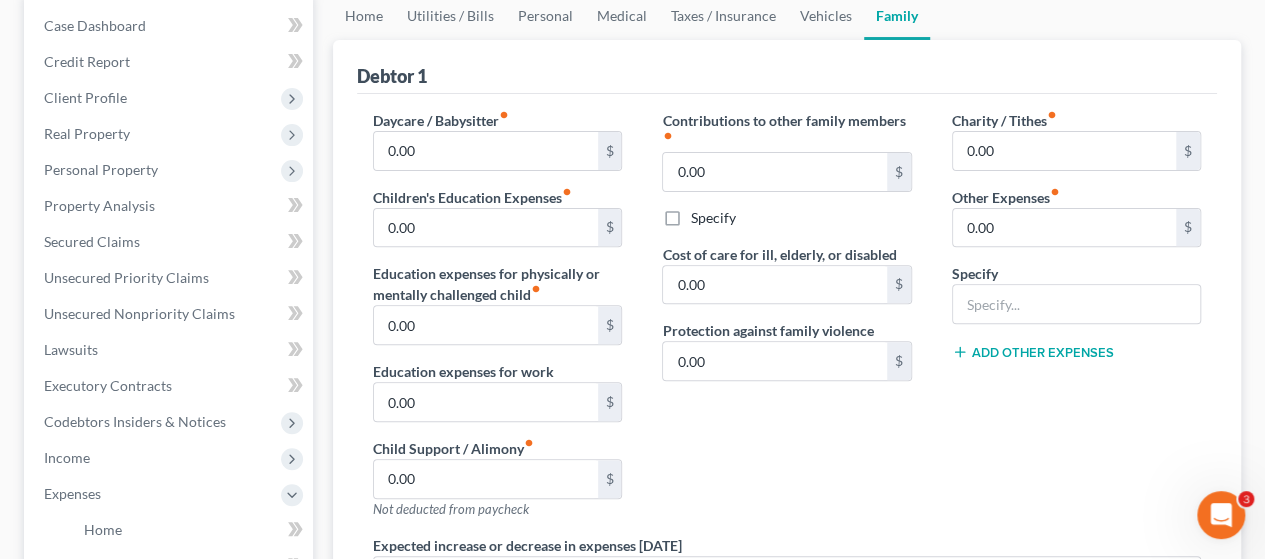 scroll, scrollTop: 300, scrollLeft: 0, axis: vertical 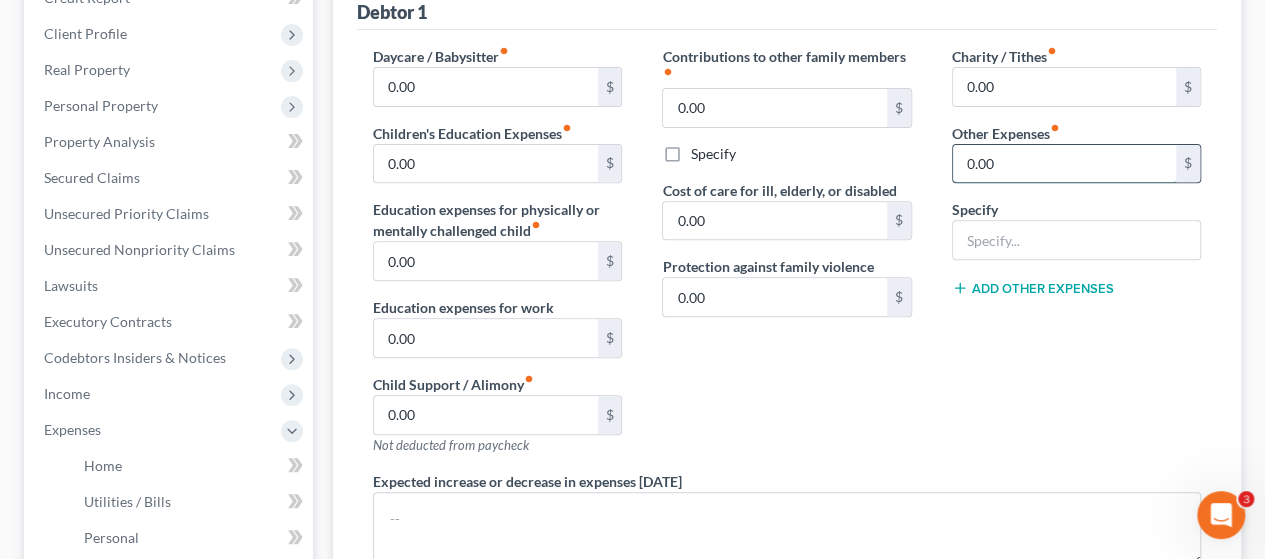 click on "0.00" at bounding box center (1064, 164) 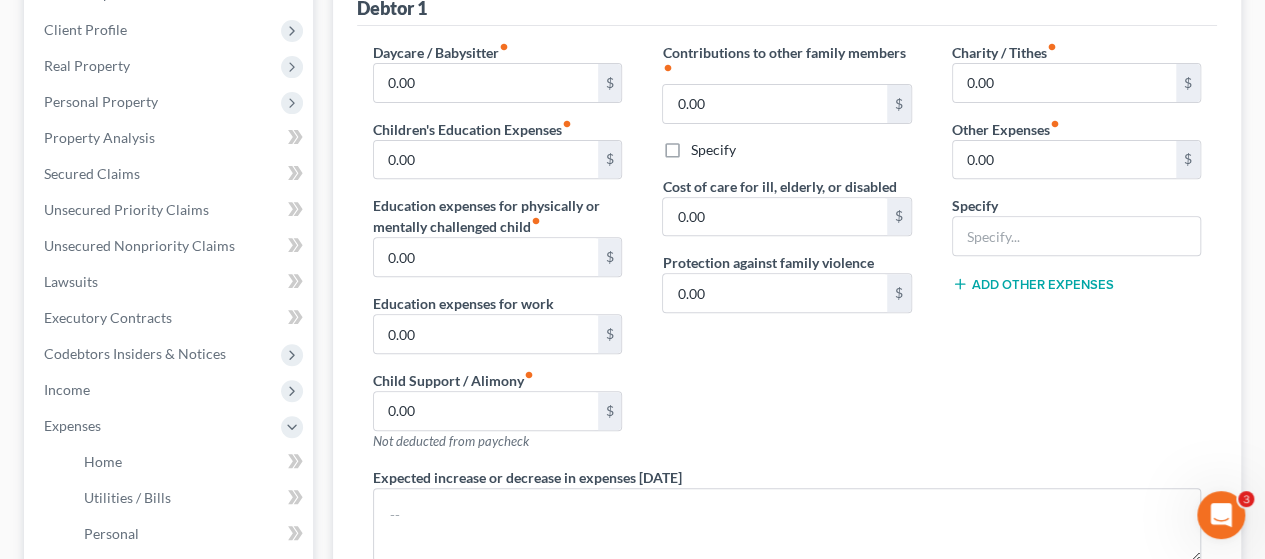 scroll, scrollTop: 300, scrollLeft: 0, axis: vertical 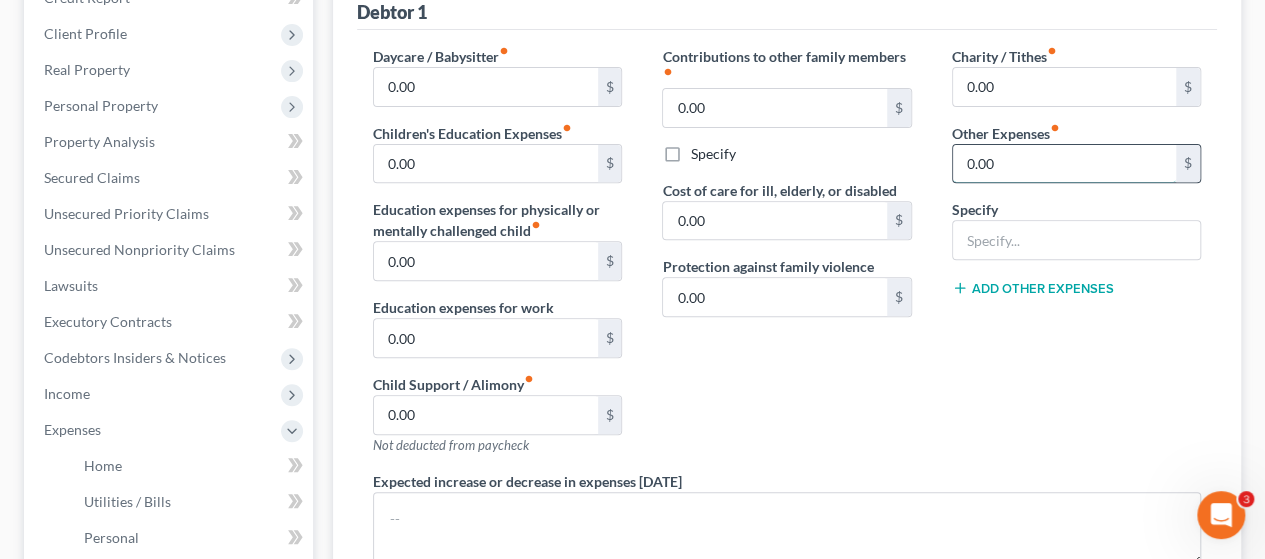 click on "0.00" at bounding box center [1064, 164] 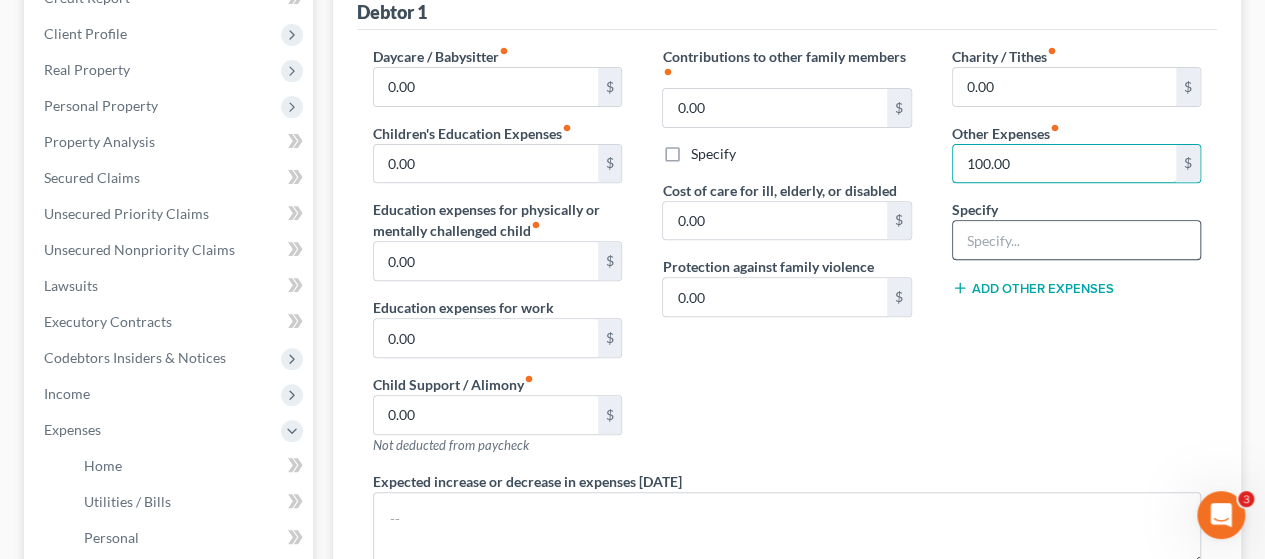 type on "100.00" 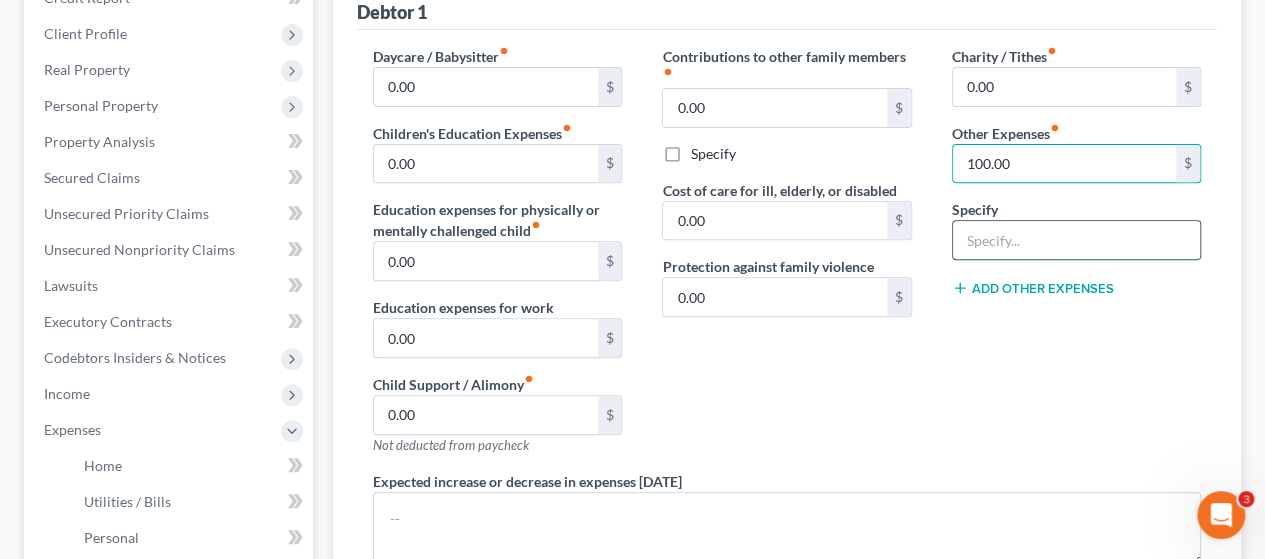 click at bounding box center (1076, 240) 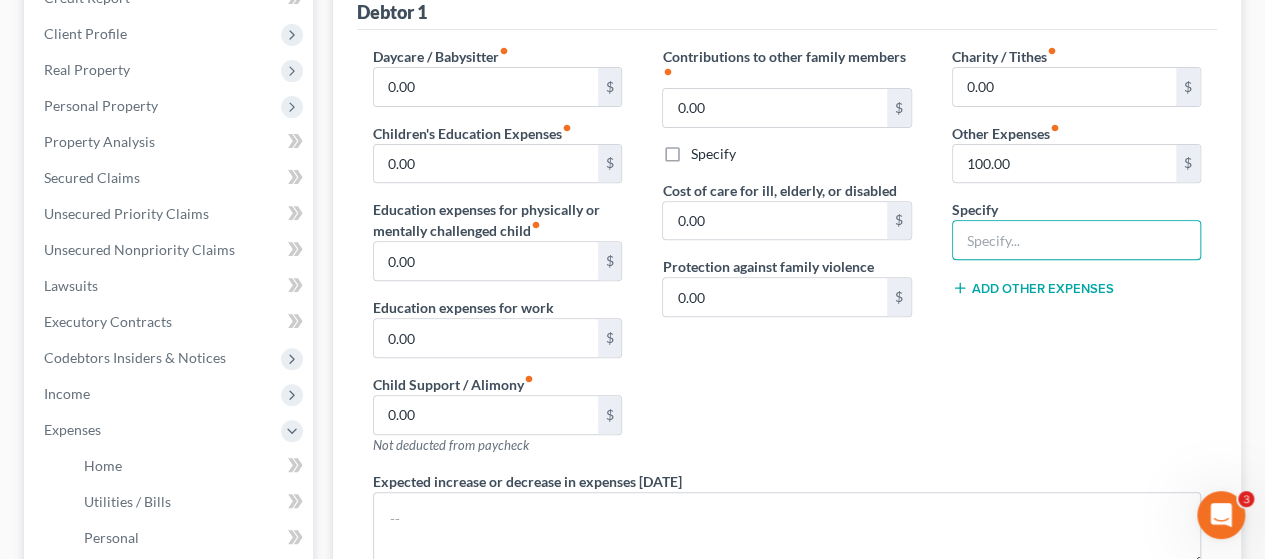 type on "Animal food & care" 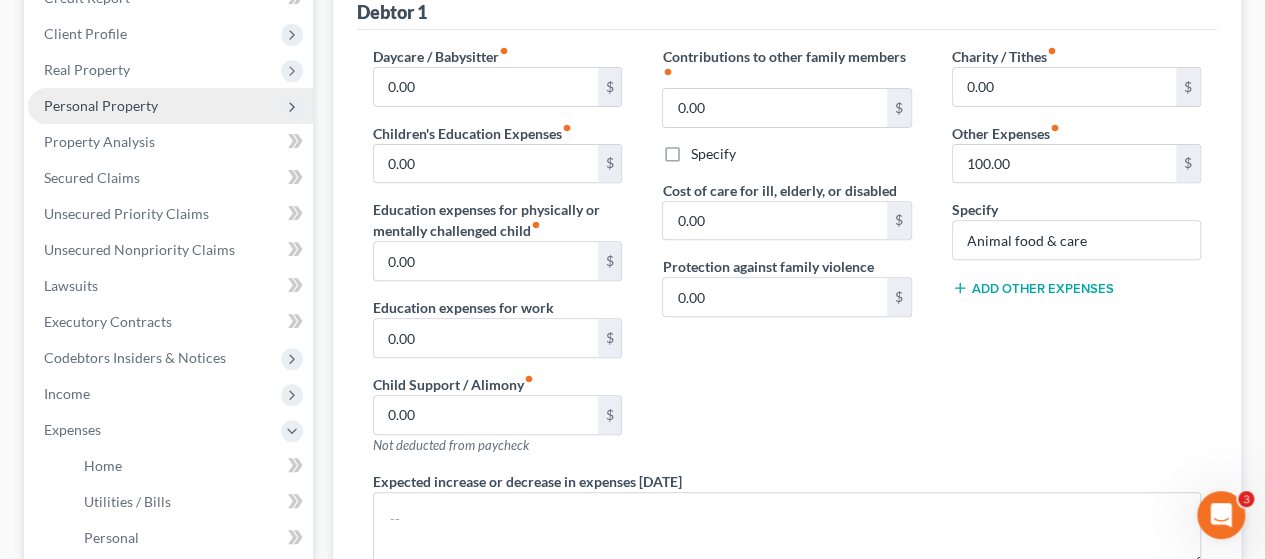 click on "Personal Property" at bounding box center [101, 105] 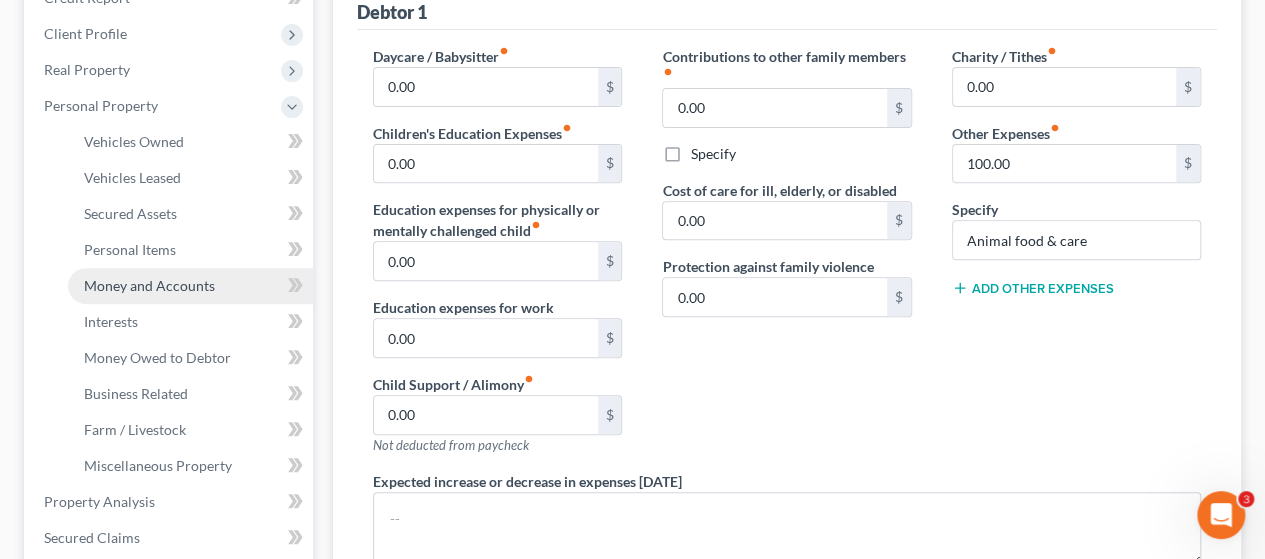 click on "Money and Accounts" at bounding box center (149, 285) 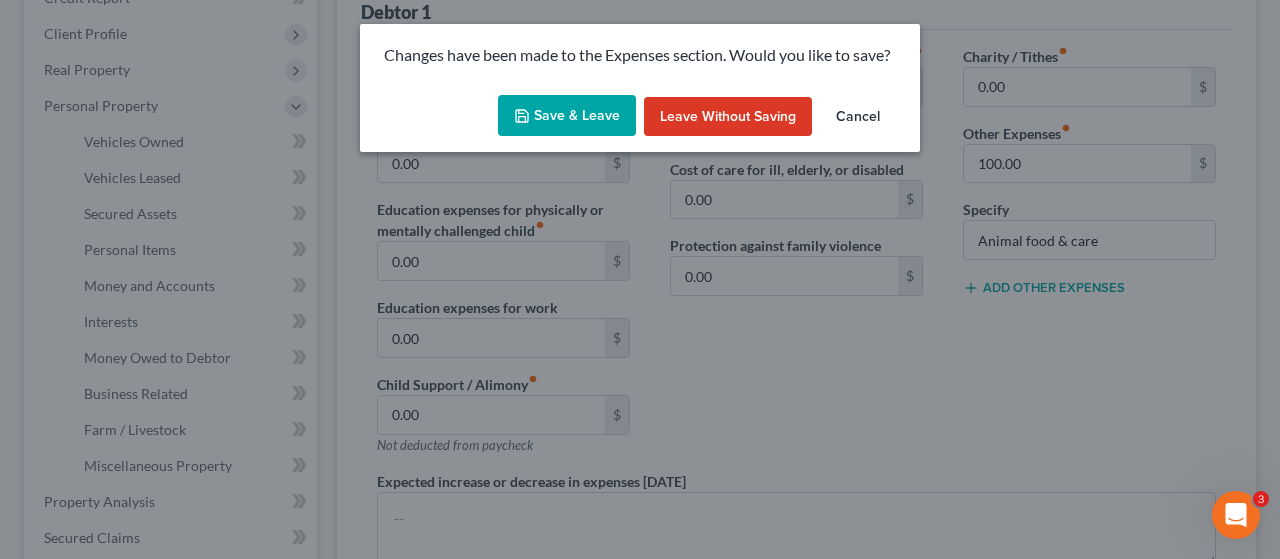 click on "Save & Leave" at bounding box center [567, 116] 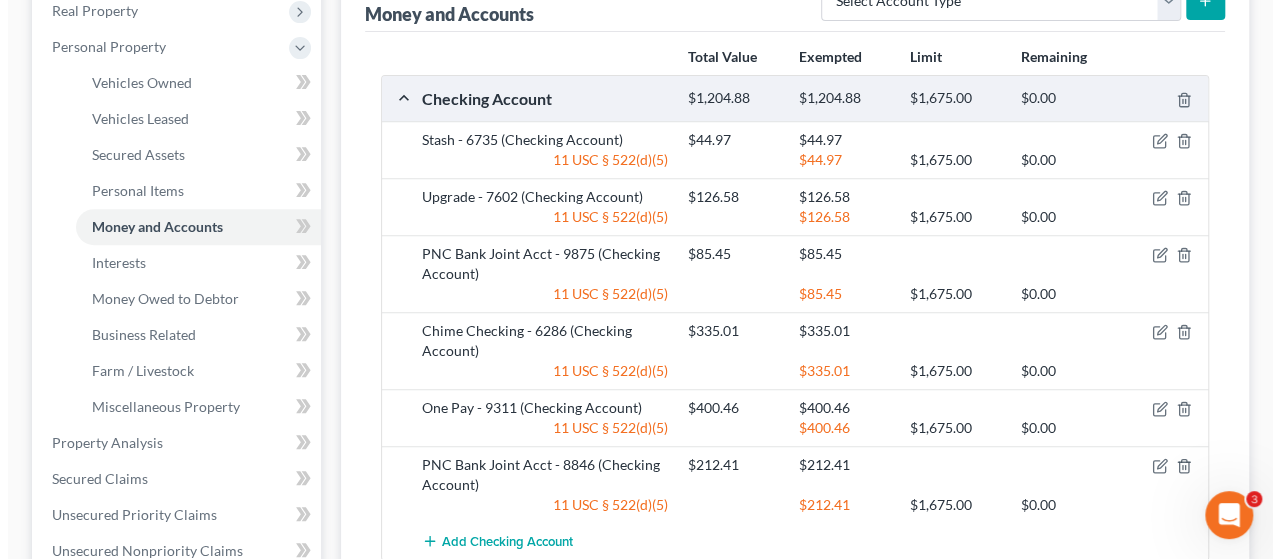 scroll, scrollTop: 400, scrollLeft: 0, axis: vertical 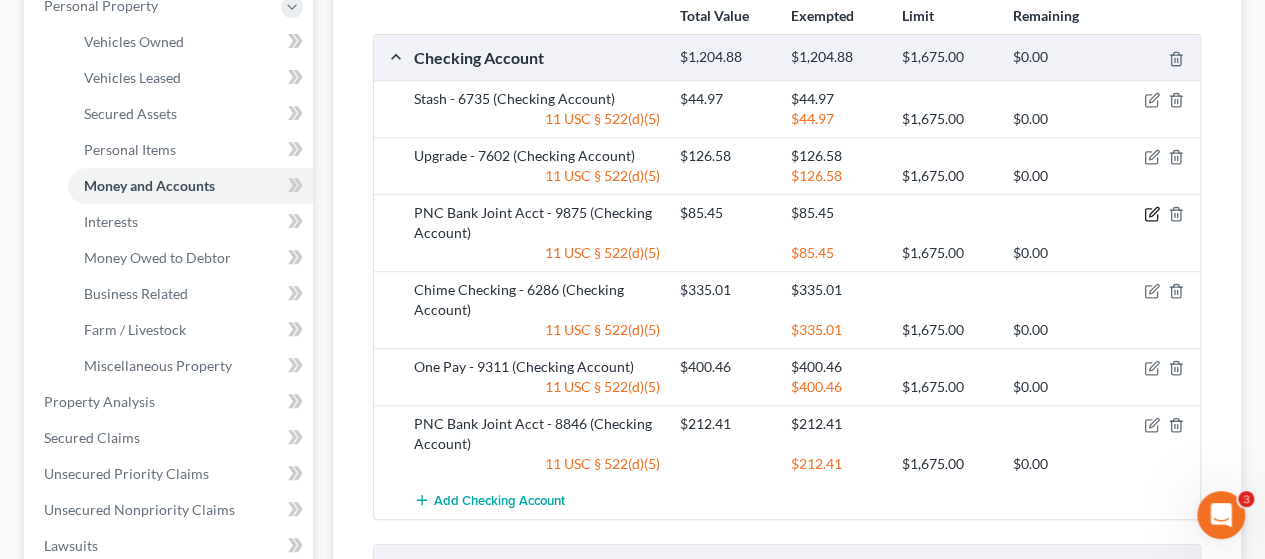 click 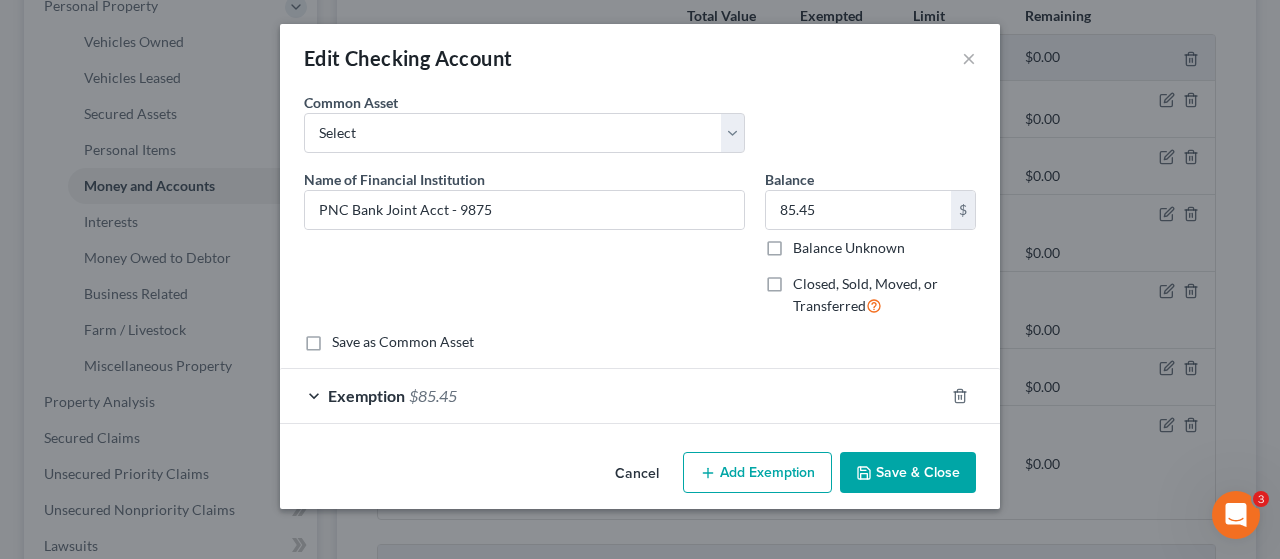 click on "Exemption" at bounding box center [366, 395] 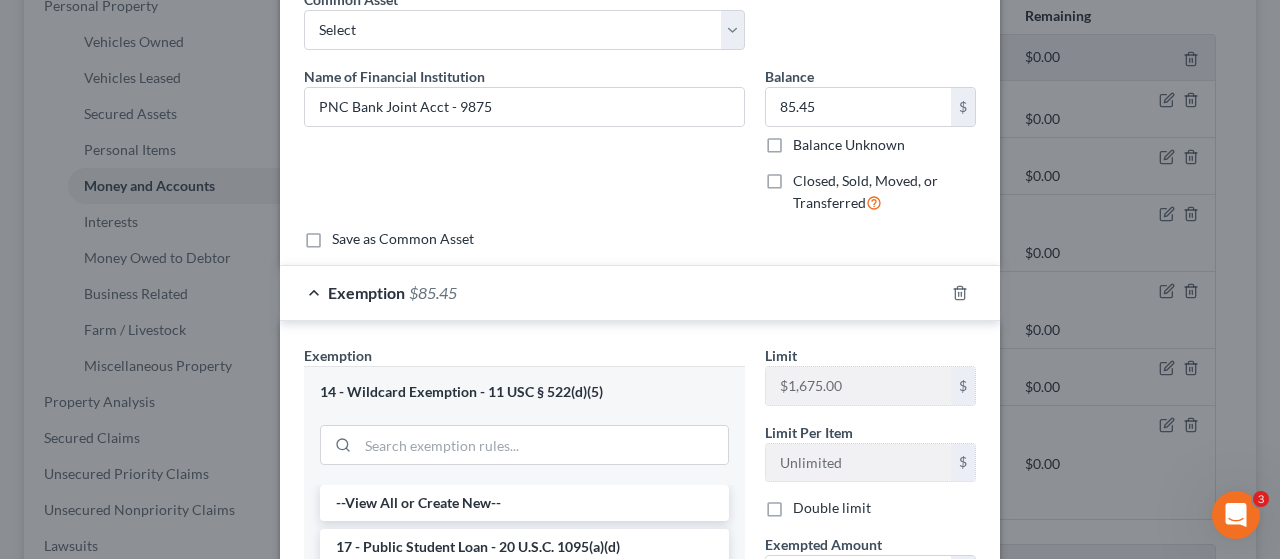 scroll, scrollTop: 300, scrollLeft: 0, axis: vertical 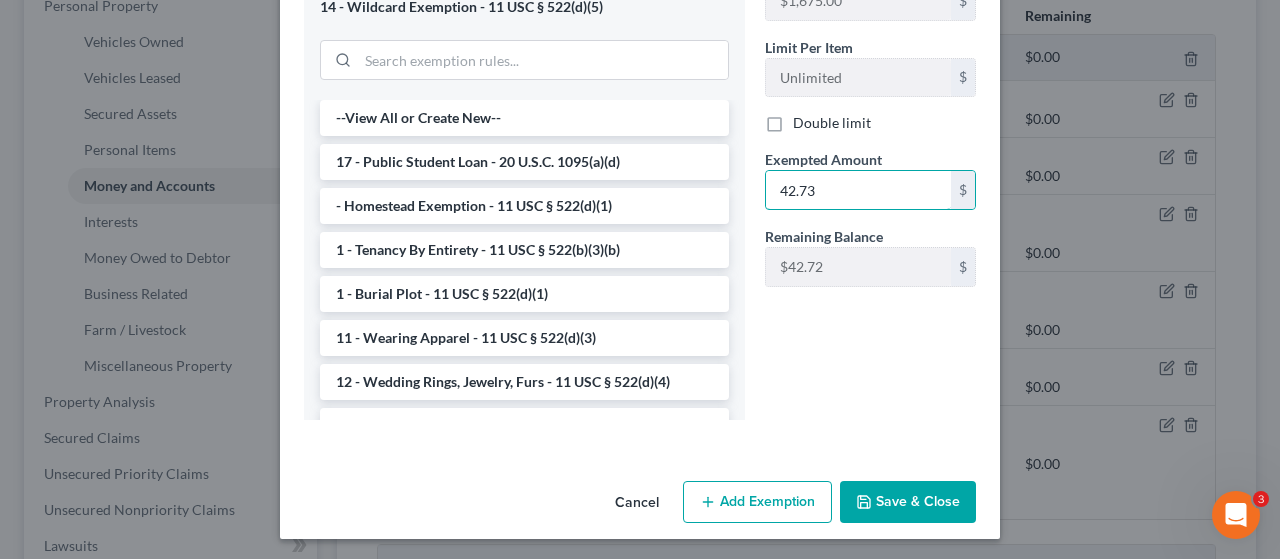 type on "42.73" 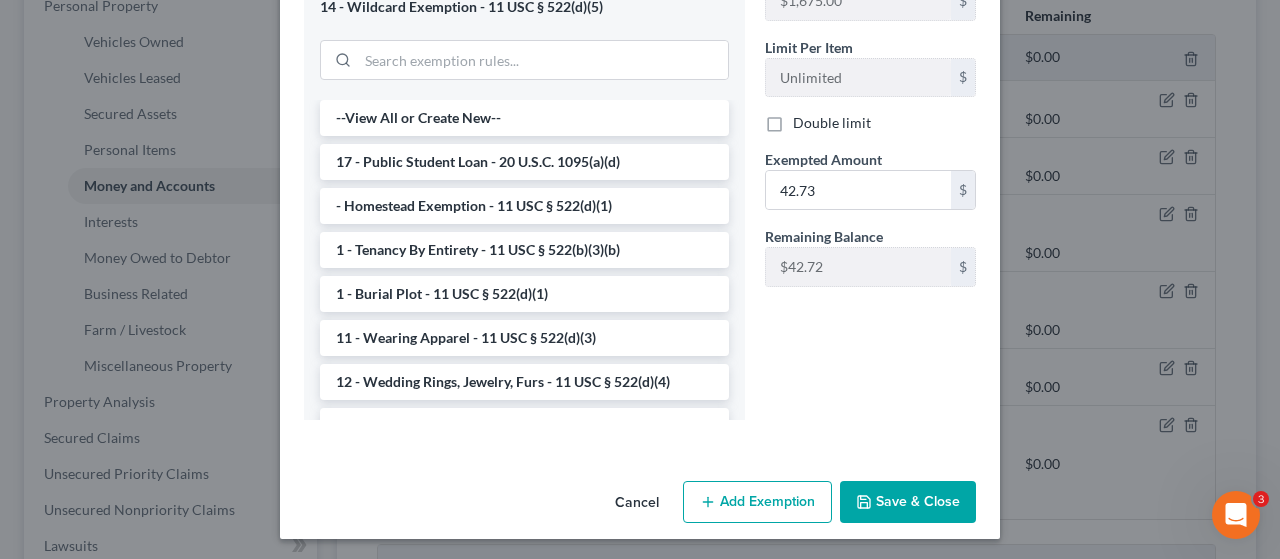 click on "Save & Close" at bounding box center (908, 502) 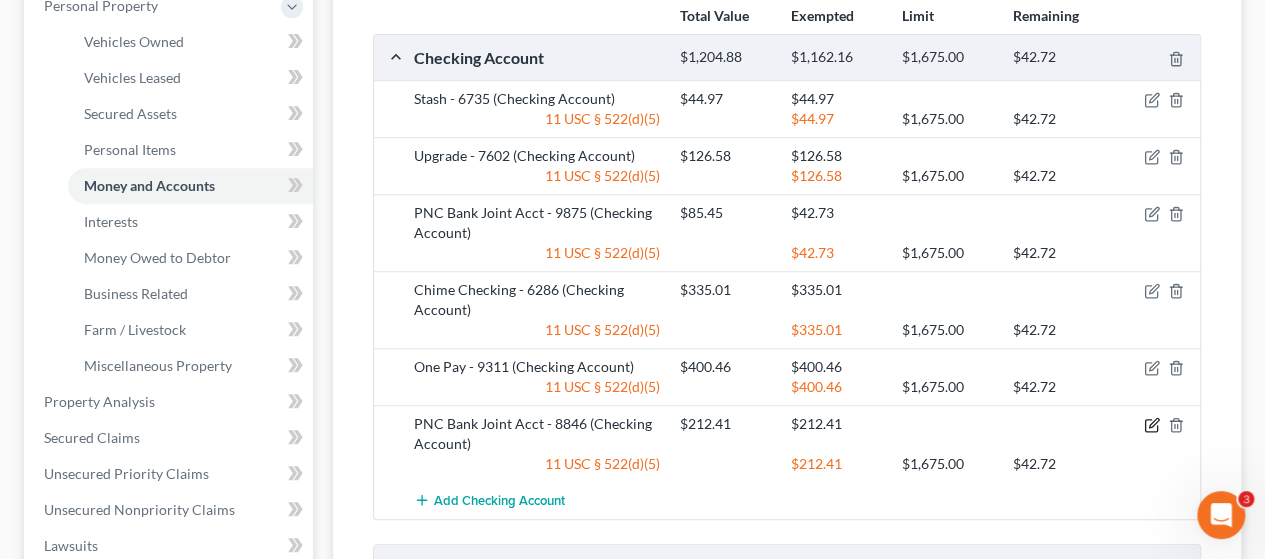 click 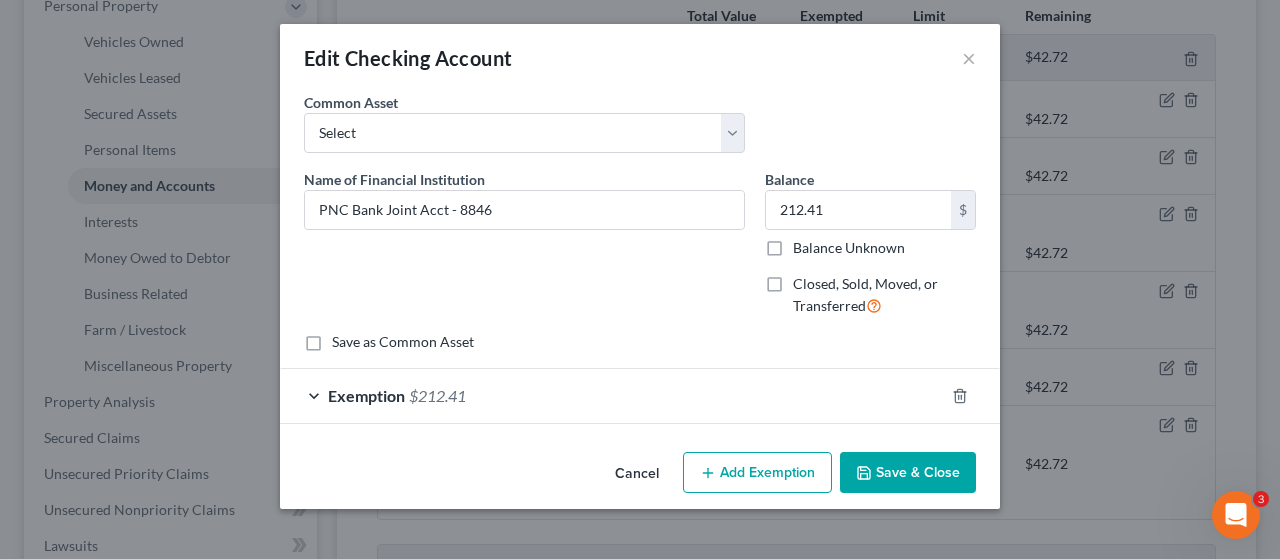 click on "Exemption" at bounding box center [366, 395] 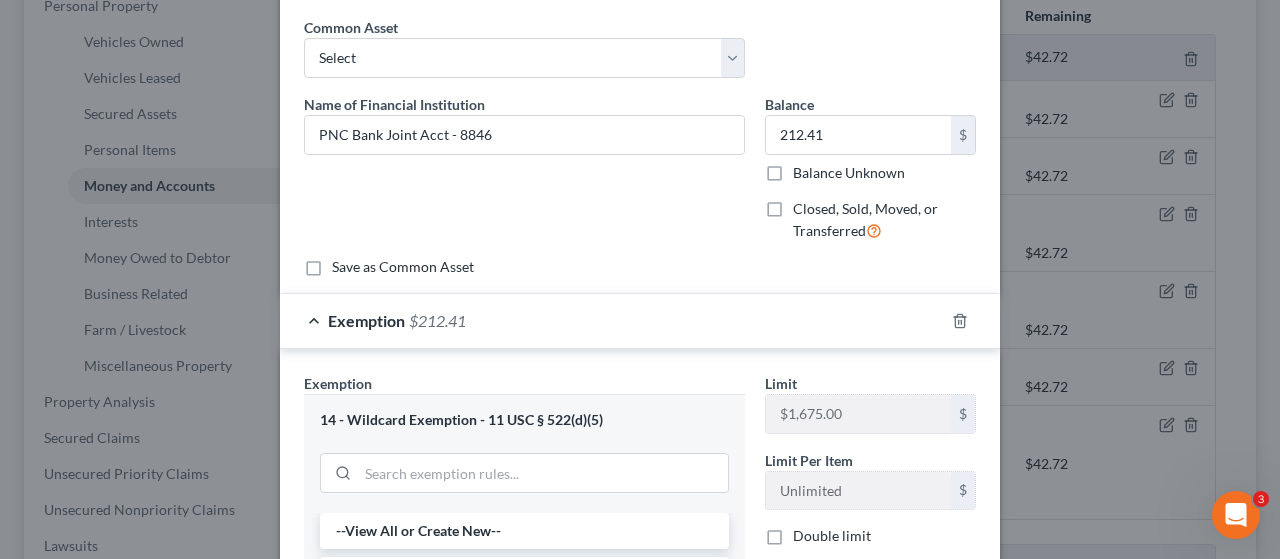 scroll, scrollTop: 400, scrollLeft: 0, axis: vertical 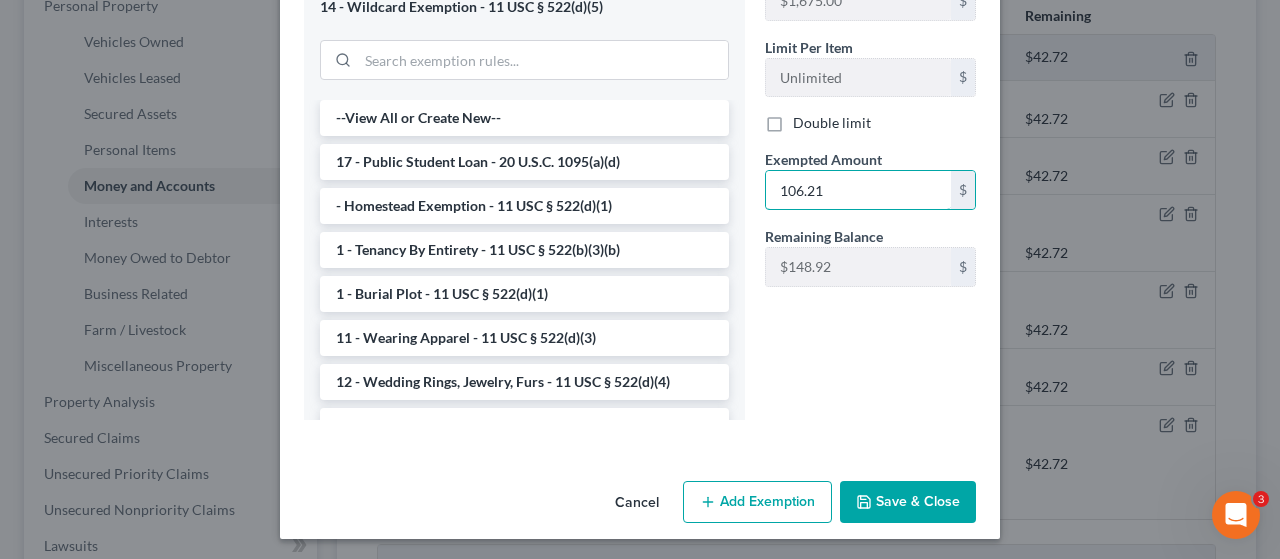 type on "106.21" 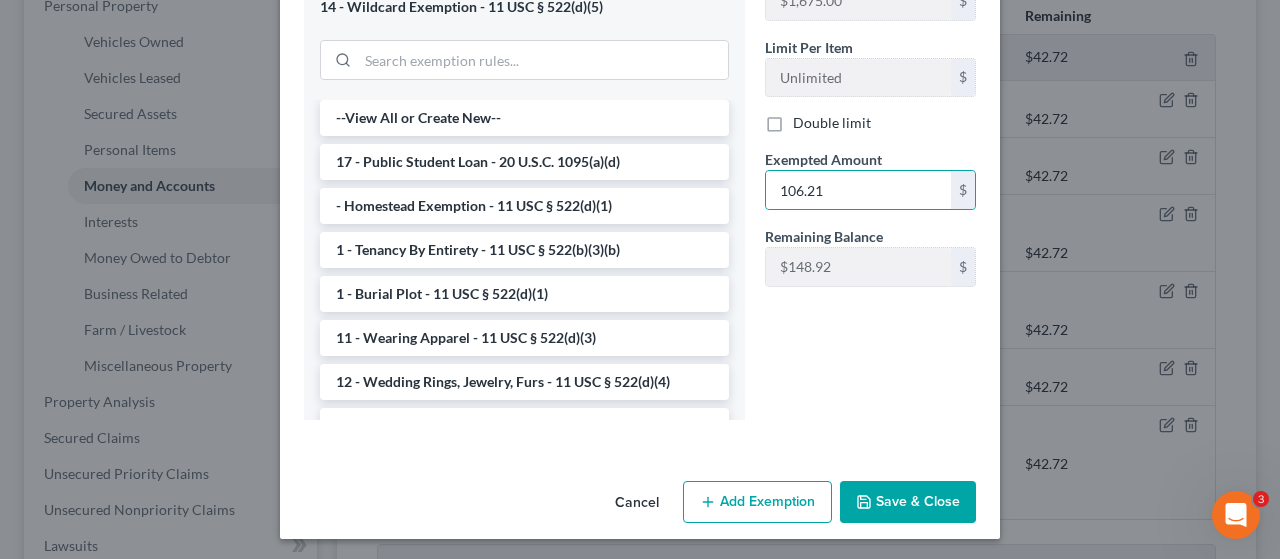click on "Save & Close" at bounding box center (908, 502) 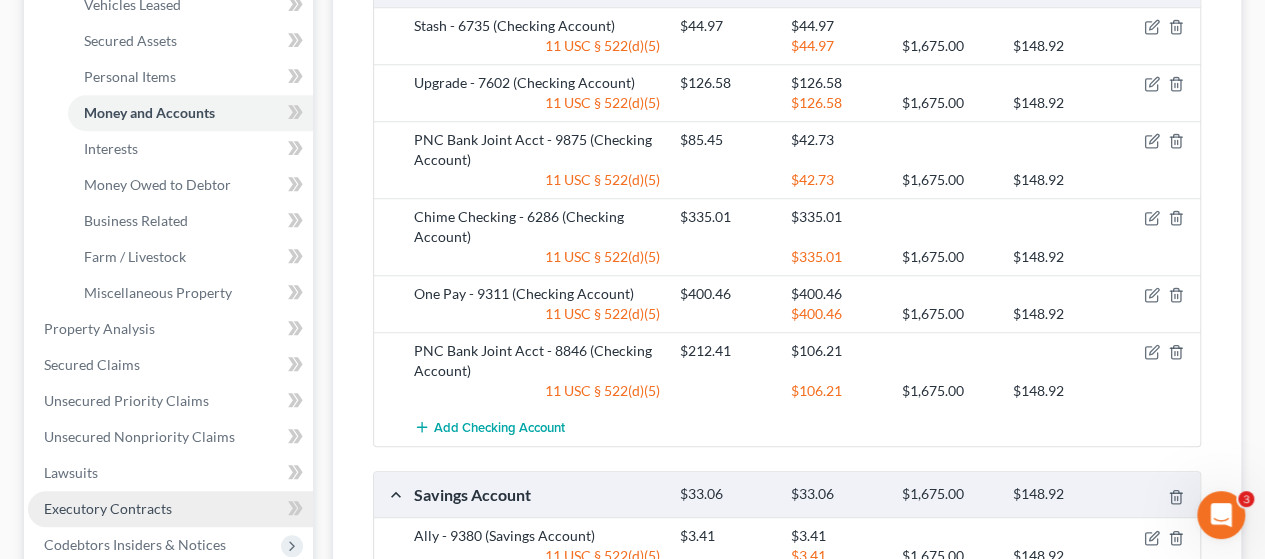scroll, scrollTop: 600, scrollLeft: 0, axis: vertical 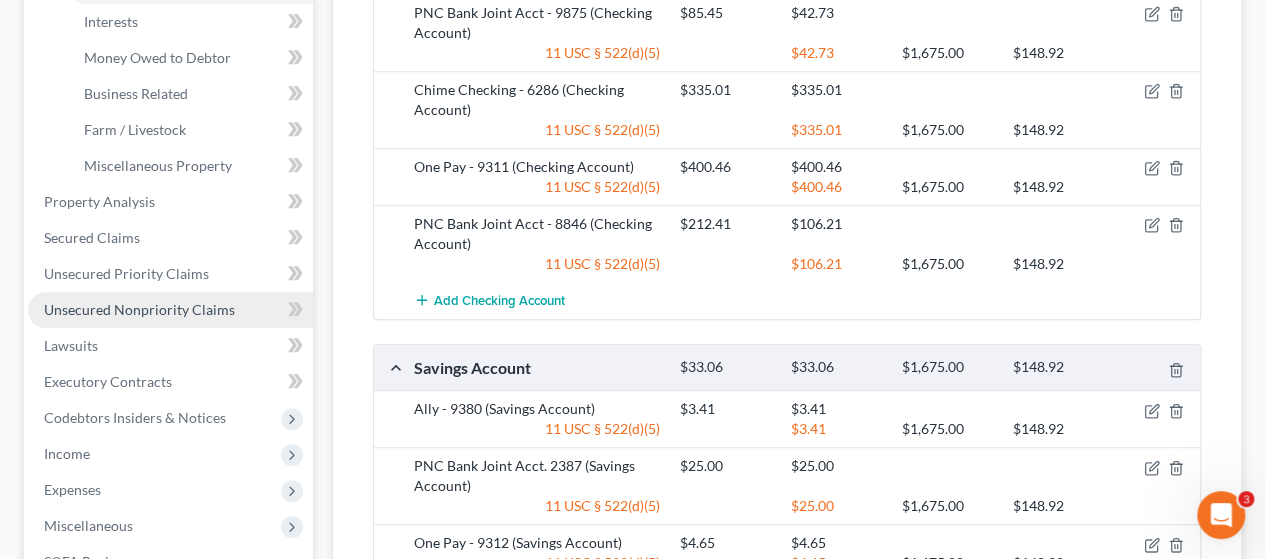 click on "Unsecured Nonpriority Claims" at bounding box center (139, 309) 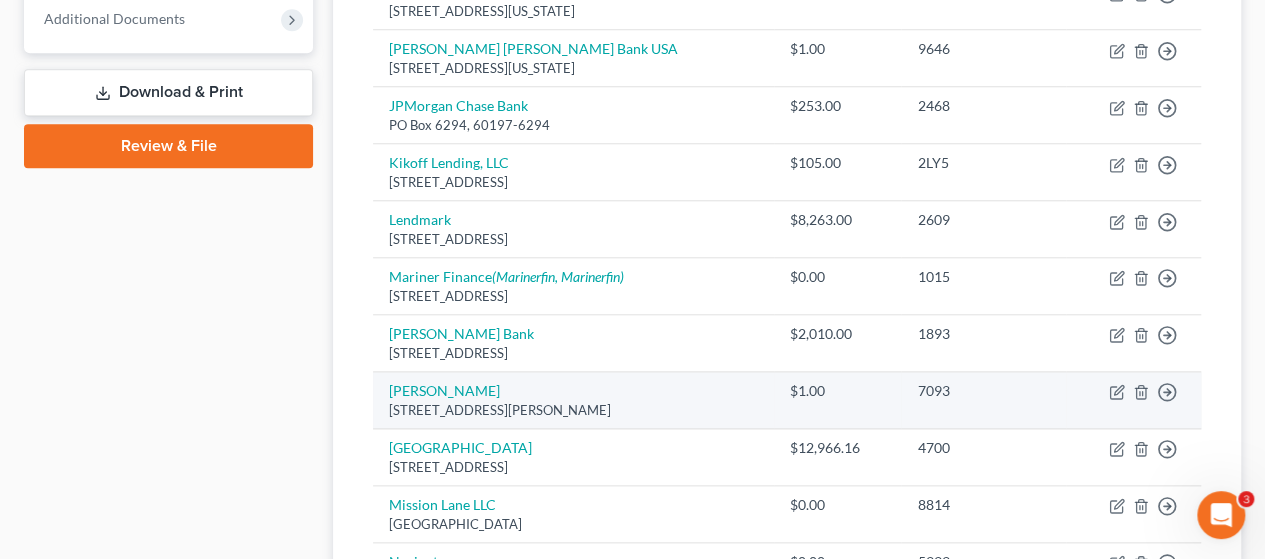 scroll, scrollTop: 900, scrollLeft: 0, axis: vertical 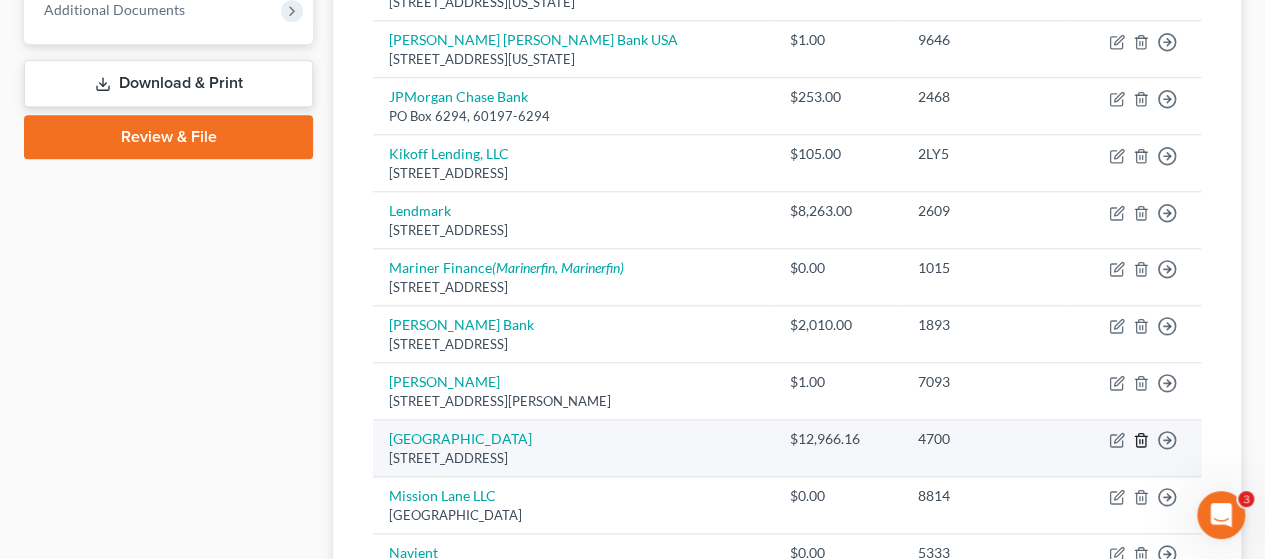 click 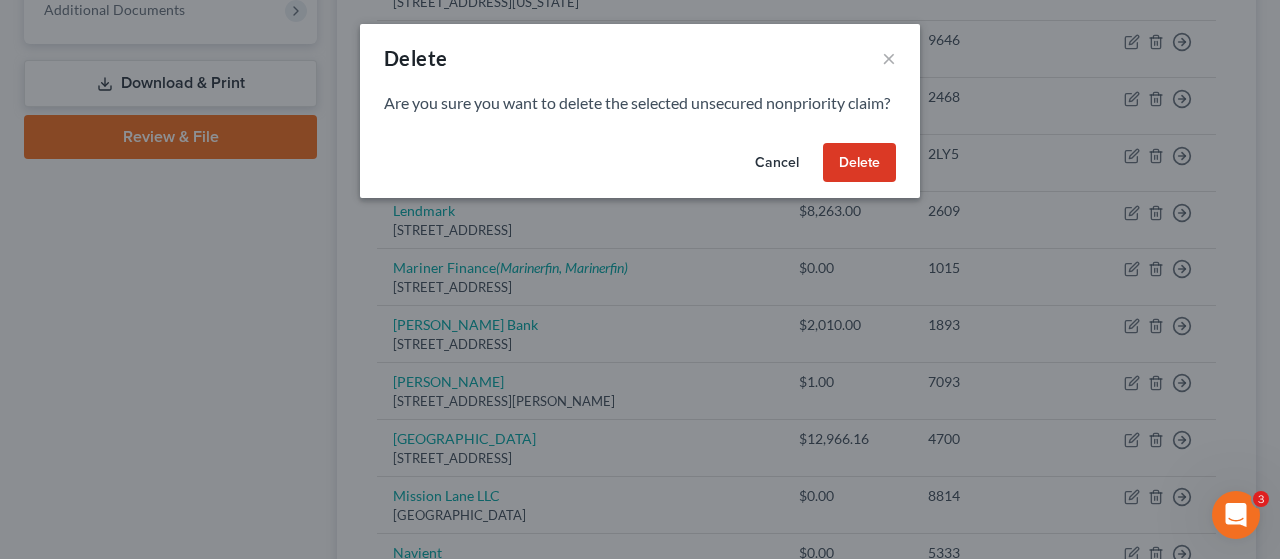 click on "Delete" at bounding box center (859, 163) 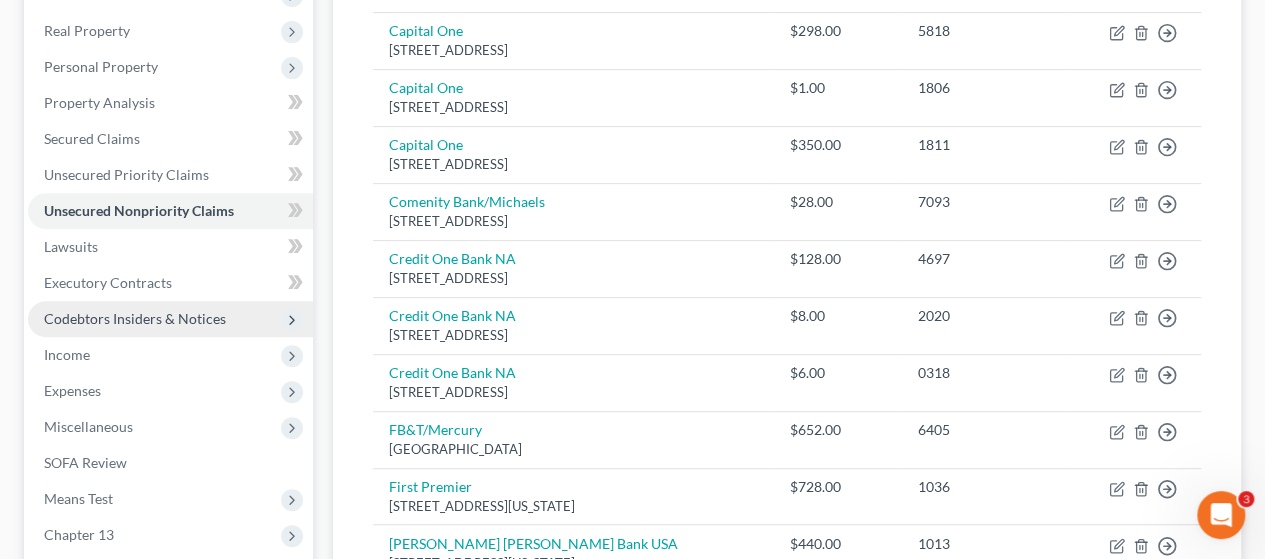 scroll, scrollTop: 300, scrollLeft: 0, axis: vertical 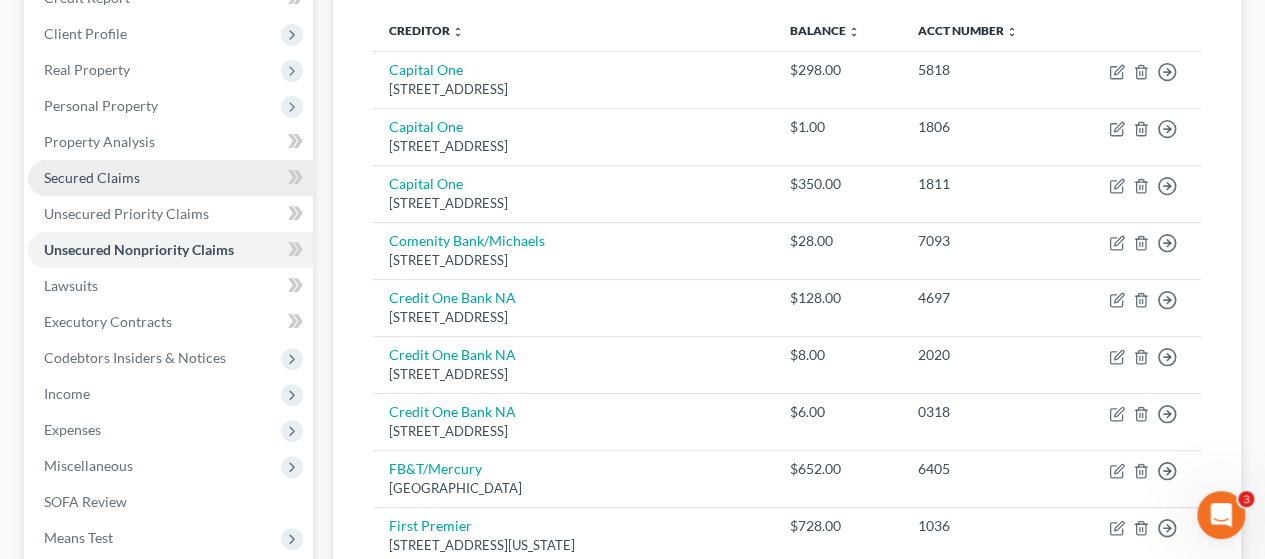 click on "Secured Claims" at bounding box center [92, 177] 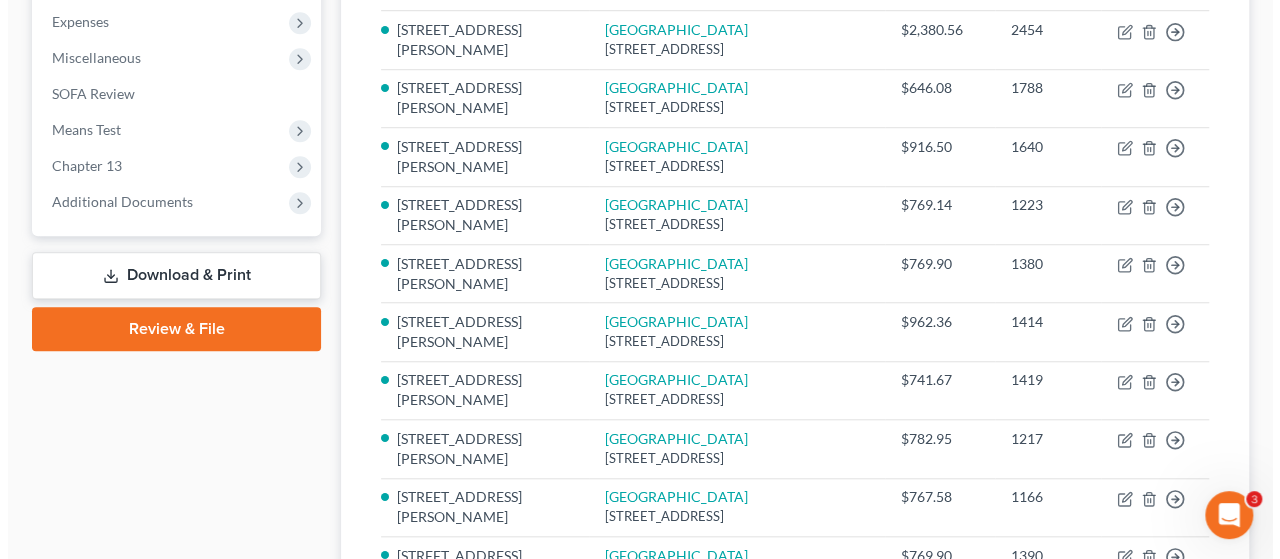 scroll, scrollTop: 1087, scrollLeft: 0, axis: vertical 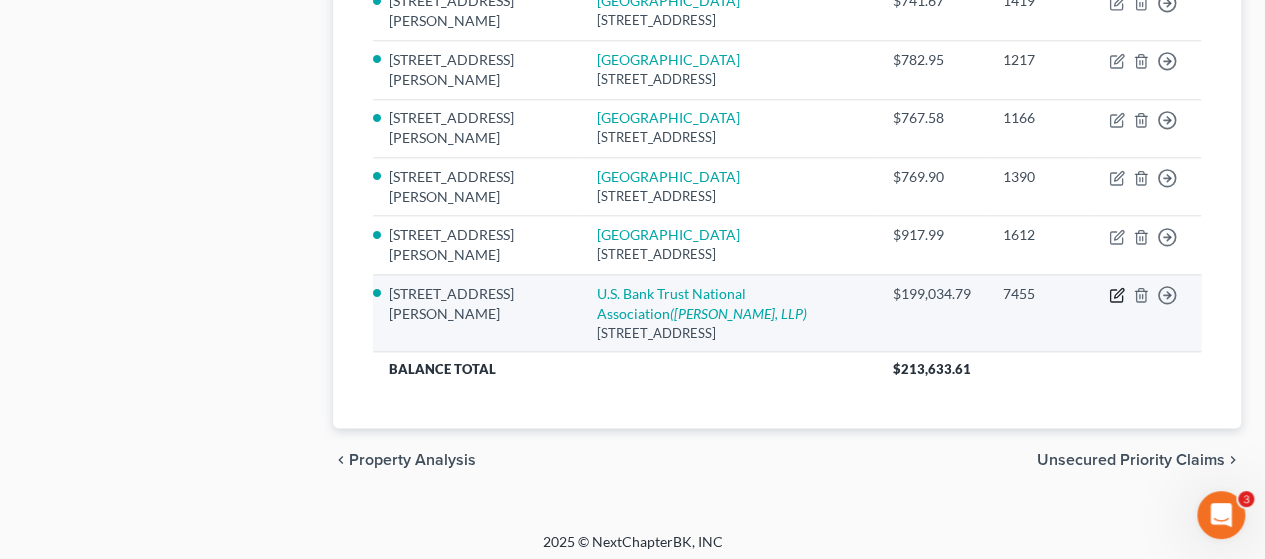 click 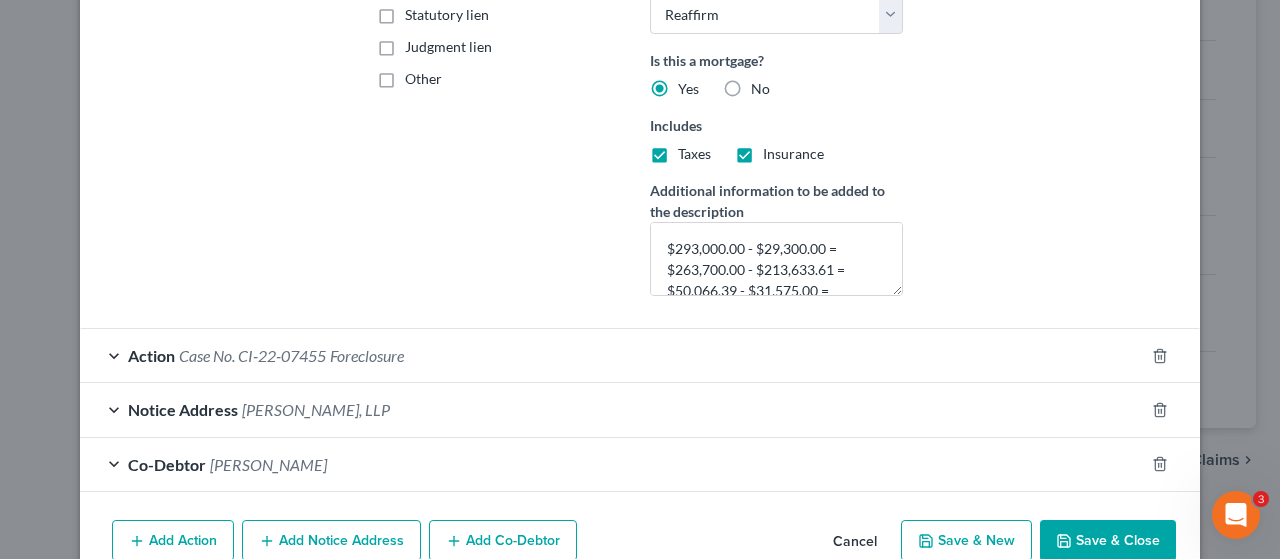 scroll, scrollTop: 500, scrollLeft: 0, axis: vertical 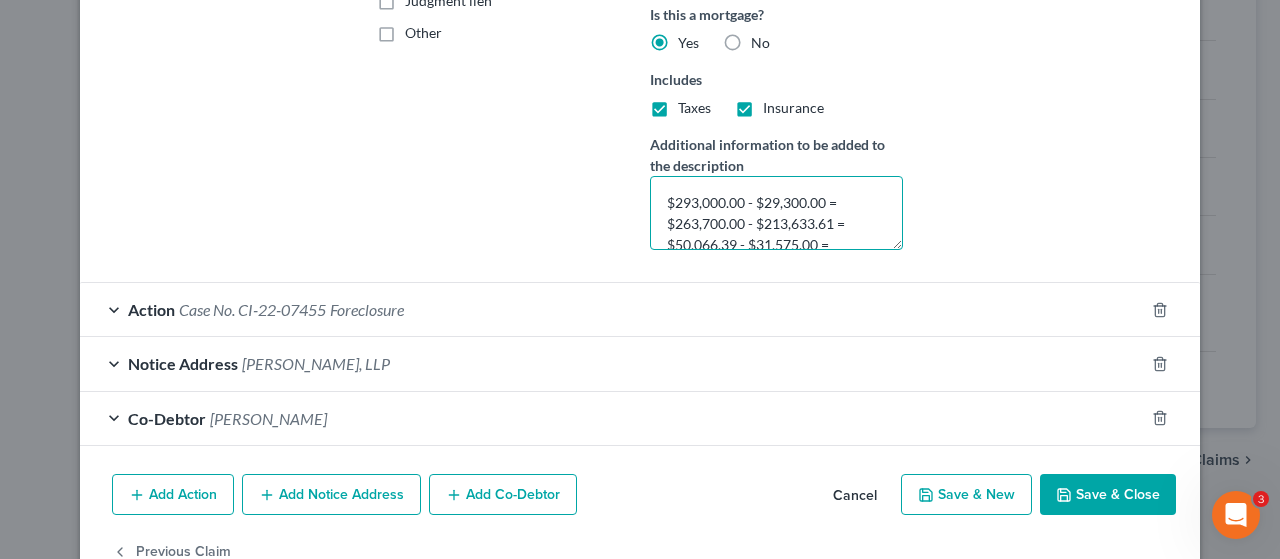 drag, startPoint x: 757, startPoint y: 219, endPoint x: 825, endPoint y: 219, distance: 68 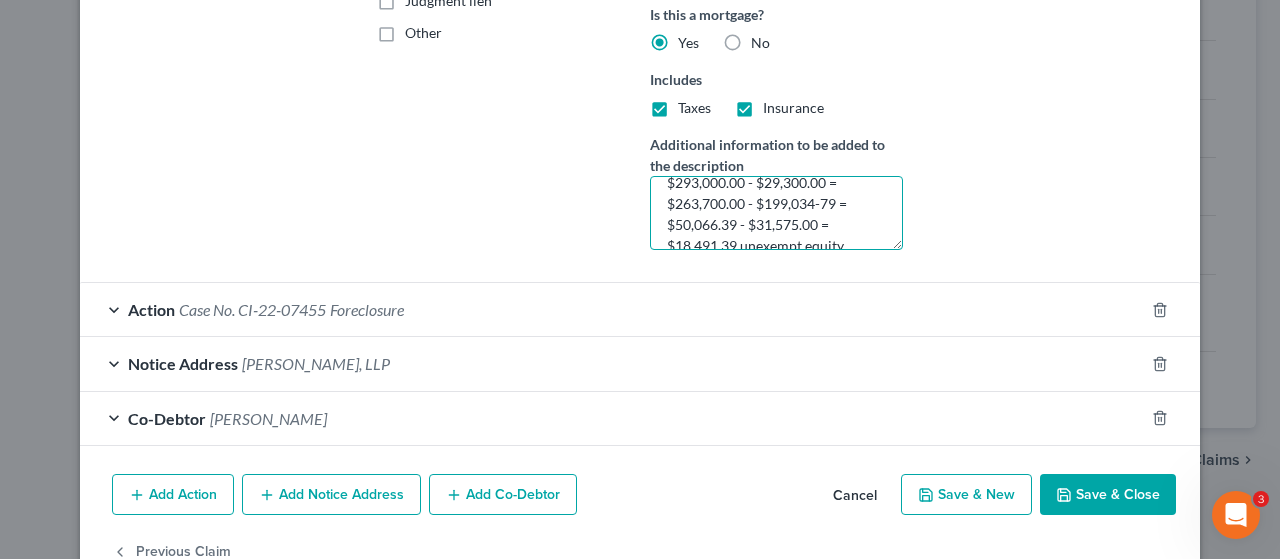 scroll, scrollTop: 42, scrollLeft: 0, axis: vertical 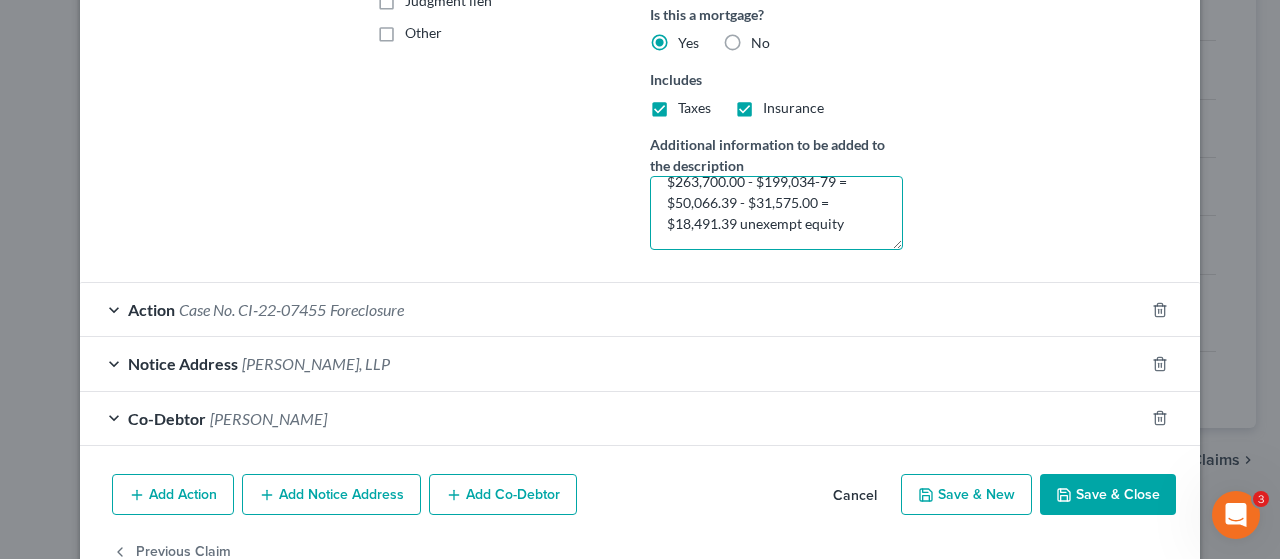 drag, startPoint x: 665, startPoint y: 193, endPoint x: 728, endPoint y: 197, distance: 63.126858 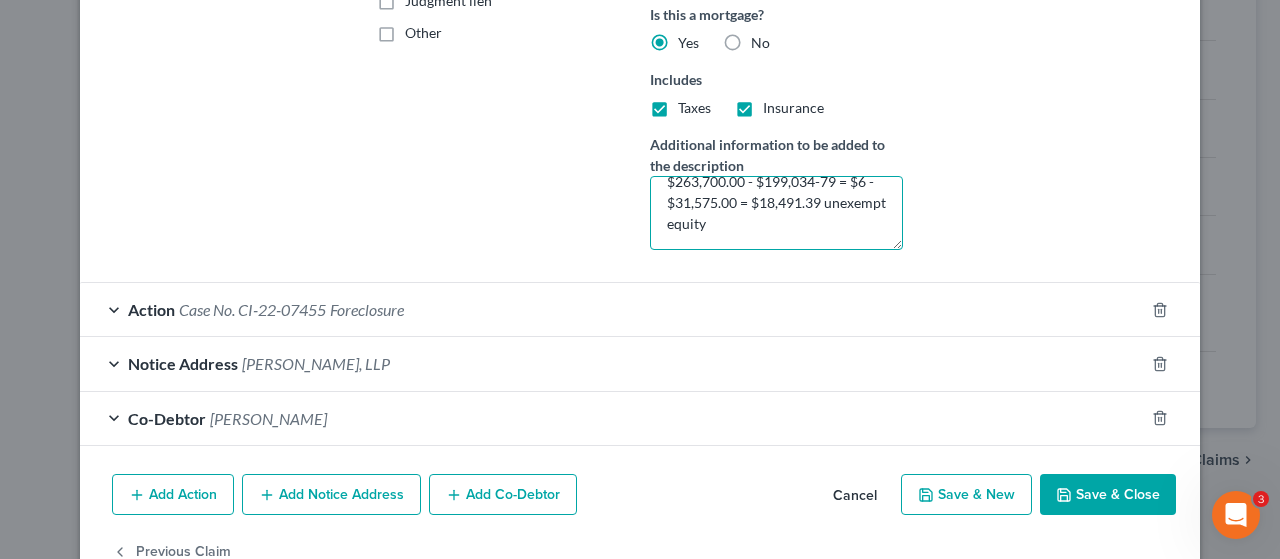 scroll, scrollTop: 37, scrollLeft: 0, axis: vertical 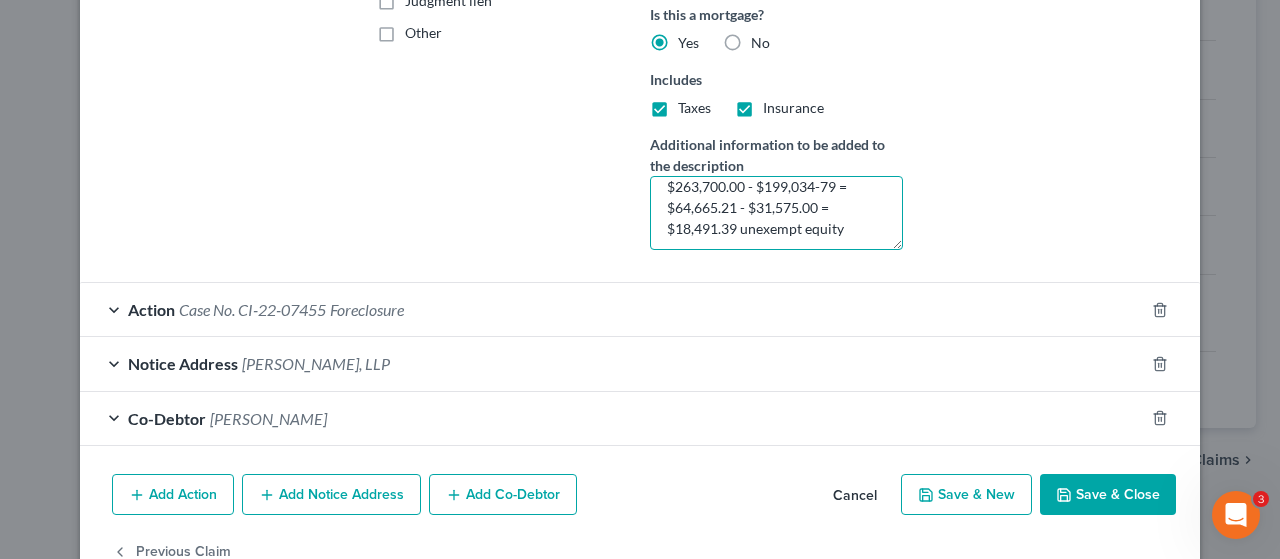 drag, startPoint x: 666, startPoint y: 223, endPoint x: 728, endPoint y: 223, distance: 62 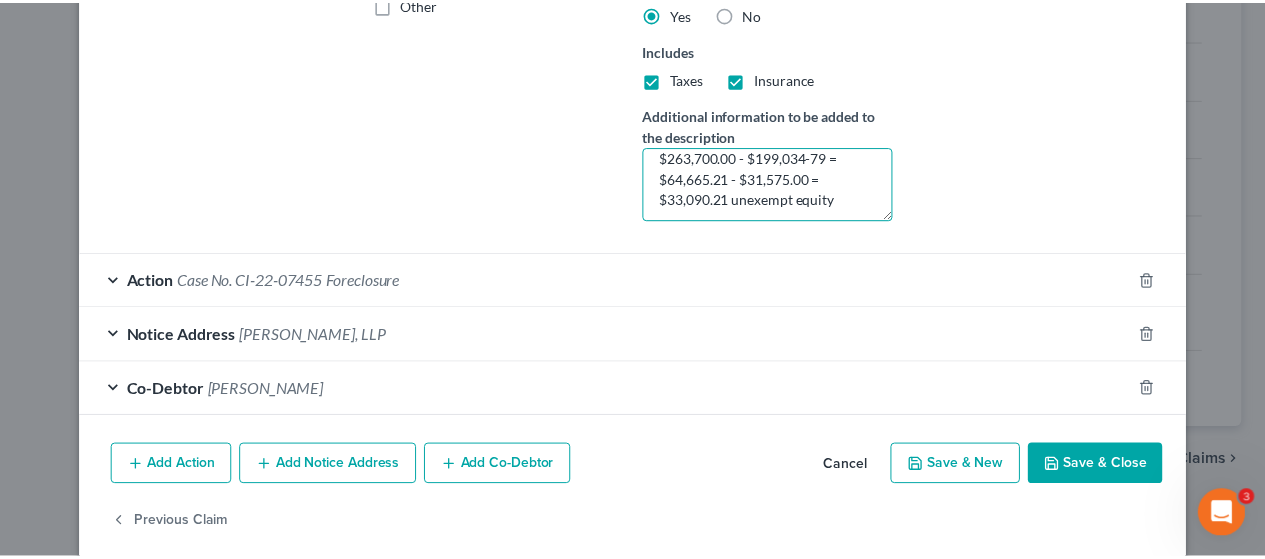 scroll, scrollTop: 548, scrollLeft: 0, axis: vertical 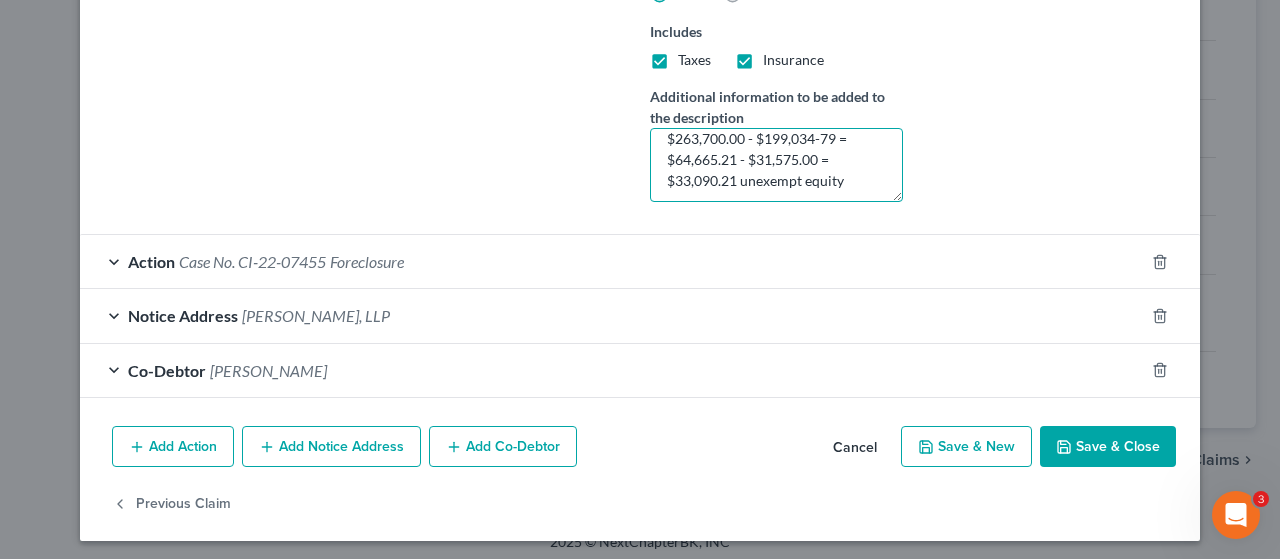 type on "$293,000.00 - $29,300.00 = $263,700.00 - $199,034-79 = $64,665.21 - $31,575.00 = $33,090.21 unexempt equity" 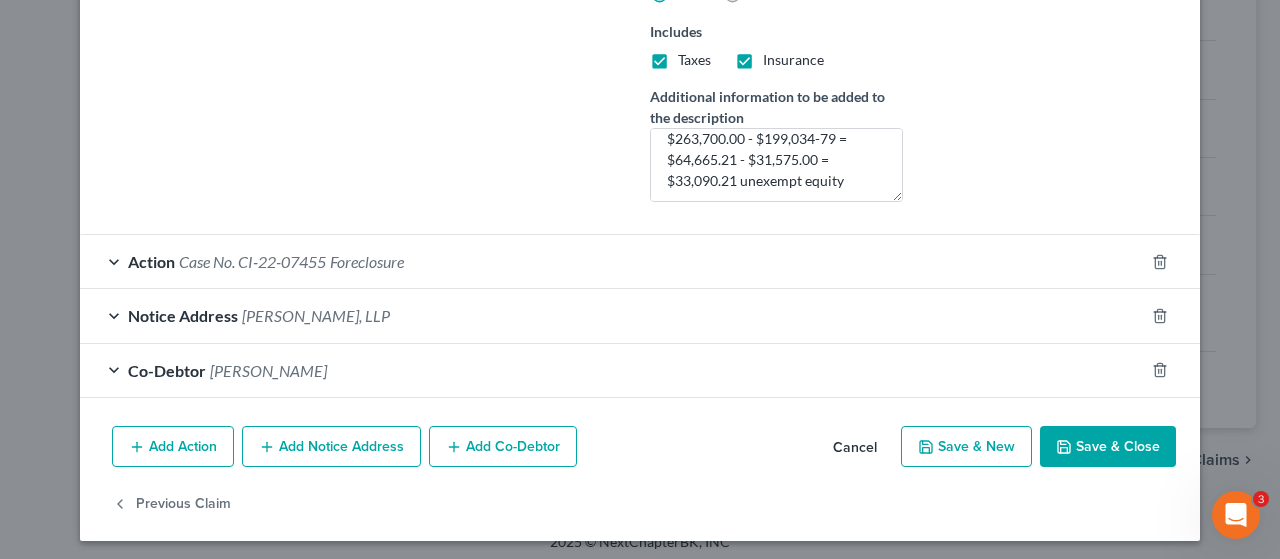 click on "Save & Close" at bounding box center (1108, 447) 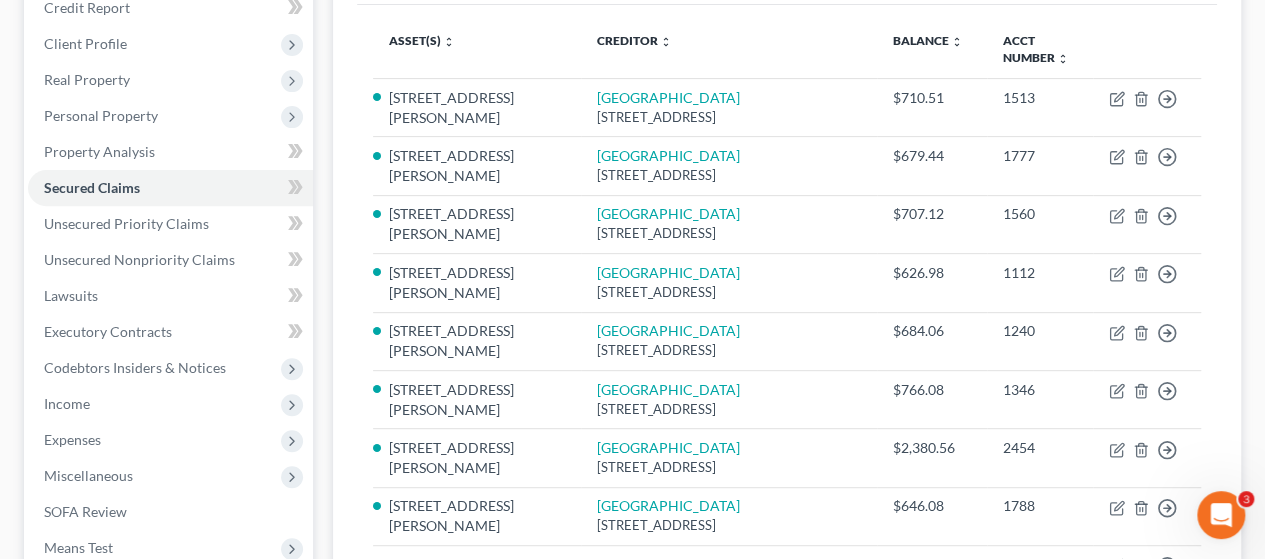 scroll, scrollTop: 287, scrollLeft: 0, axis: vertical 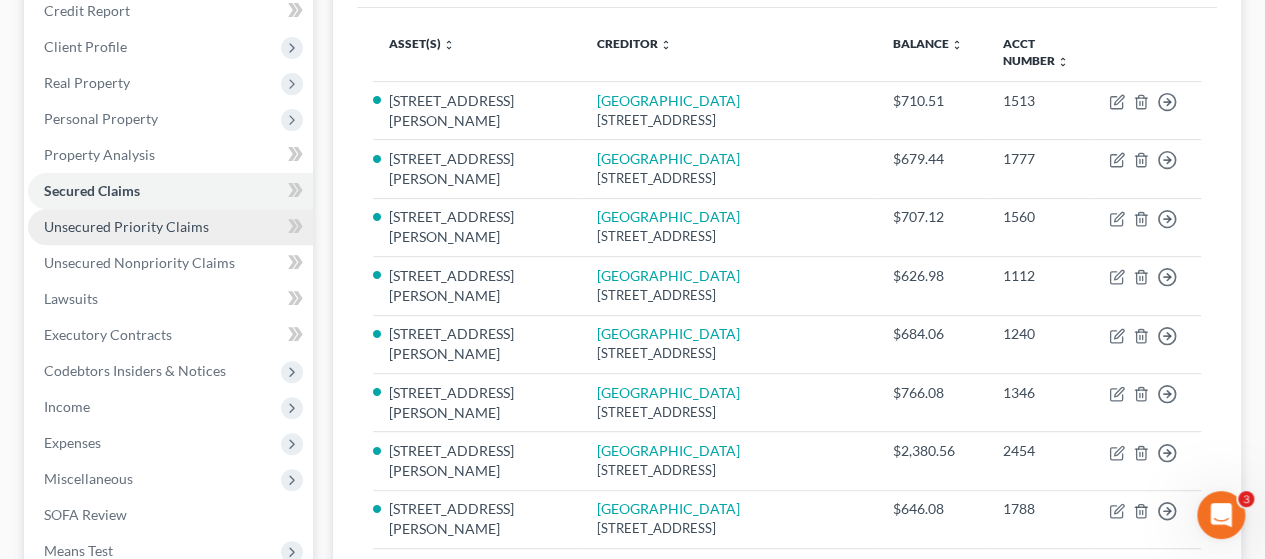 click on "Unsecured Priority Claims" at bounding box center (126, 226) 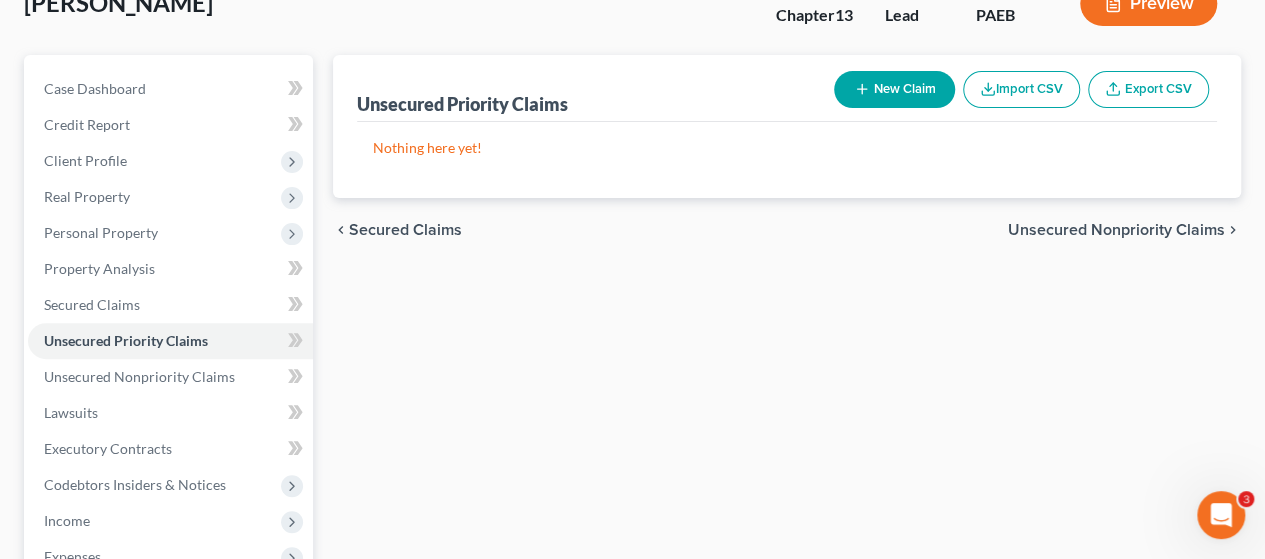 scroll, scrollTop: 200, scrollLeft: 0, axis: vertical 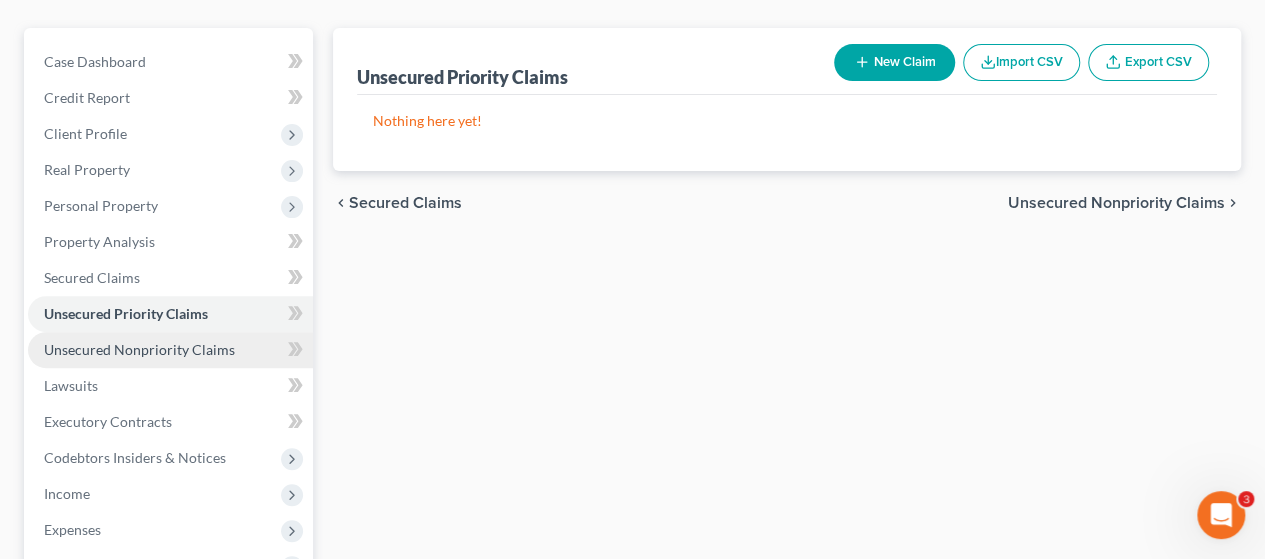 click on "Unsecured Nonpriority Claims" at bounding box center [139, 349] 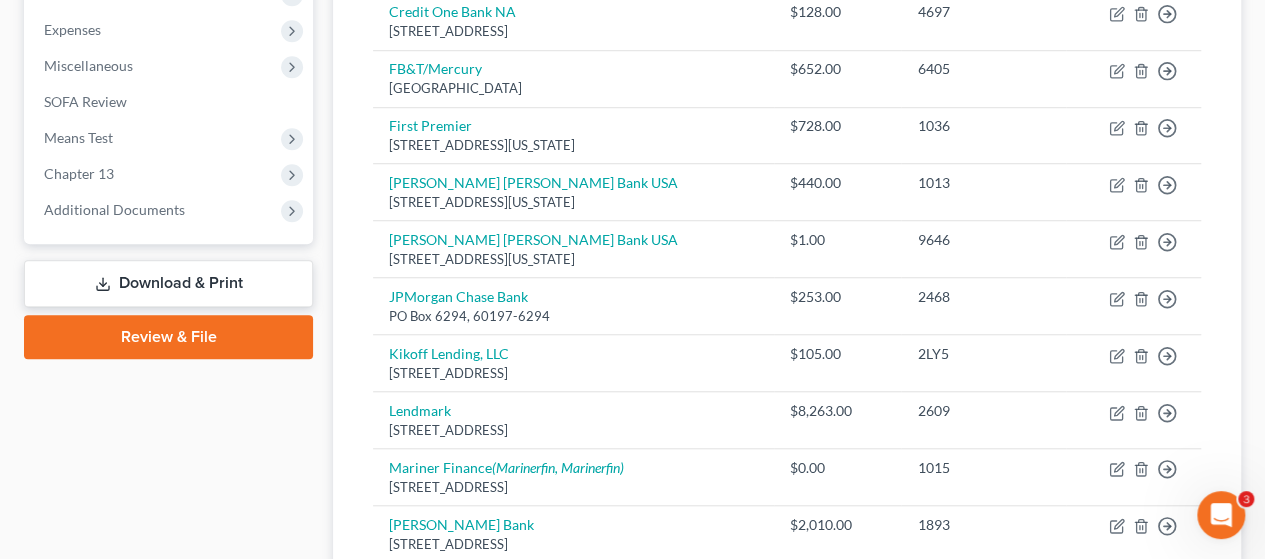 scroll, scrollTop: 800, scrollLeft: 0, axis: vertical 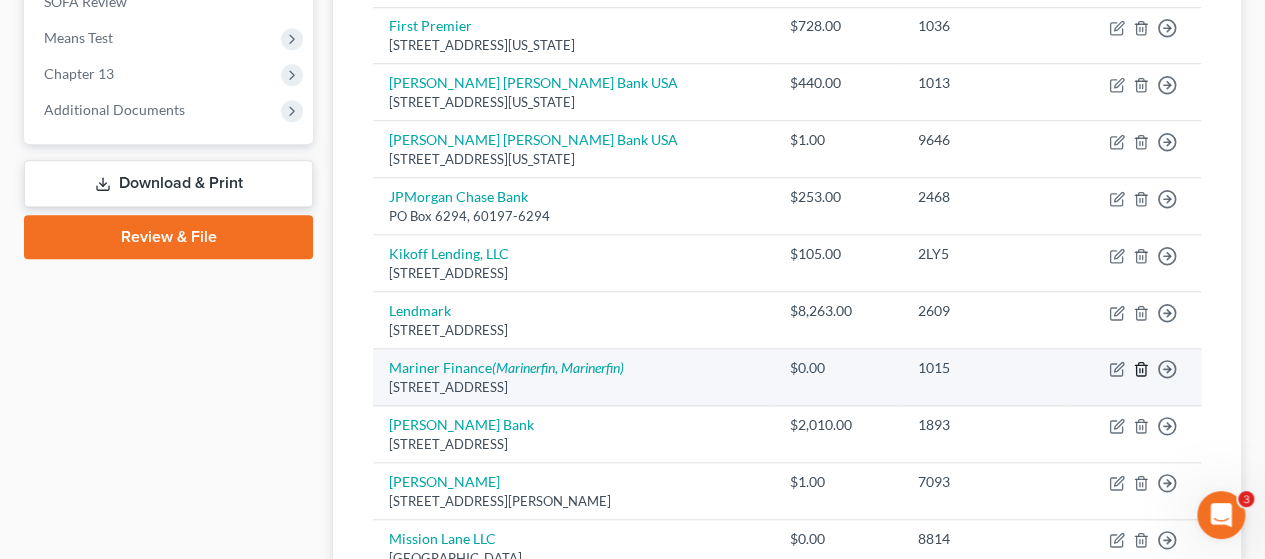 click 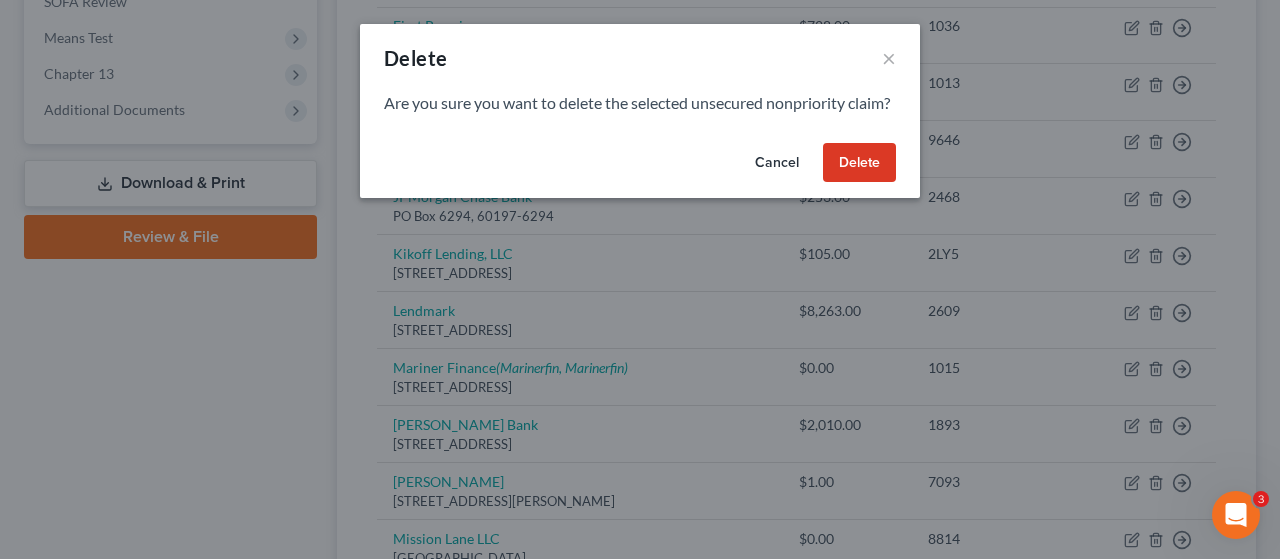 click on "Delete" at bounding box center [859, 163] 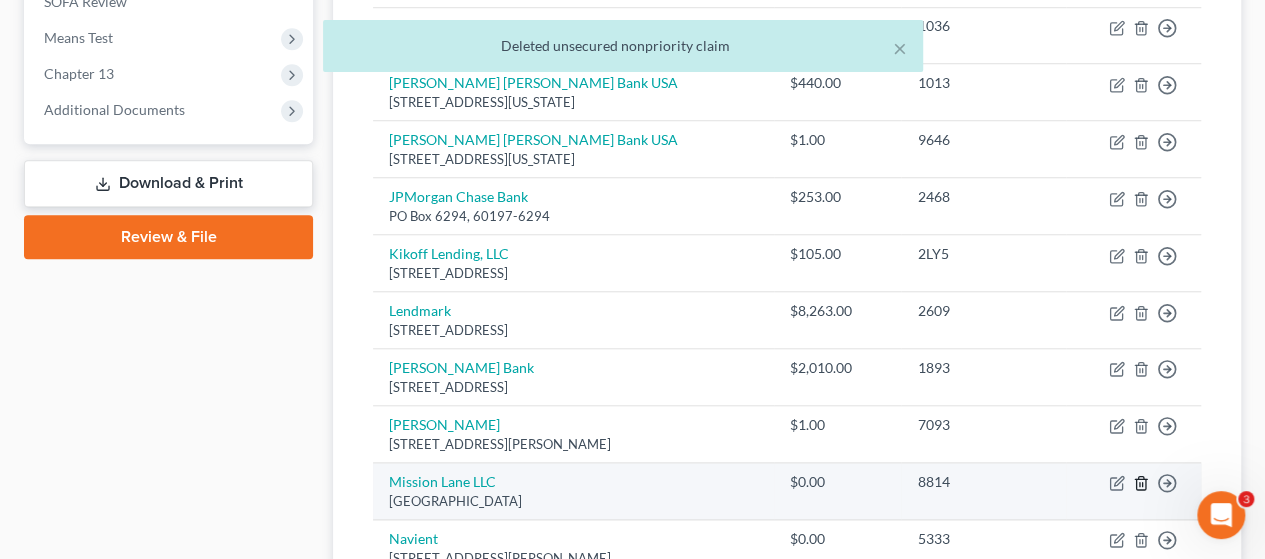 click 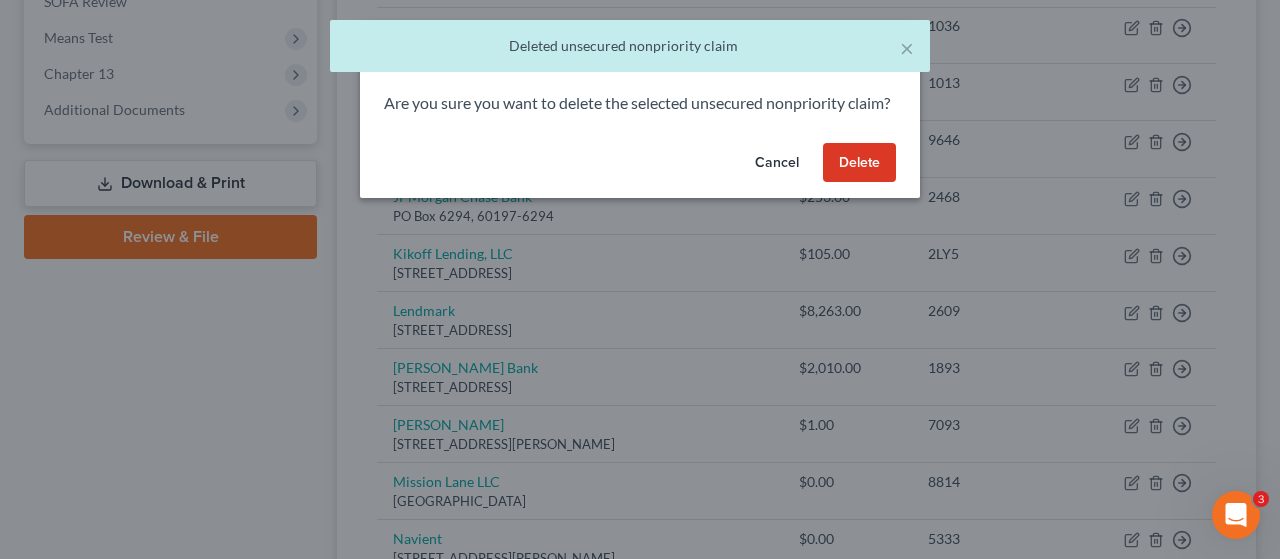click on "Delete" at bounding box center (859, 163) 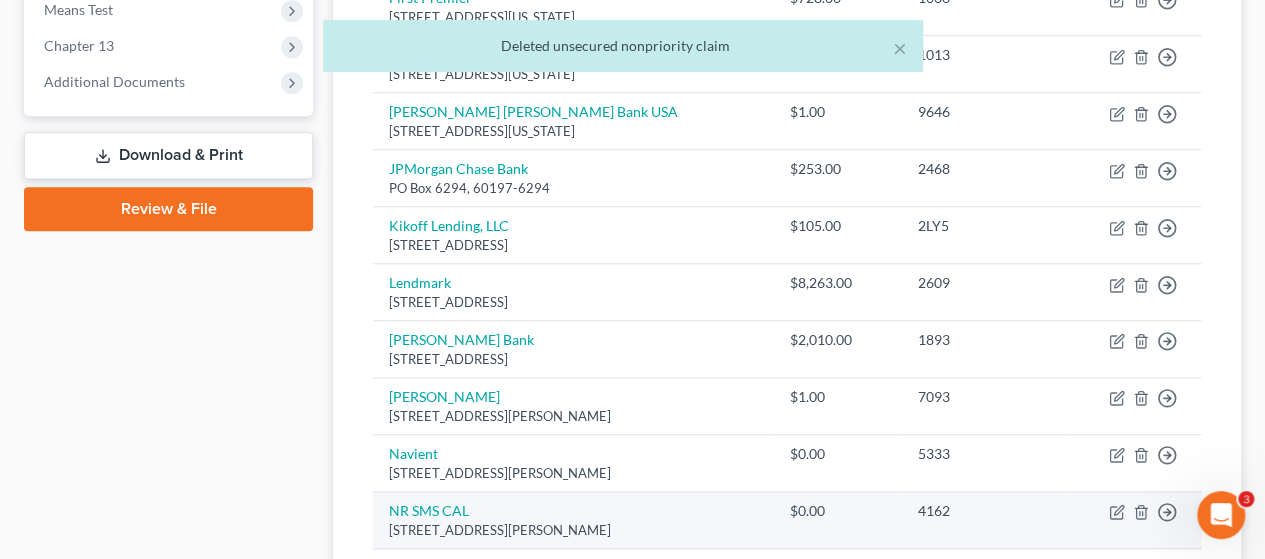 scroll, scrollTop: 900, scrollLeft: 0, axis: vertical 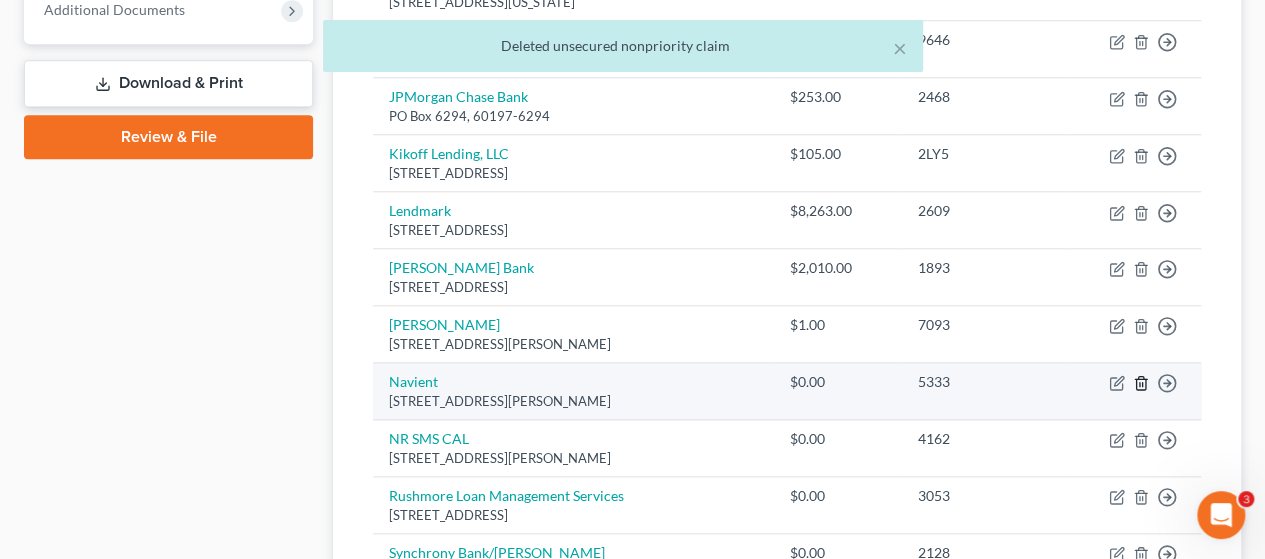 click 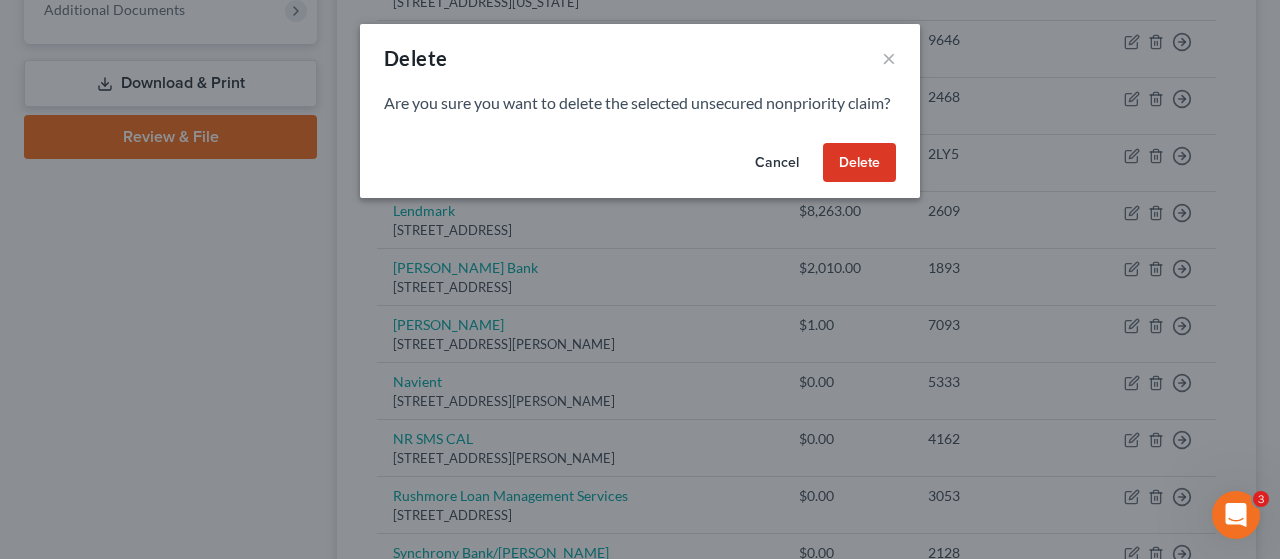 click on "Delete" at bounding box center (859, 163) 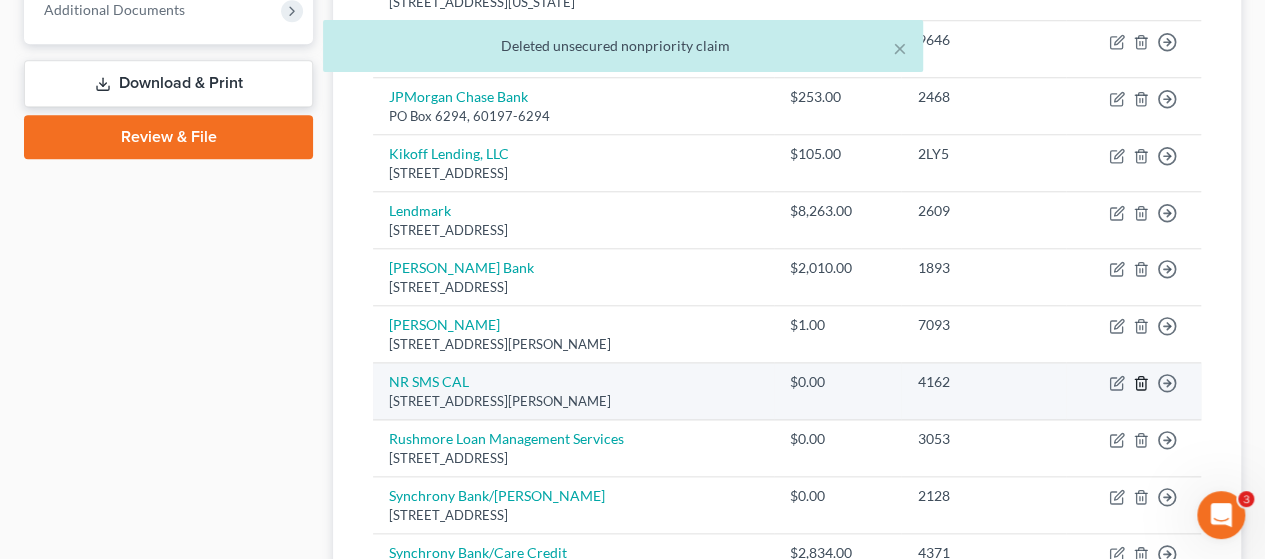 click 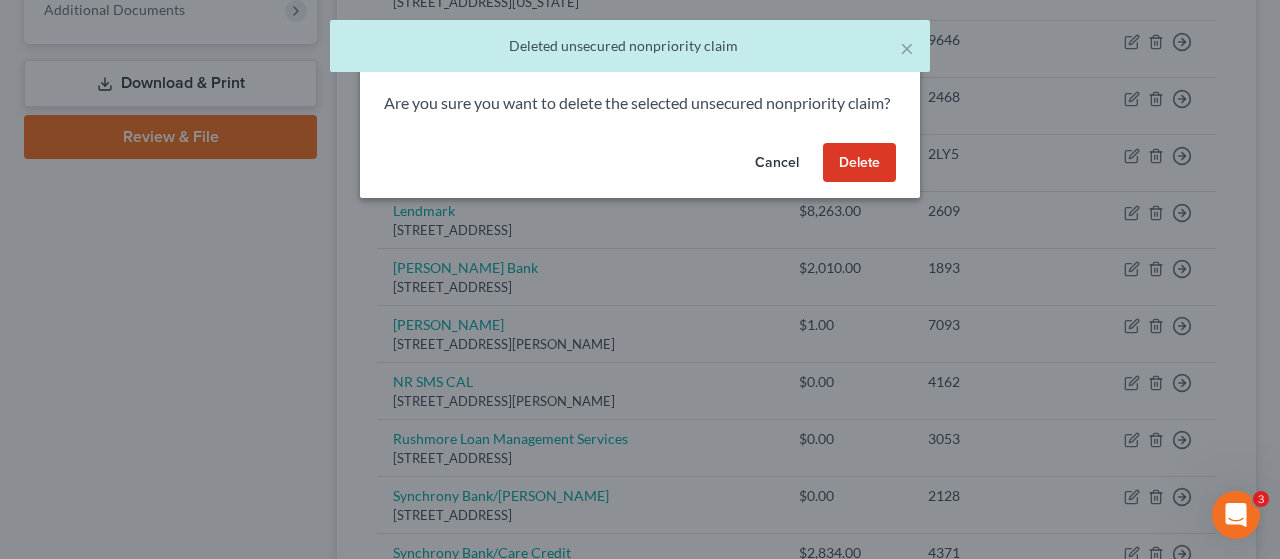 click on "Delete" at bounding box center [859, 163] 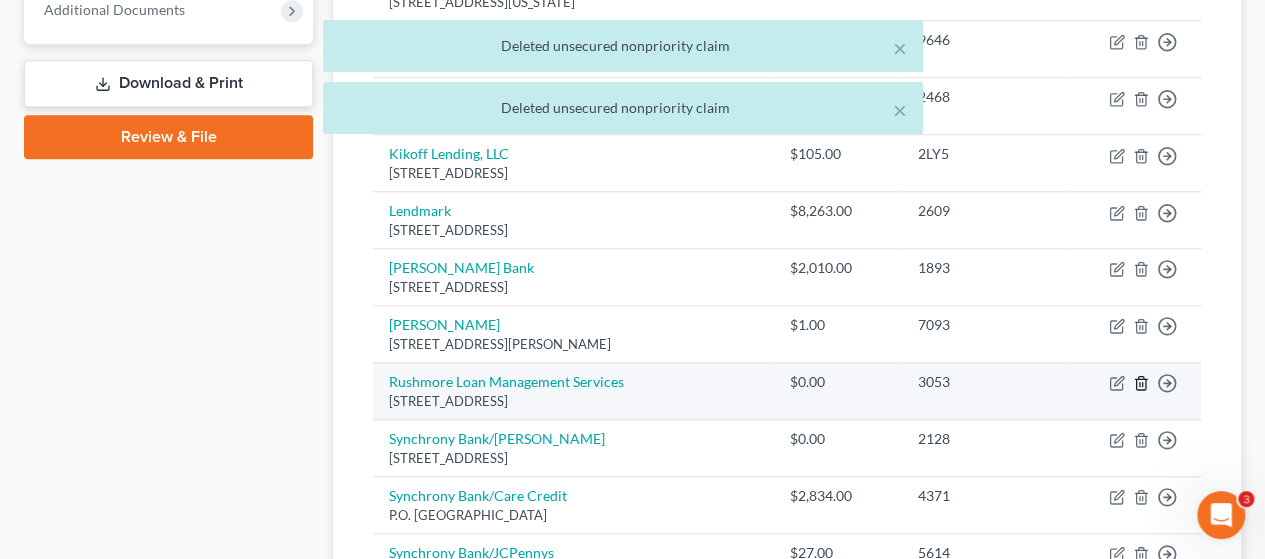 click 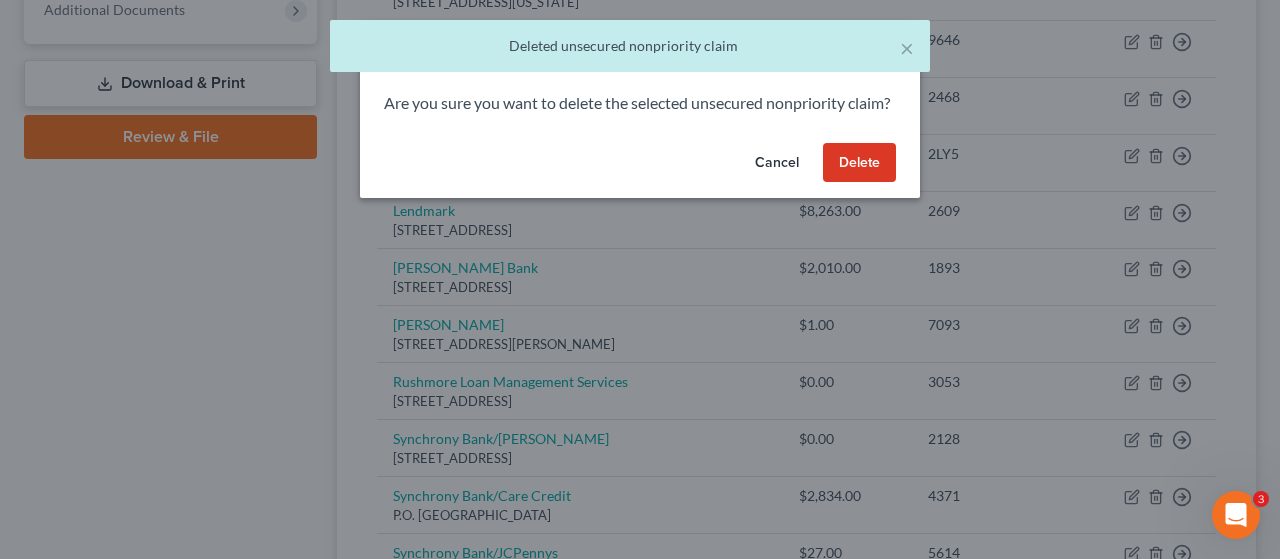 click on "Delete" at bounding box center (859, 163) 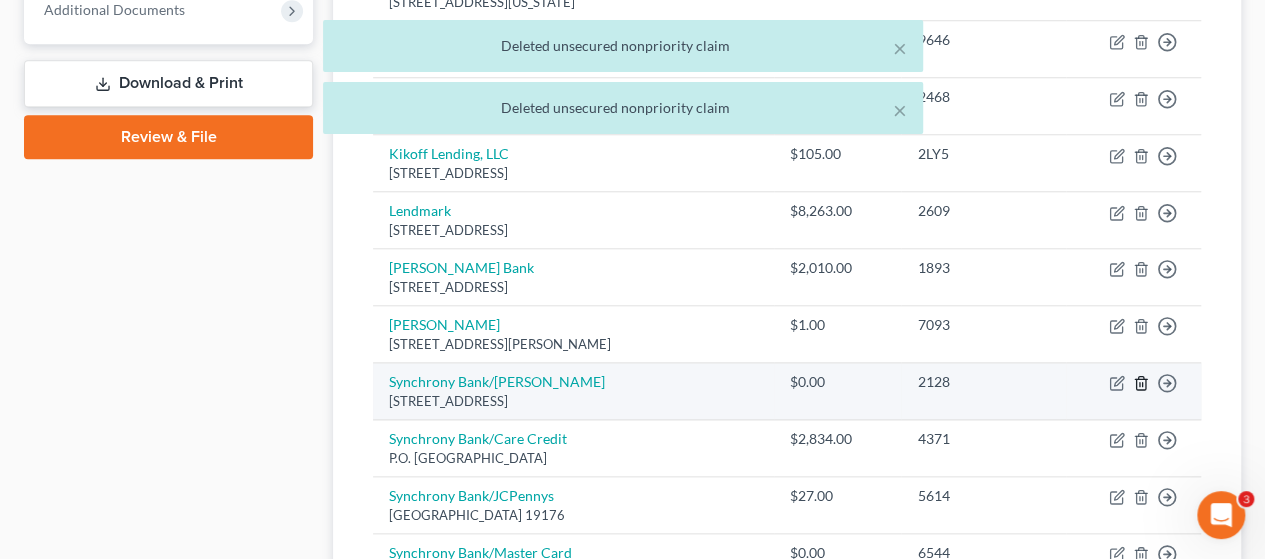 click 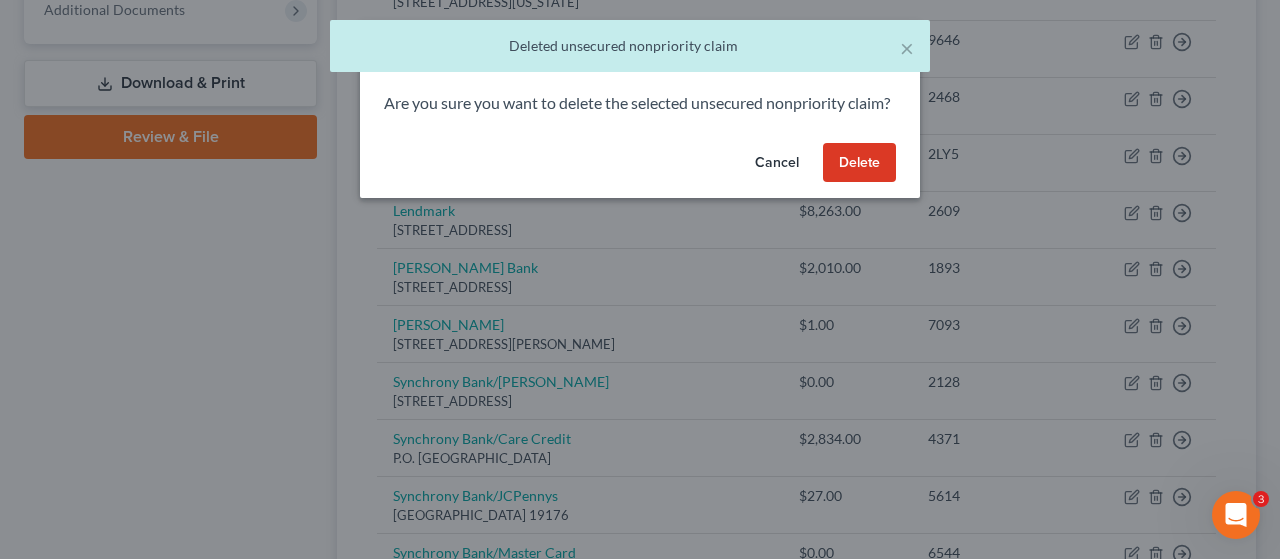 click on "Delete" at bounding box center (859, 163) 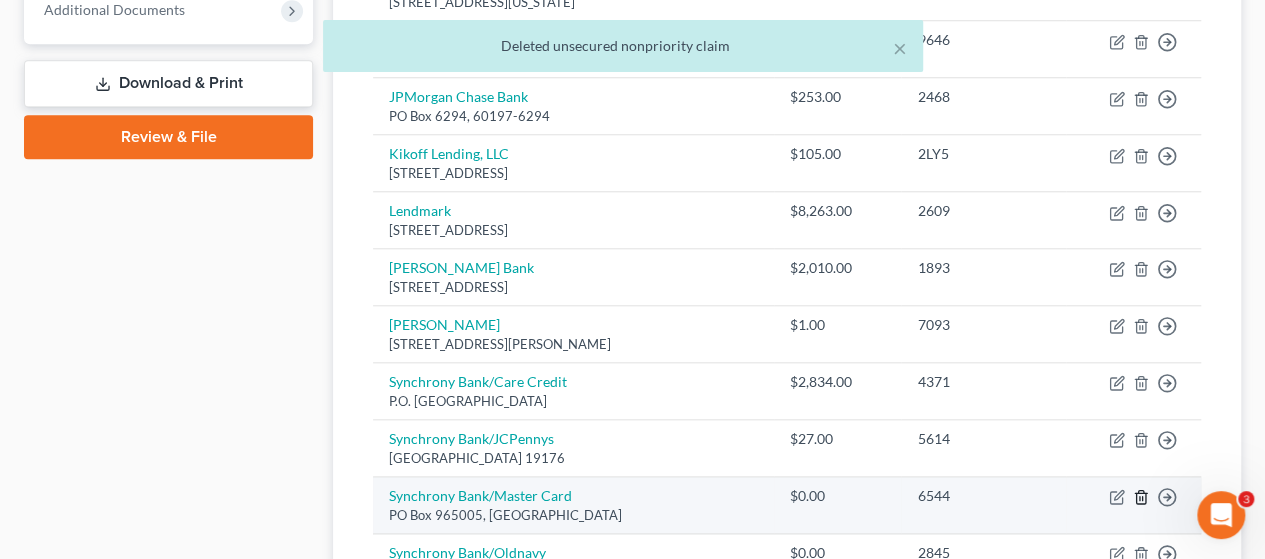 click 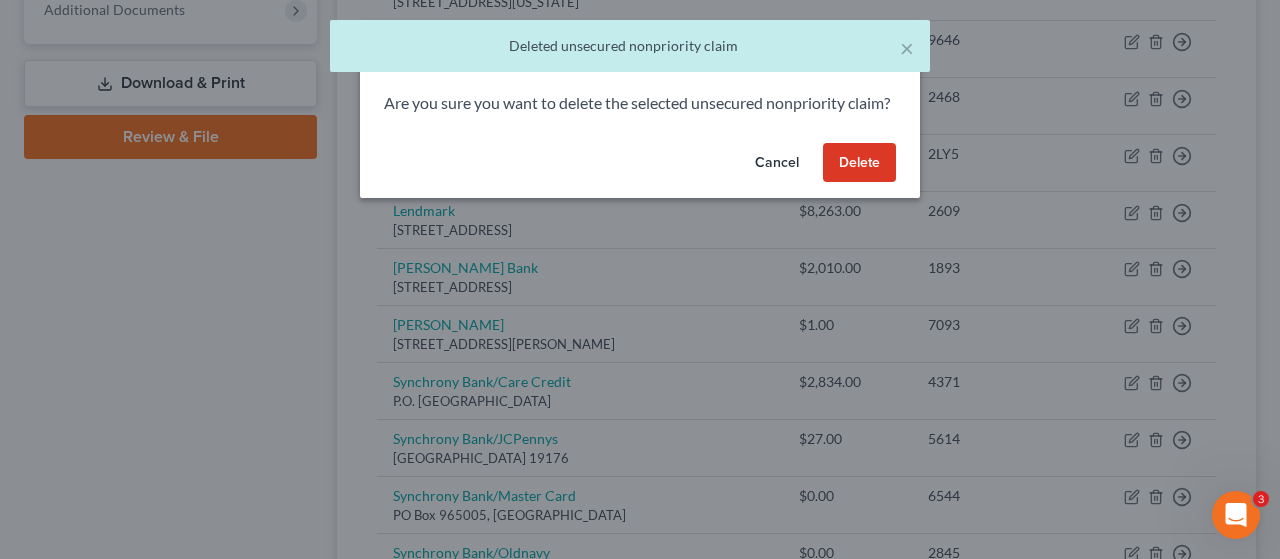 click on "Delete" at bounding box center [859, 163] 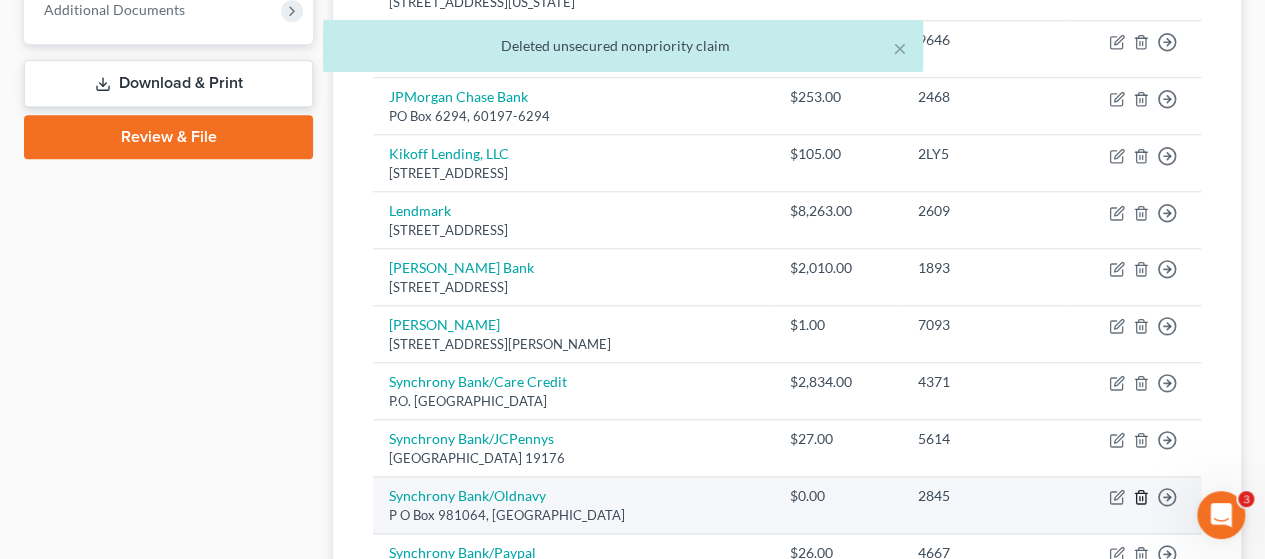 click 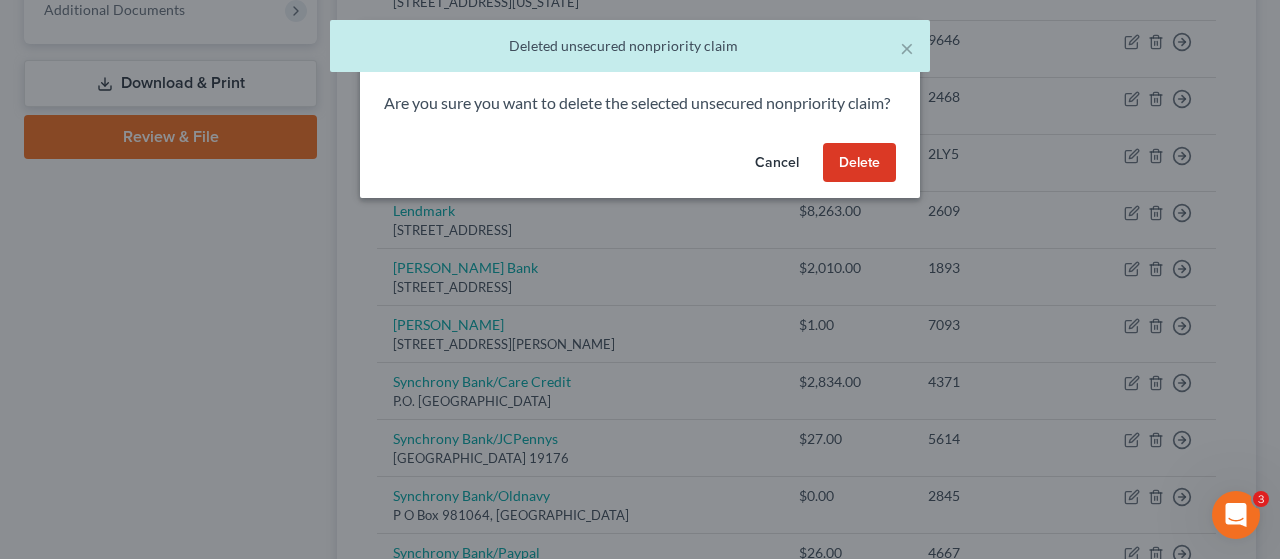 click on "Delete" at bounding box center (859, 163) 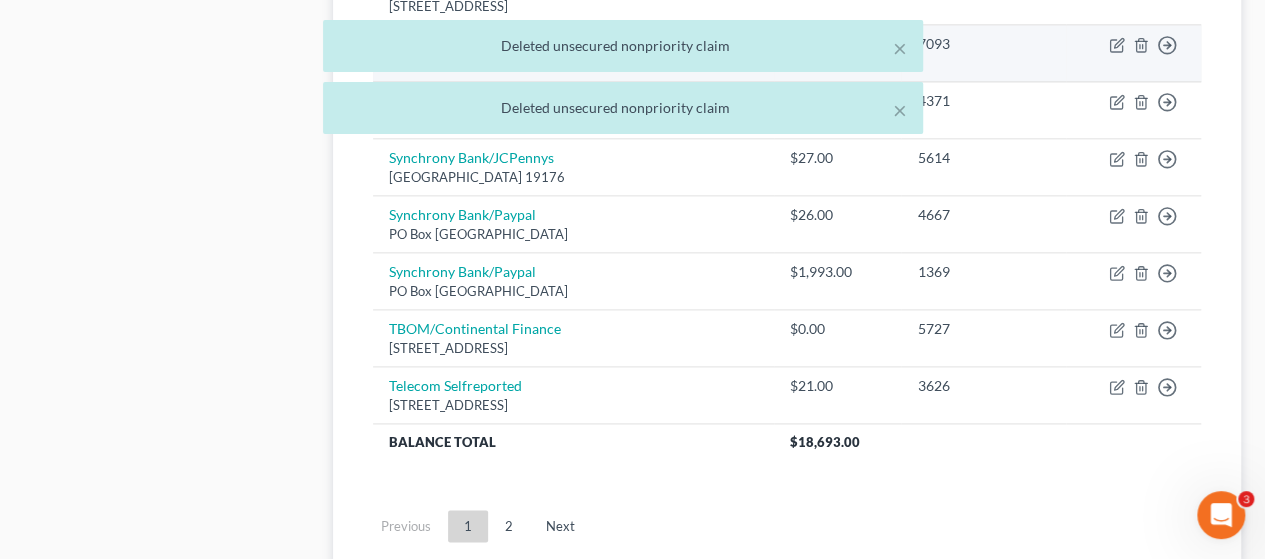 scroll, scrollTop: 1200, scrollLeft: 0, axis: vertical 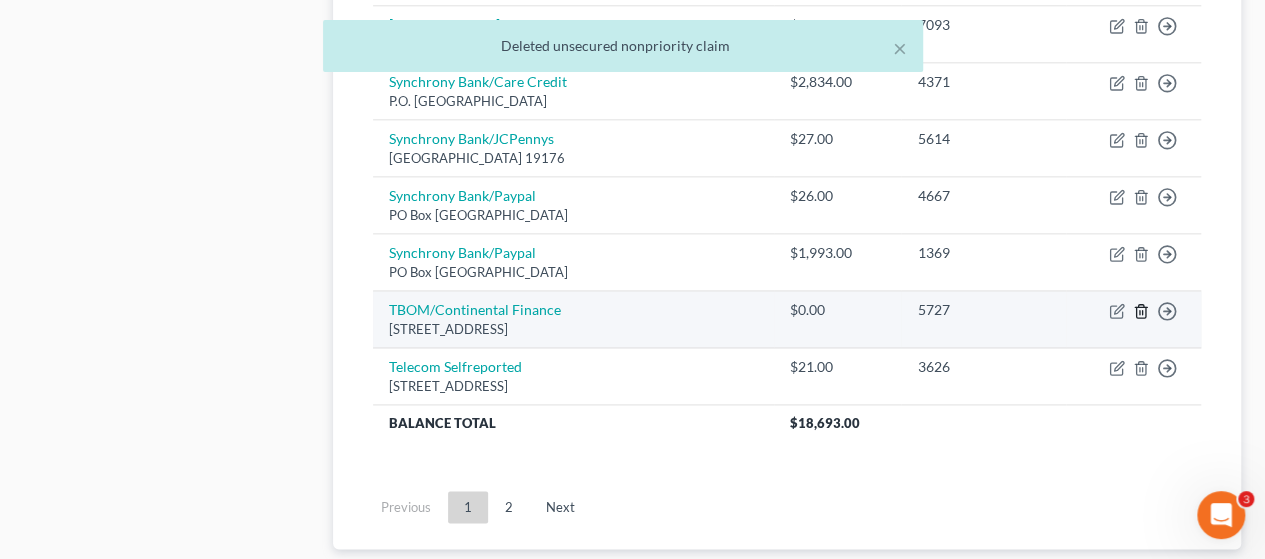 click 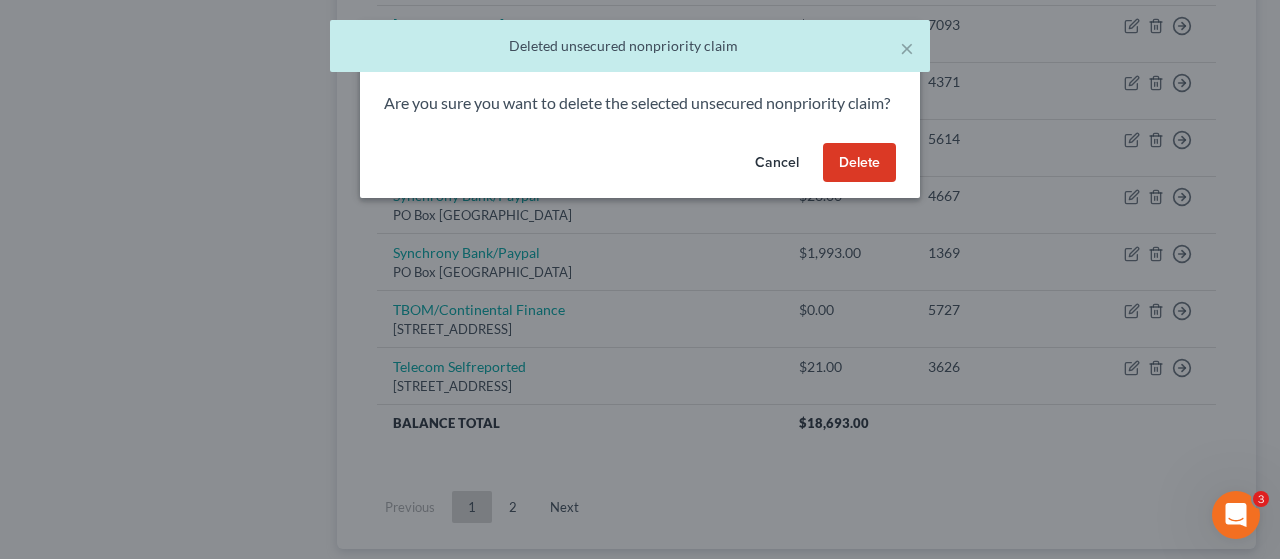 click on "Delete" at bounding box center (859, 163) 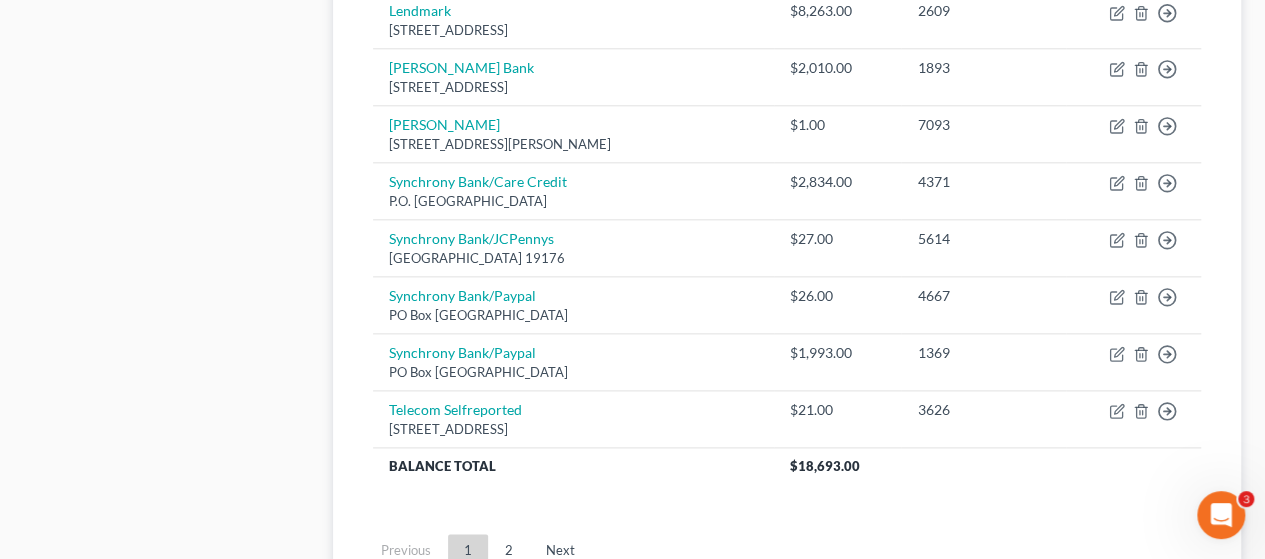 scroll, scrollTop: 1200, scrollLeft: 0, axis: vertical 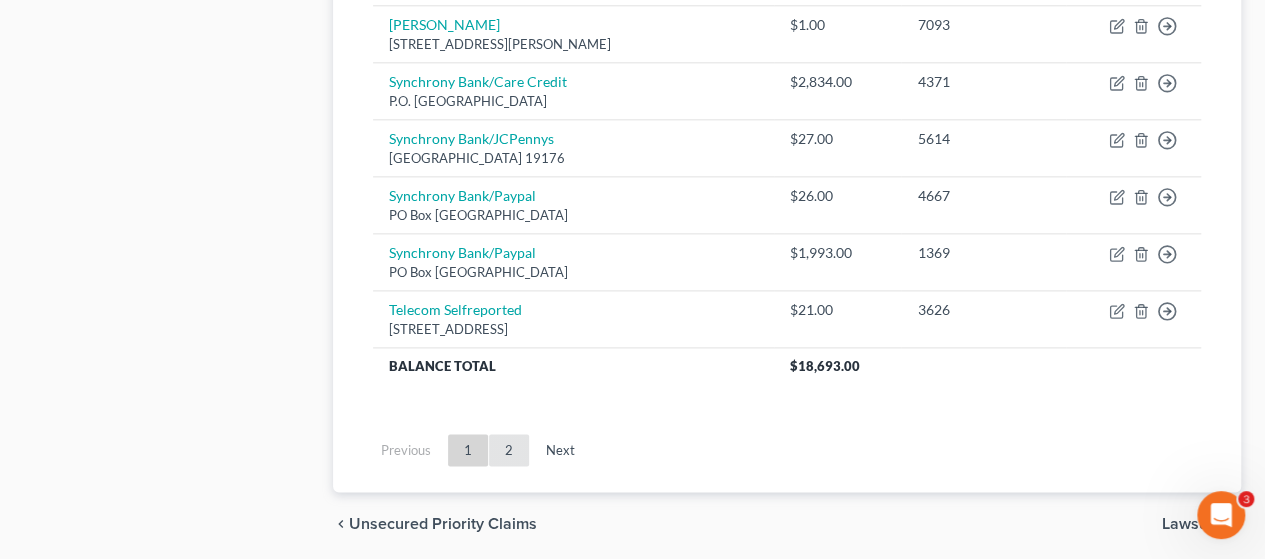 click on "2" at bounding box center [509, 450] 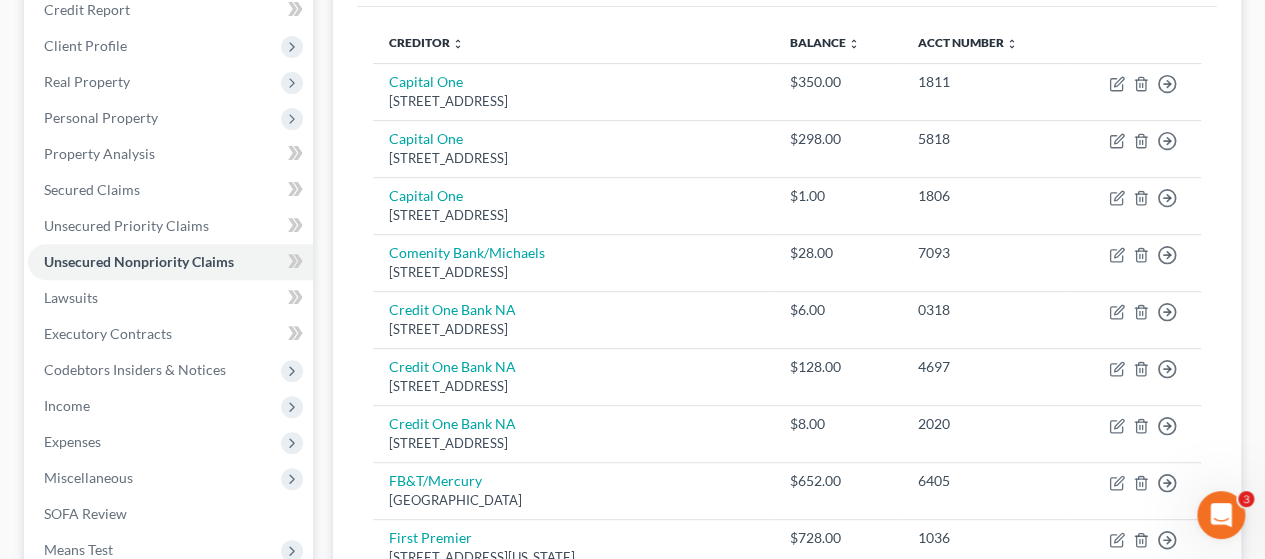 scroll, scrollTop: 109, scrollLeft: 0, axis: vertical 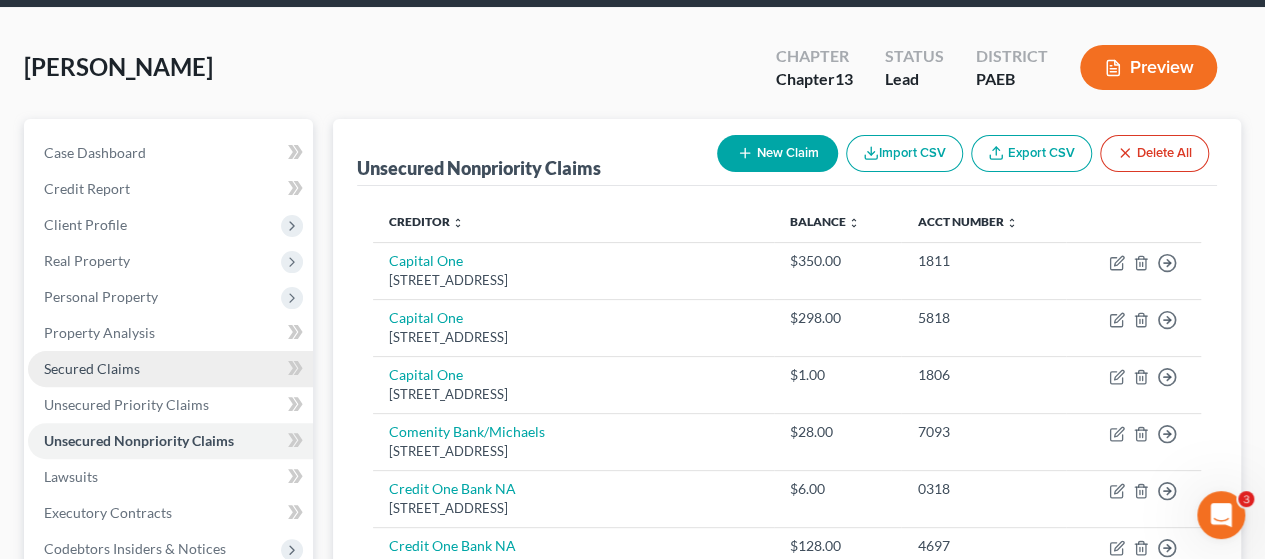 click on "Secured Claims" at bounding box center (92, 368) 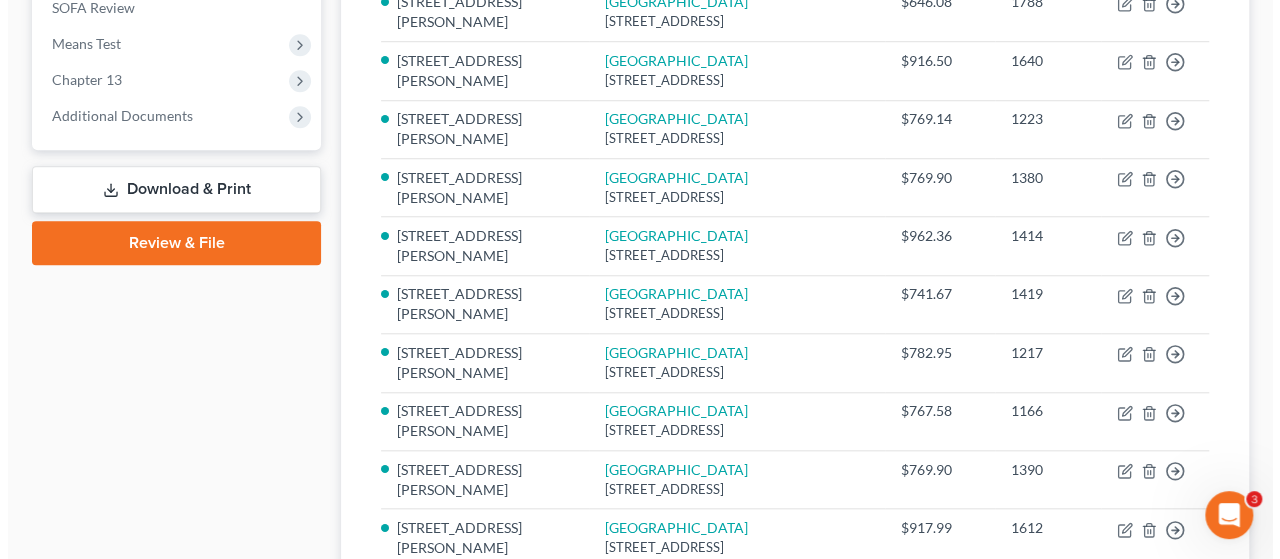 scroll, scrollTop: 1087, scrollLeft: 0, axis: vertical 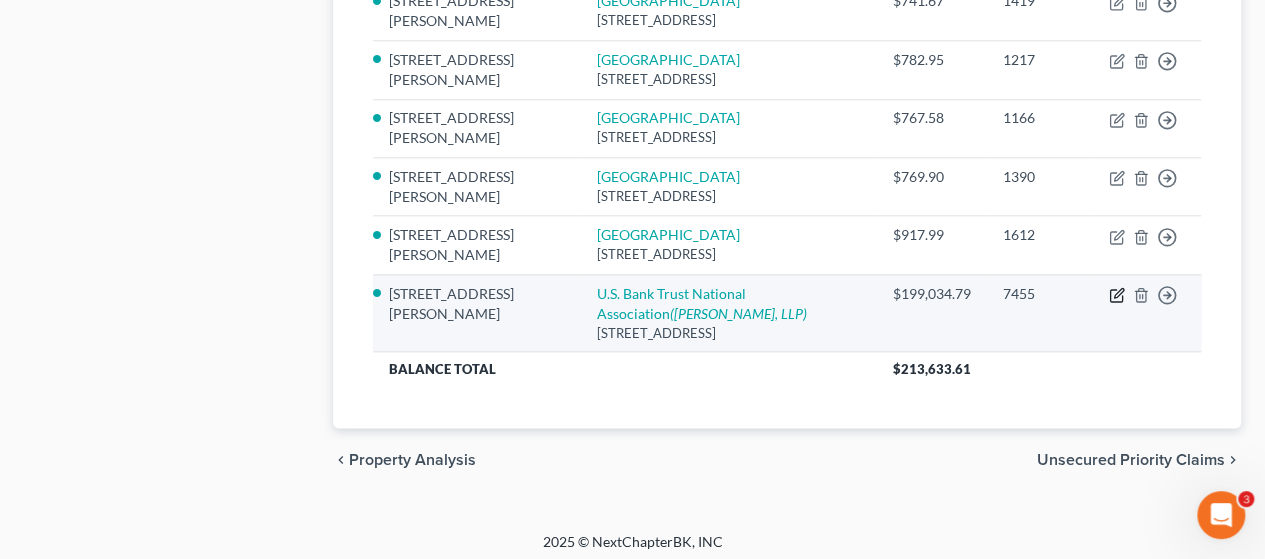 click 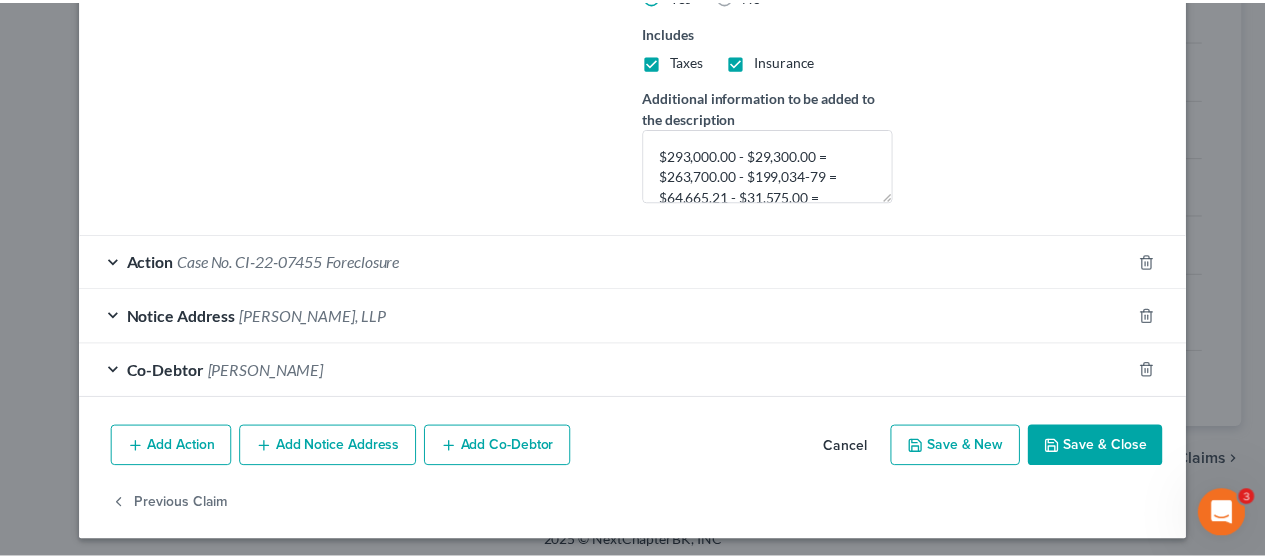 scroll, scrollTop: 548, scrollLeft: 0, axis: vertical 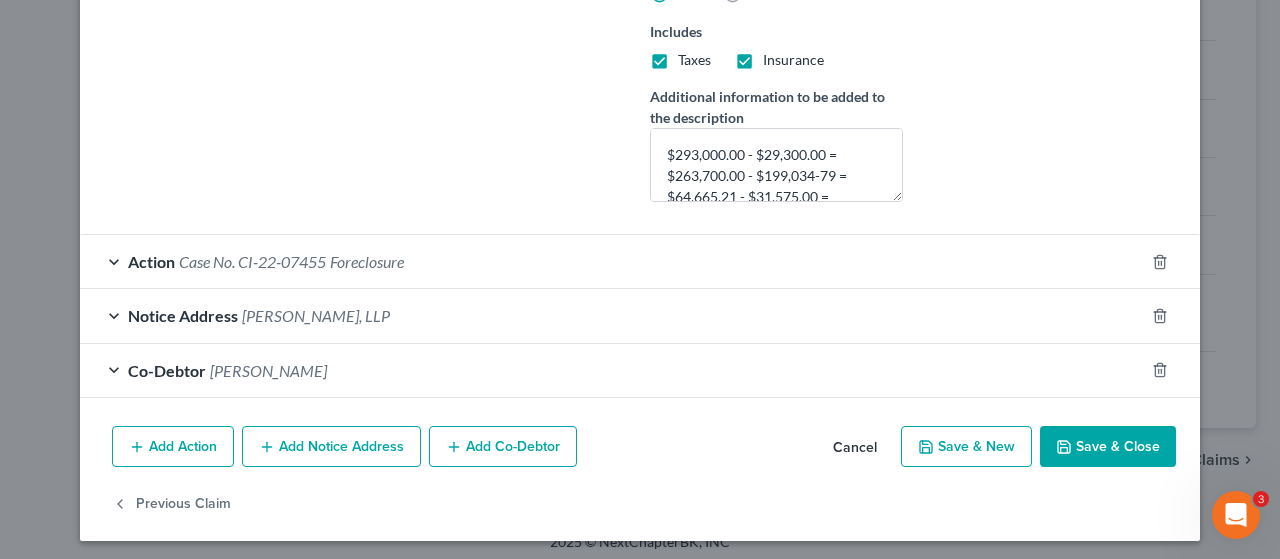 click on "Save & Close" at bounding box center (1108, 447) 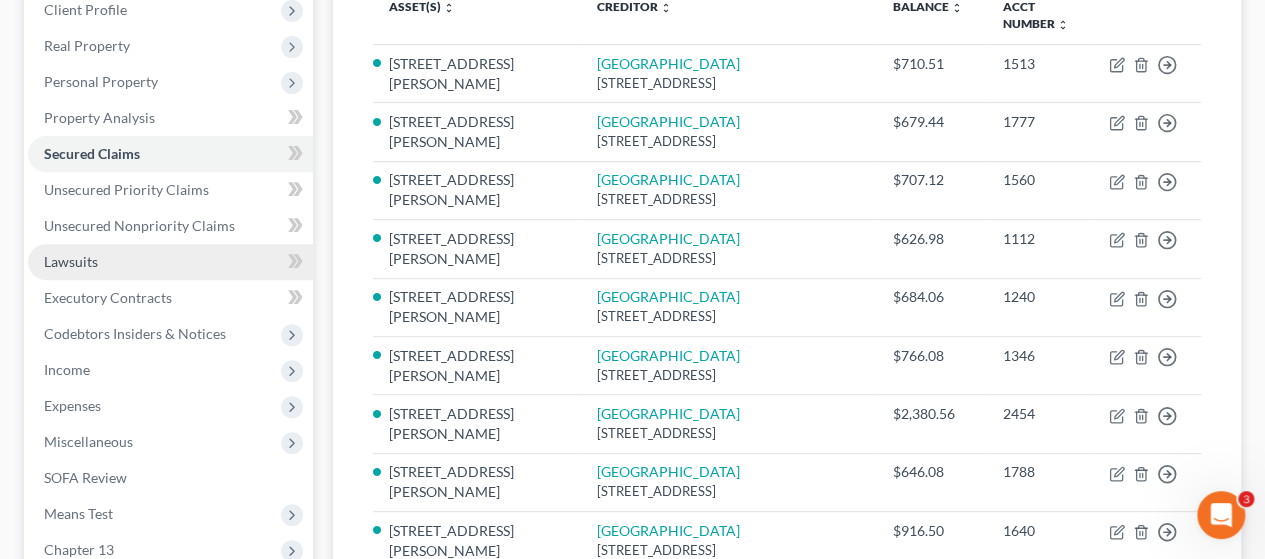 scroll, scrollTop: 287, scrollLeft: 0, axis: vertical 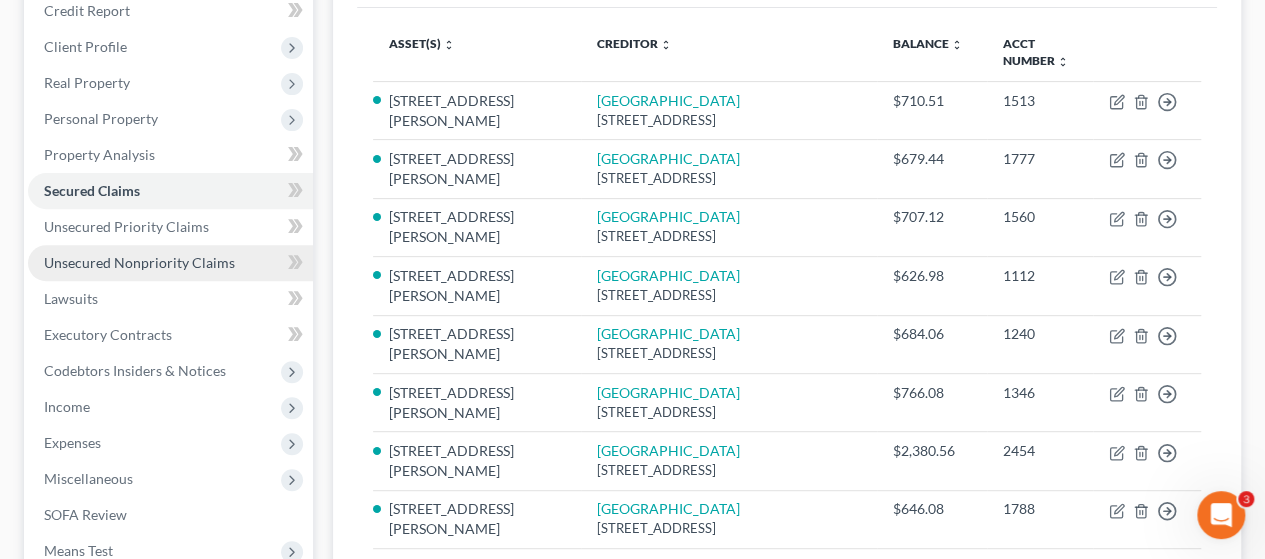 click on "Unsecured Nonpriority Claims" at bounding box center (139, 262) 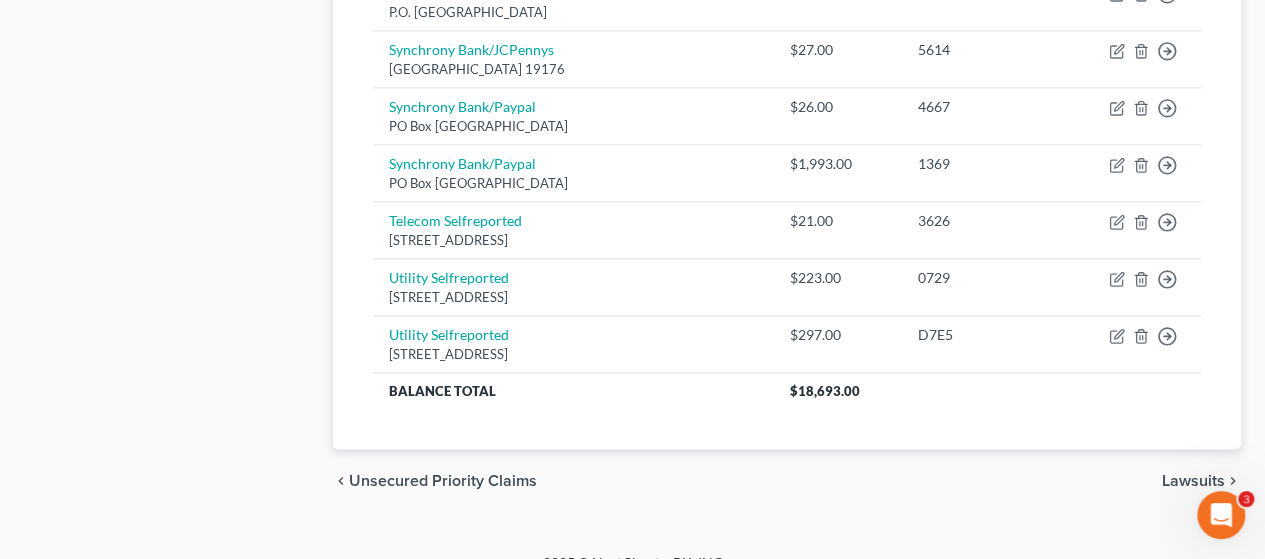 scroll, scrollTop: 1300, scrollLeft: 0, axis: vertical 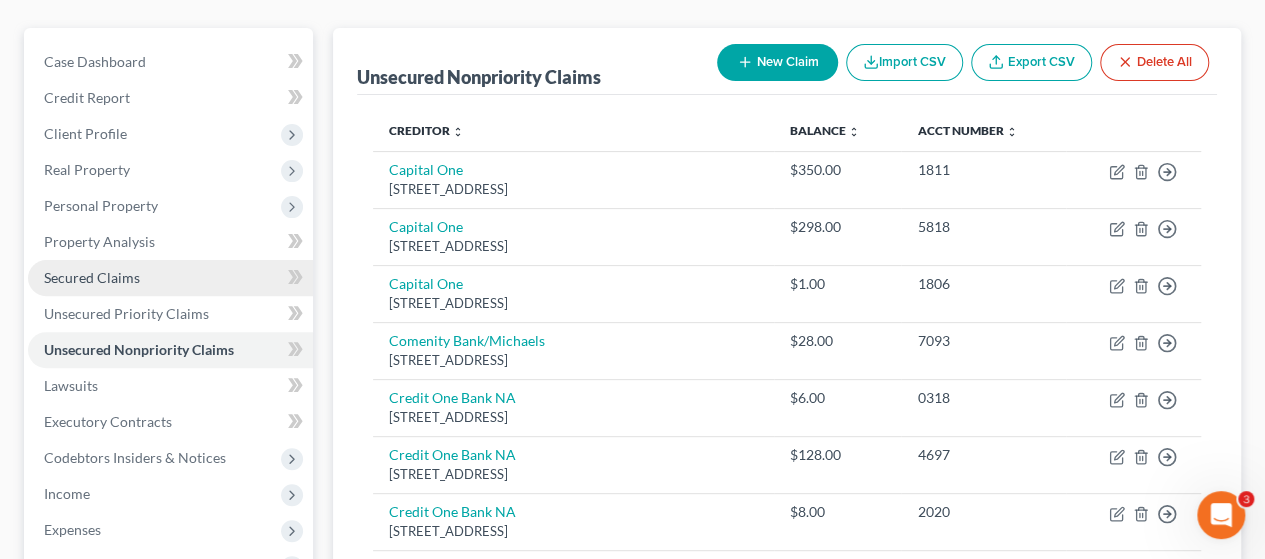 click on "Secured Claims" at bounding box center (92, 277) 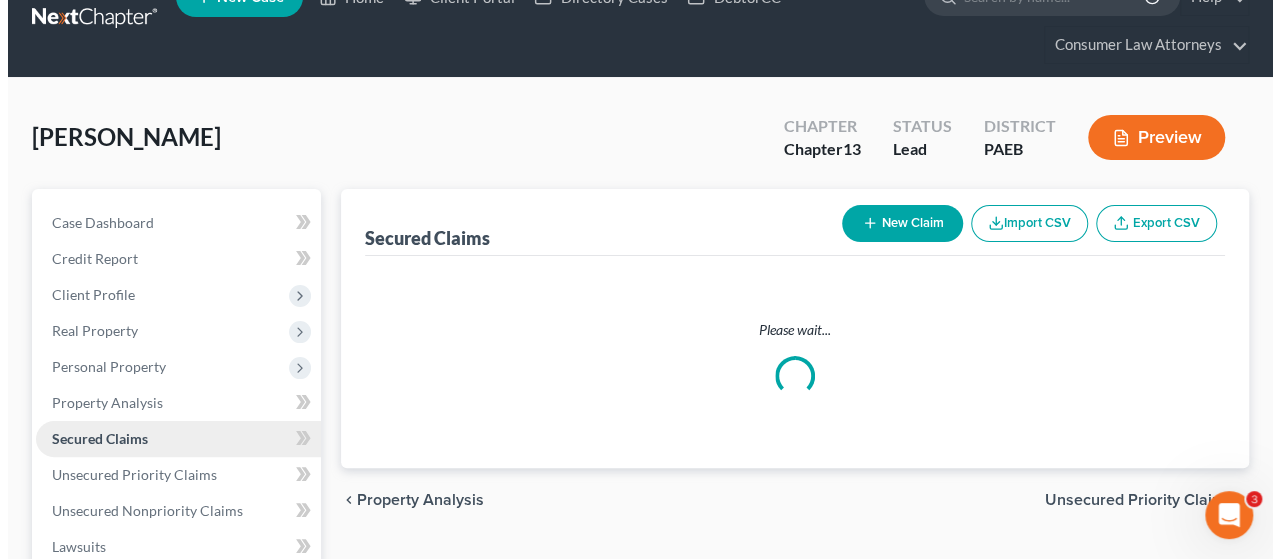 scroll, scrollTop: 0, scrollLeft: 0, axis: both 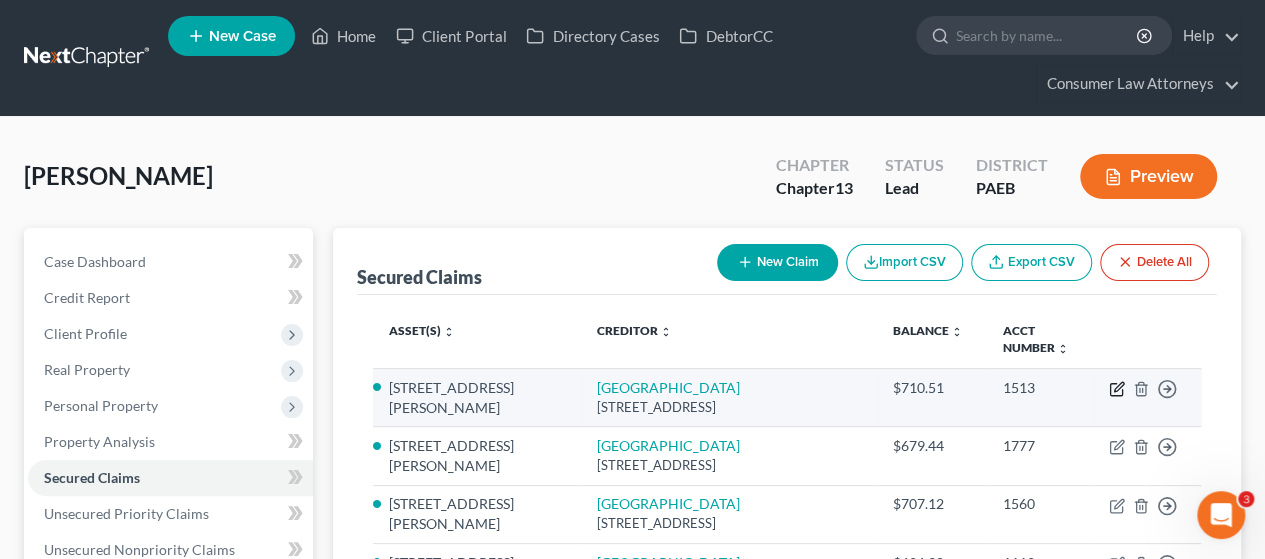 click 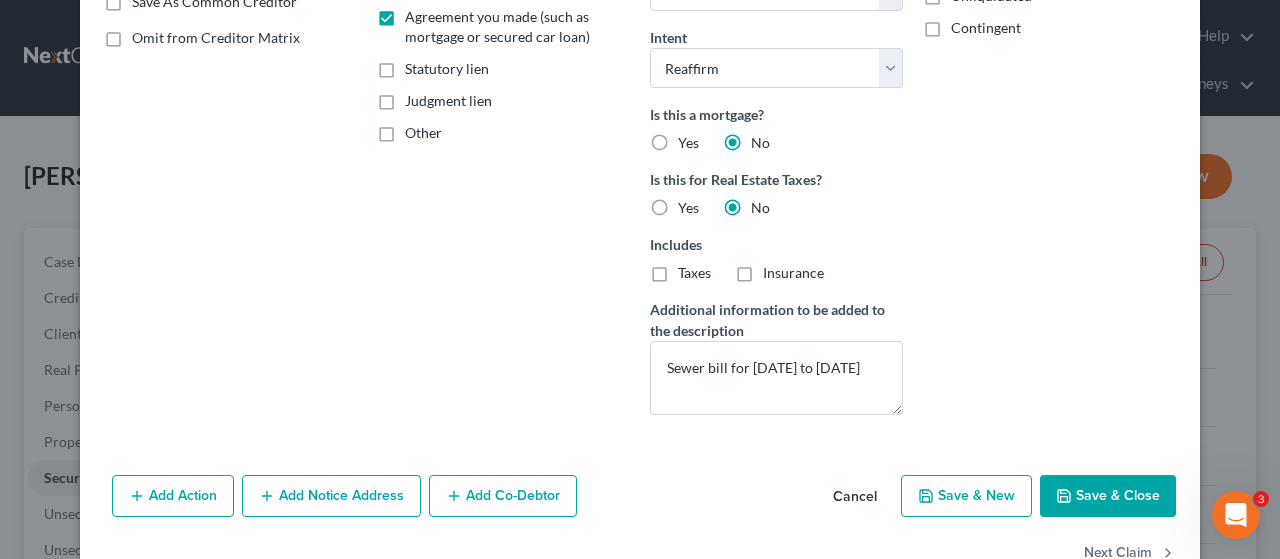 scroll, scrollTop: 450, scrollLeft: 0, axis: vertical 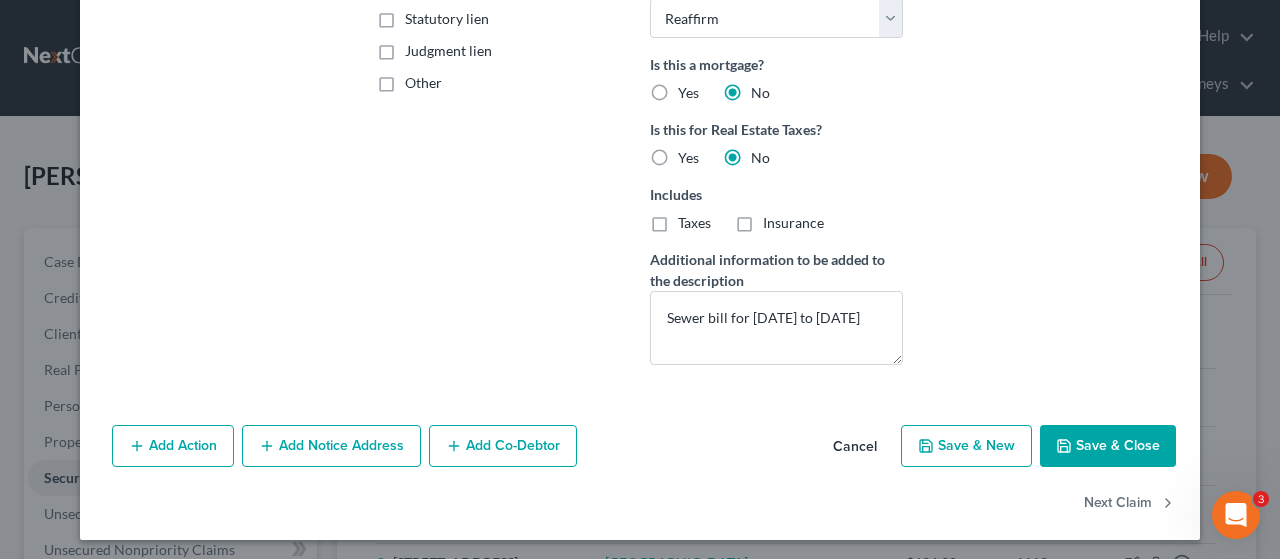 click on "Add Co-Debtor" at bounding box center (503, 446) 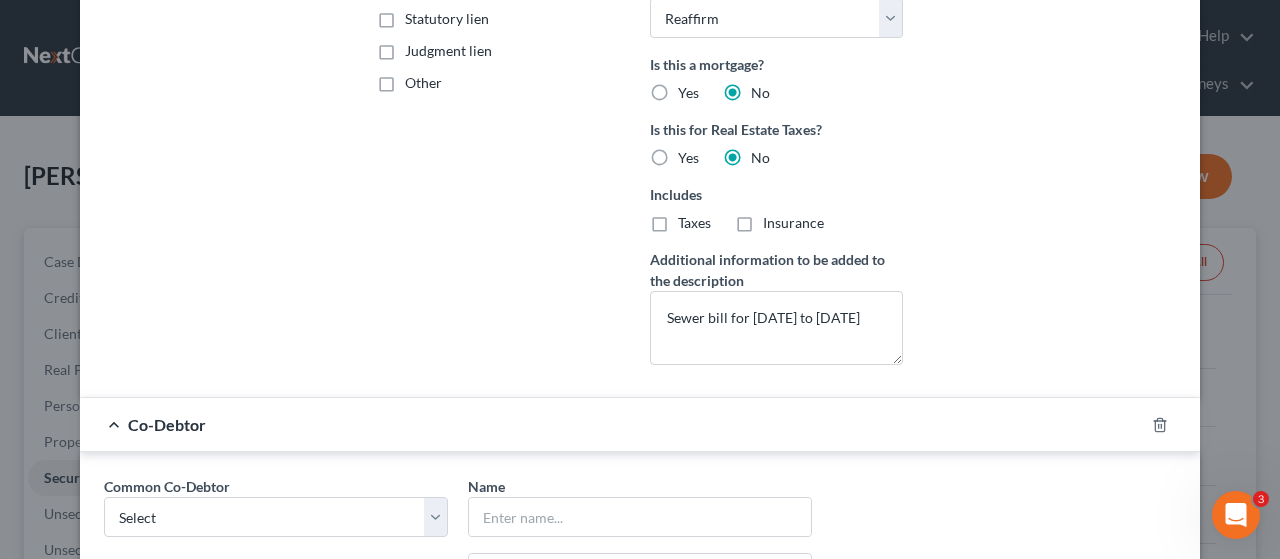 scroll, scrollTop: 650, scrollLeft: 0, axis: vertical 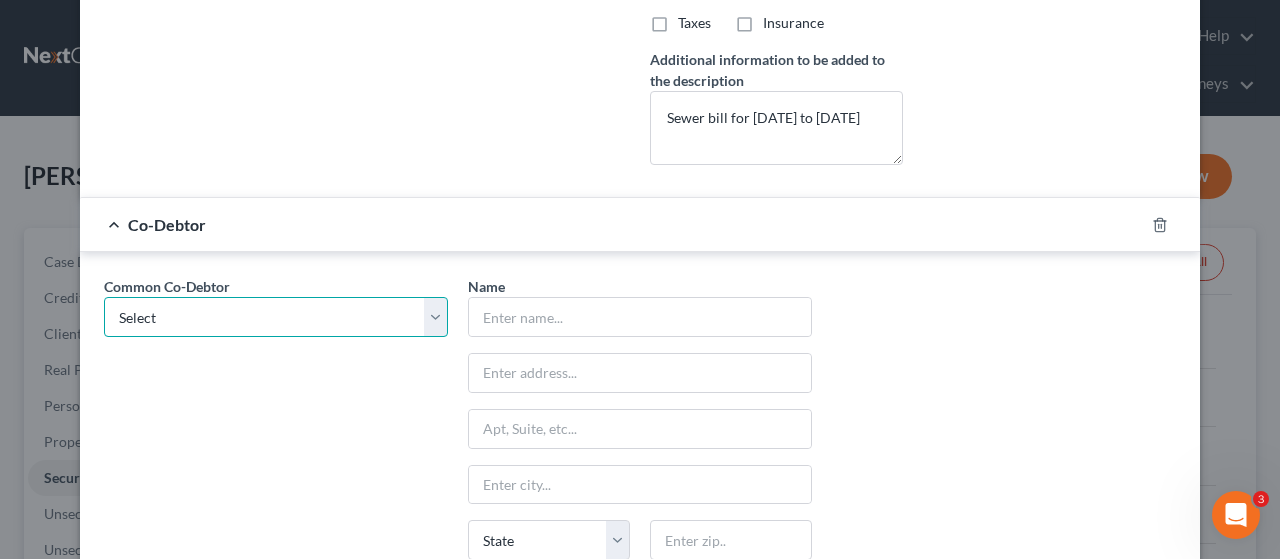click on "Select [PERSON_NAME]" at bounding box center (276, 317) 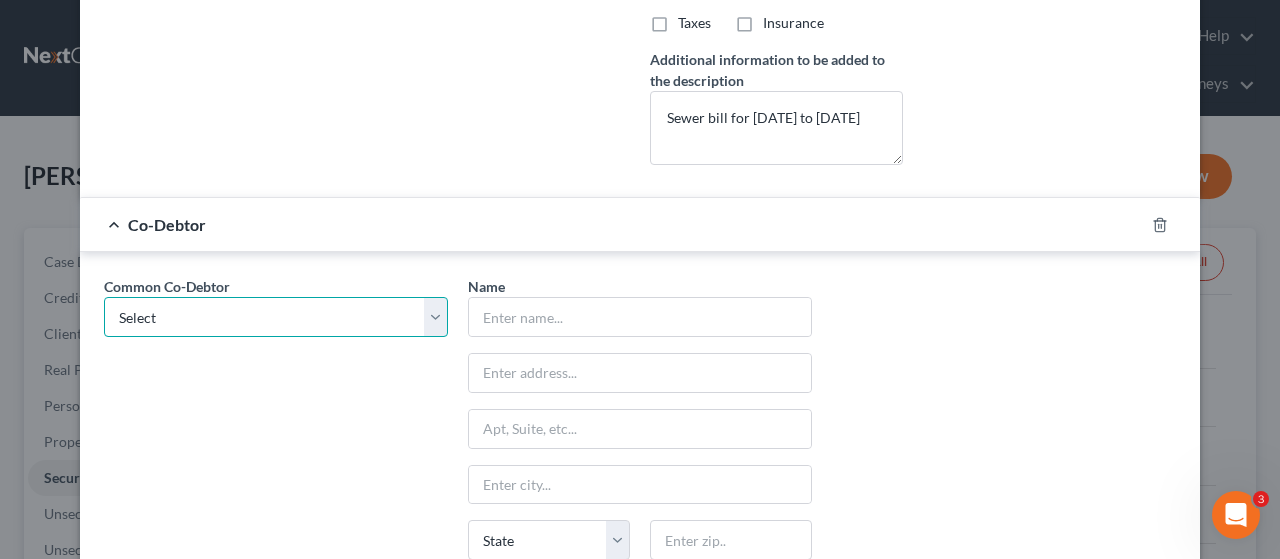 select on "0" 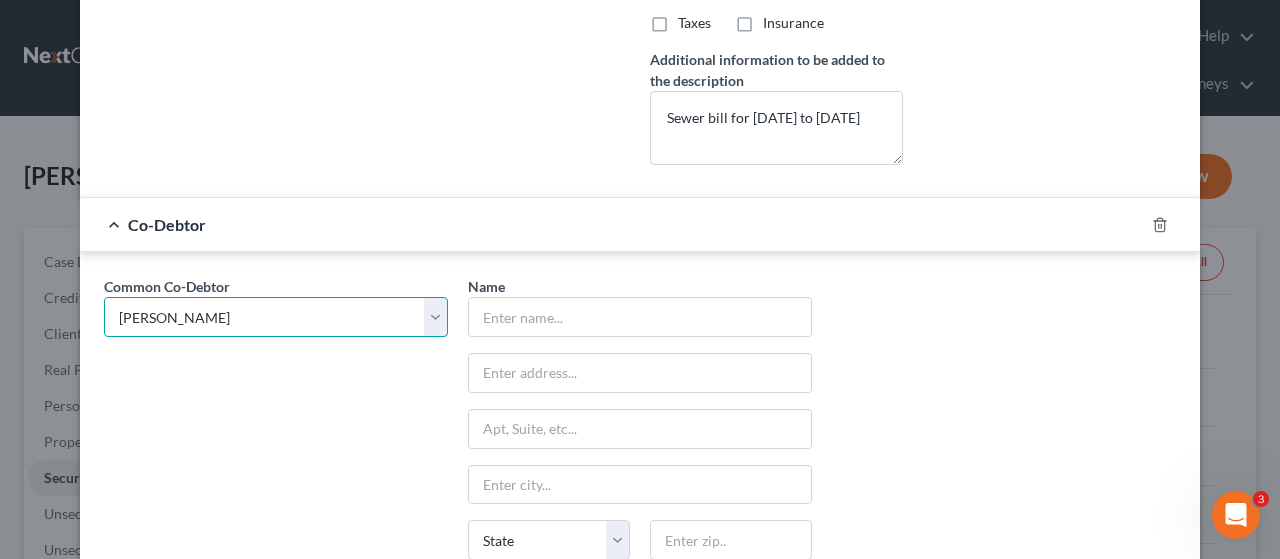 click on "Select [PERSON_NAME]" at bounding box center (276, 317) 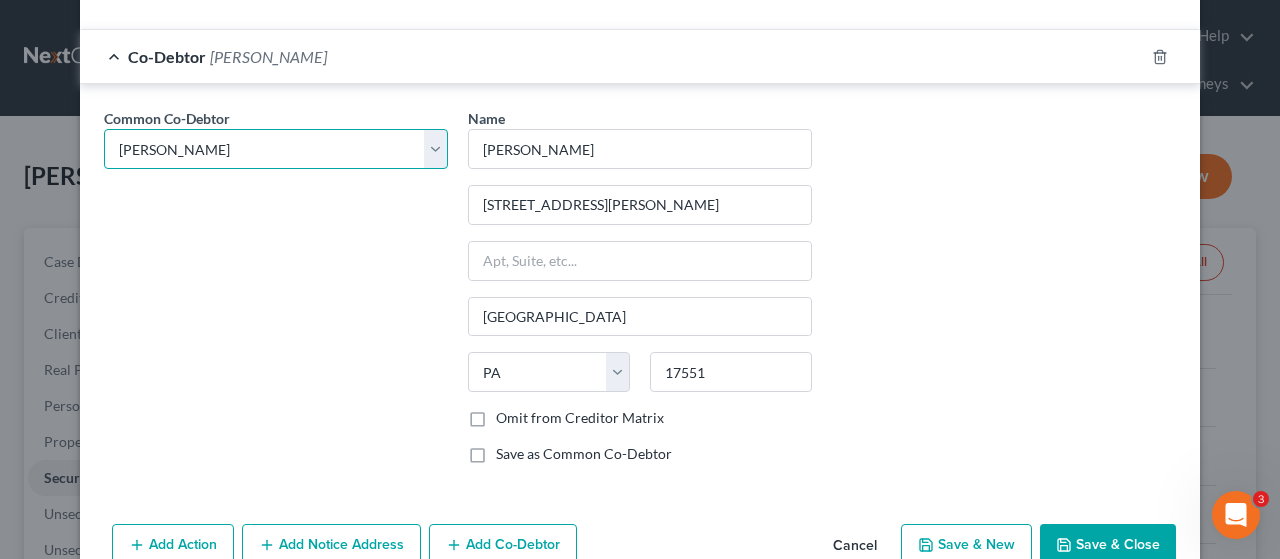 scroll, scrollTop: 914, scrollLeft: 0, axis: vertical 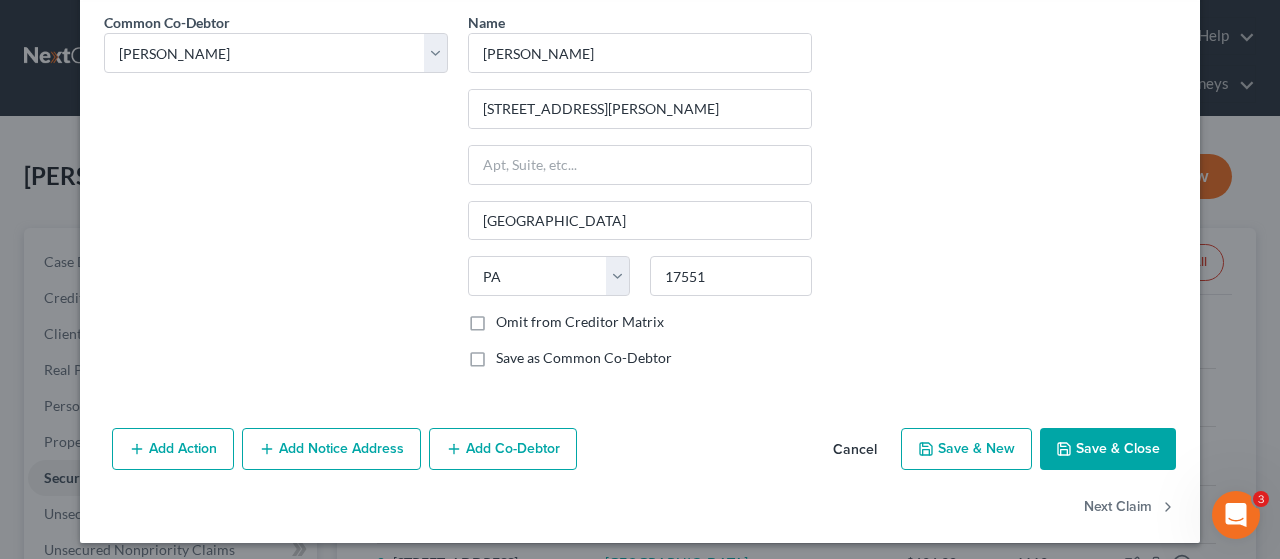 click on "Save & Close" at bounding box center (1108, 449) 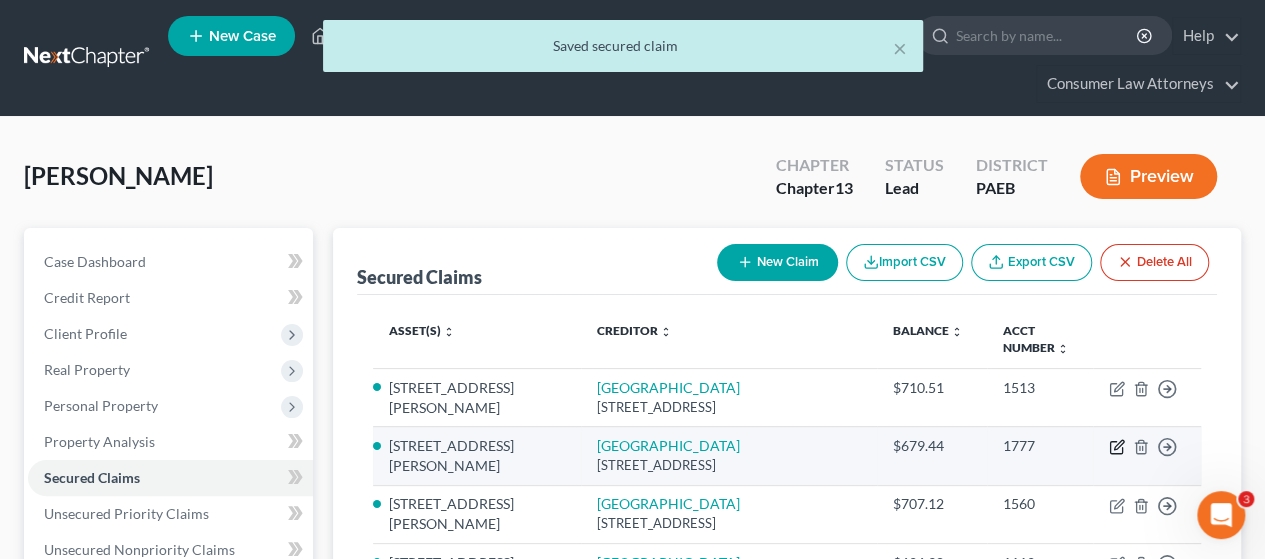 click 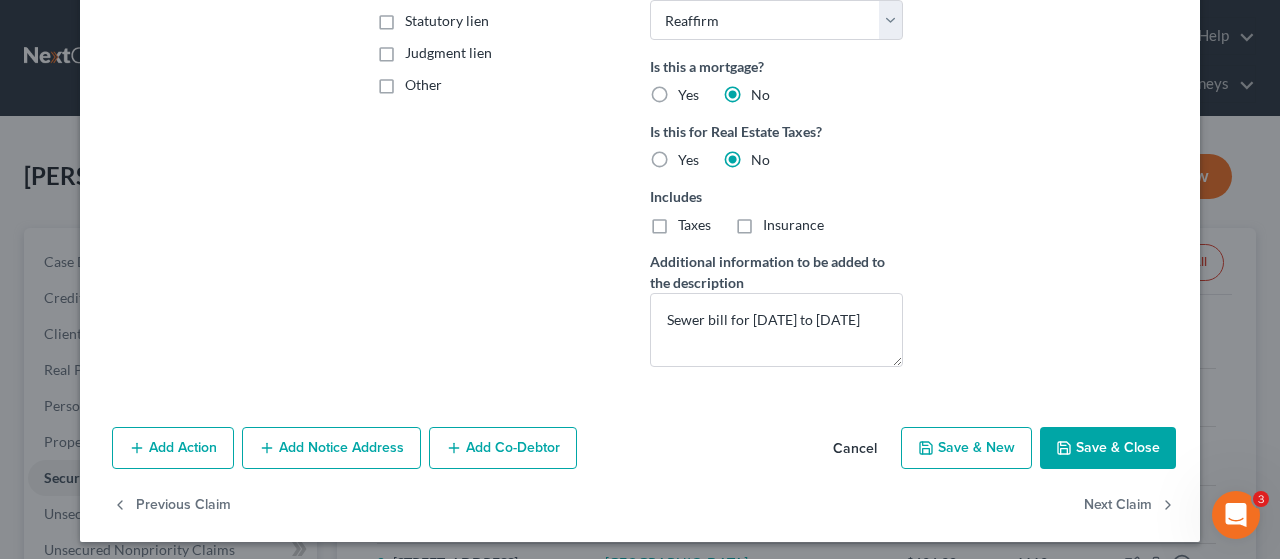 scroll, scrollTop: 450, scrollLeft: 0, axis: vertical 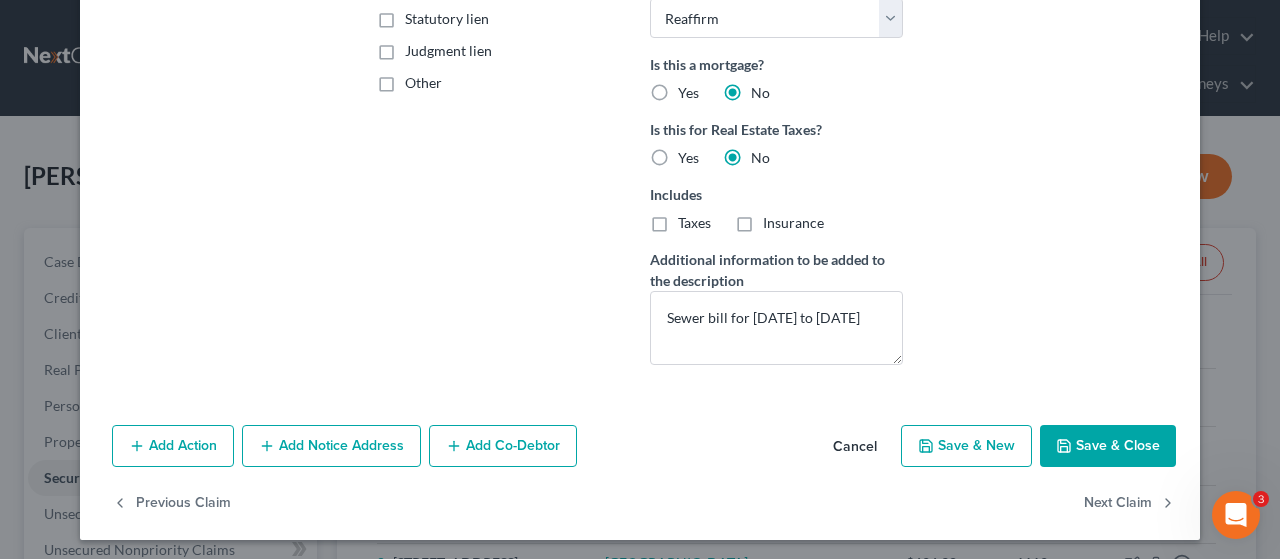 click on "Add Co-Debtor" at bounding box center [503, 446] 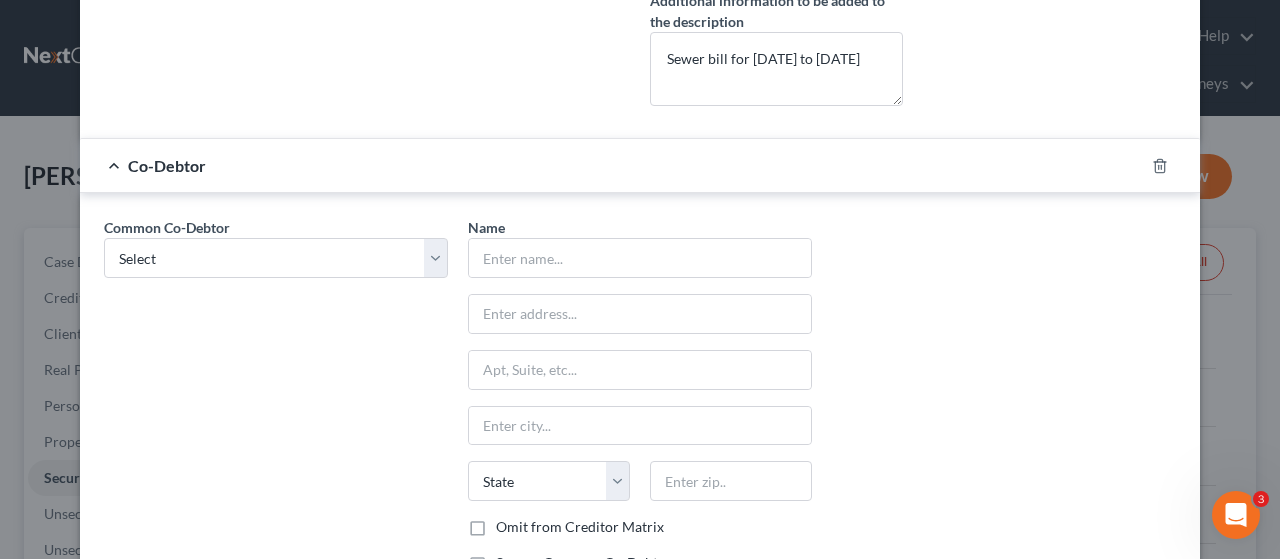 scroll, scrollTop: 750, scrollLeft: 0, axis: vertical 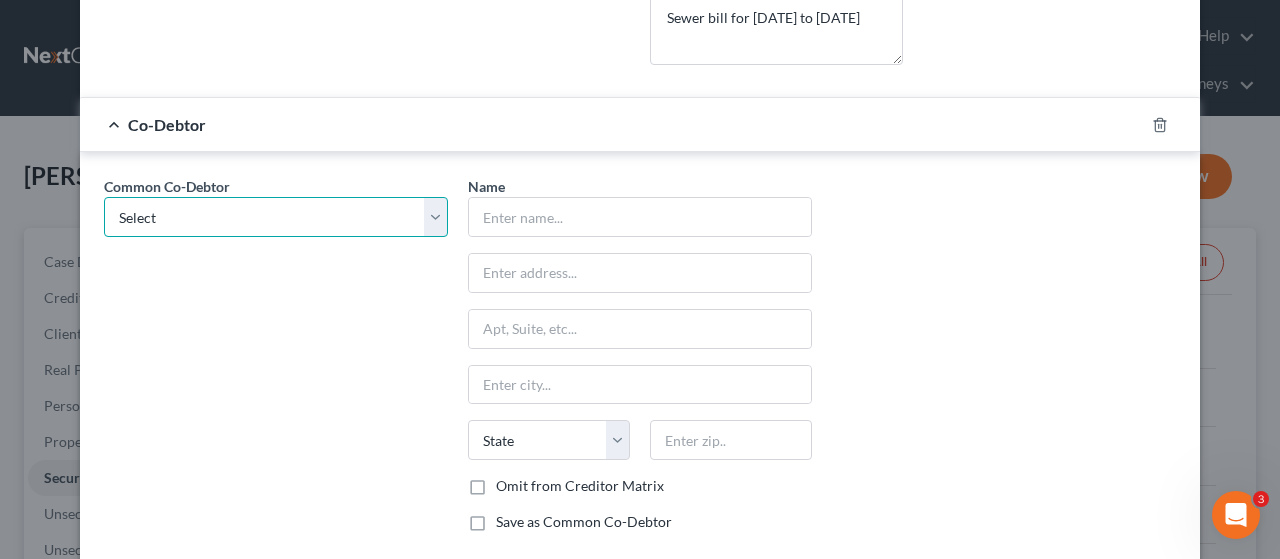 click on "Select [PERSON_NAME]" at bounding box center (276, 217) 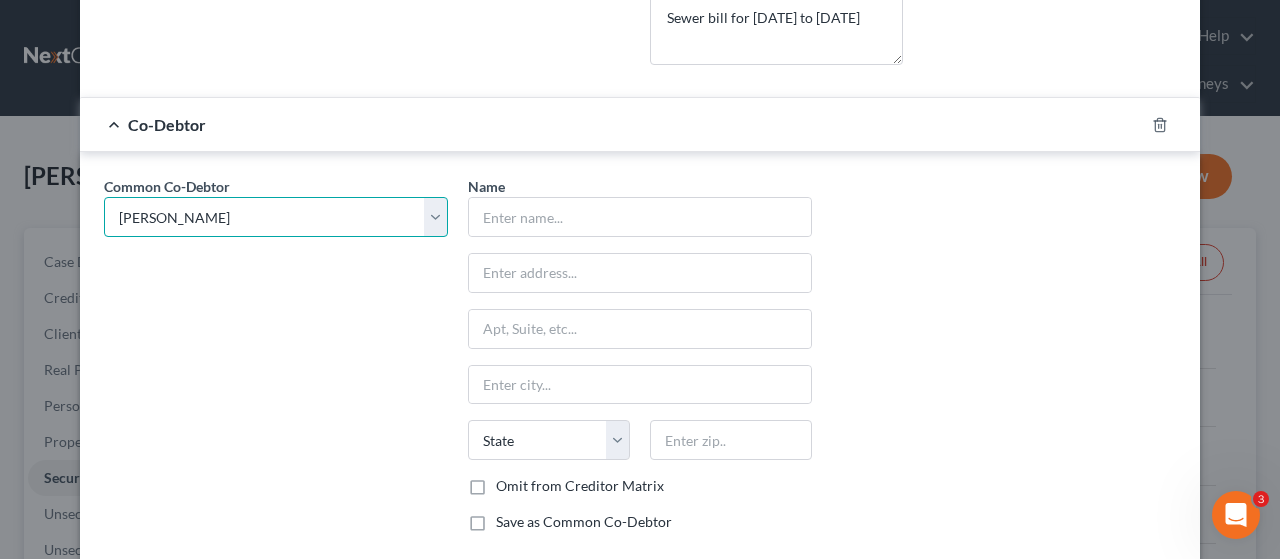 click on "Select [PERSON_NAME]" at bounding box center [276, 217] 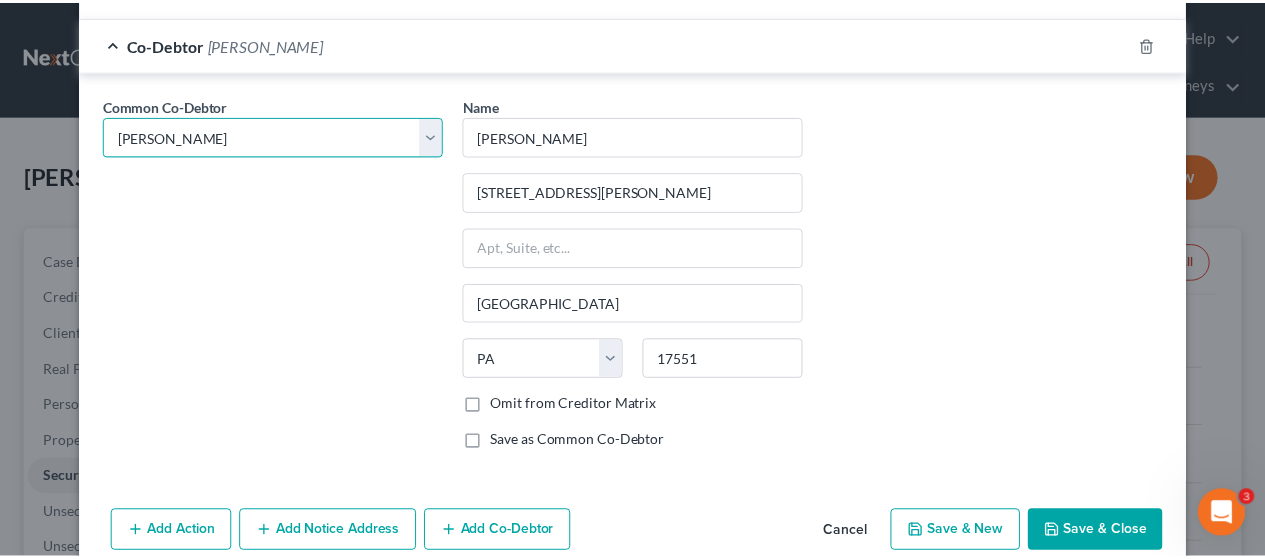 scroll, scrollTop: 914, scrollLeft: 0, axis: vertical 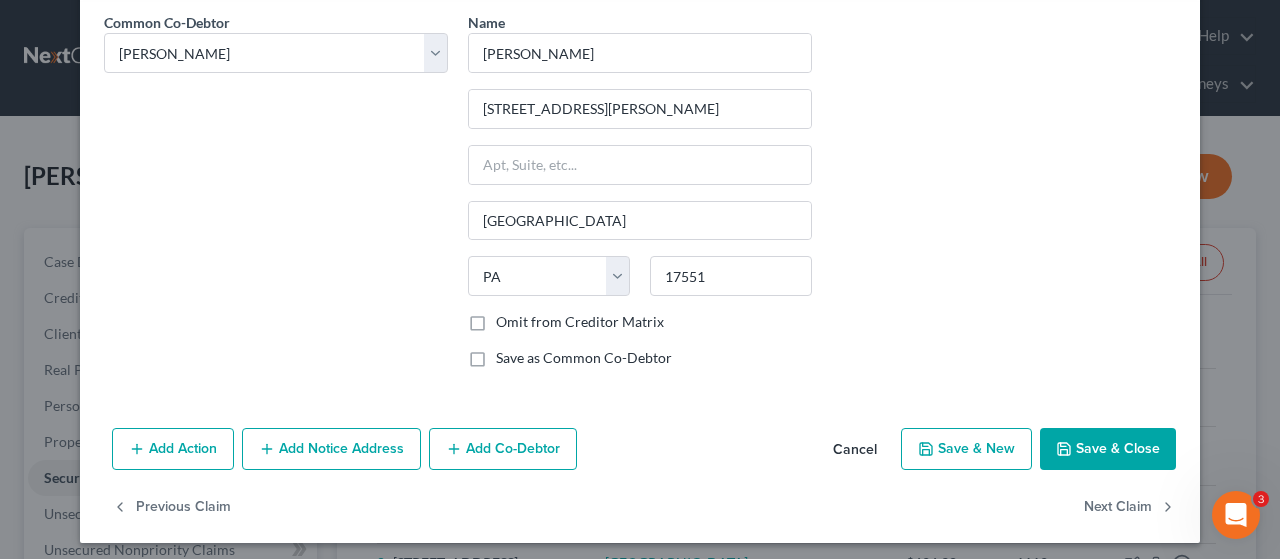 click on "Save & Close" at bounding box center (1108, 449) 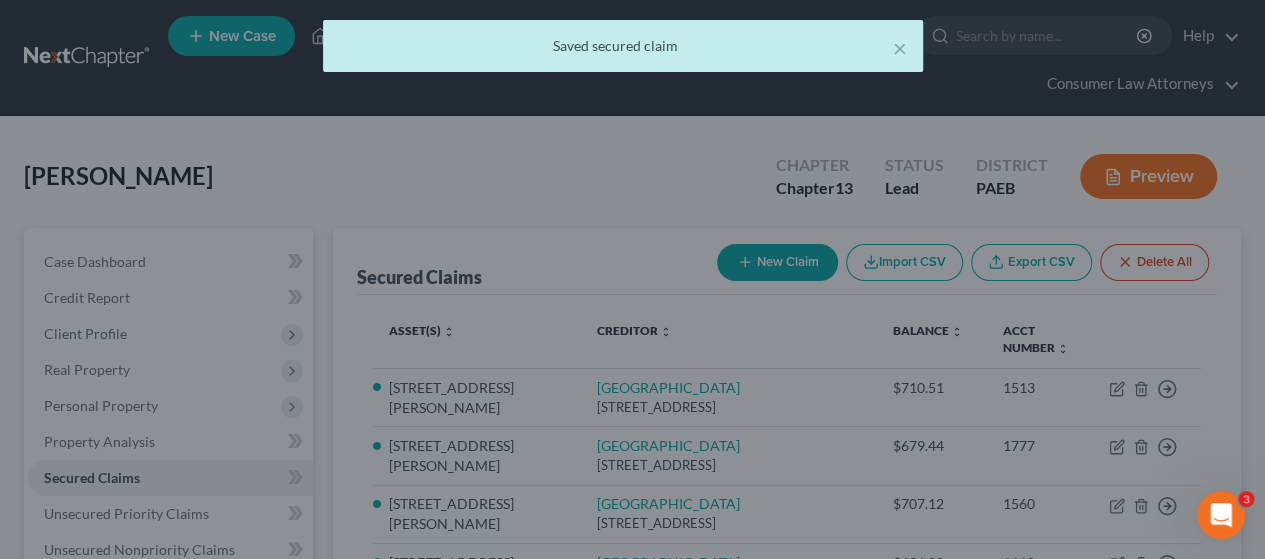 scroll, scrollTop: 0, scrollLeft: 0, axis: both 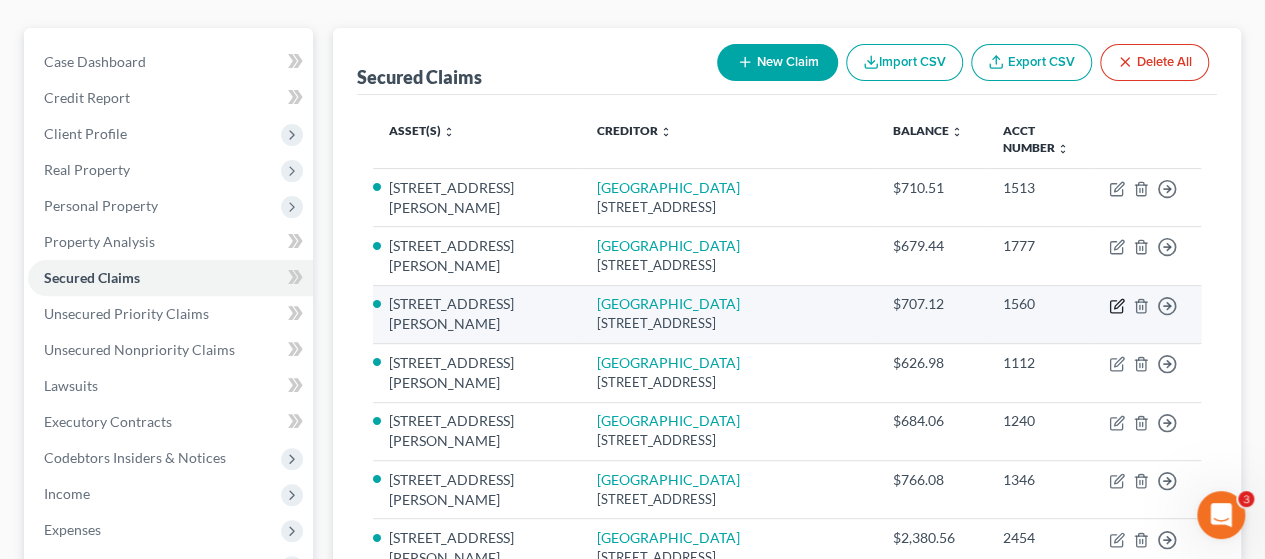 click 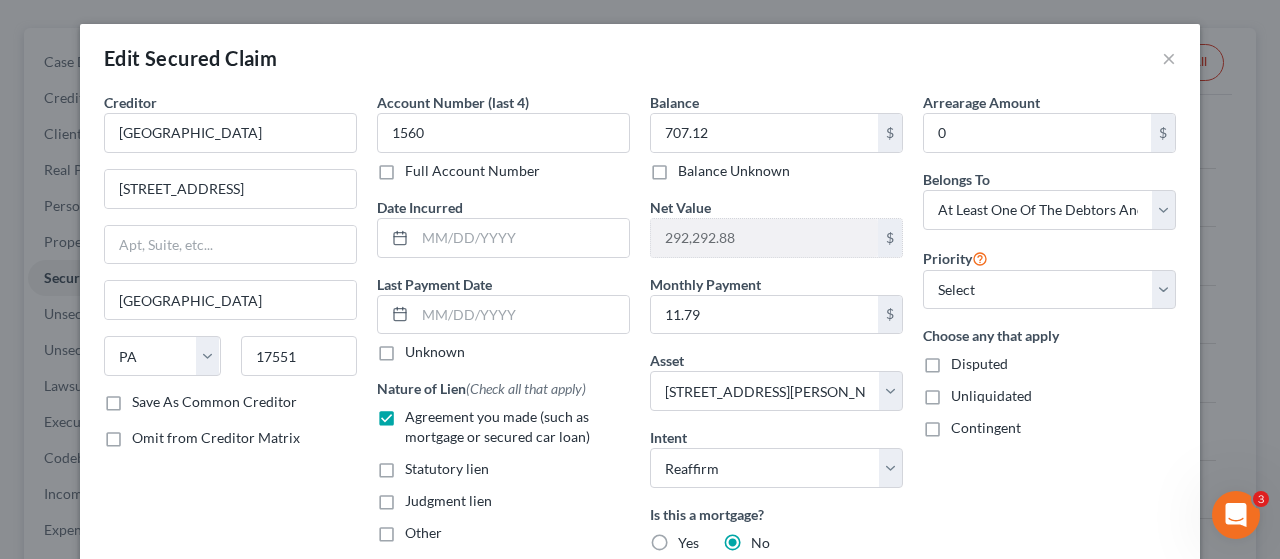 scroll, scrollTop: 400, scrollLeft: 0, axis: vertical 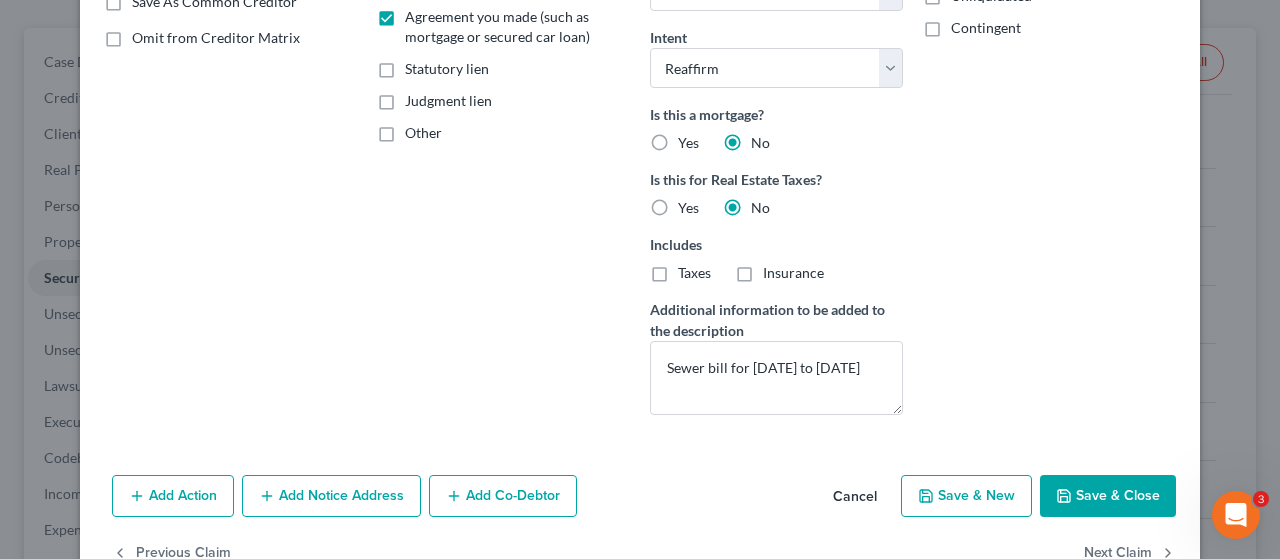 click on "Add Co-Debtor" at bounding box center [503, 496] 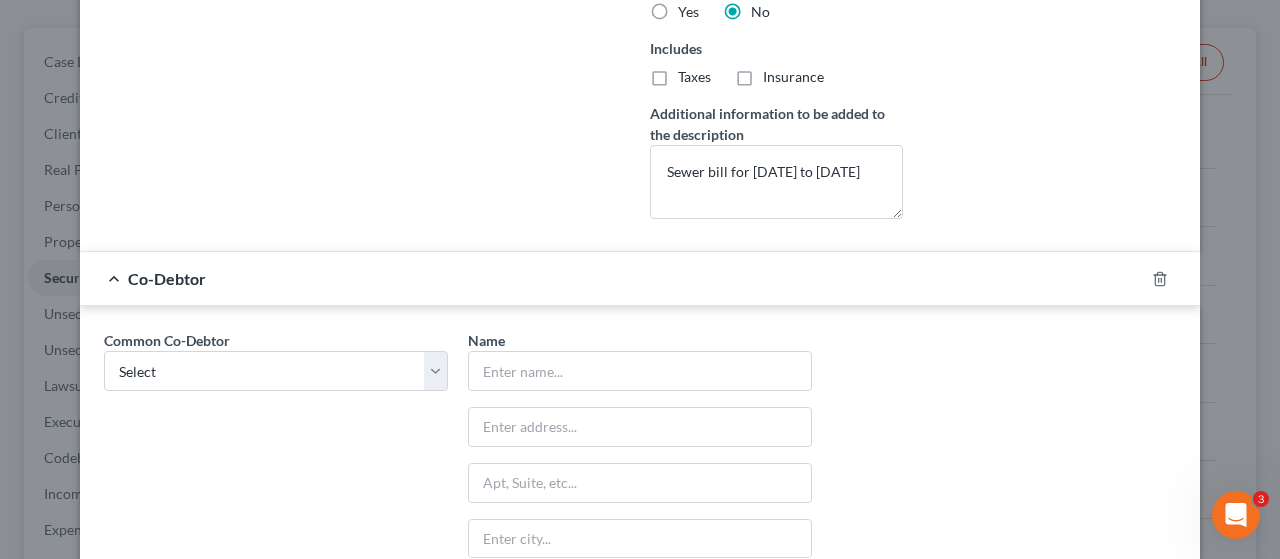 scroll, scrollTop: 700, scrollLeft: 0, axis: vertical 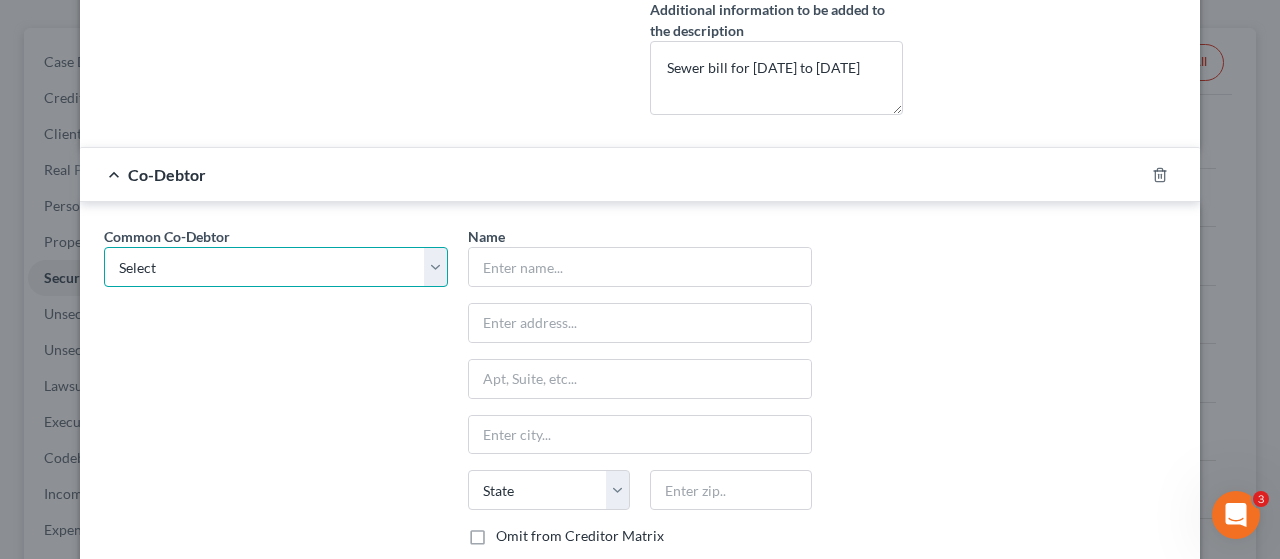 drag, startPoint x: 427, startPoint y: 259, endPoint x: 337, endPoint y: 279, distance: 92.19544 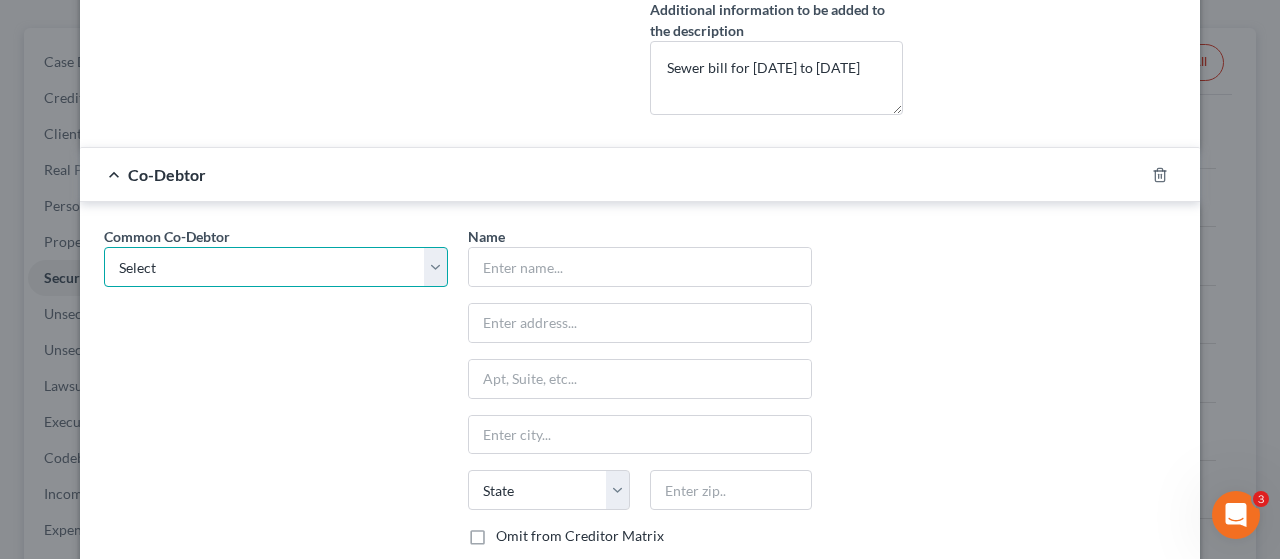select on "0" 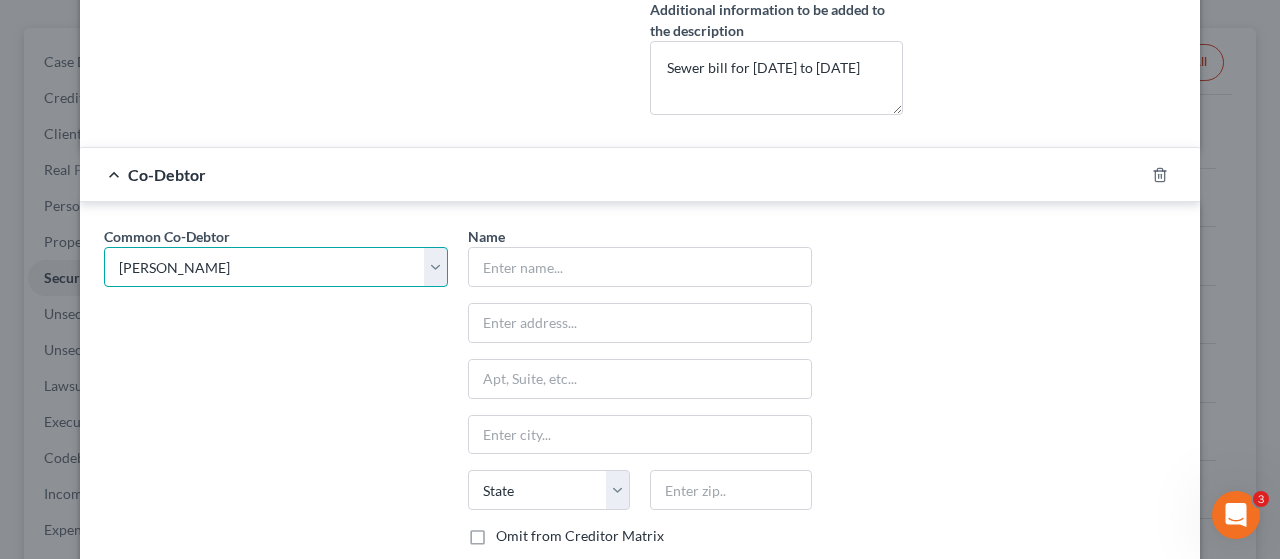 click on "Select [PERSON_NAME]" at bounding box center [276, 267] 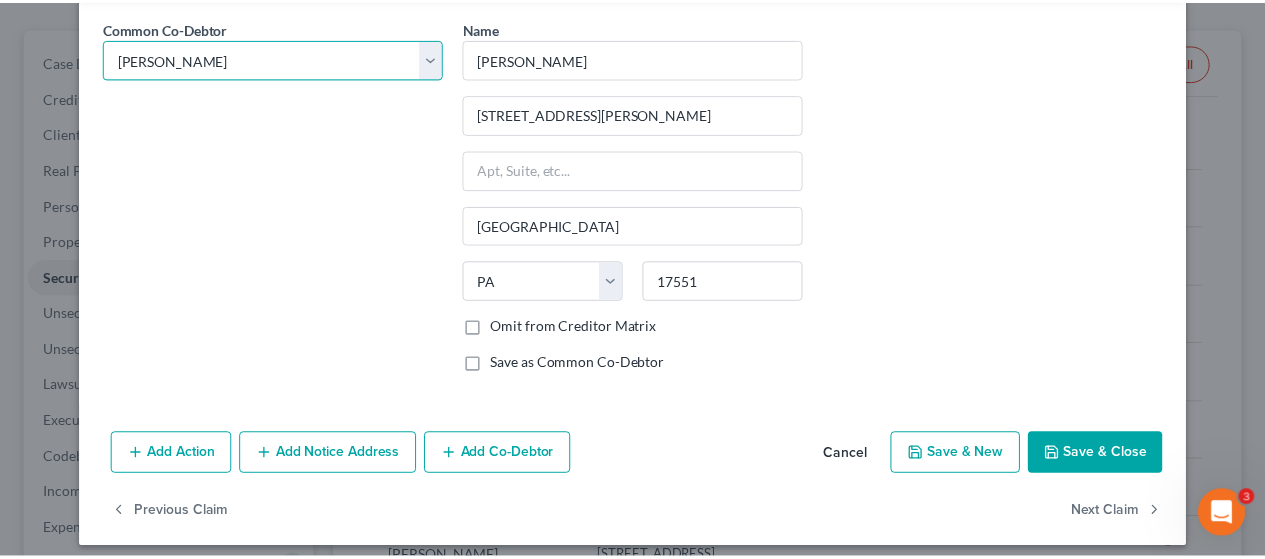 scroll, scrollTop: 914, scrollLeft: 0, axis: vertical 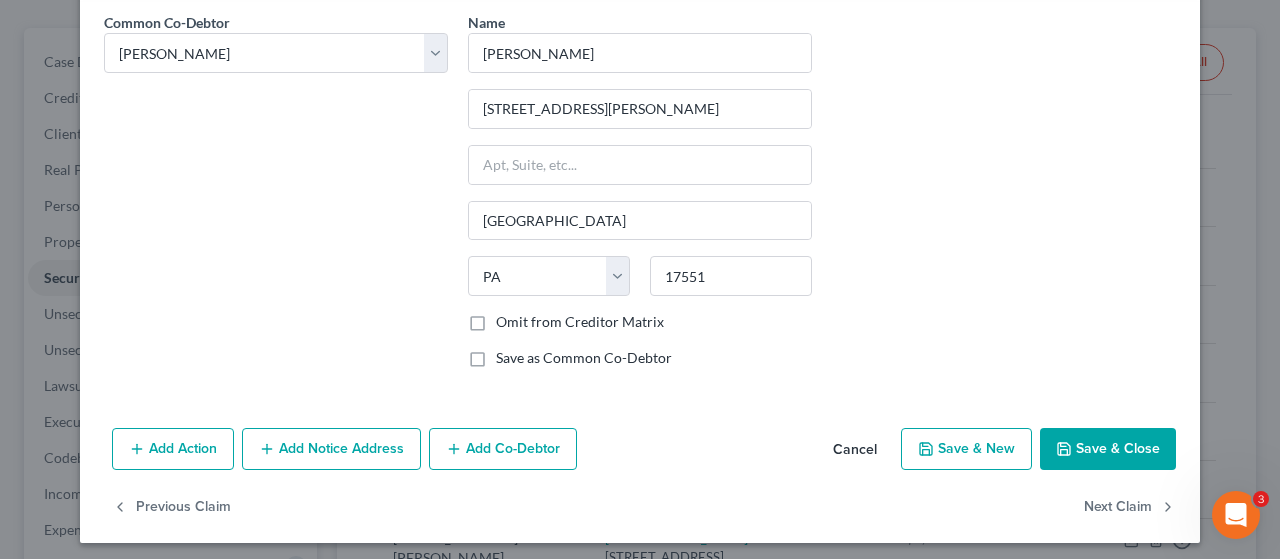 click on "Save & Close" at bounding box center [1108, 449] 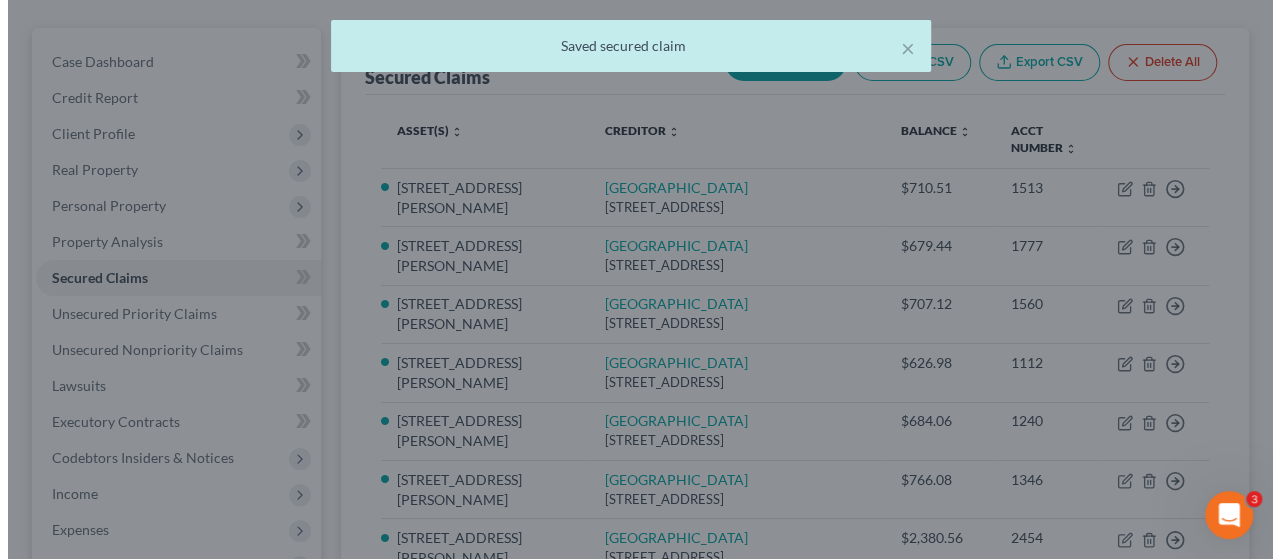scroll, scrollTop: 0, scrollLeft: 0, axis: both 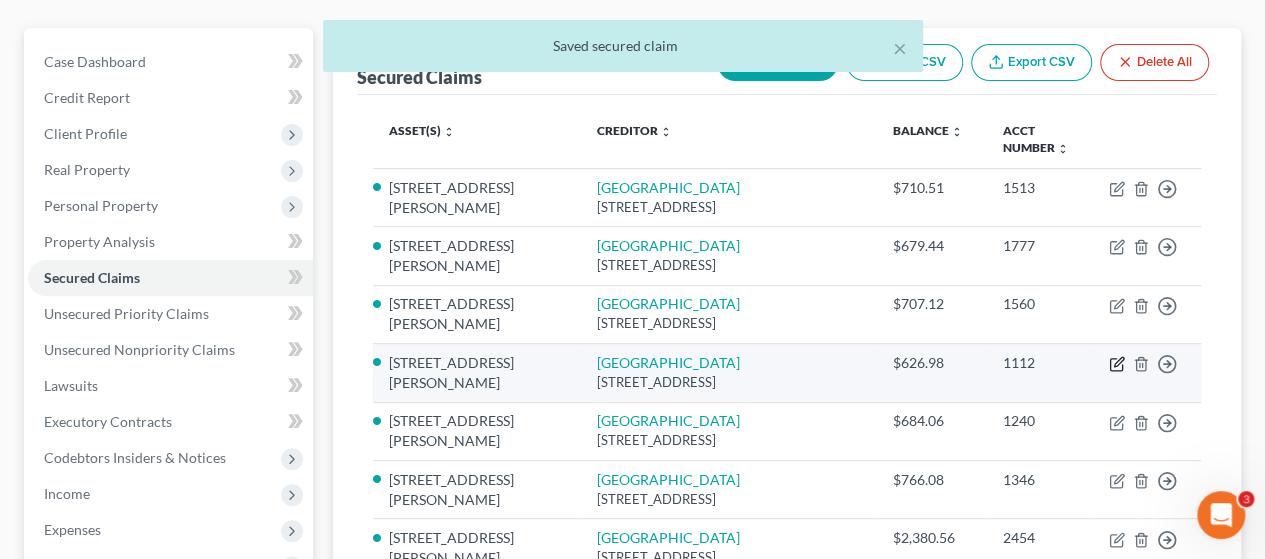 click 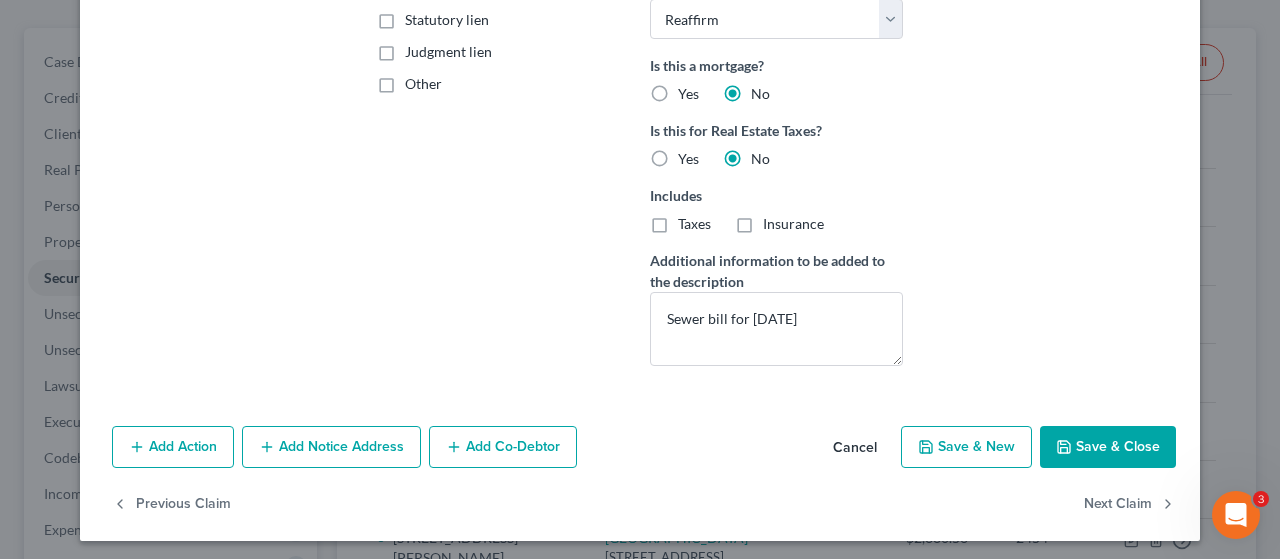 scroll, scrollTop: 450, scrollLeft: 0, axis: vertical 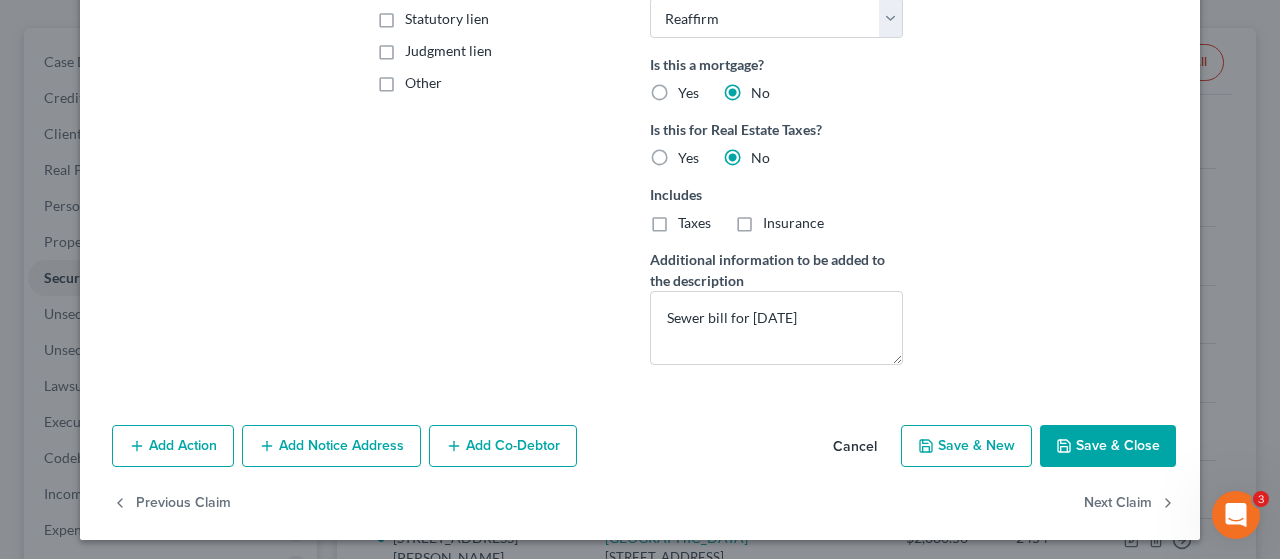 click on "Add Co-Debtor" at bounding box center [503, 446] 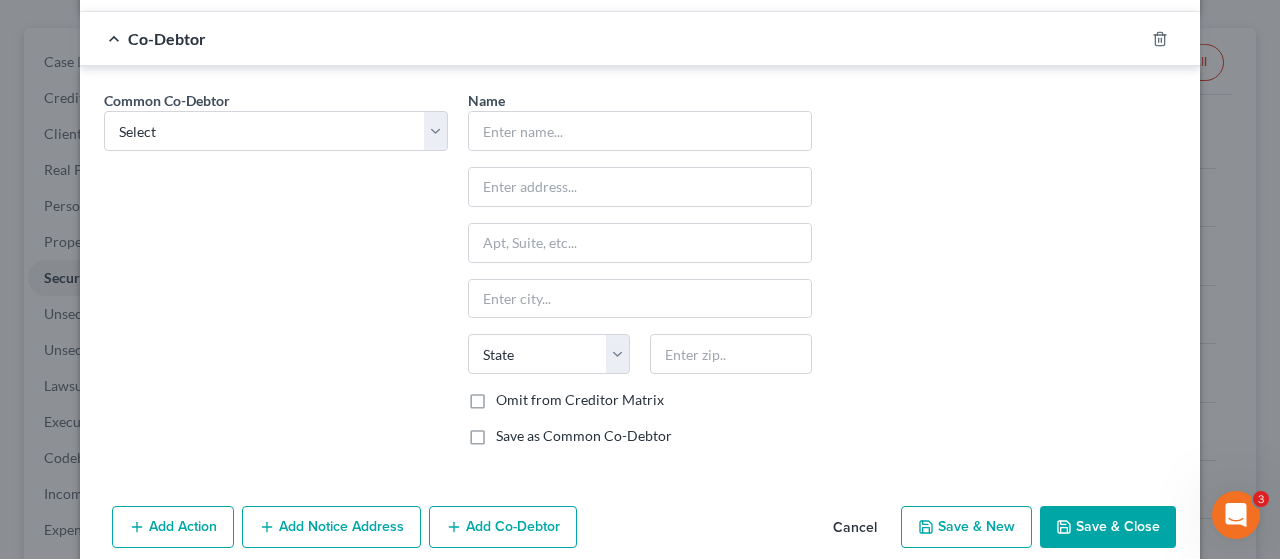 scroll, scrollTop: 850, scrollLeft: 0, axis: vertical 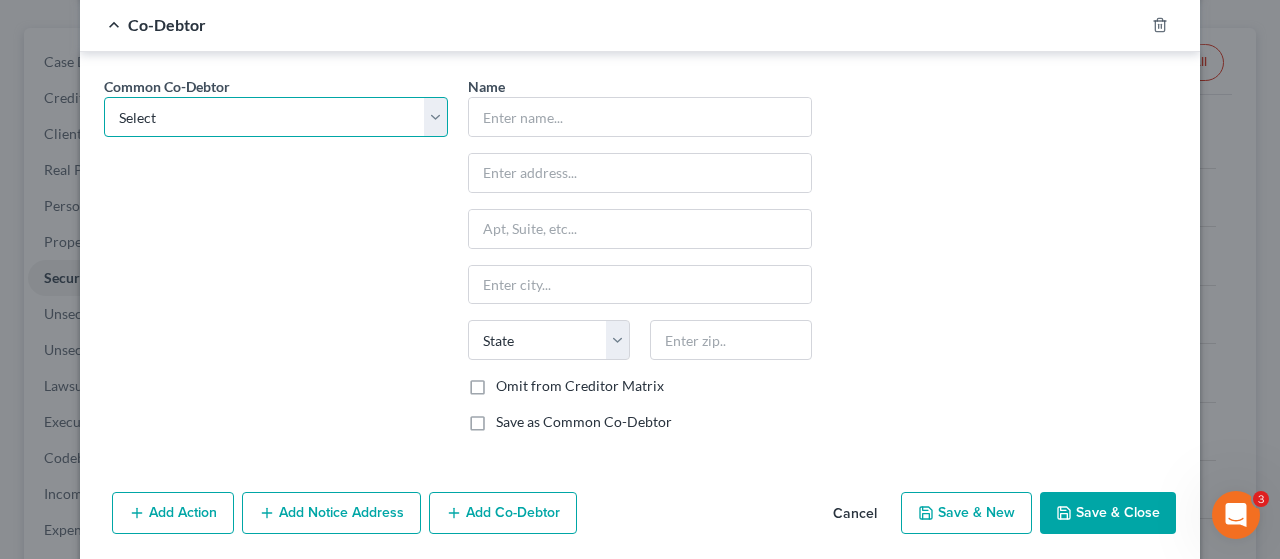 click on "Select [PERSON_NAME]" at bounding box center (276, 117) 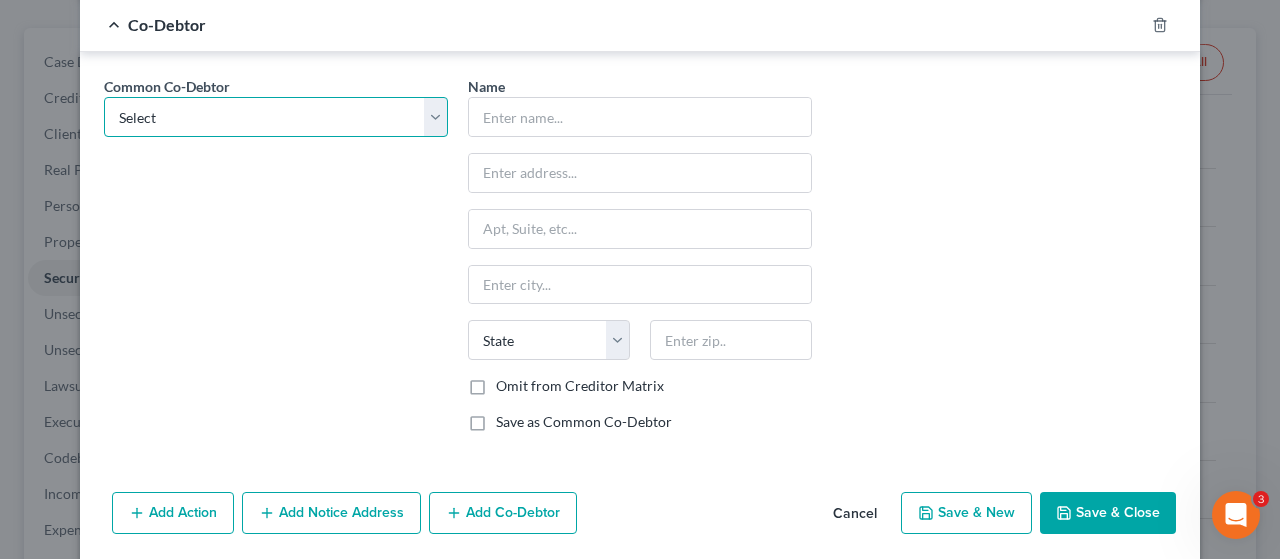 select on "0" 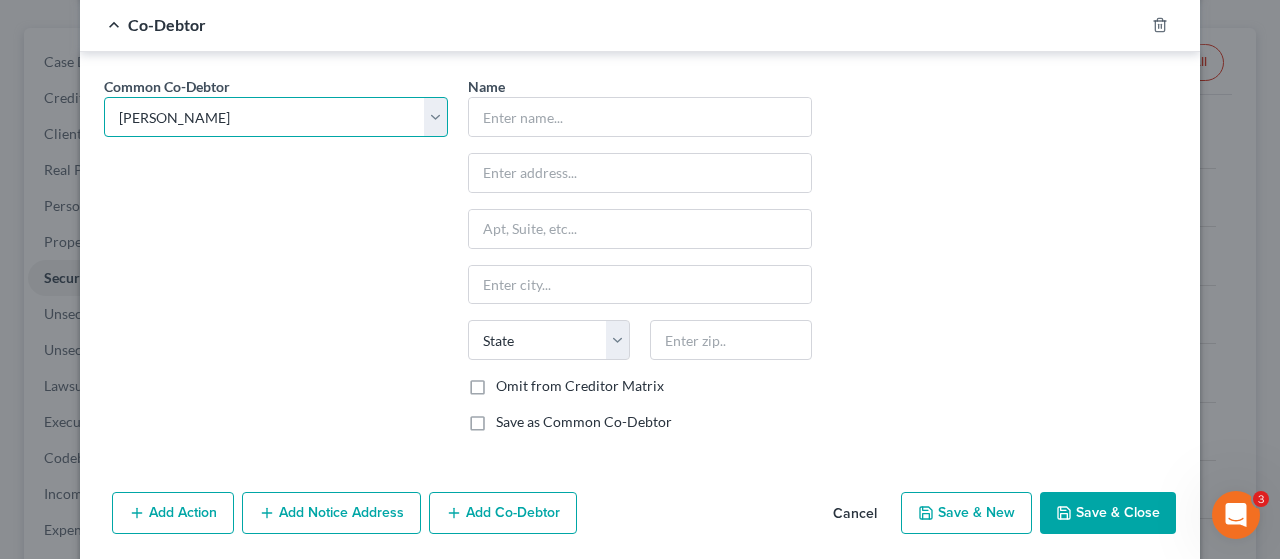 click on "Select [PERSON_NAME]" at bounding box center (276, 117) 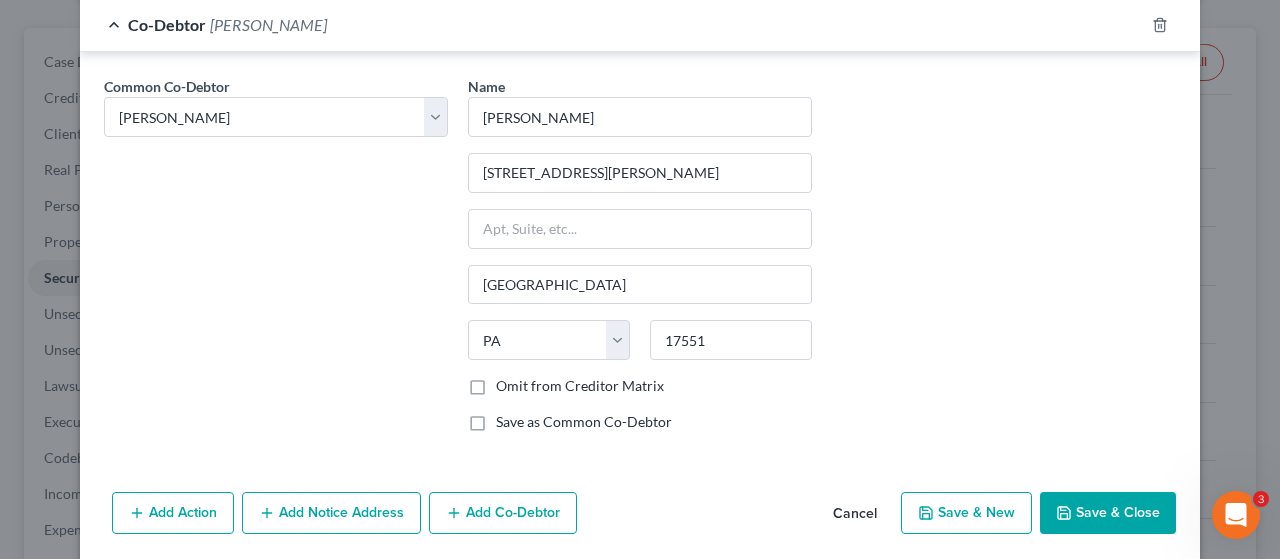 click on "Save & Close" at bounding box center [1108, 513] 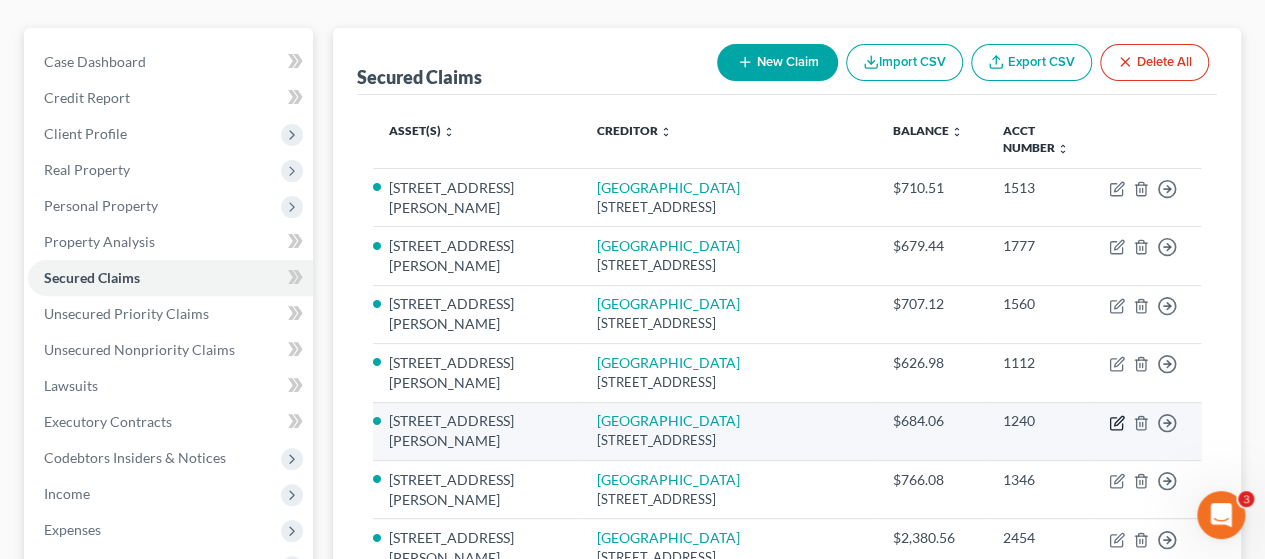 click 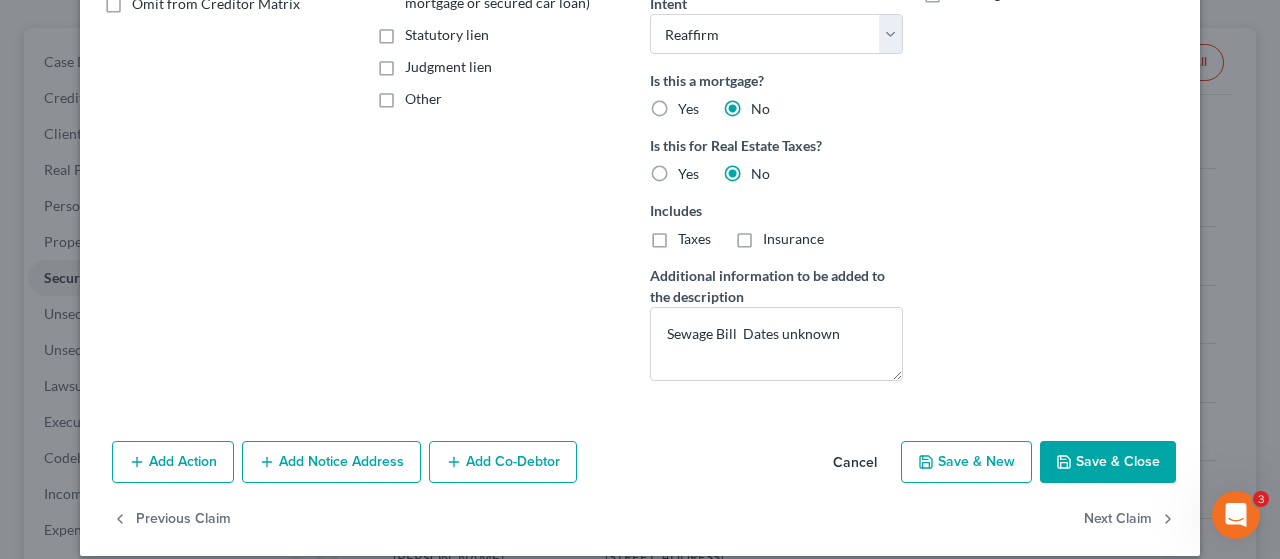 scroll, scrollTop: 450, scrollLeft: 0, axis: vertical 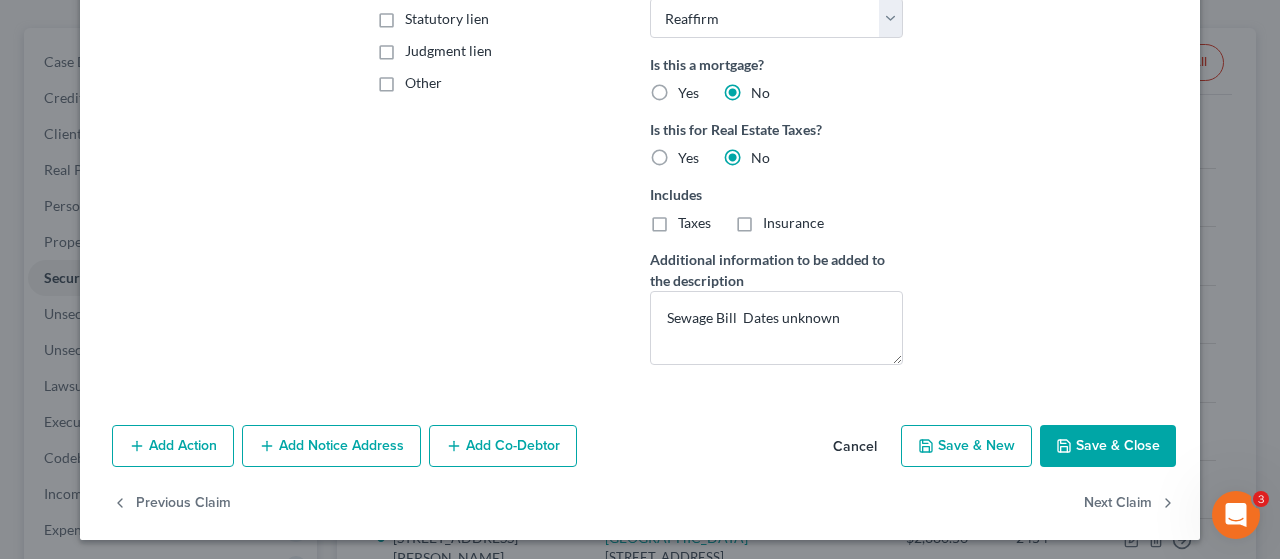 click on "Add Co-Debtor" at bounding box center [503, 446] 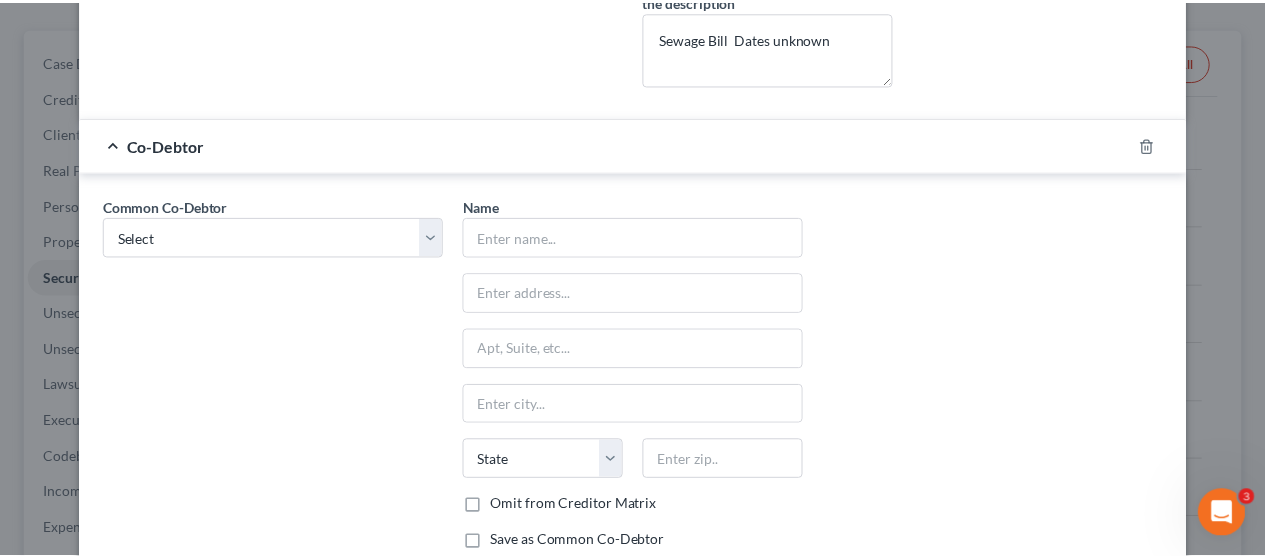 scroll, scrollTop: 850, scrollLeft: 0, axis: vertical 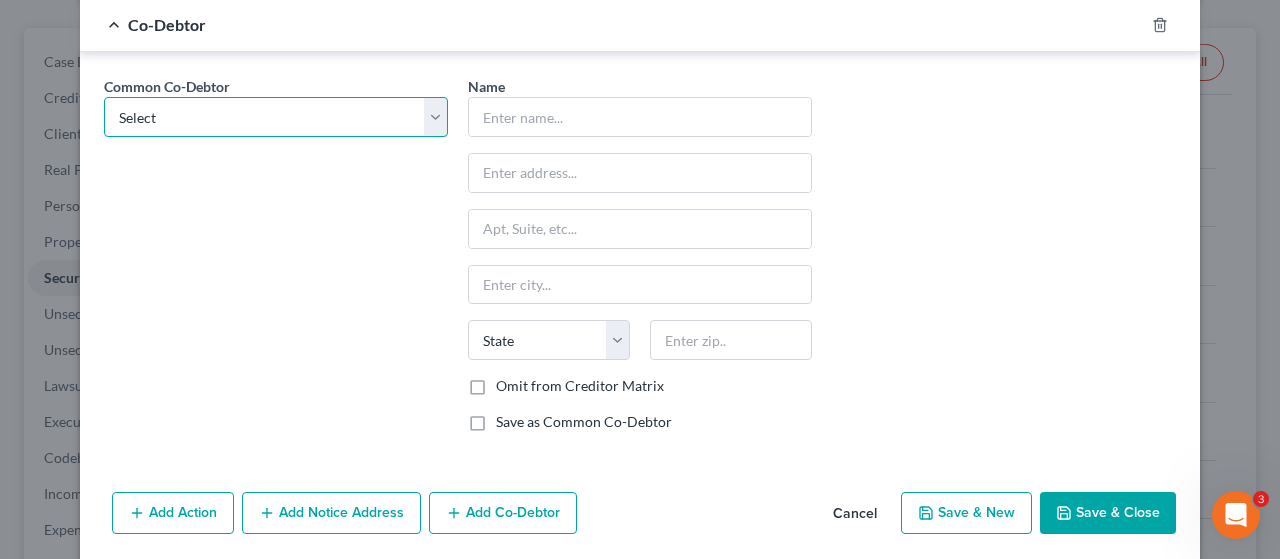 click on "Select [PERSON_NAME]" at bounding box center (276, 117) 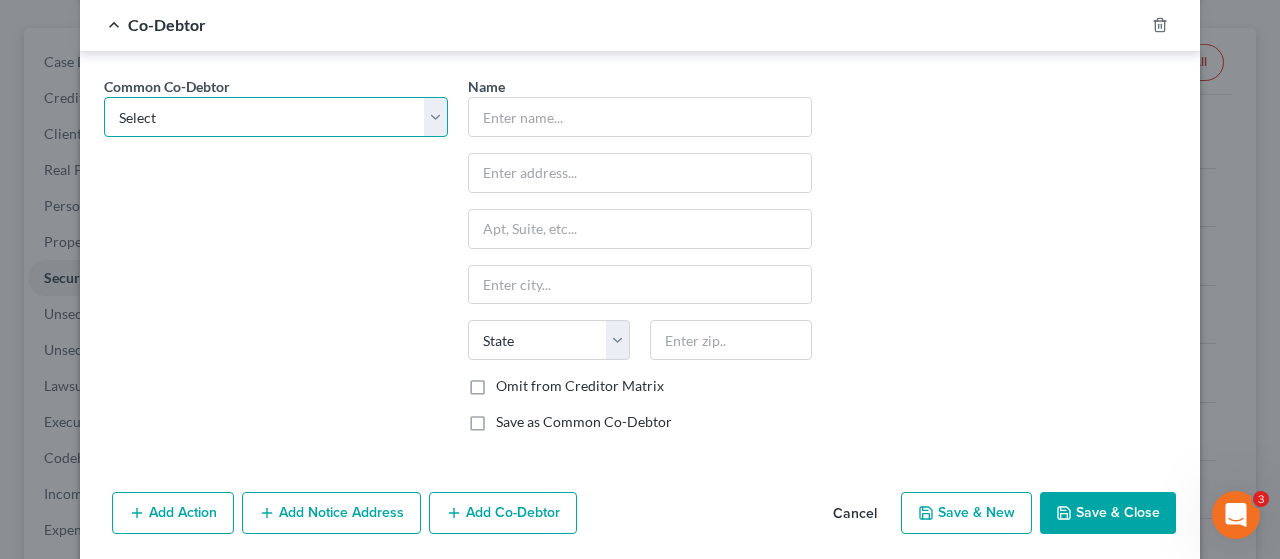 select on "0" 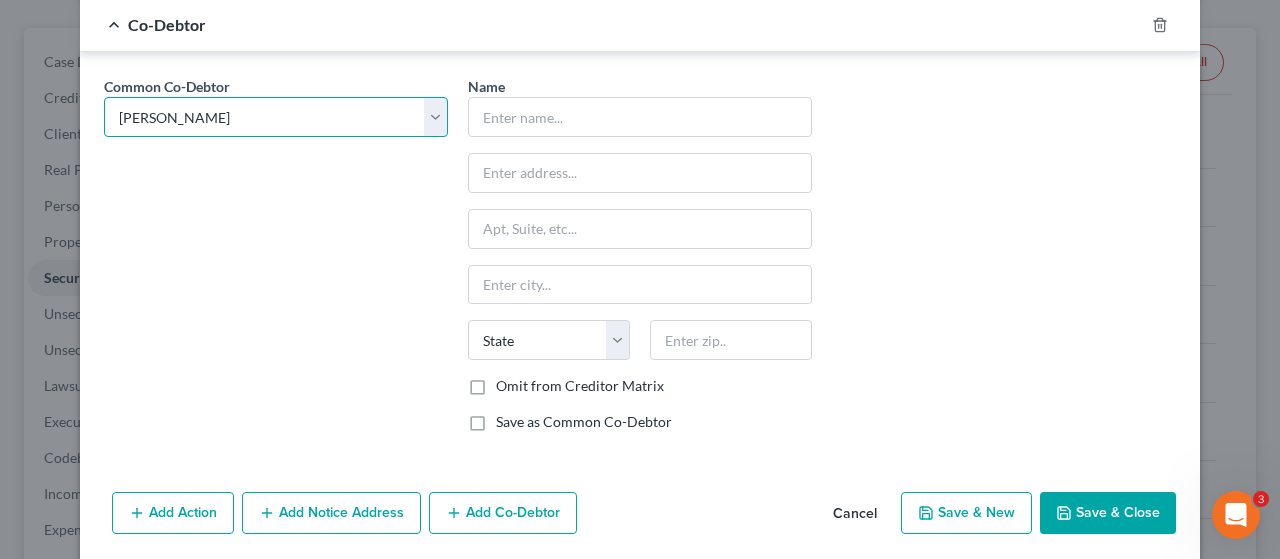 click on "Select [PERSON_NAME]" at bounding box center (276, 117) 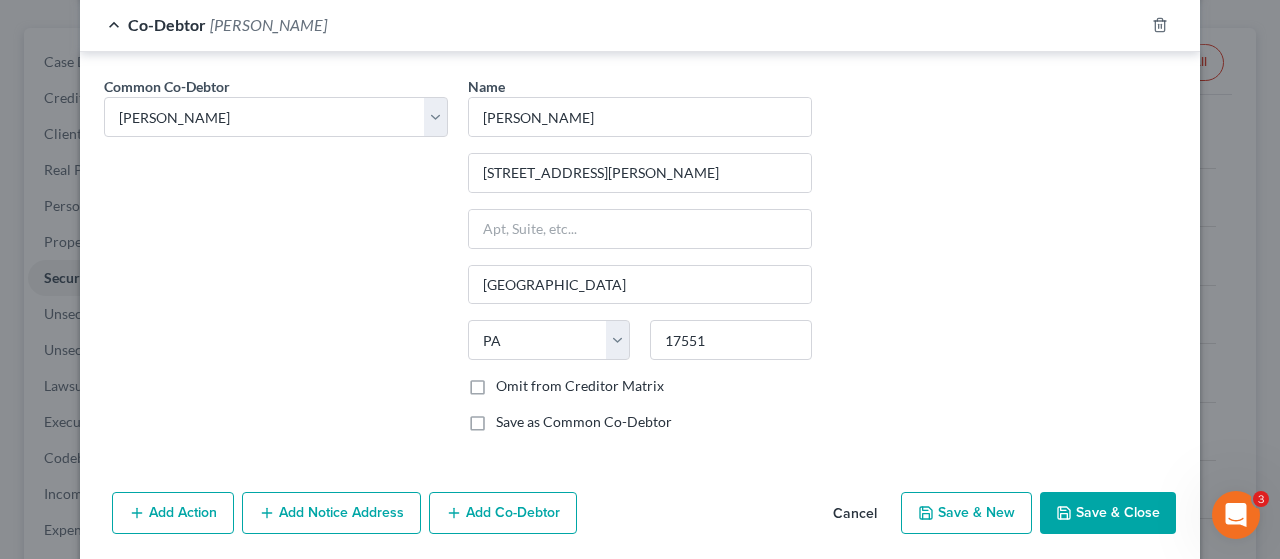 click on "Save & Close" at bounding box center (1108, 513) 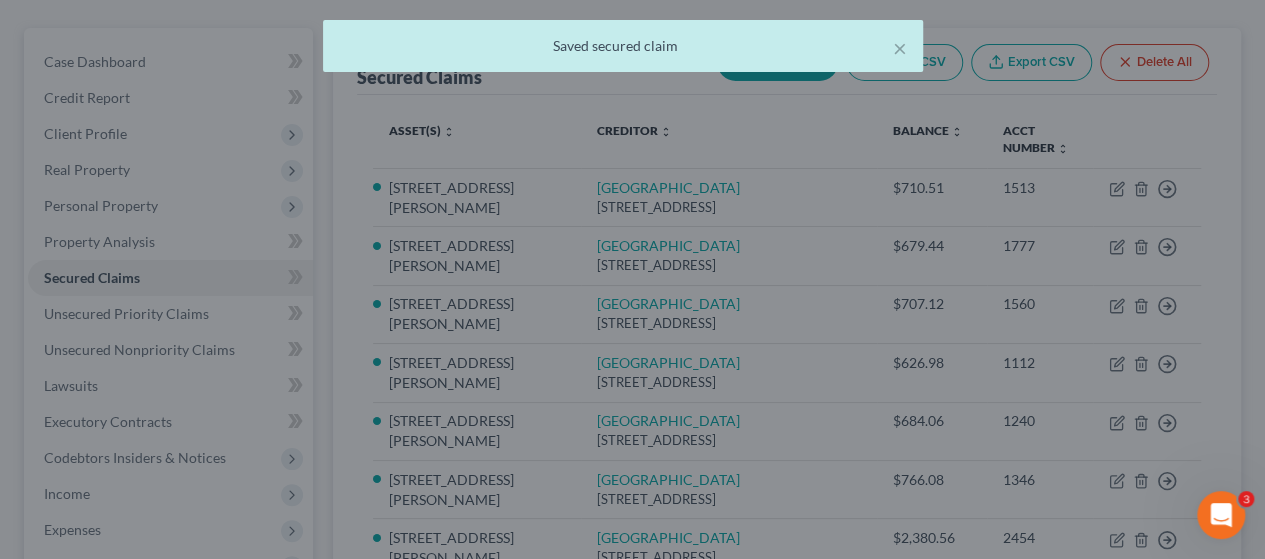 scroll, scrollTop: 0, scrollLeft: 0, axis: both 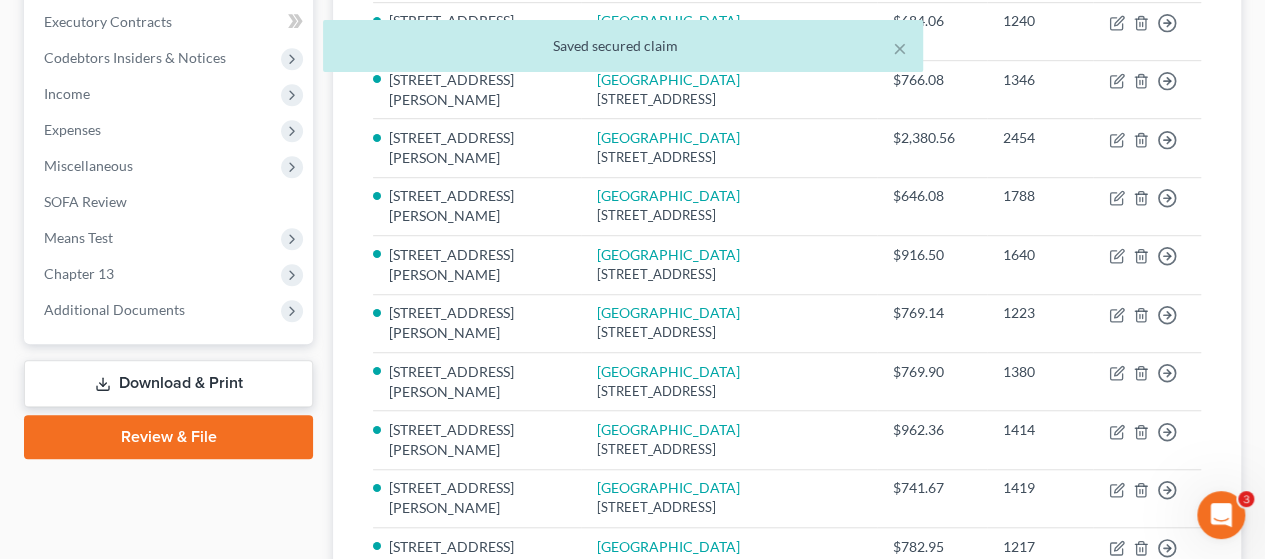 click on "×                     Saved secured claim" at bounding box center [622, 51] 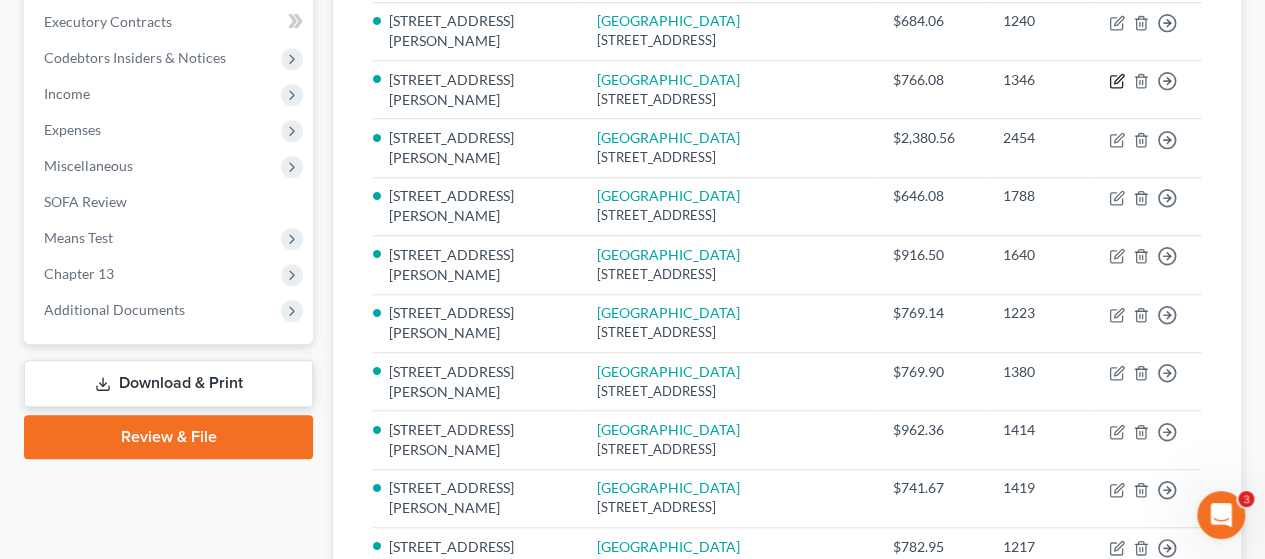 click 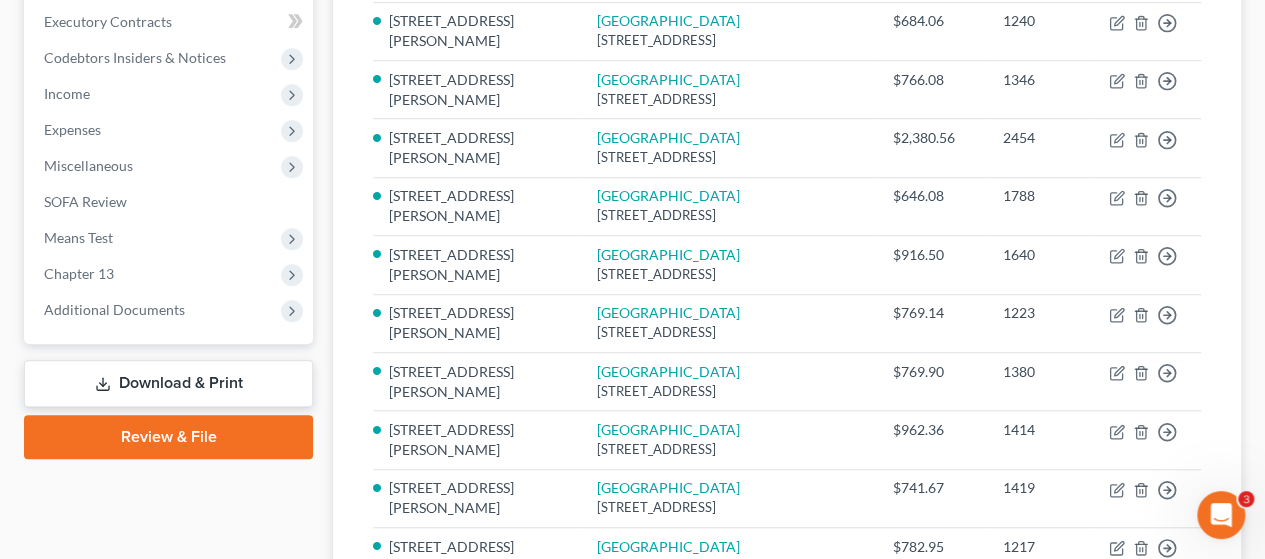 select on "39" 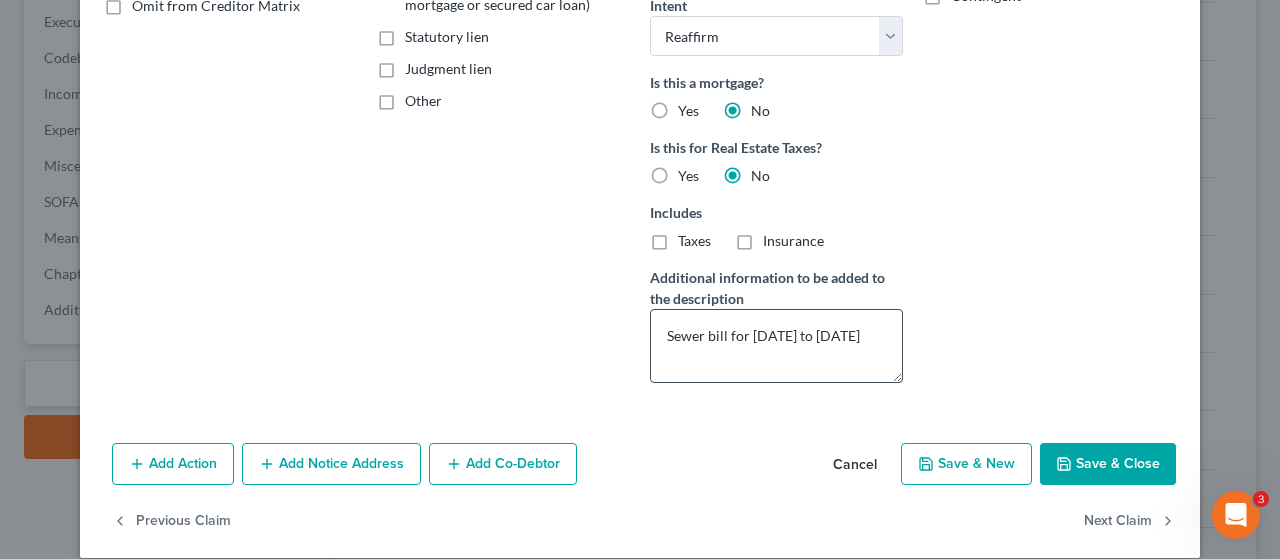 scroll, scrollTop: 450, scrollLeft: 0, axis: vertical 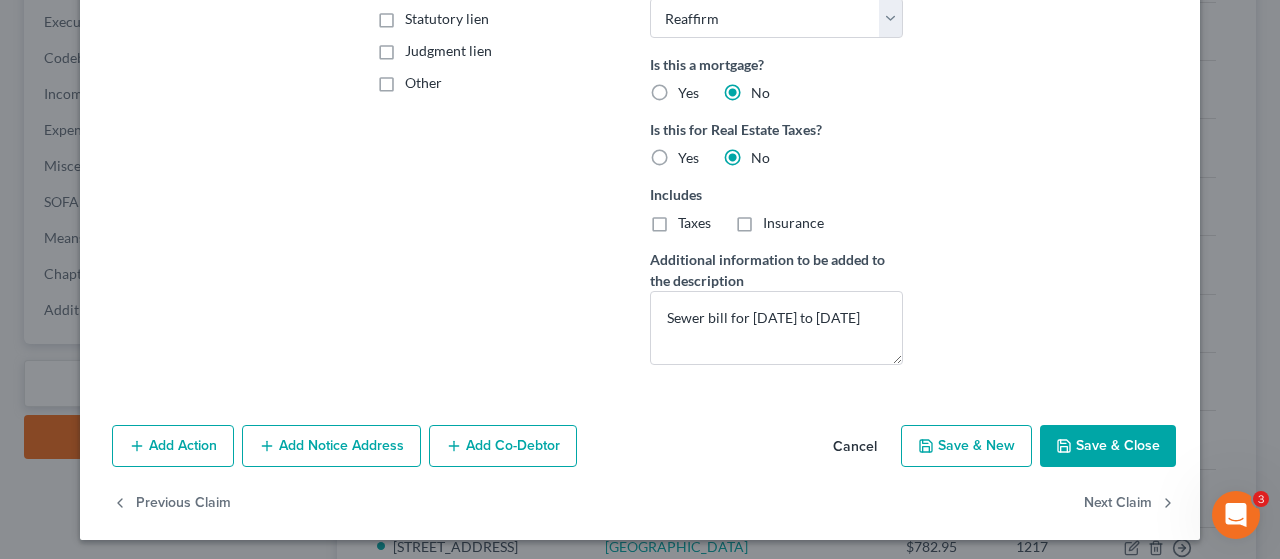 click on "Add Co-Debtor" at bounding box center [503, 446] 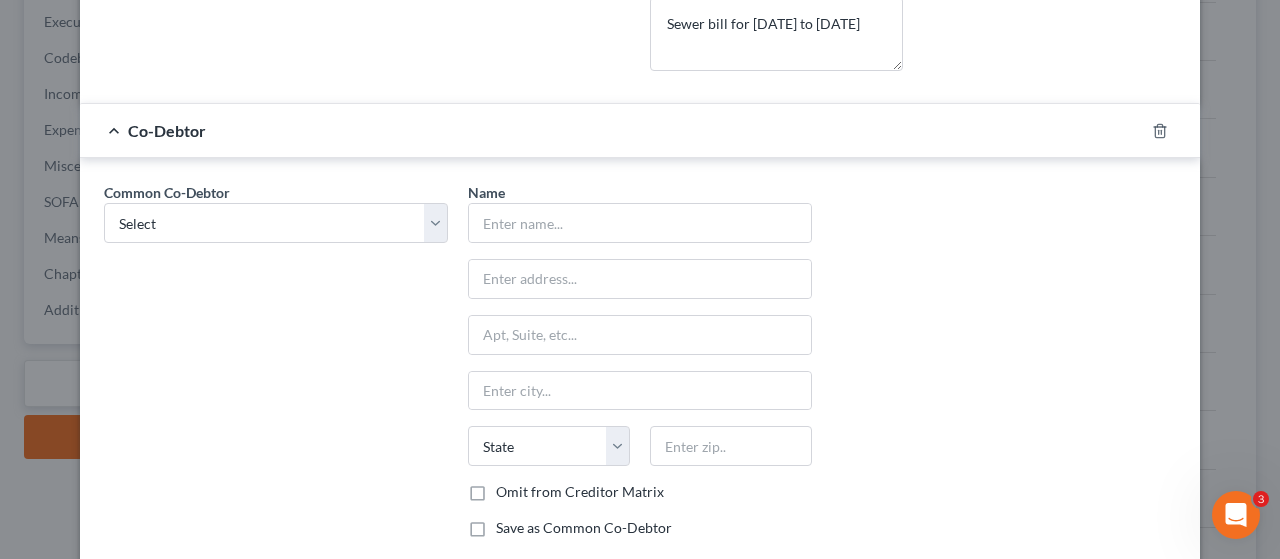 scroll, scrollTop: 750, scrollLeft: 0, axis: vertical 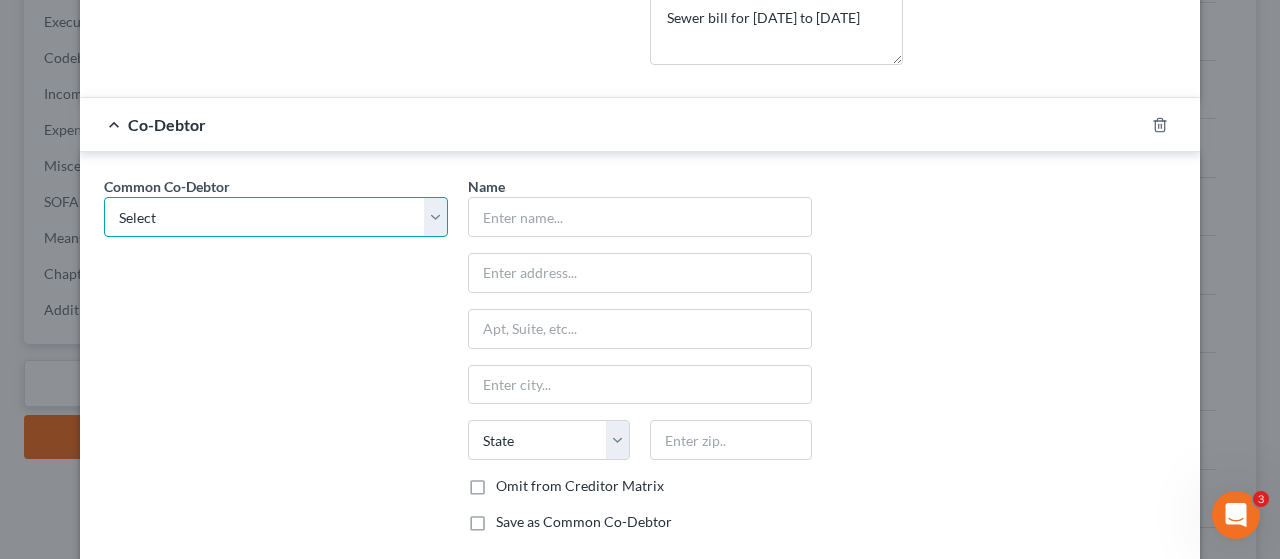 drag, startPoint x: 425, startPoint y: 214, endPoint x: 394, endPoint y: 229, distance: 34.43835 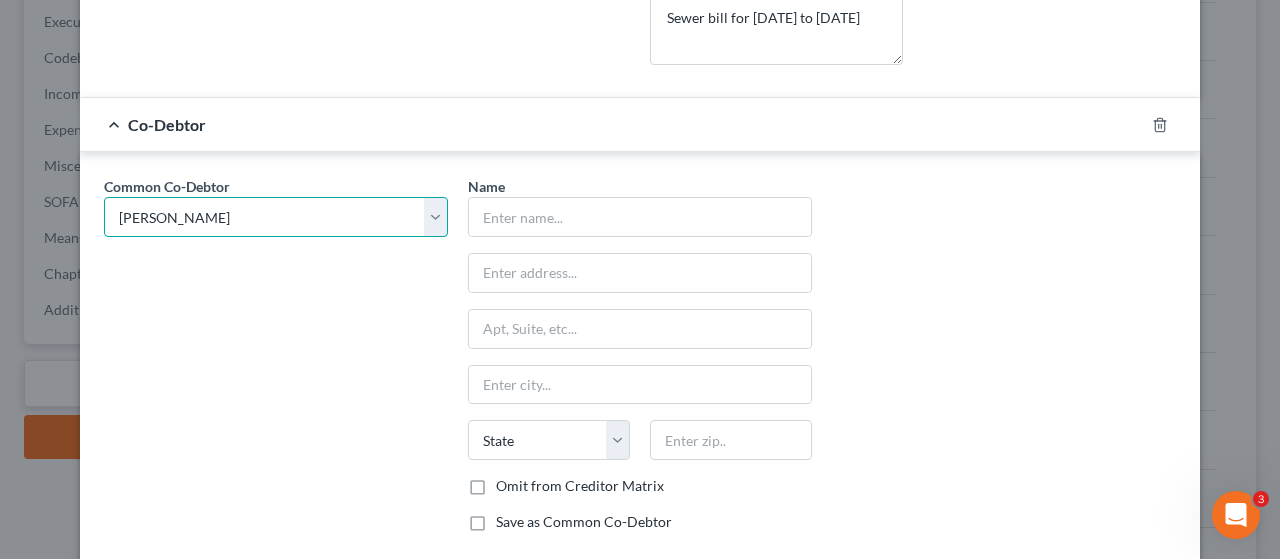 click on "Select [PERSON_NAME]" at bounding box center [276, 217] 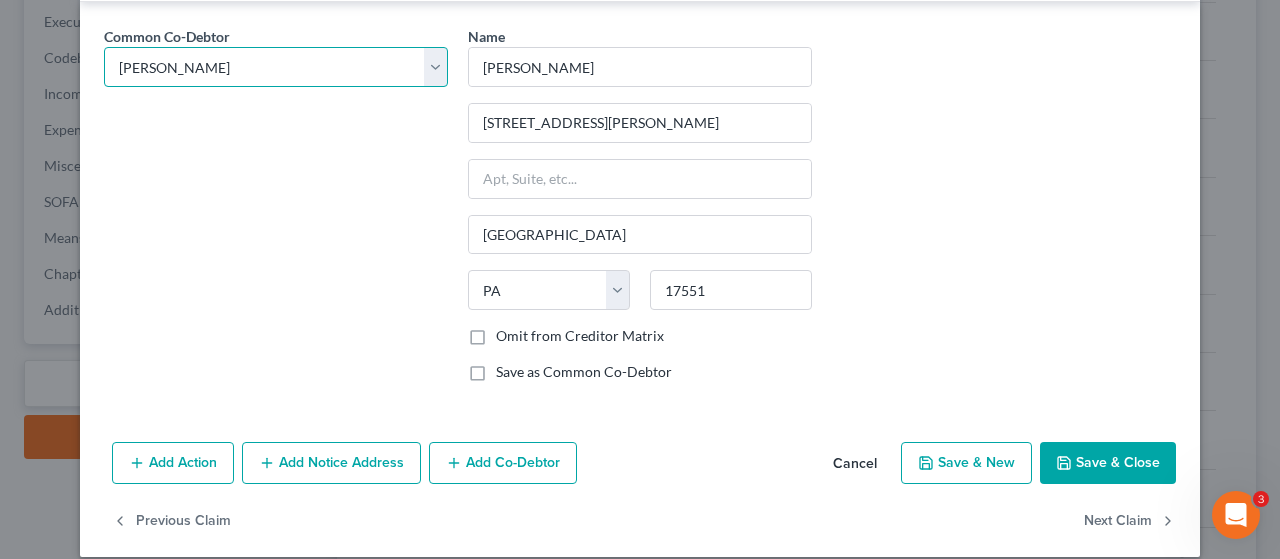 scroll, scrollTop: 914, scrollLeft: 0, axis: vertical 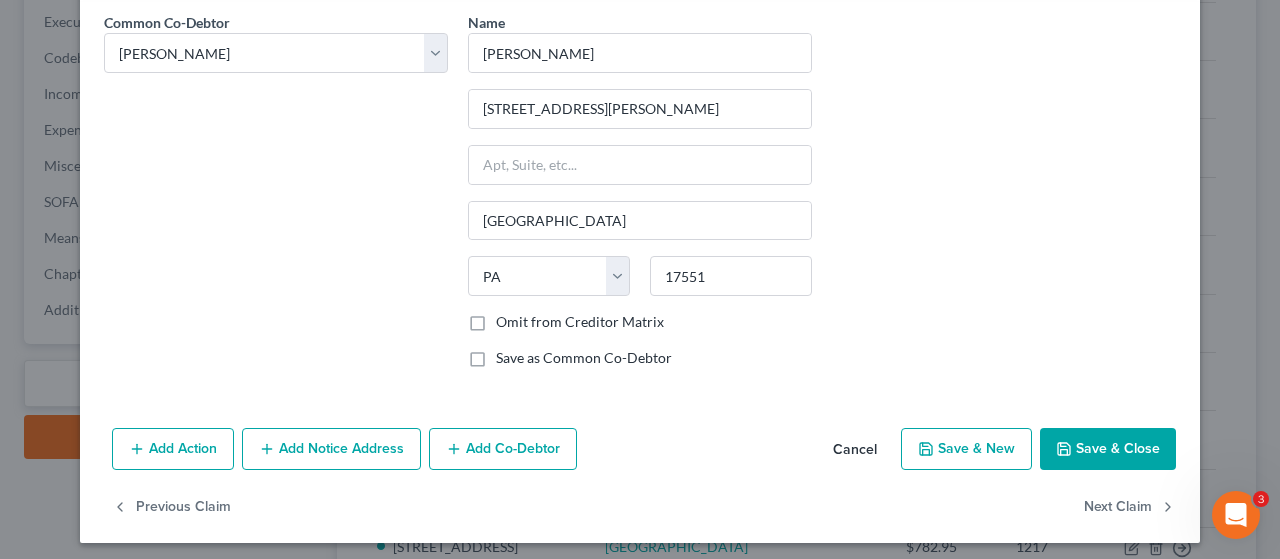 click on "Add Co-Debtor" at bounding box center [503, 449] 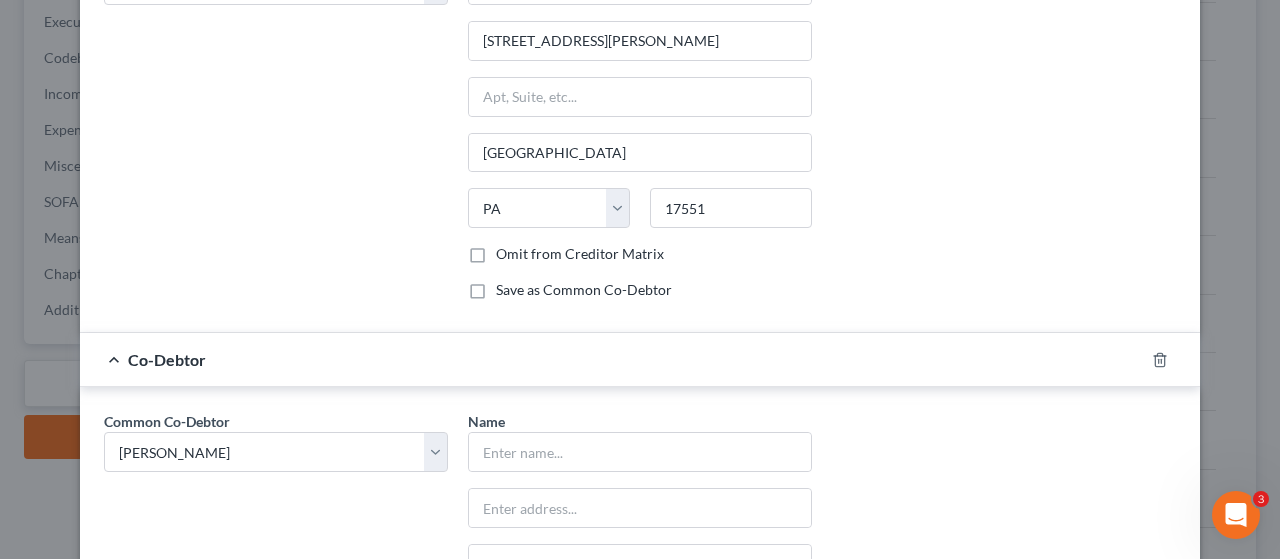 scroll, scrollTop: 1214, scrollLeft: 0, axis: vertical 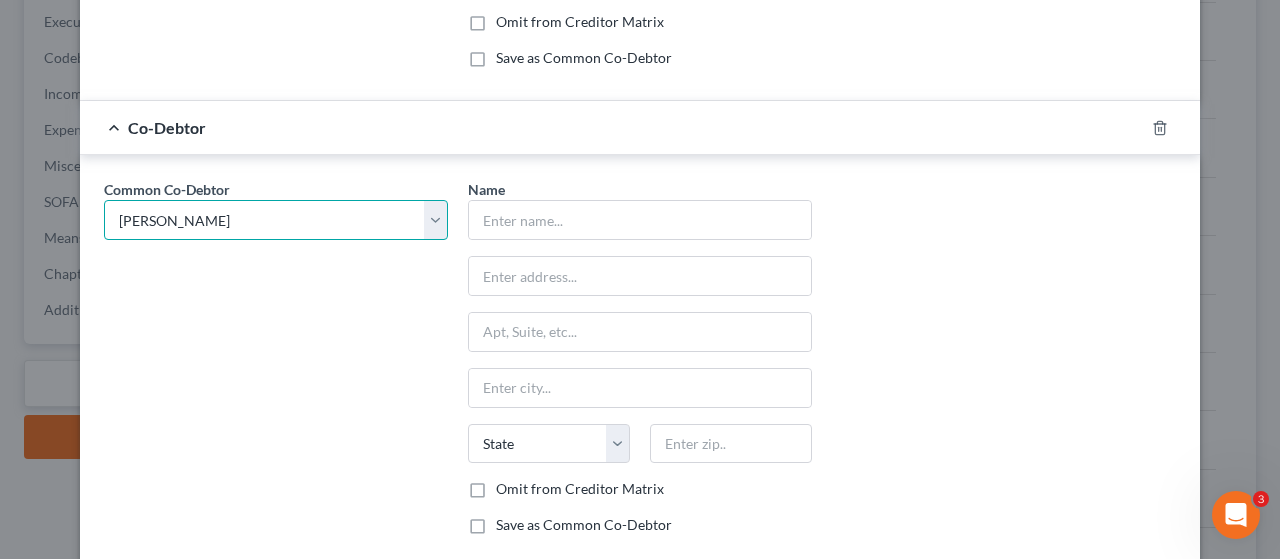 click on "Select [PERSON_NAME]" at bounding box center (276, 220) 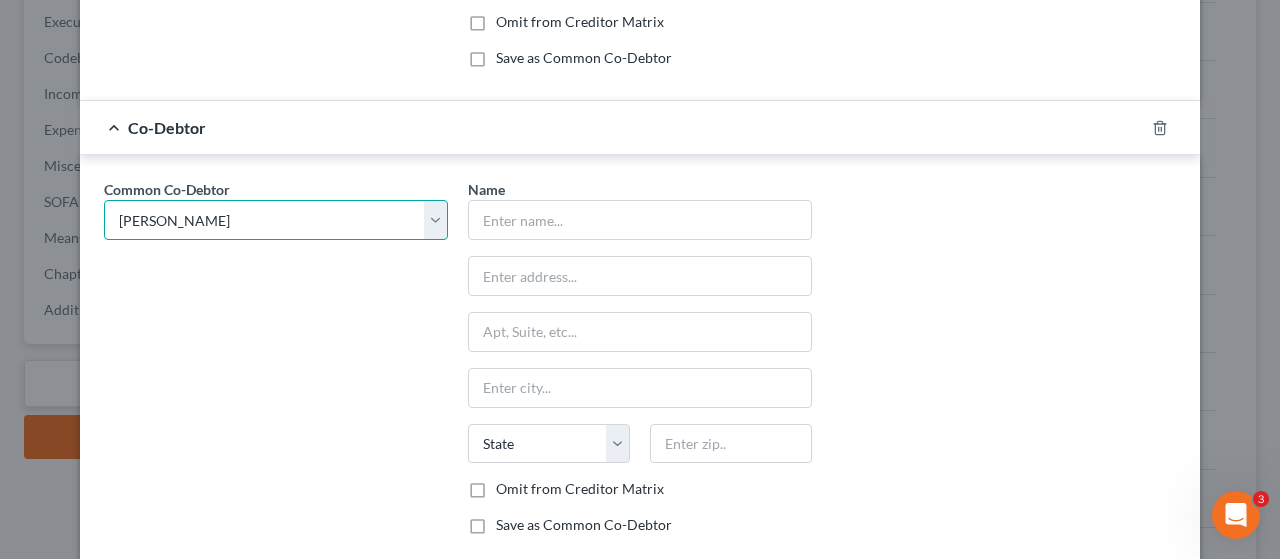 click on "Select [PERSON_NAME]" at bounding box center (276, 220) 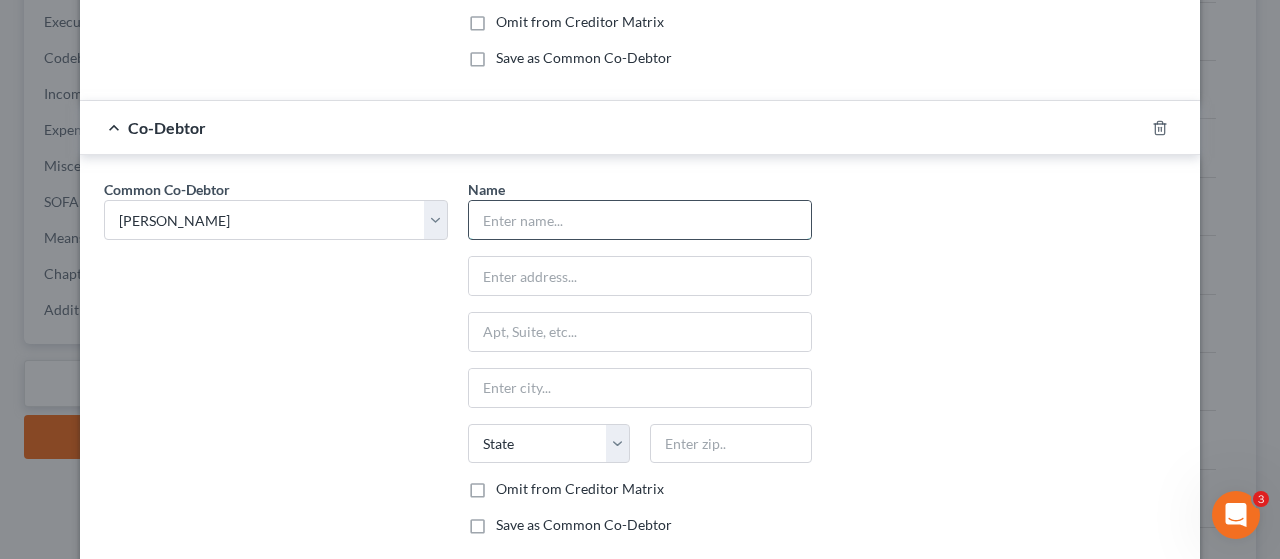 drag, startPoint x: 540, startPoint y: 218, endPoint x: 559, endPoint y: 218, distance: 19 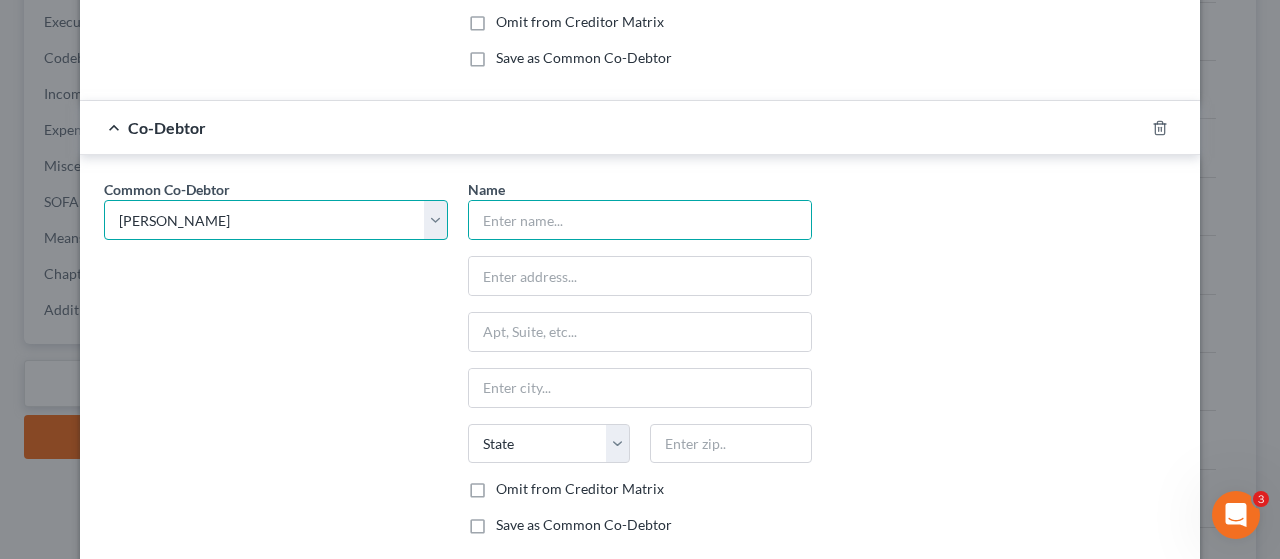 click on "Select [PERSON_NAME]" at bounding box center (276, 220) 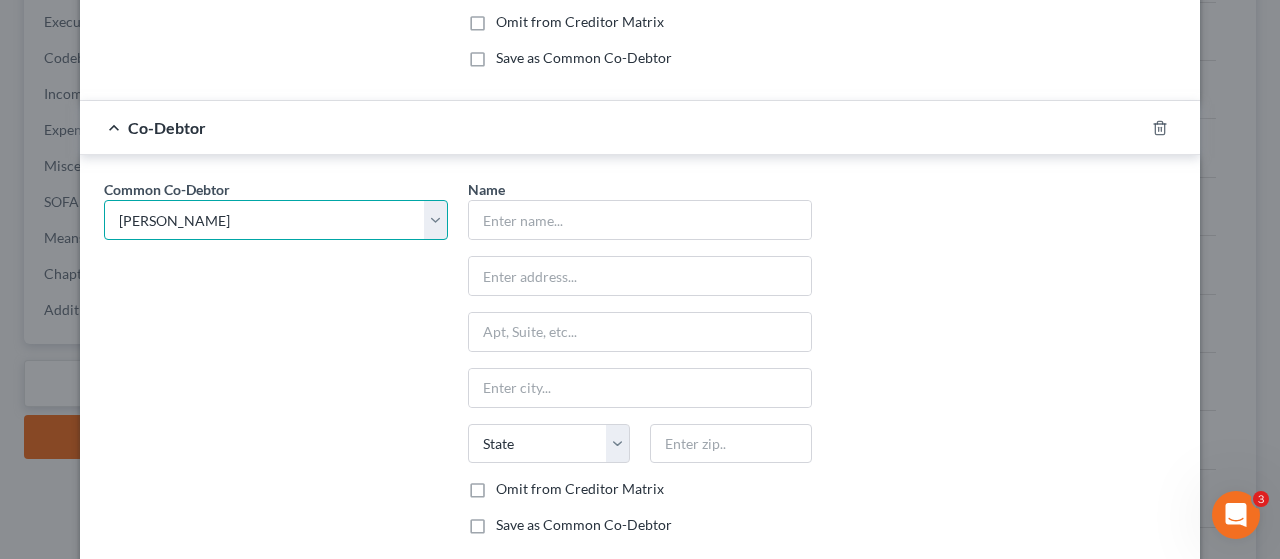 click on "Select [PERSON_NAME]" at bounding box center (276, 220) 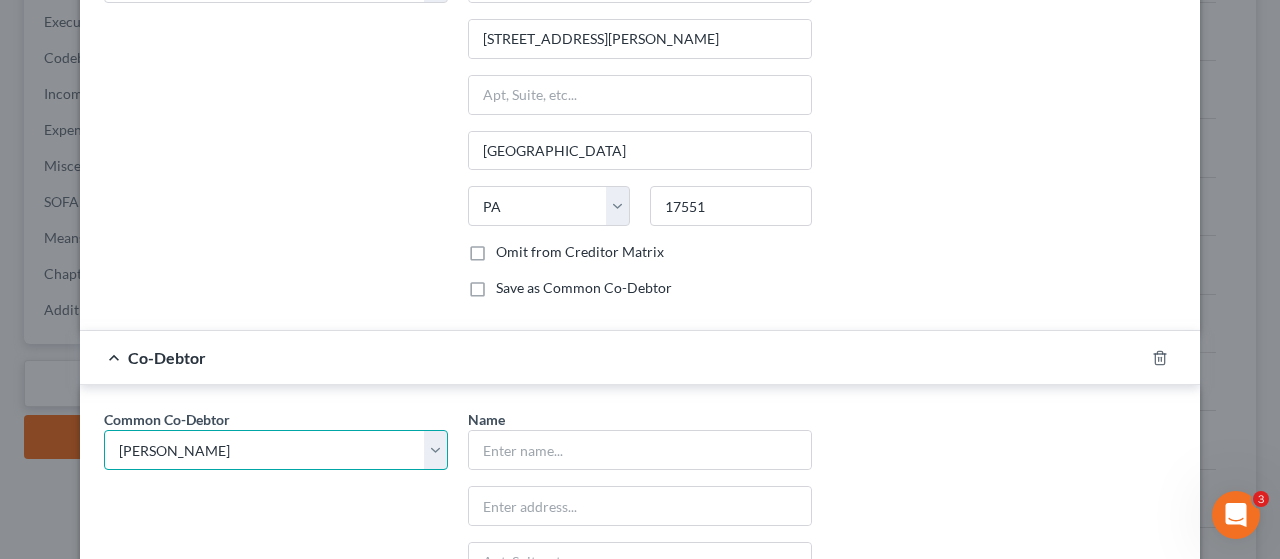 scroll, scrollTop: 977, scrollLeft: 0, axis: vertical 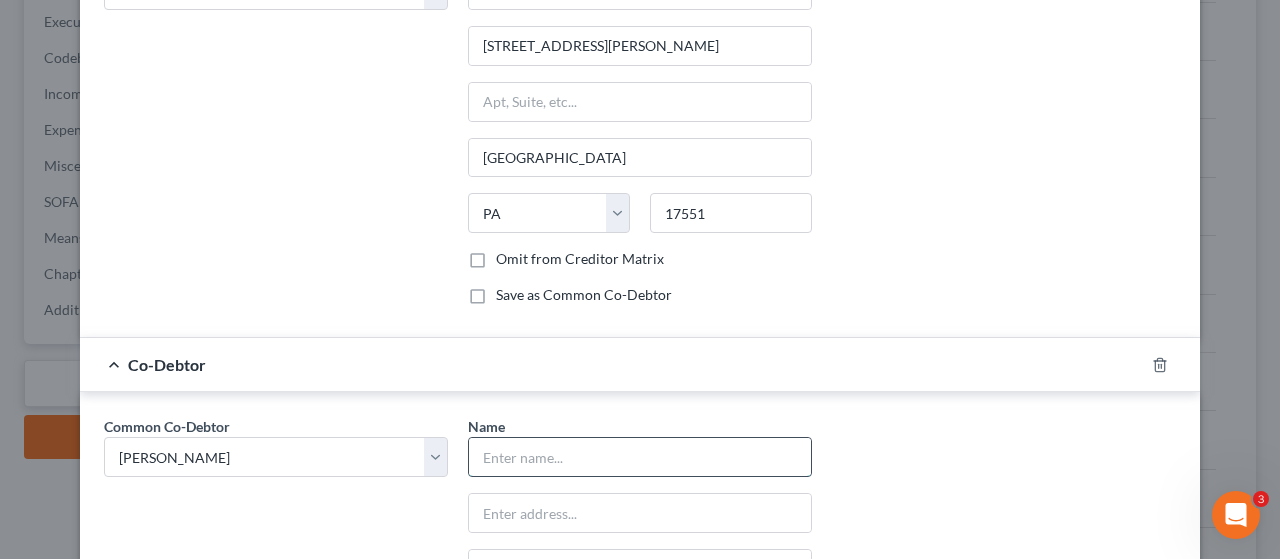 drag, startPoint x: 631, startPoint y: 450, endPoint x: 720, endPoint y: 447, distance: 89.050545 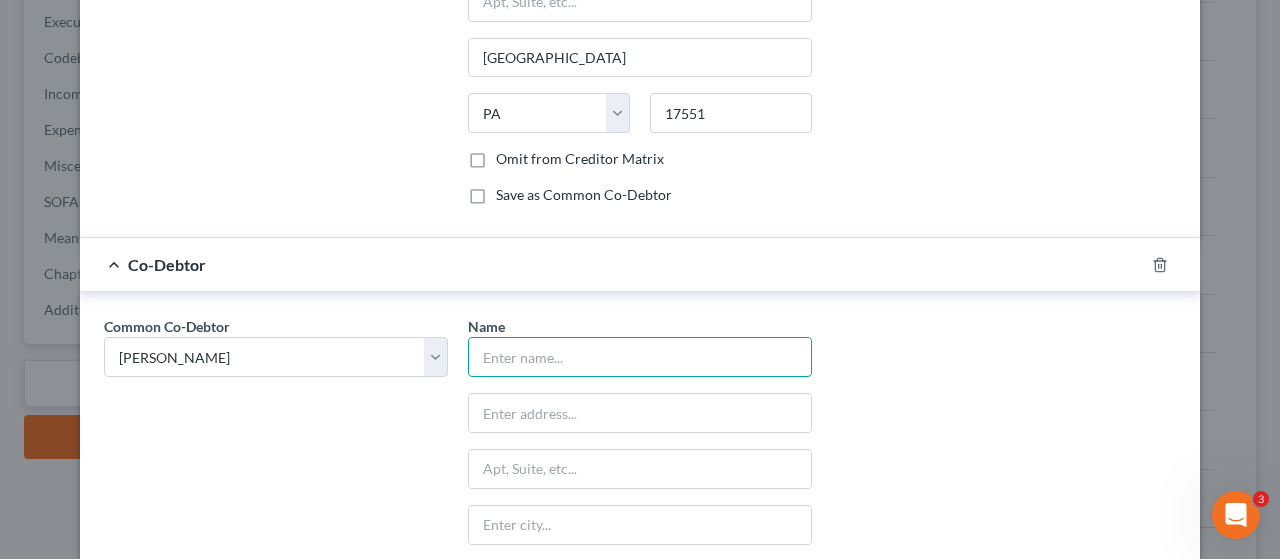 scroll, scrollTop: 1377, scrollLeft: 0, axis: vertical 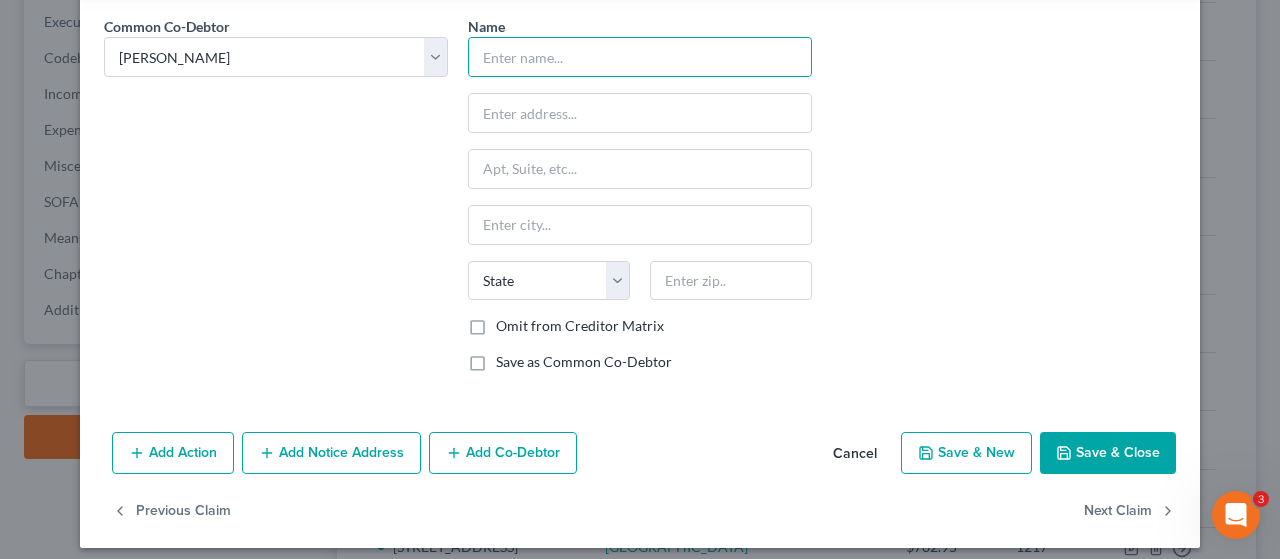 click on "Cancel" at bounding box center (855, 454) 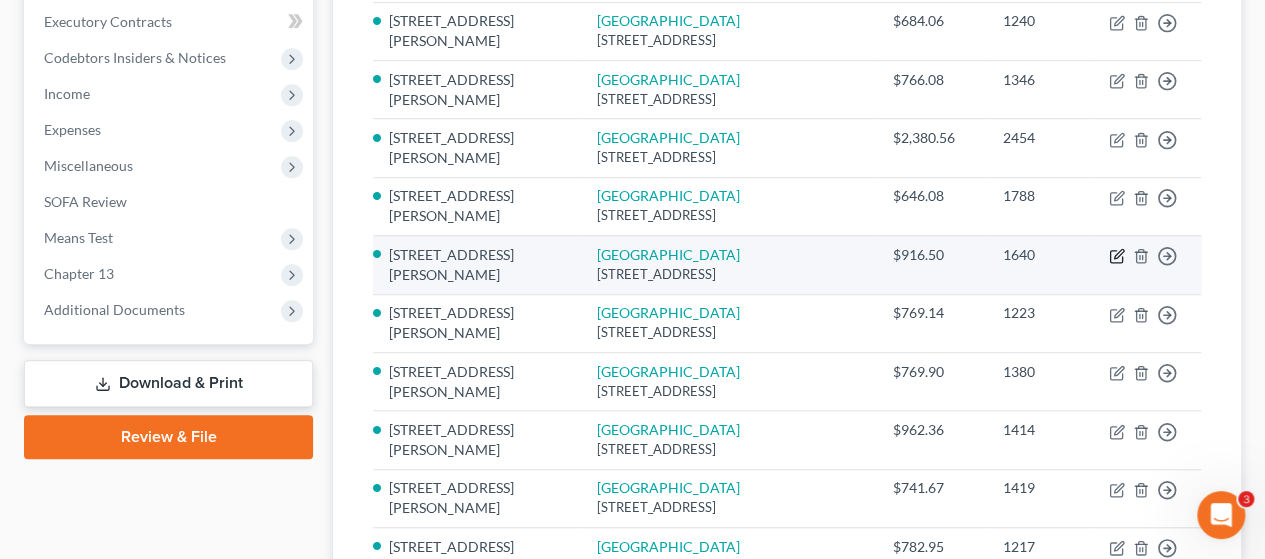 click 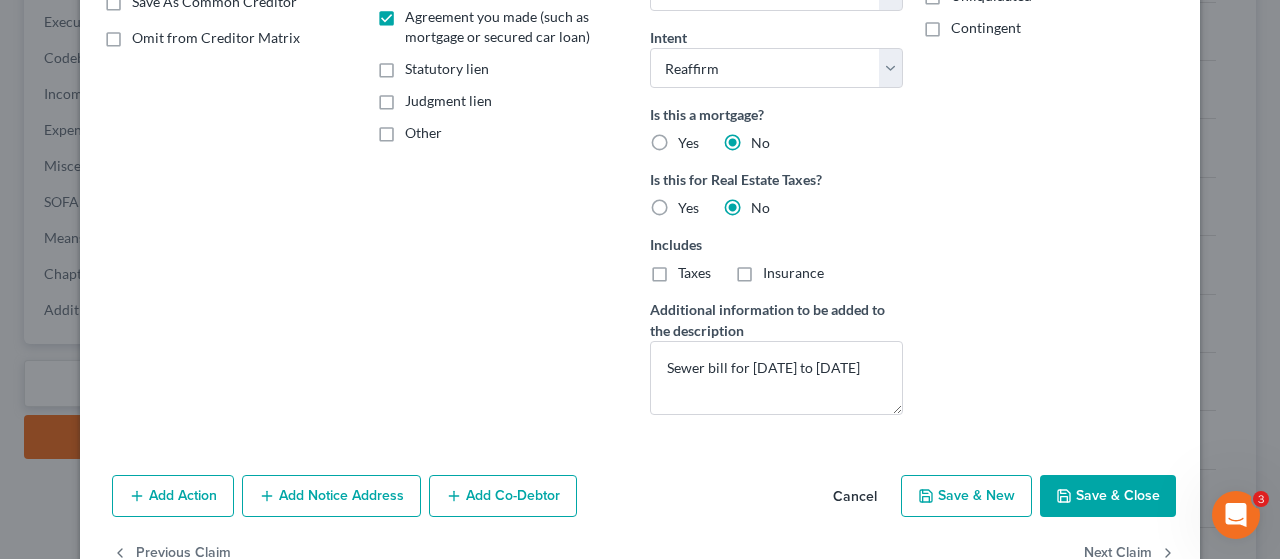 scroll, scrollTop: 450, scrollLeft: 0, axis: vertical 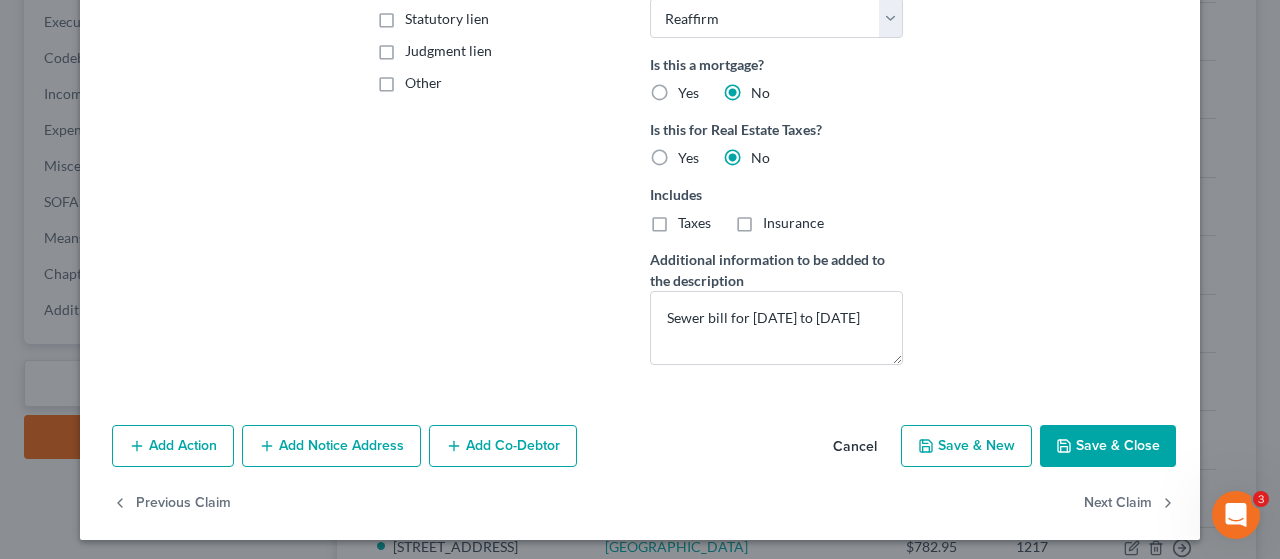 click on "Add Co-Debtor" at bounding box center (503, 446) 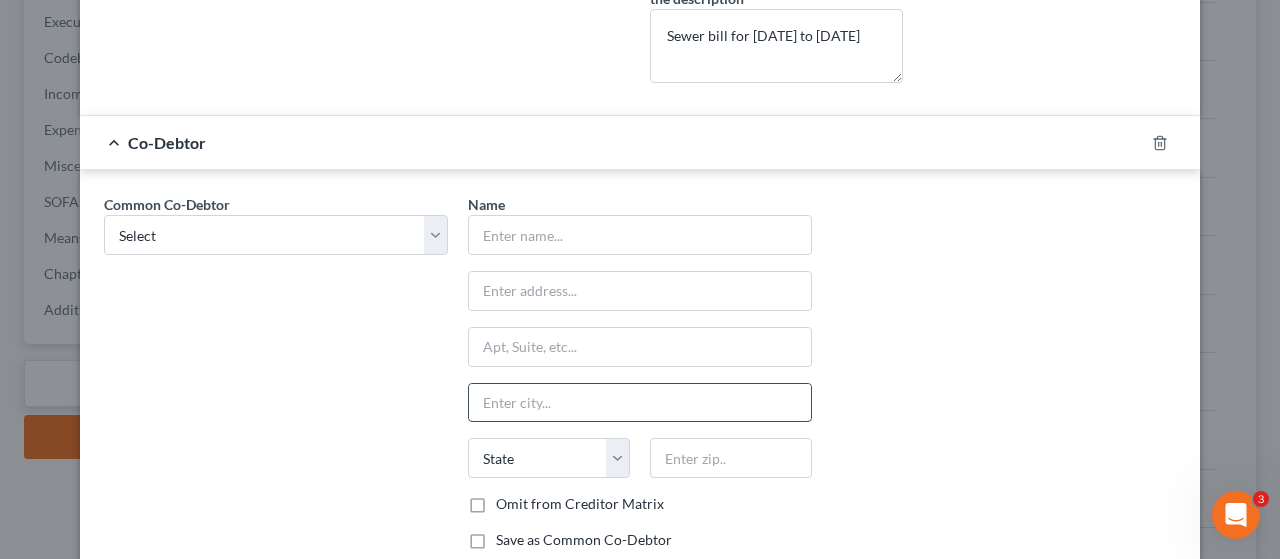 scroll, scrollTop: 750, scrollLeft: 0, axis: vertical 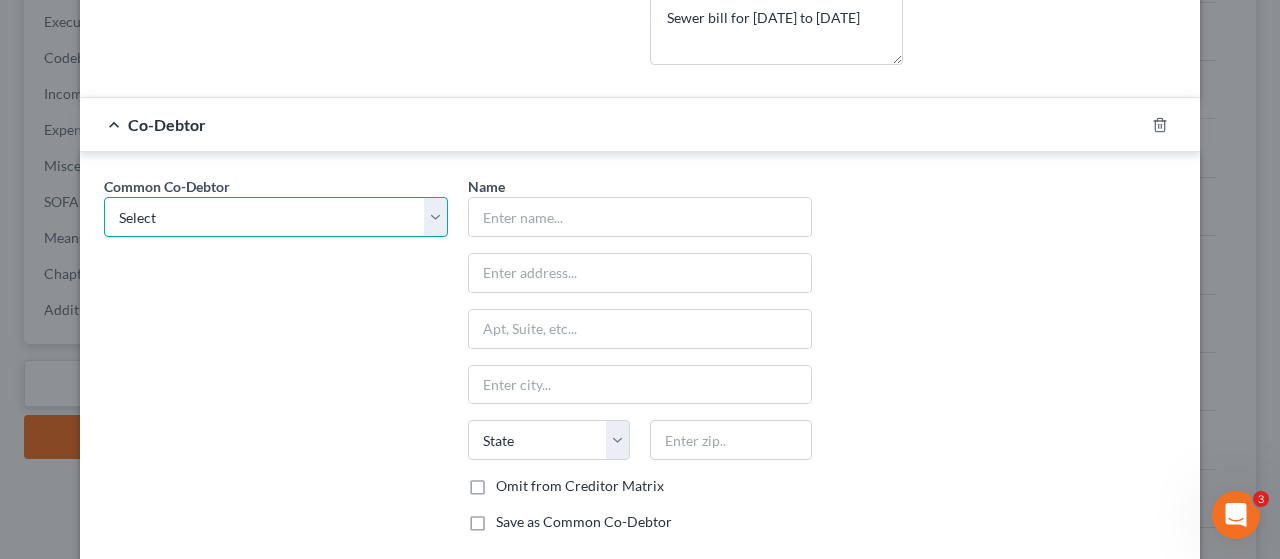 drag, startPoint x: 430, startPoint y: 208, endPoint x: 362, endPoint y: 230, distance: 71.470276 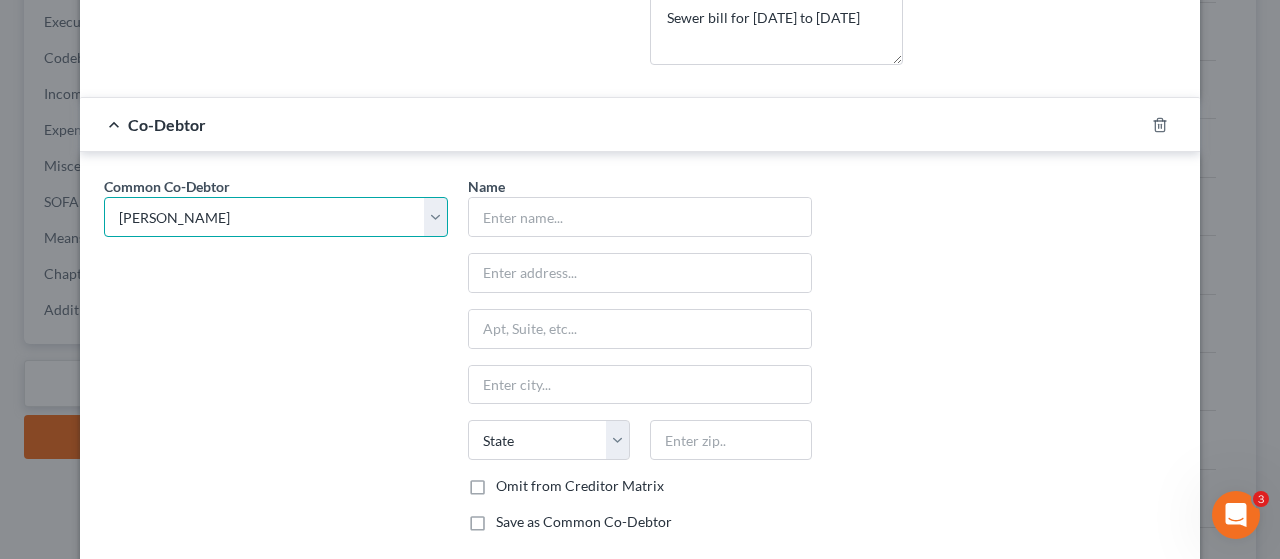 click on "Select [PERSON_NAME]" at bounding box center [276, 217] 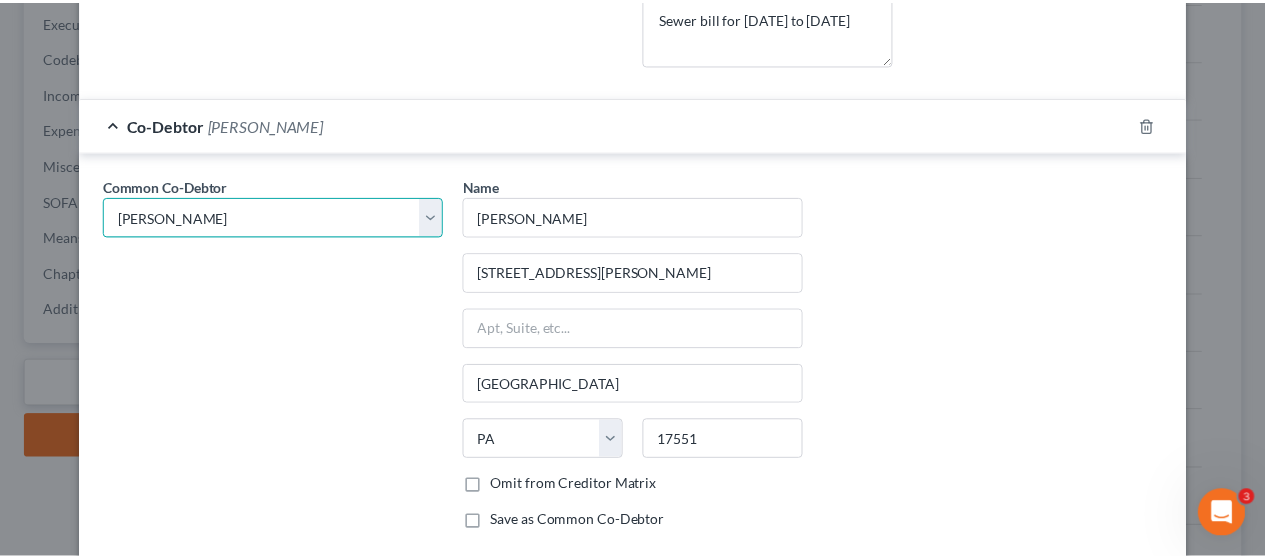 scroll, scrollTop: 914, scrollLeft: 0, axis: vertical 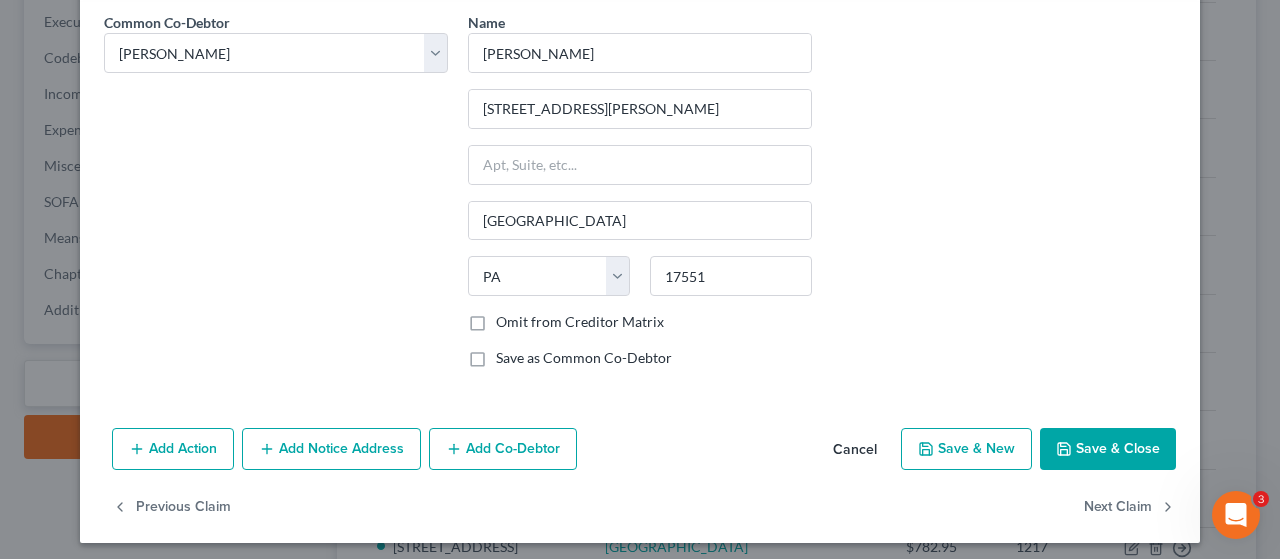 click on "Save & Close" at bounding box center [1108, 449] 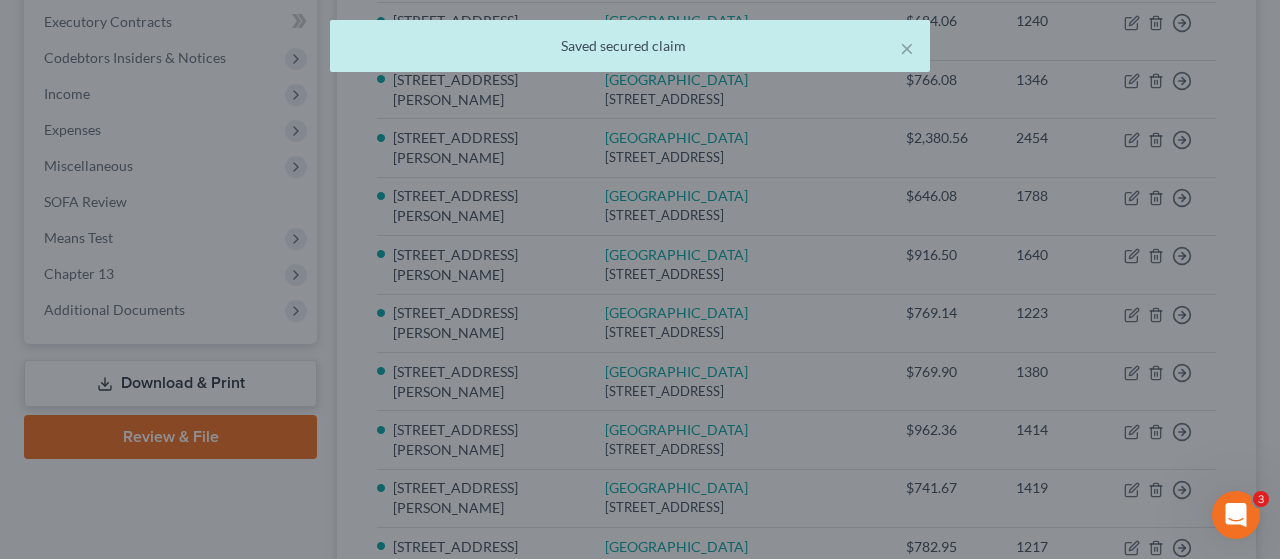 scroll, scrollTop: 0, scrollLeft: 0, axis: both 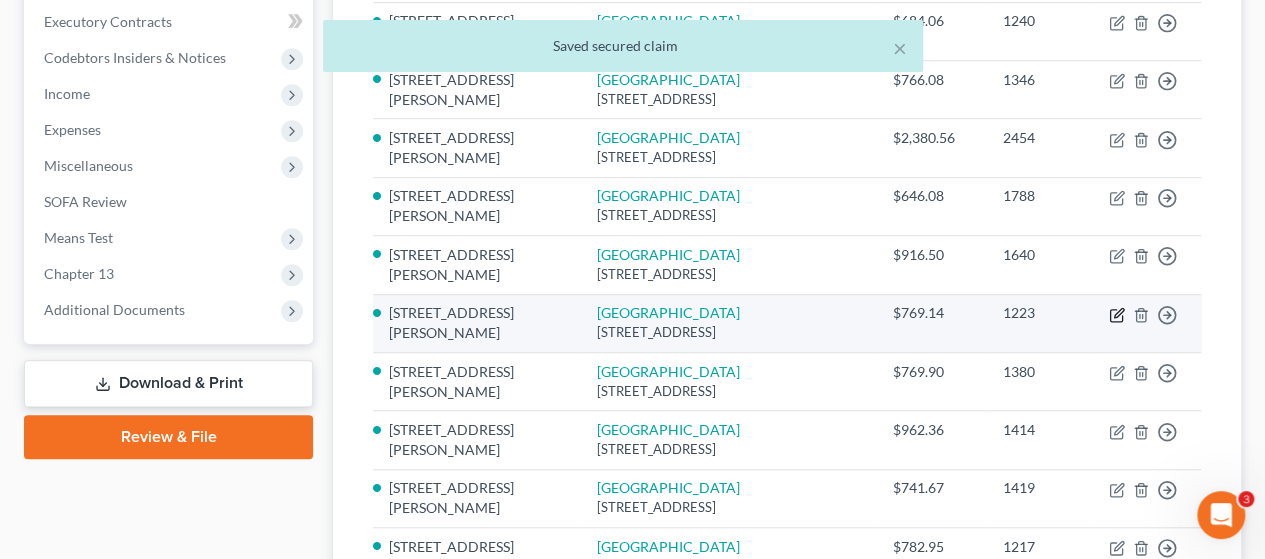 click 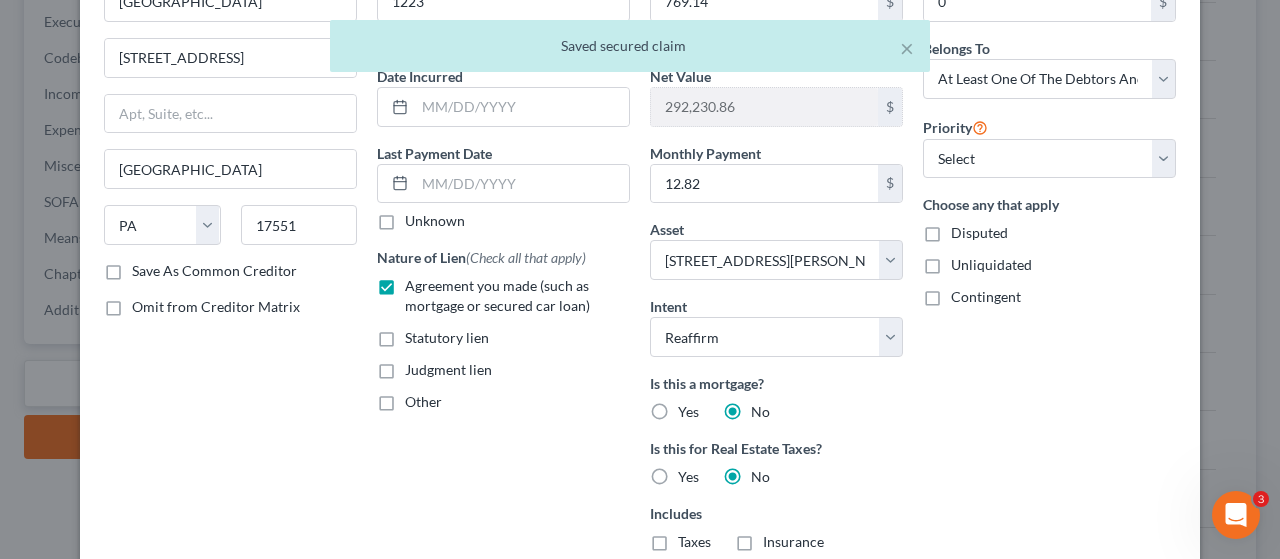 scroll, scrollTop: 400, scrollLeft: 0, axis: vertical 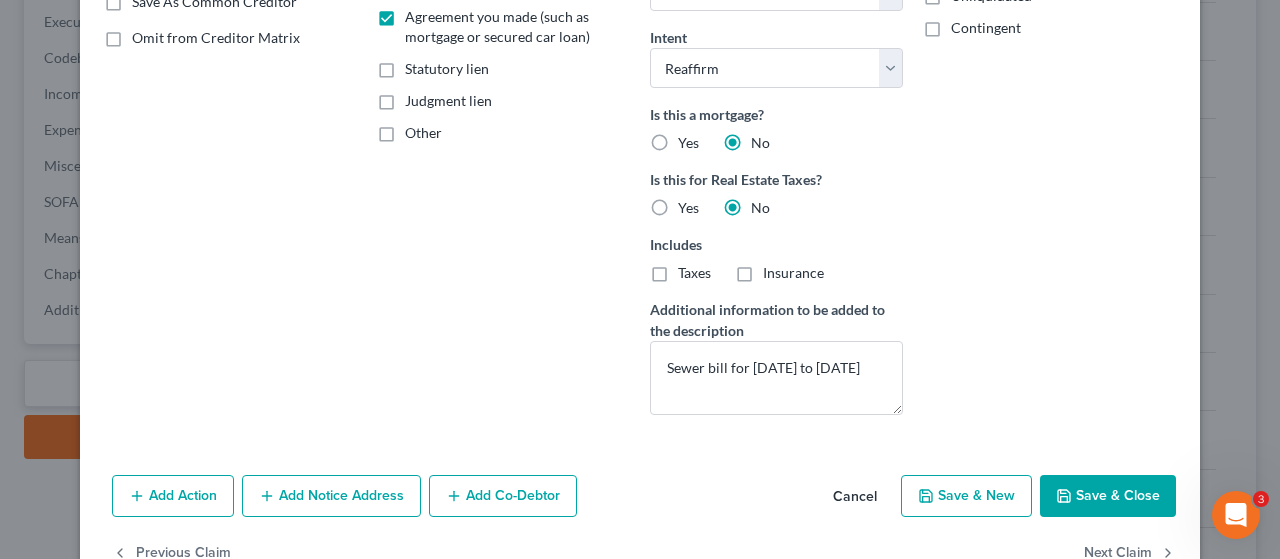 click on "Add Co-Debtor" at bounding box center (503, 496) 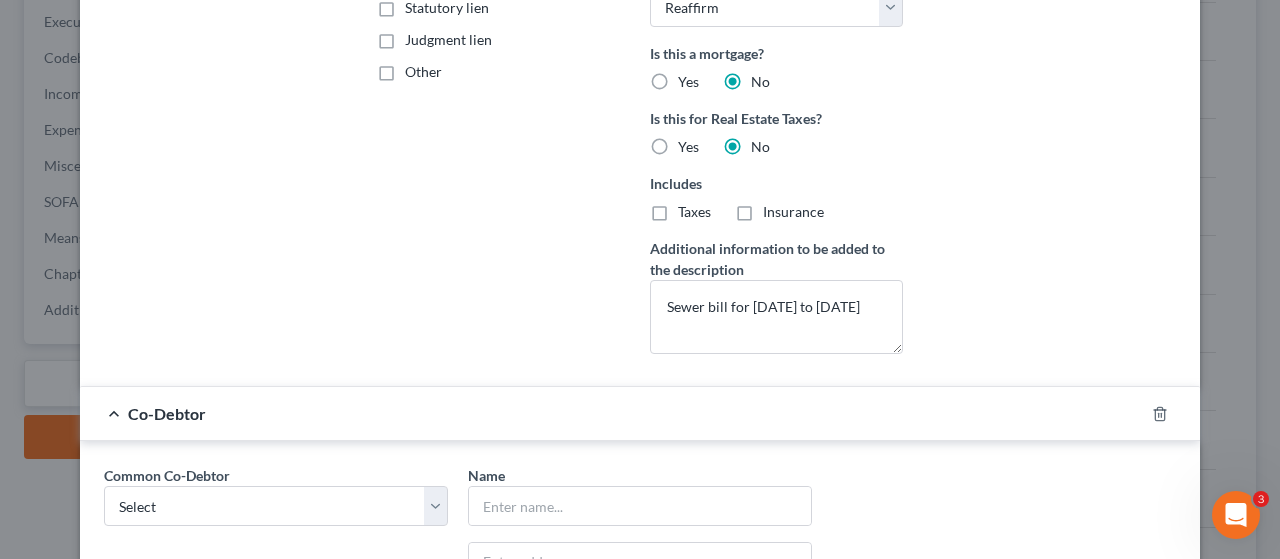 scroll, scrollTop: 500, scrollLeft: 0, axis: vertical 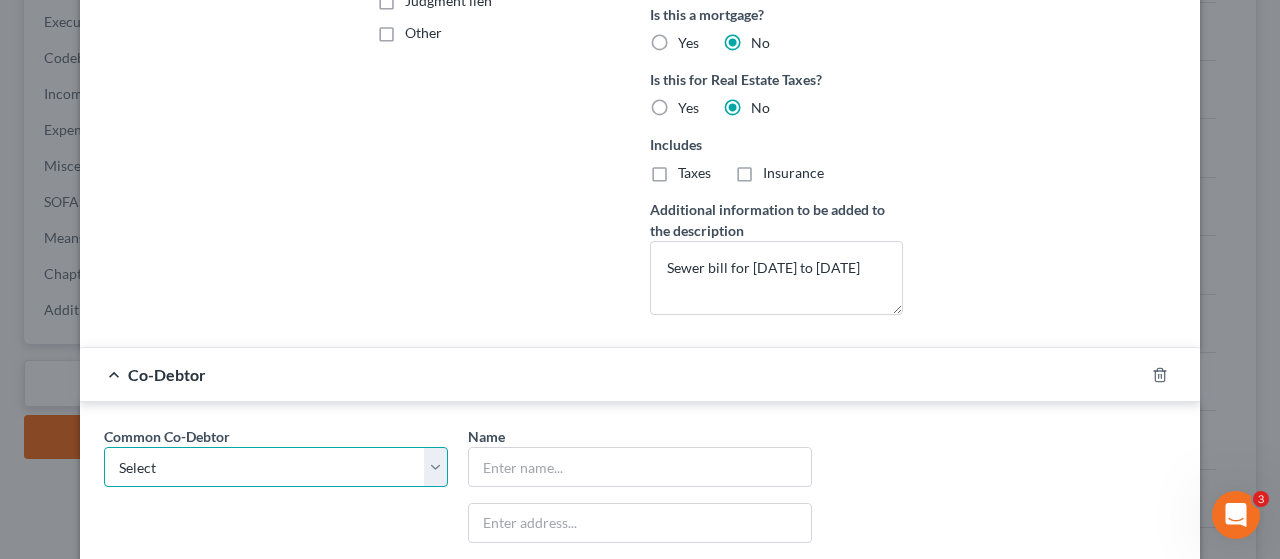 drag, startPoint x: 433, startPoint y: 464, endPoint x: 249, endPoint y: 468, distance: 184.04347 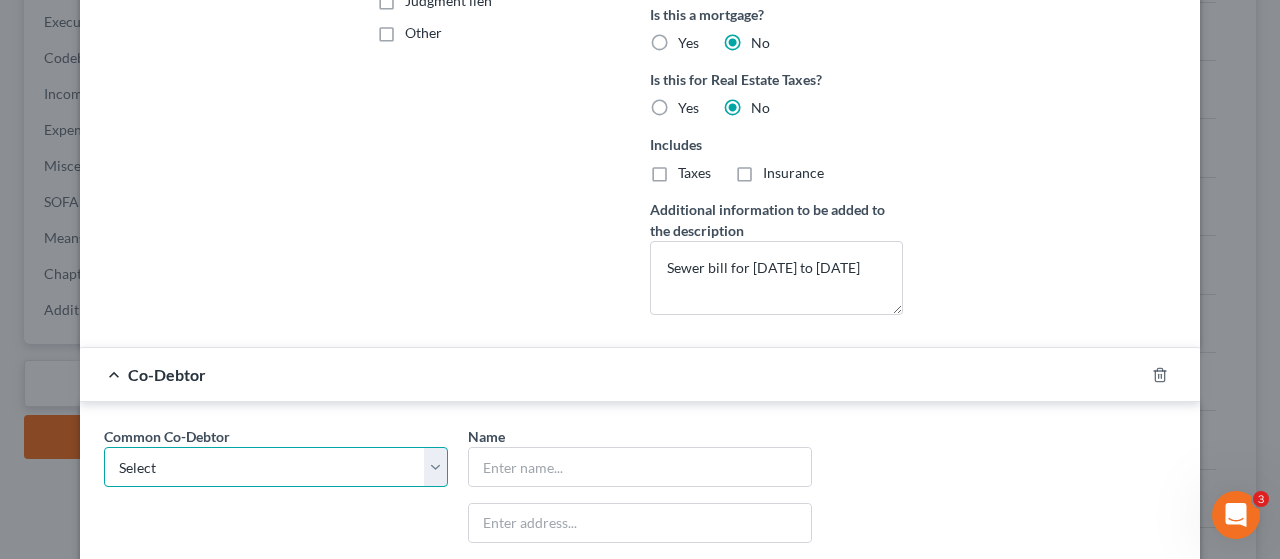 select on "0" 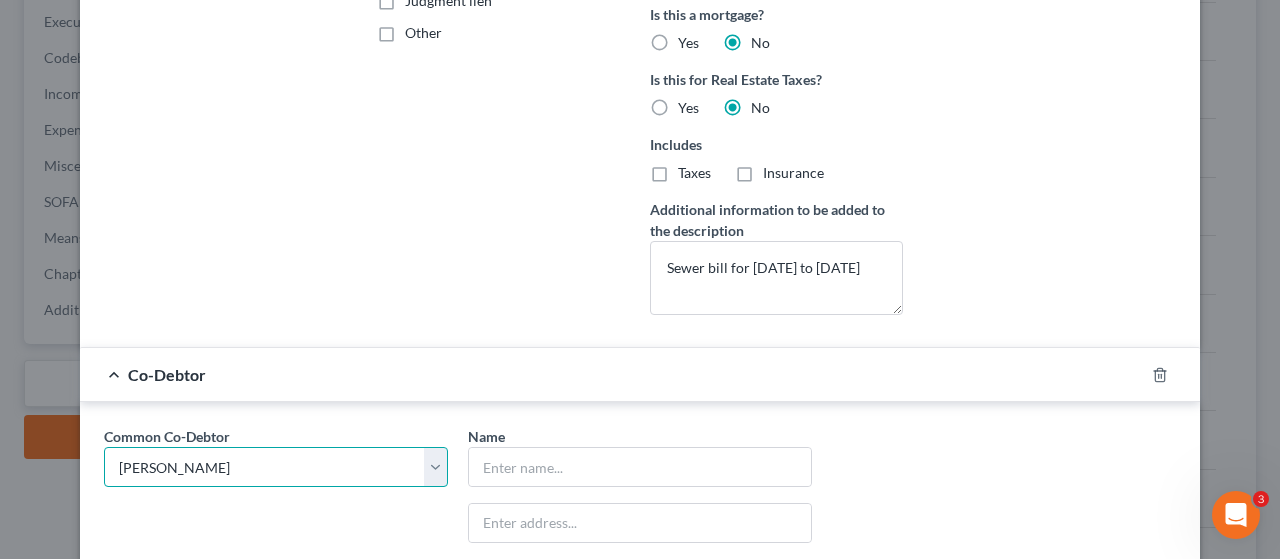 click on "Select [PERSON_NAME]" at bounding box center [276, 467] 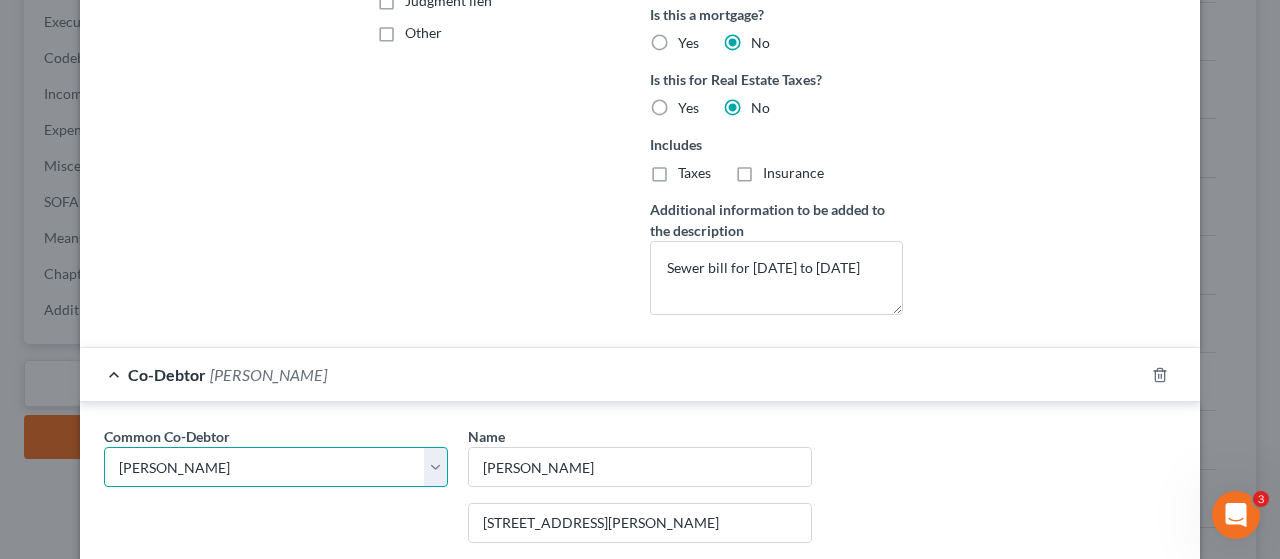 scroll, scrollTop: 914, scrollLeft: 0, axis: vertical 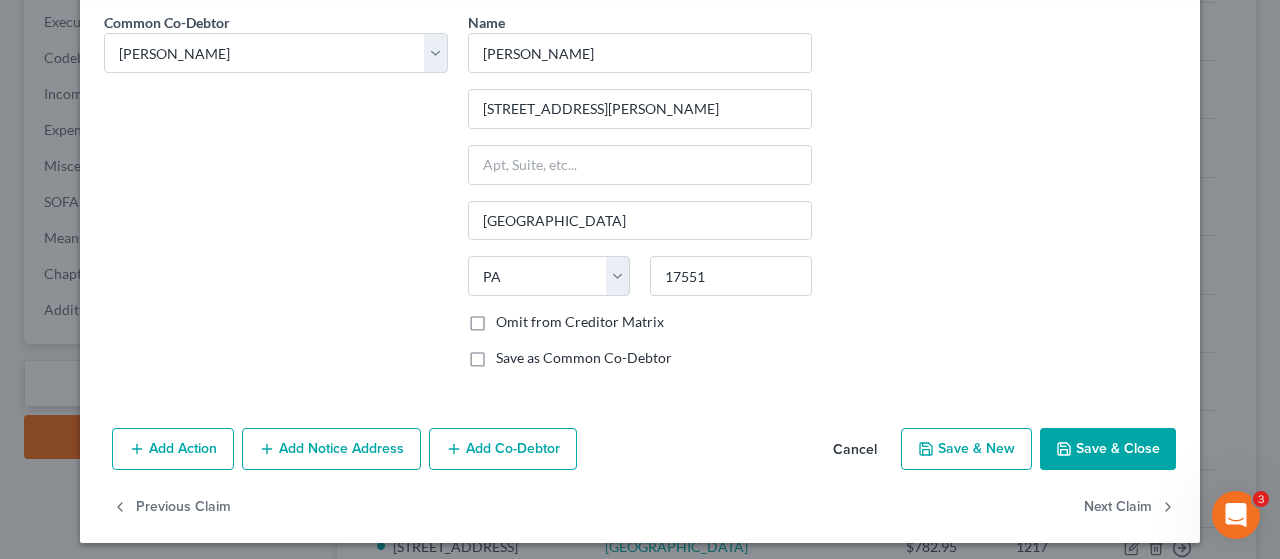click on "Save & Close" at bounding box center [1108, 449] 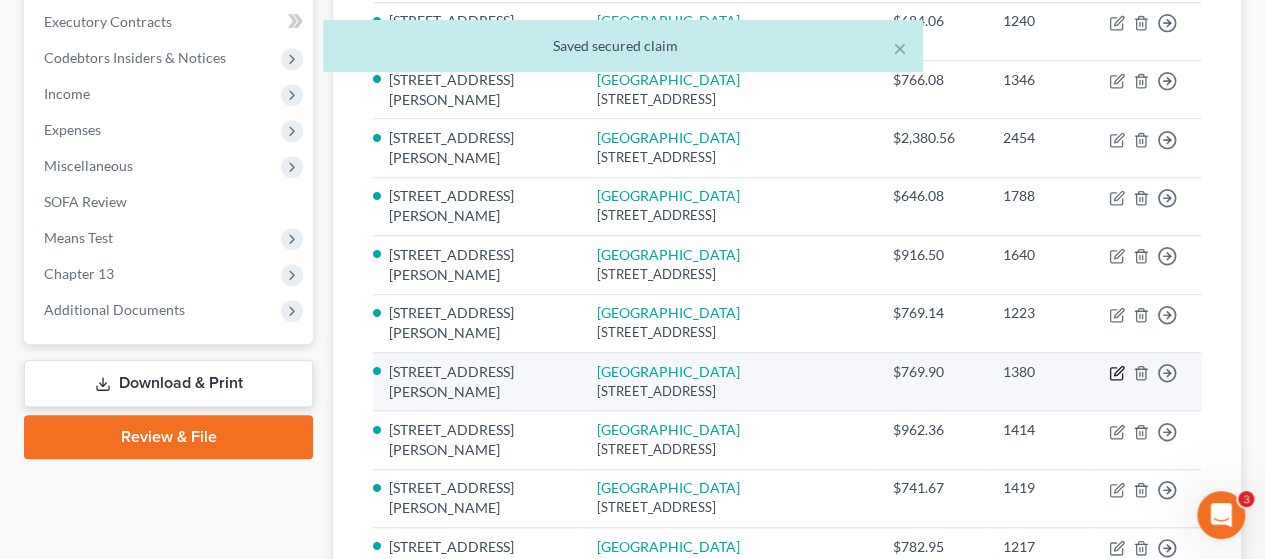 click 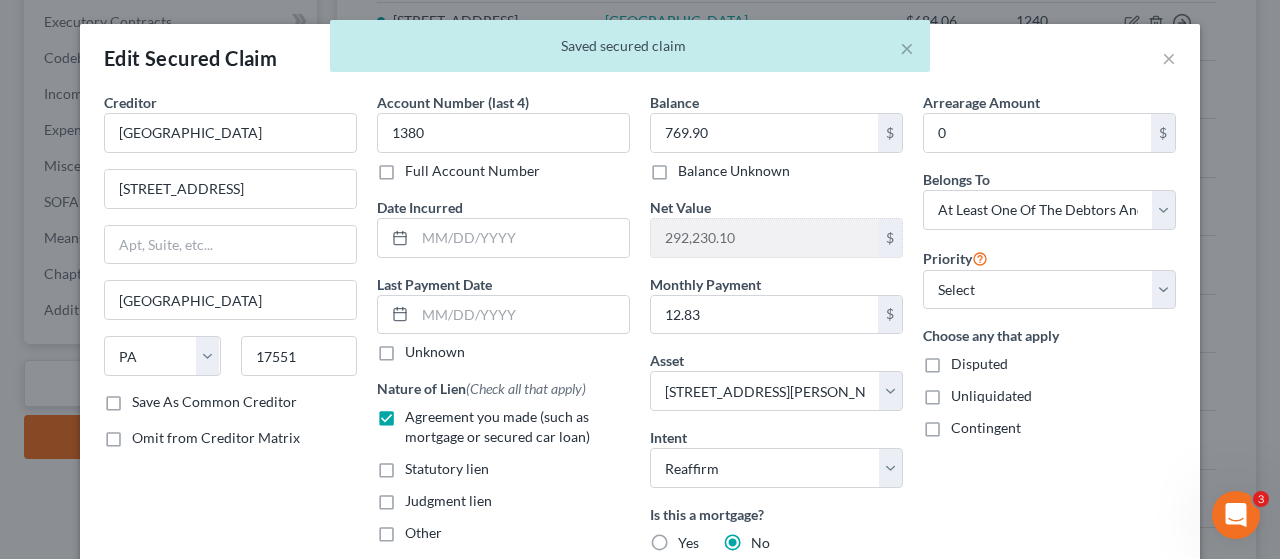 scroll, scrollTop: 400, scrollLeft: 0, axis: vertical 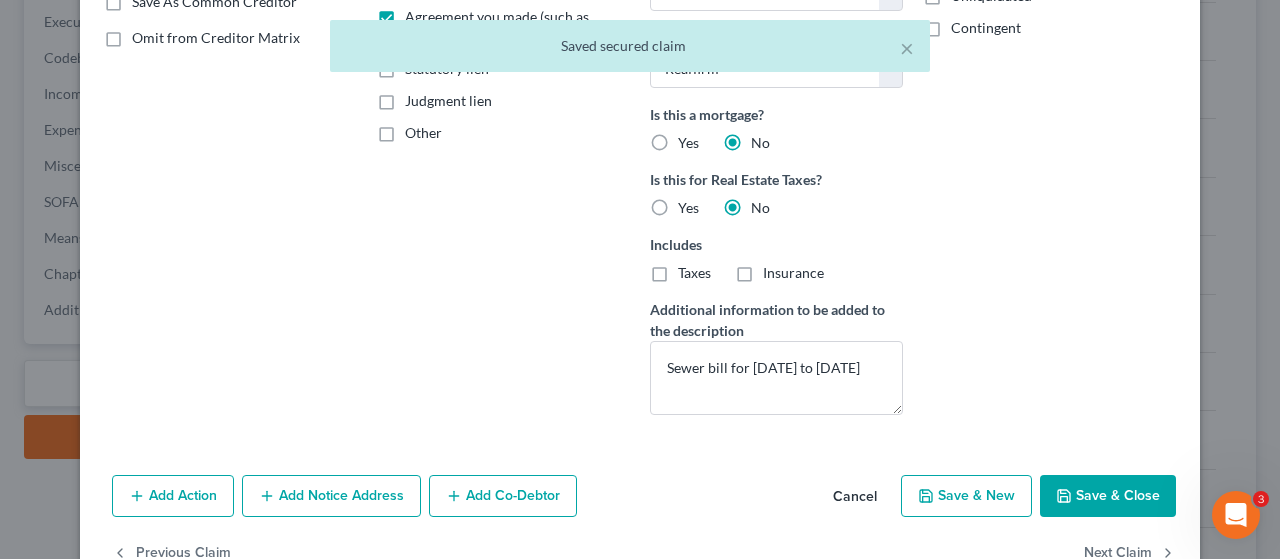 click on "Add Co-Debtor" at bounding box center [503, 496] 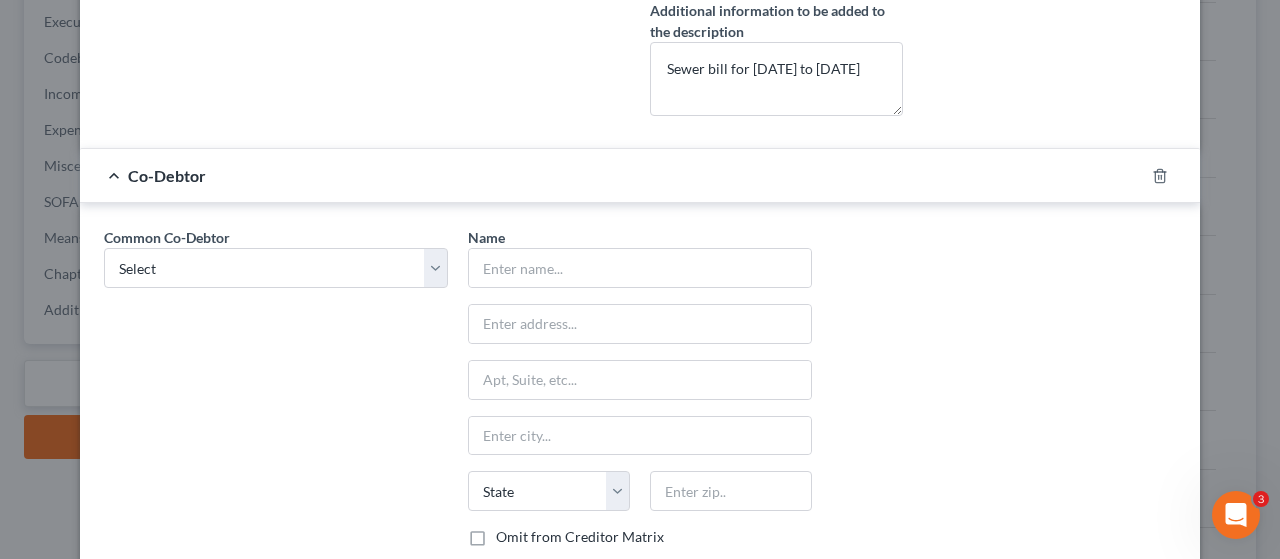 scroll, scrollTop: 700, scrollLeft: 0, axis: vertical 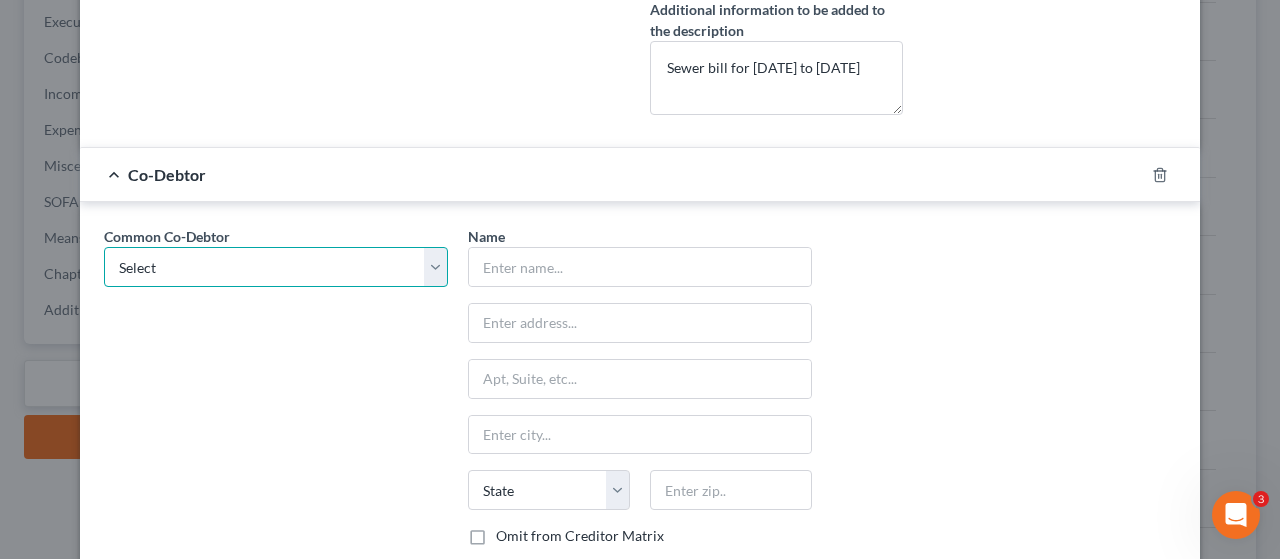 drag, startPoint x: 428, startPoint y: 258, endPoint x: 342, endPoint y: 281, distance: 89.02247 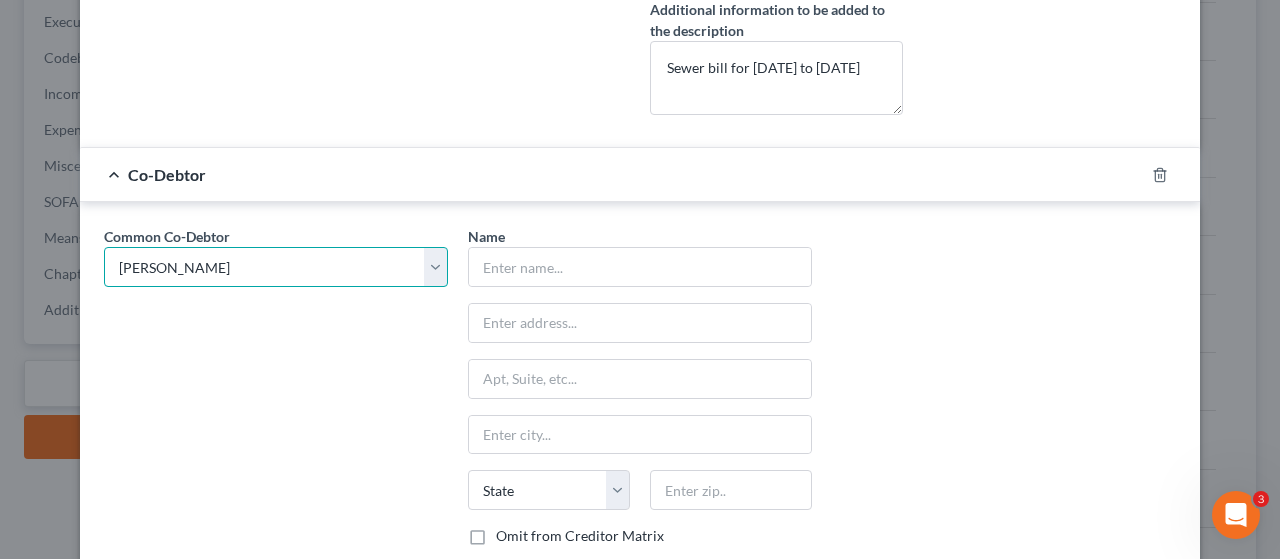 click on "Select [PERSON_NAME]" at bounding box center [276, 267] 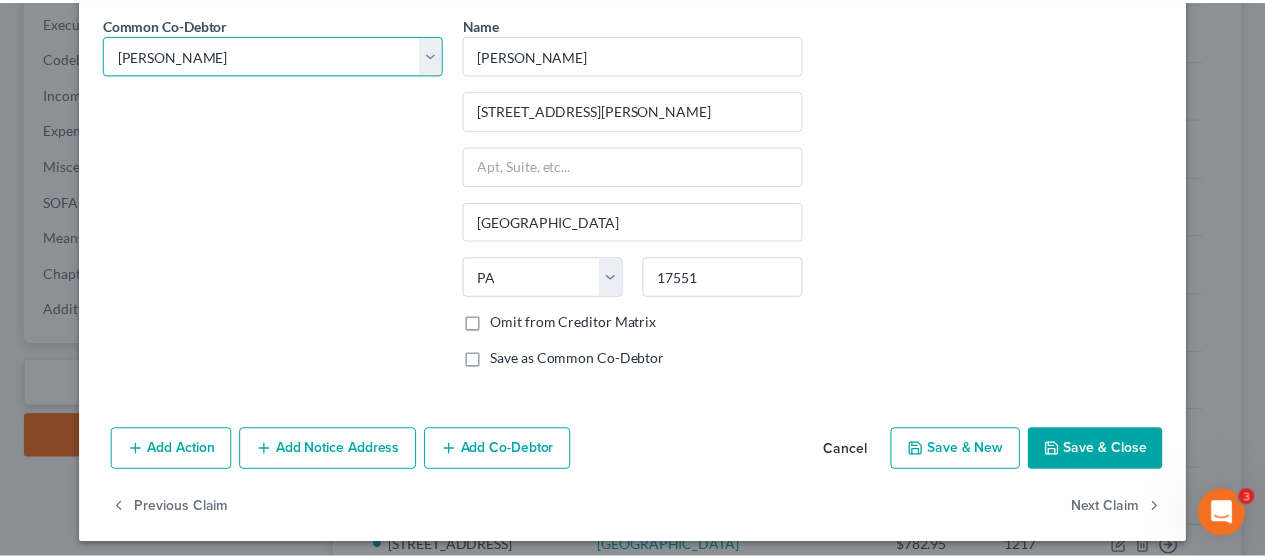 scroll, scrollTop: 914, scrollLeft: 0, axis: vertical 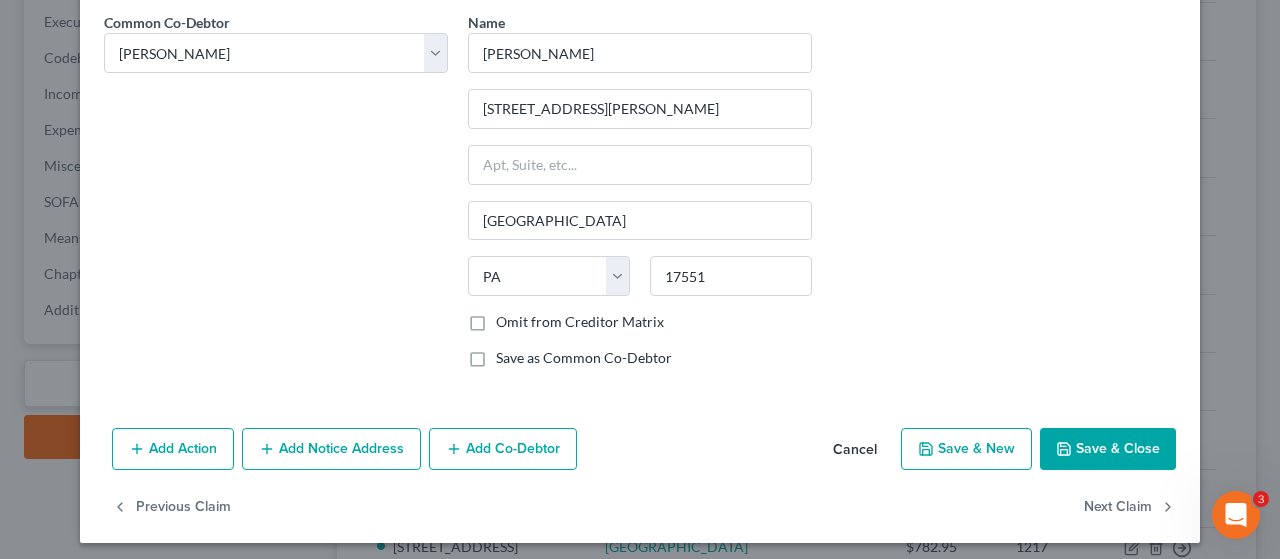 click on "Save & Close" at bounding box center [1108, 449] 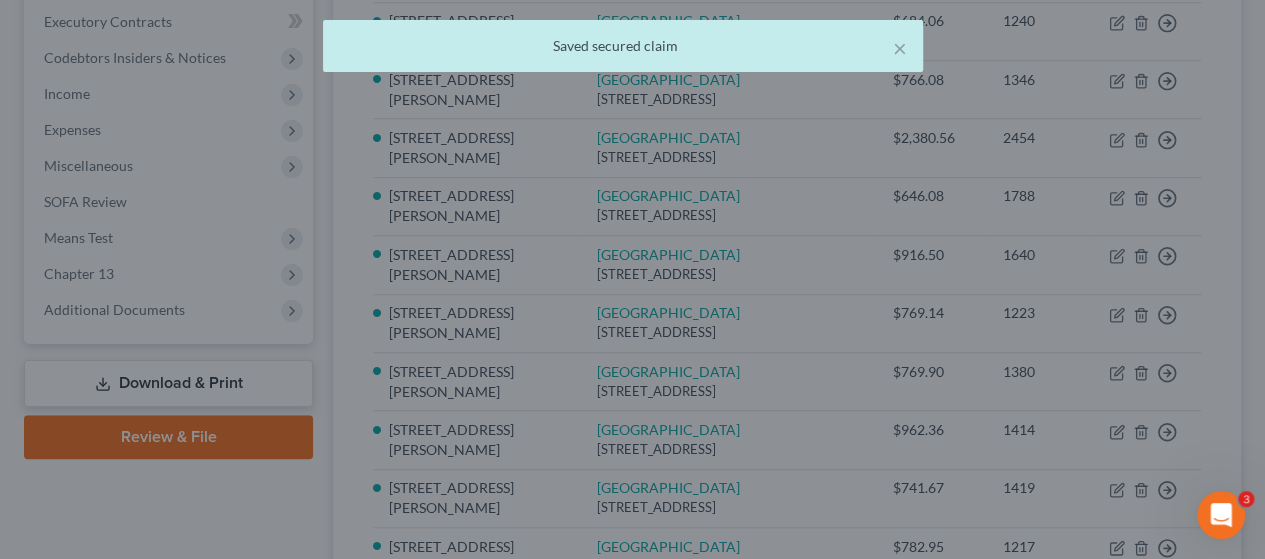 scroll, scrollTop: 0, scrollLeft: 0, axis: both 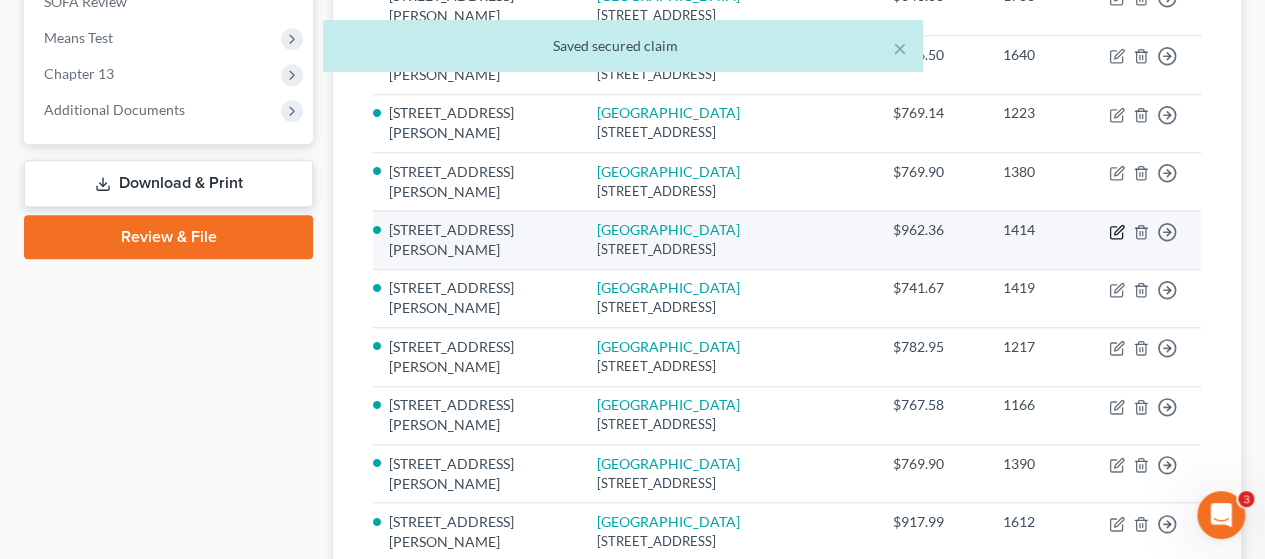click 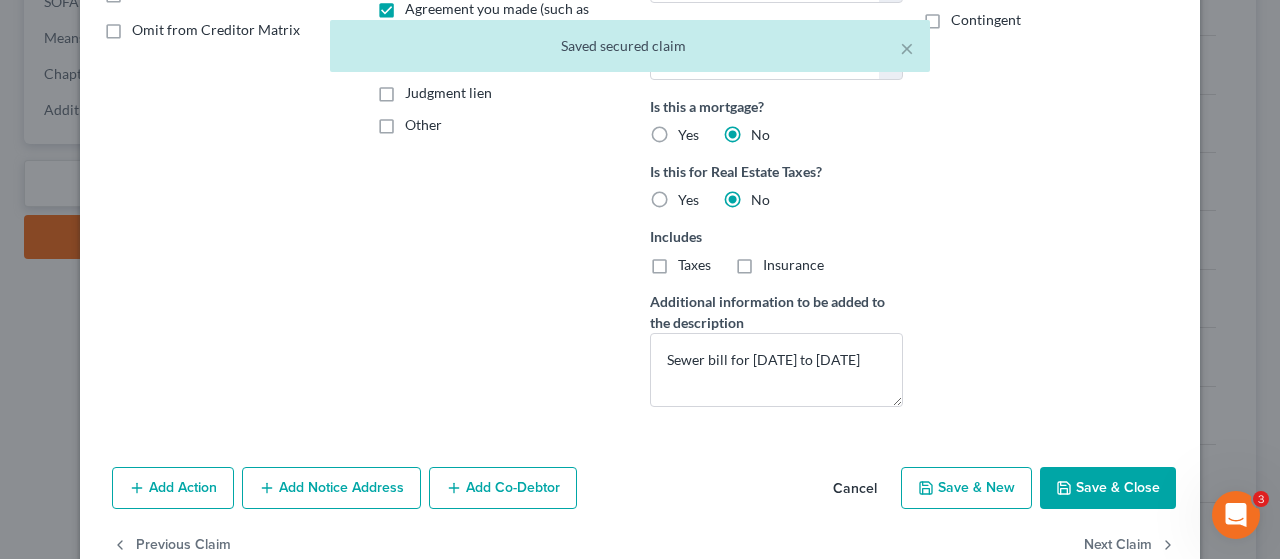 scroll, scrollTop: 450, scrollLeft: 0, axis: vertical 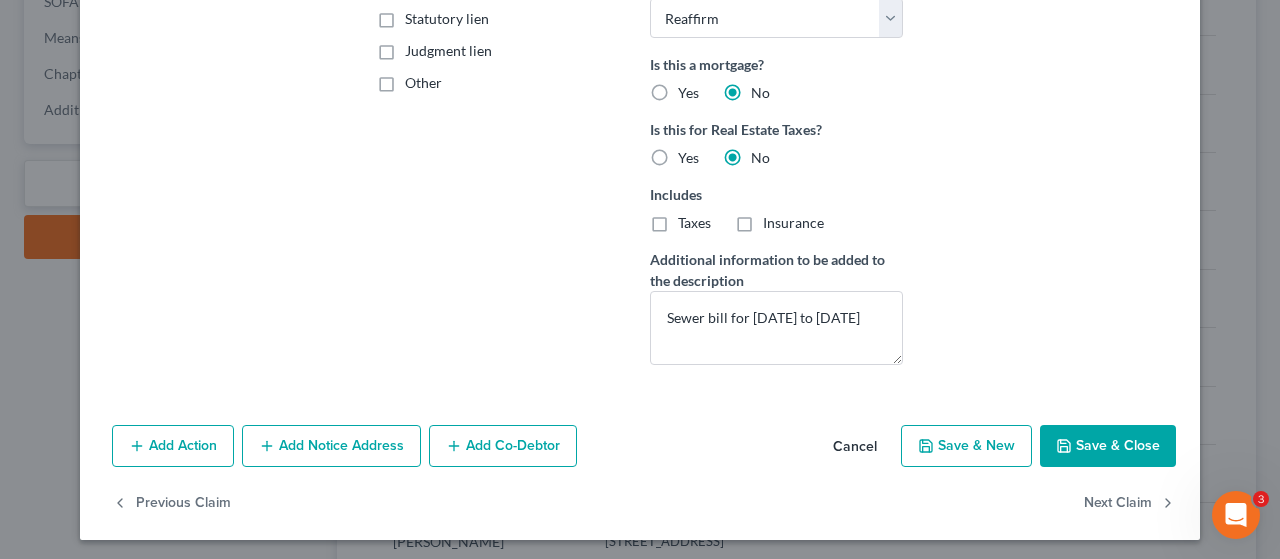 click on "Add Co-Debtor" at bounding box center (503, 446) 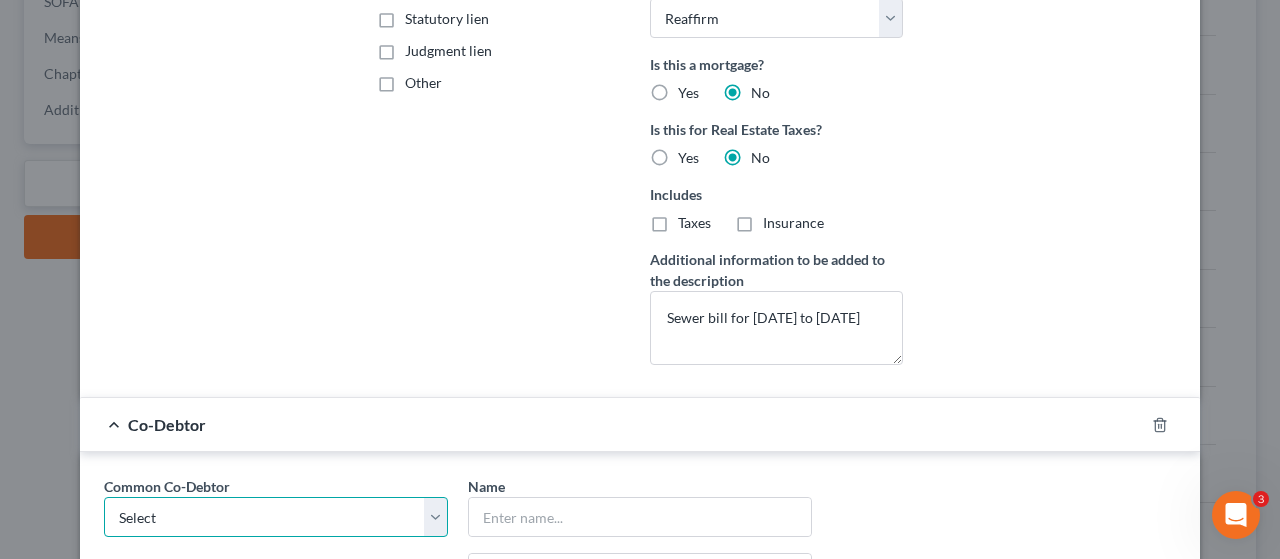 click on "Select [PERSON_NAME]" at bounding box center (276, 517) 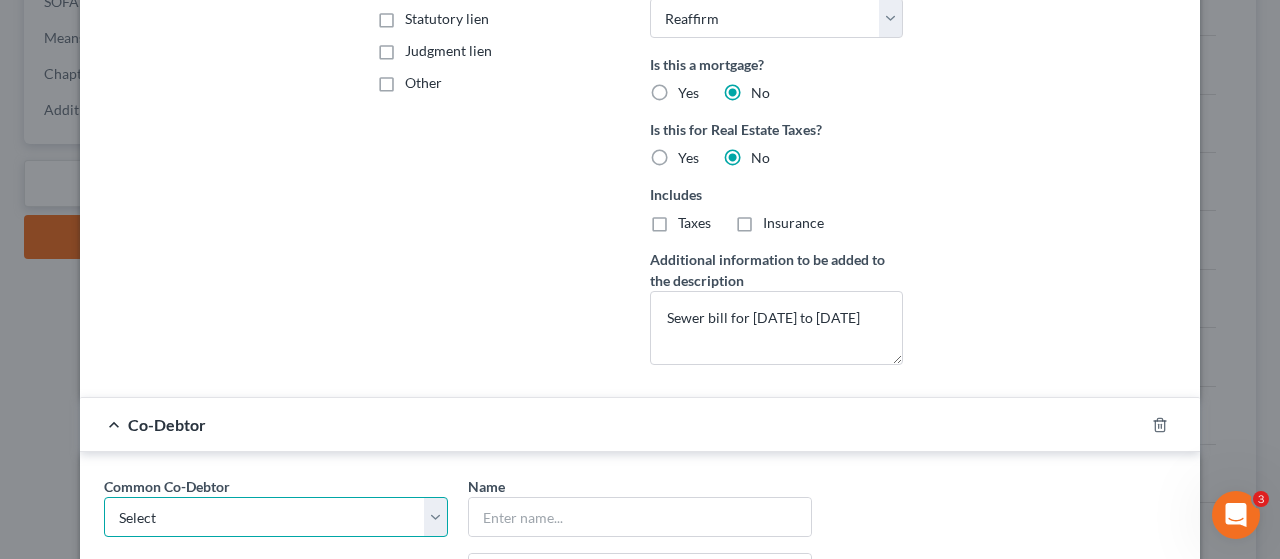 select on "0" 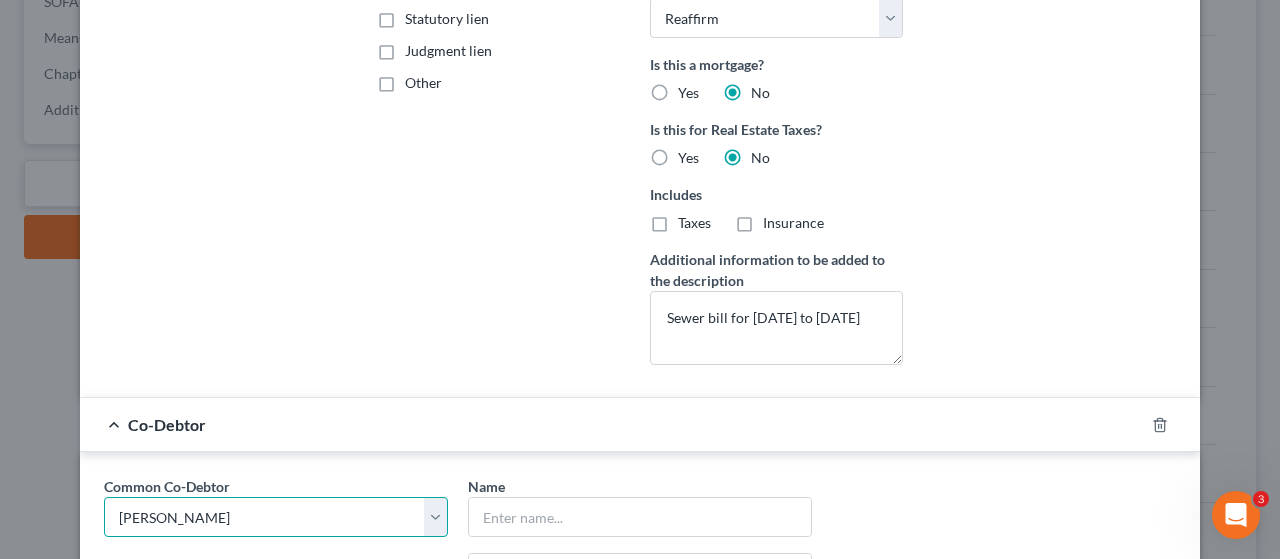 click on "Select [PERSON_NAME]" at bounding box center (276, 517) 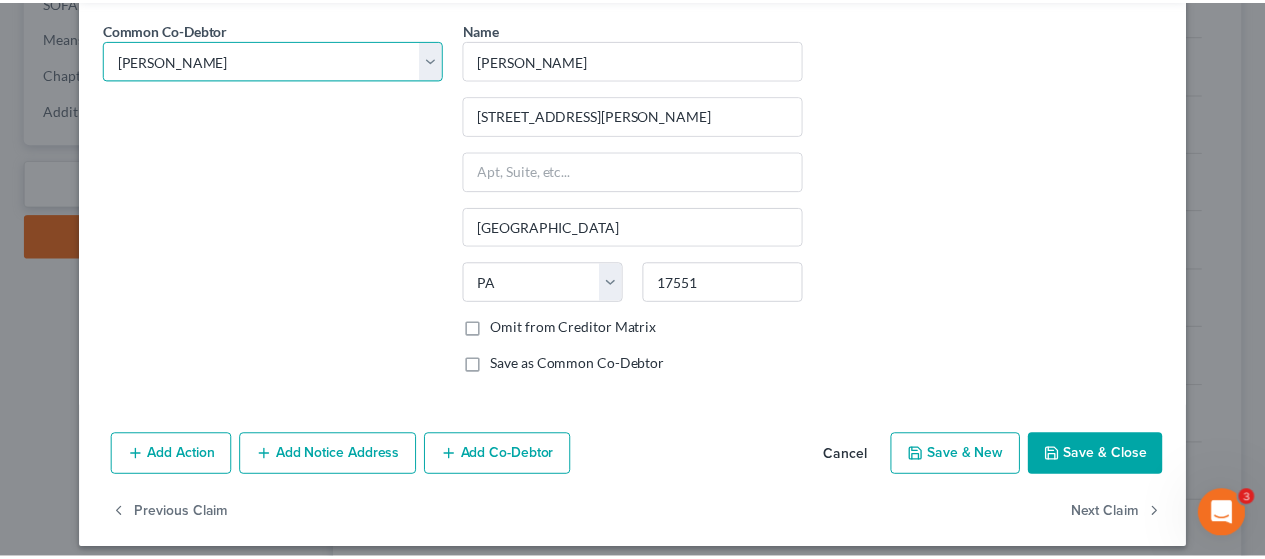 scroll, scrollTop: 914, scrollLeft: 0, axis: vertical 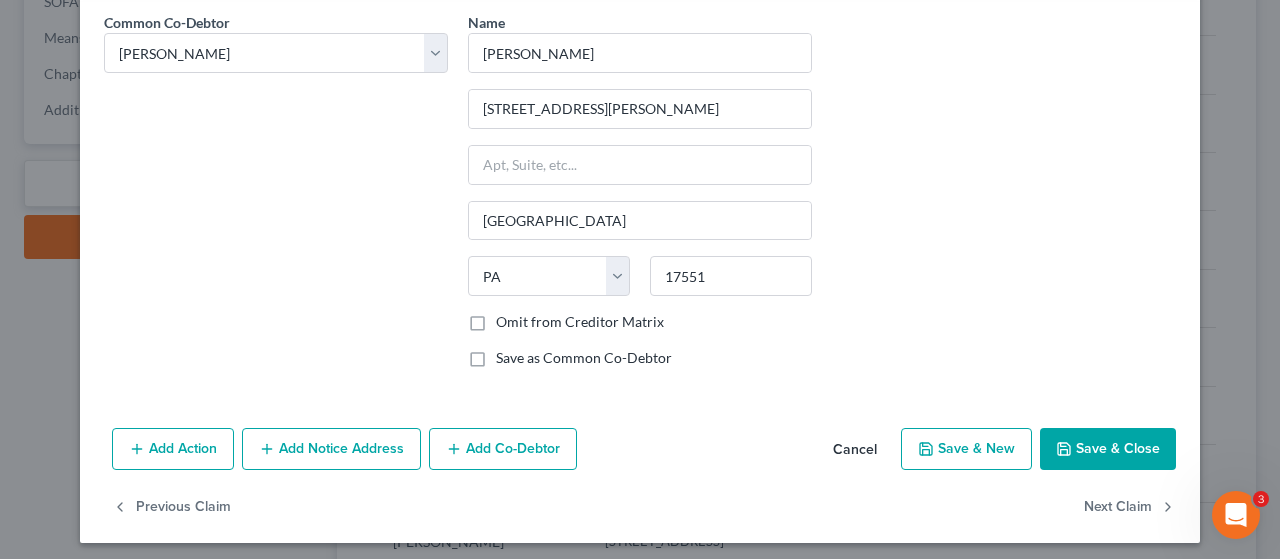 click on "Save & Close" at bounding box center (1108, 449) 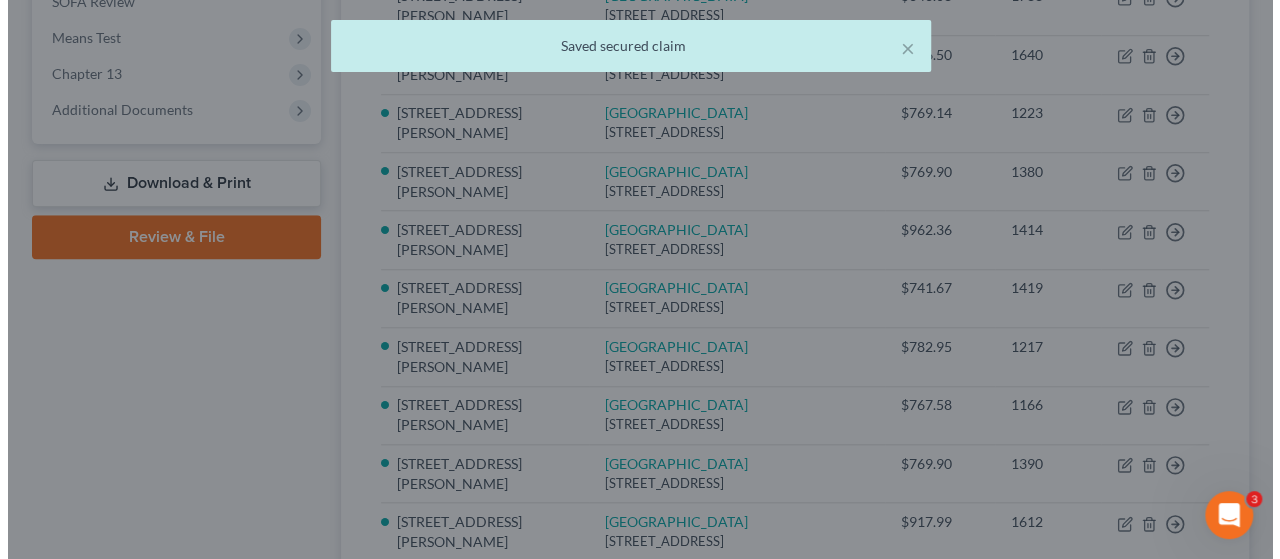 scroll, scrollTop: 0, scrollLeft: 0, axis: both 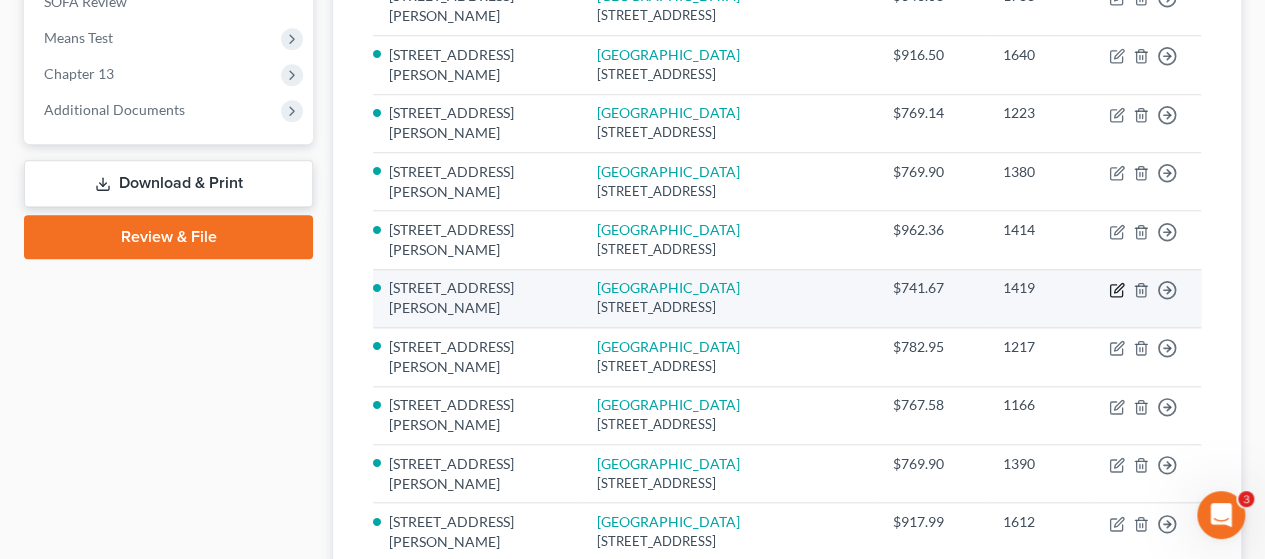 click 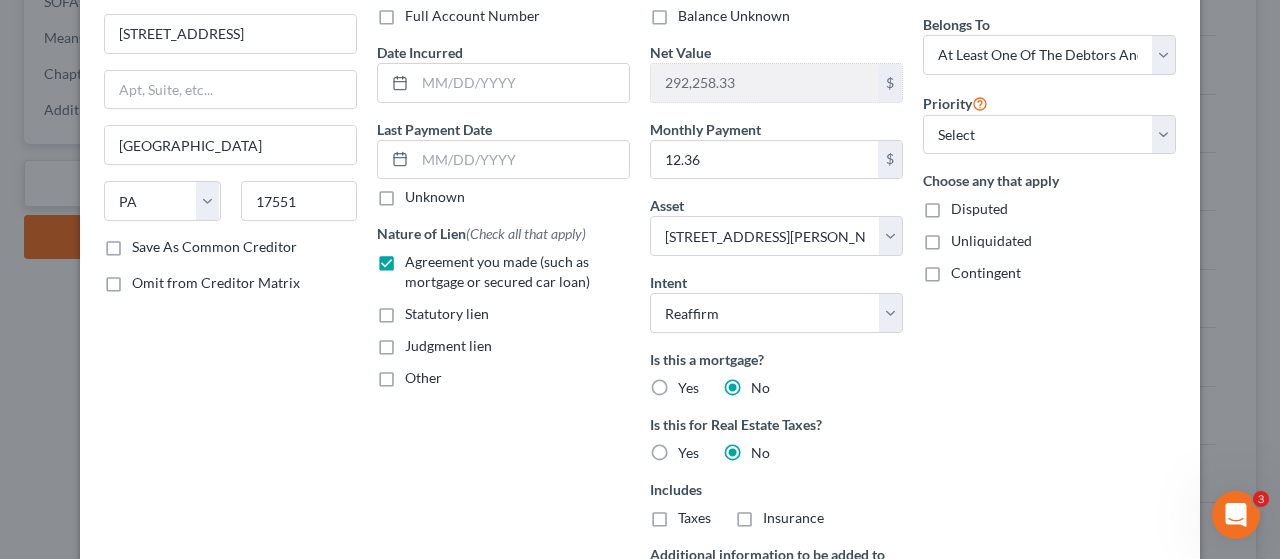 scroll, scrollTop: 450, scrollLeft: 0, axis: vertical 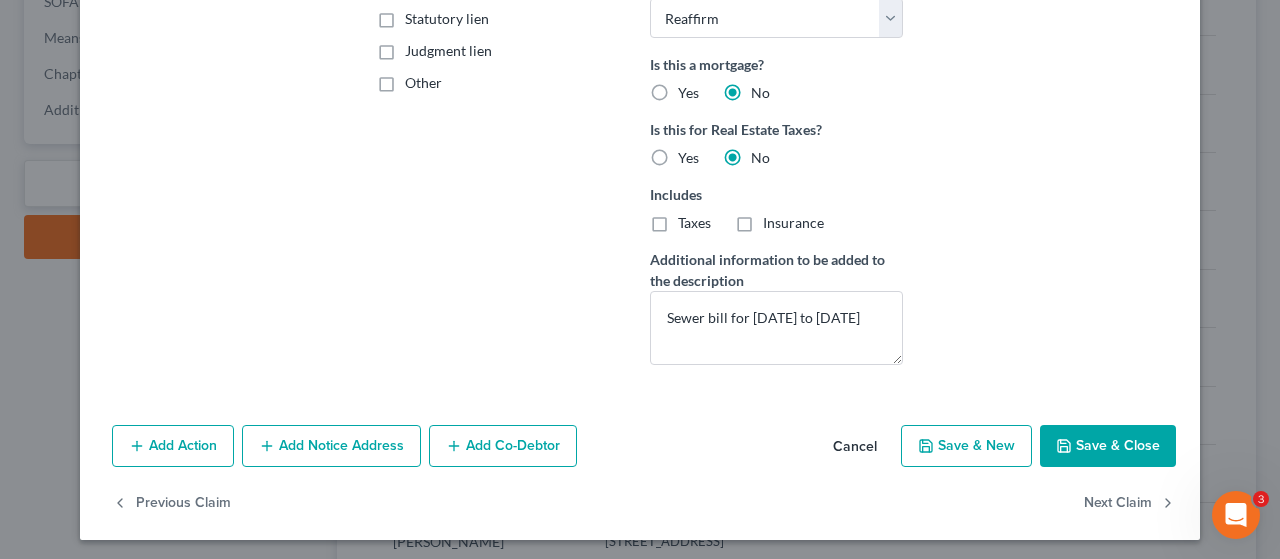 click on "Add Co-Debtor" at bounding box center [503, 446] 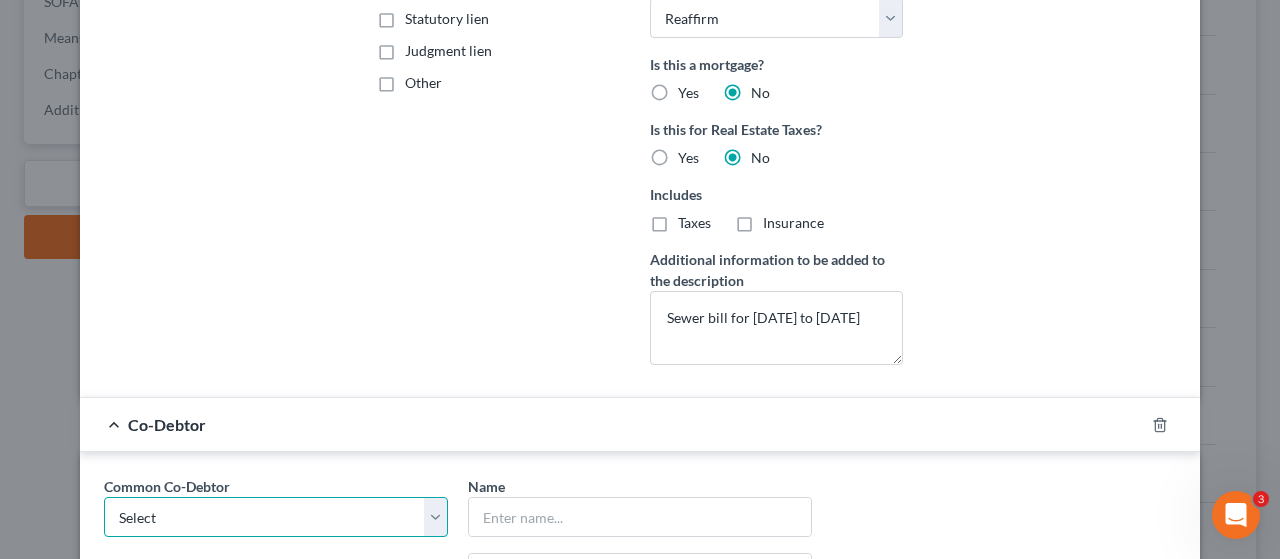 click on "Select [PERSON_NAME]" at bounding box center [276, 517] 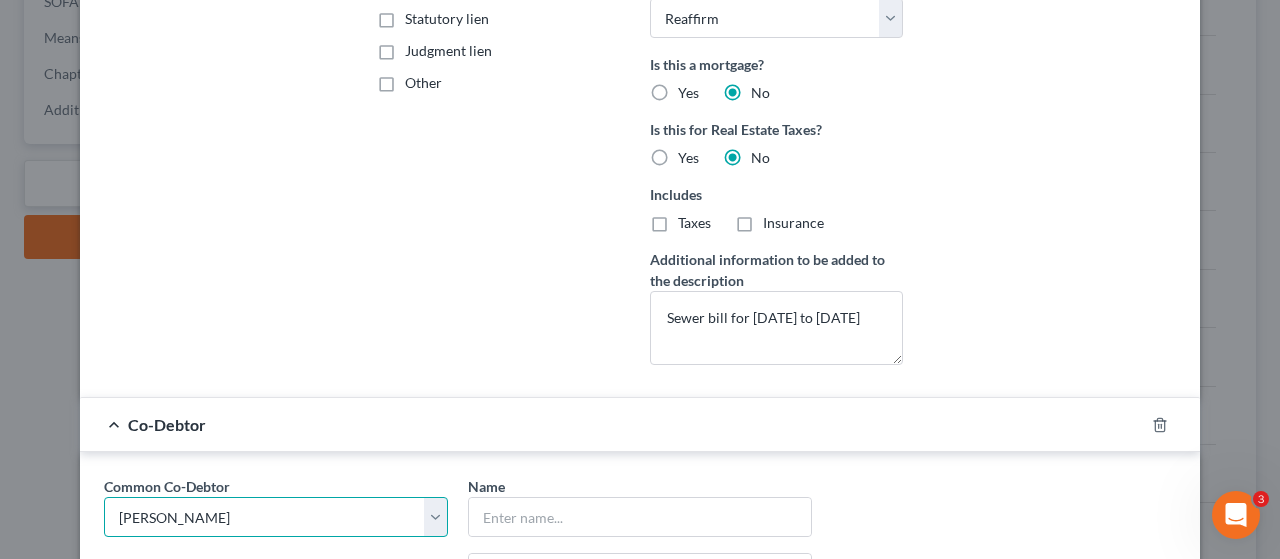 click on "Select [PERSON_NAME]" at bounding box center (276, 517) 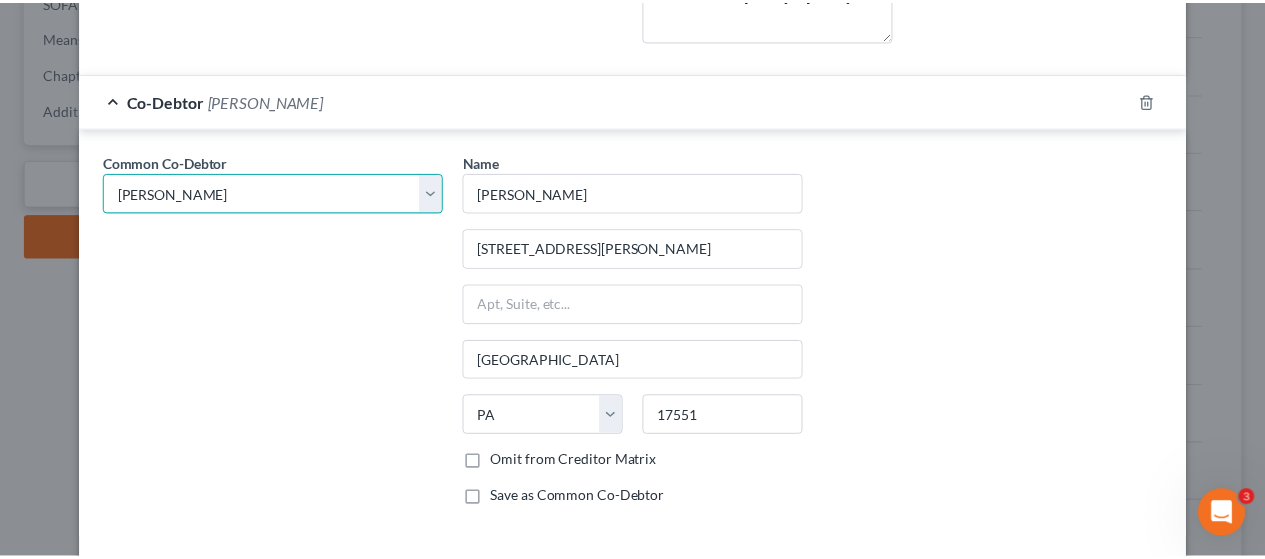 scroll, scrollTop: 850, scrollLeft: 0, axis: vertical 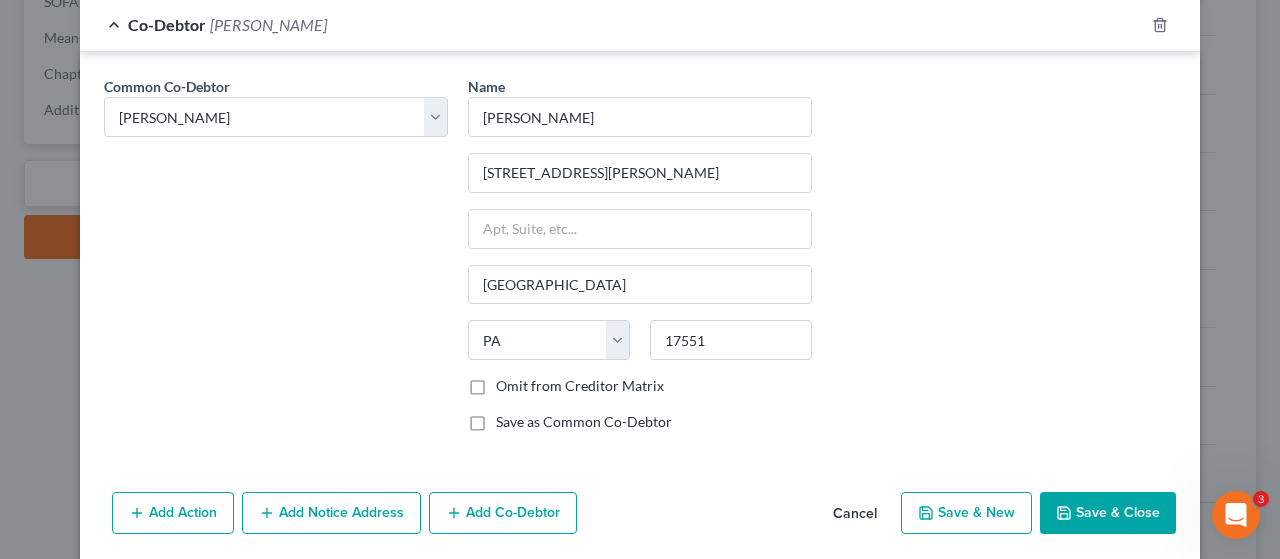 click on "Save & Close" at bounding box center (1108, 513) 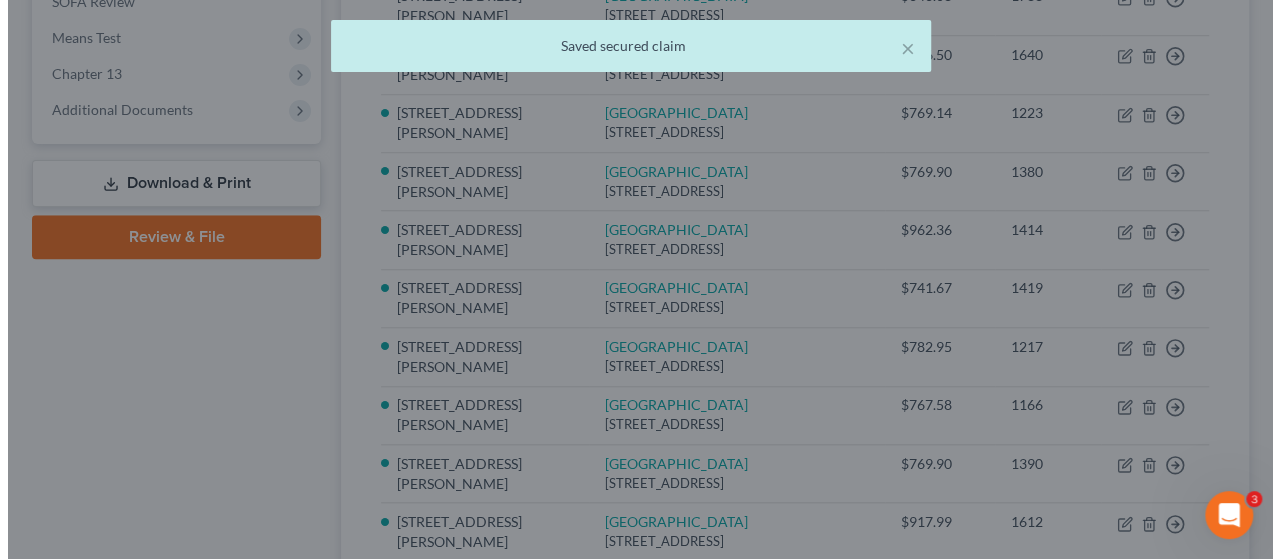 scroll, scrollTop: 0, scrollLeft: 0, axis: both 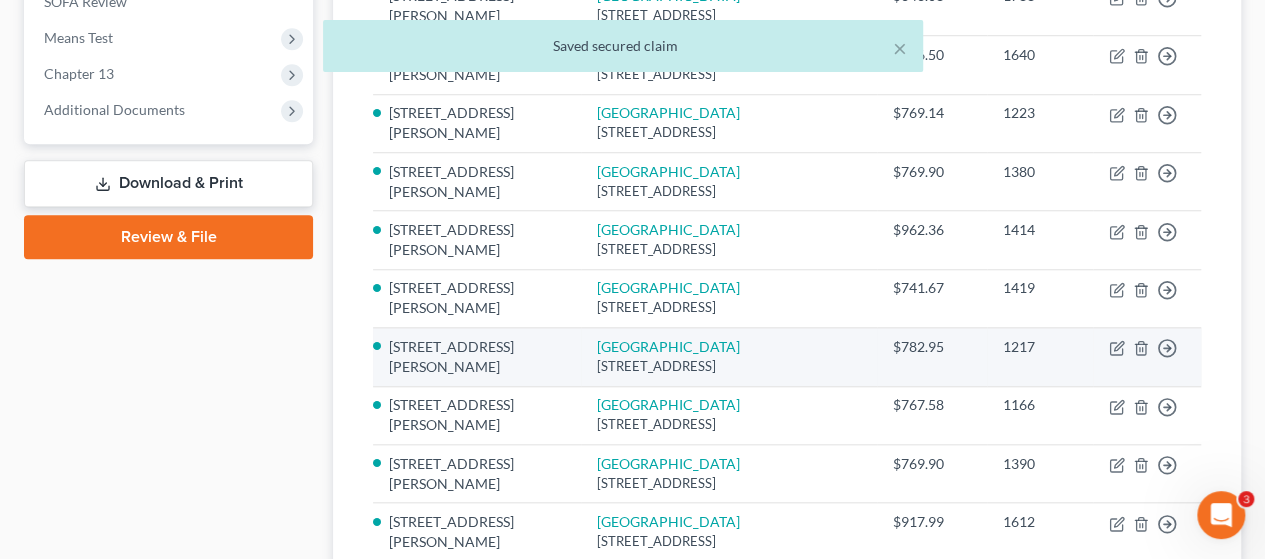 click on "Move to E Move to F Move to G Move to Notice Only" at bounding box center [1147, 357] 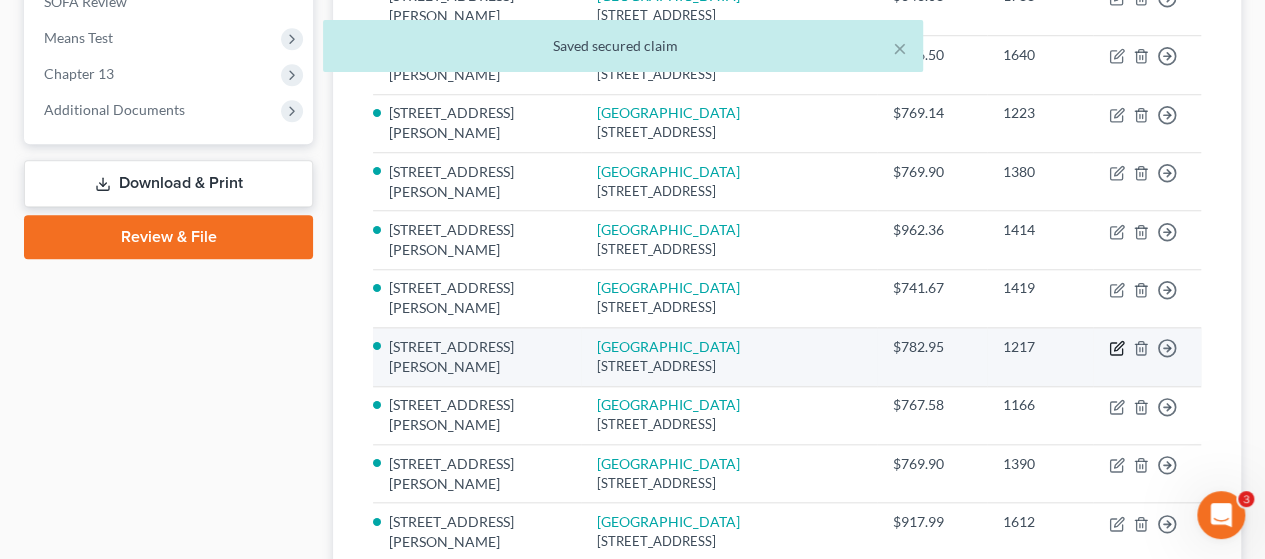 click 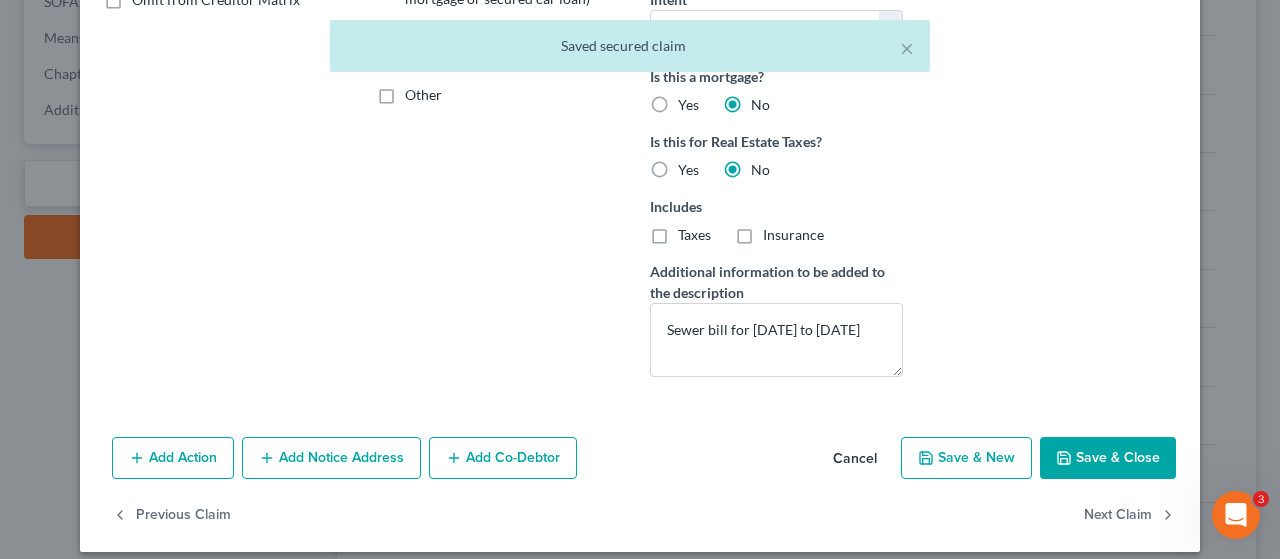 scroll, scrollTop: 450, scrollLeft: 0, axis: vertical 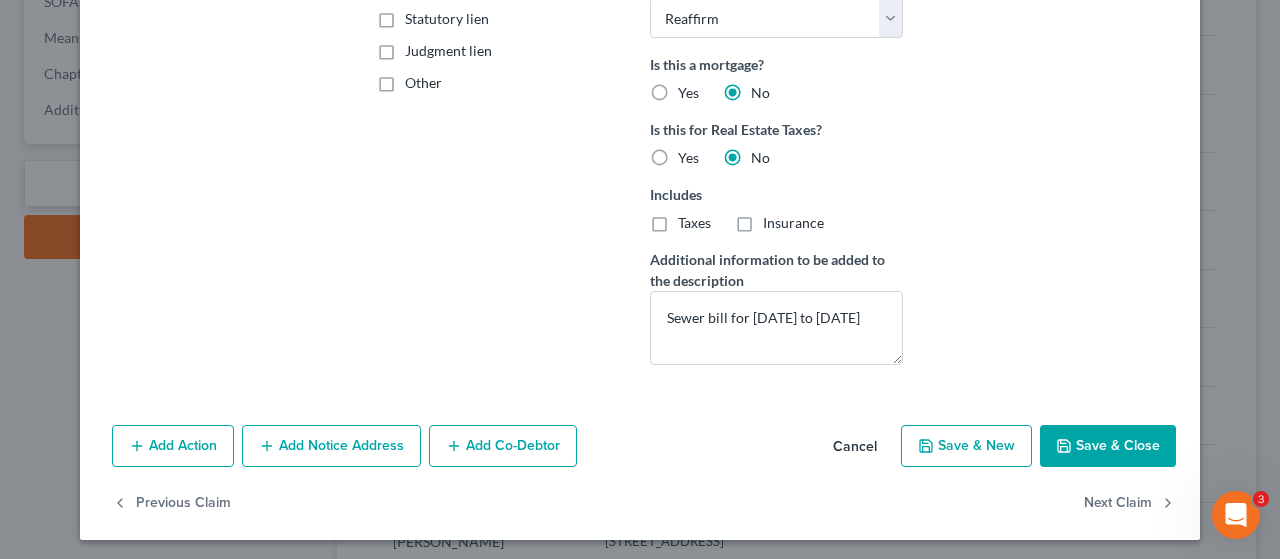 click on "Add Co-Debtor" at bounding box center (503, 446) 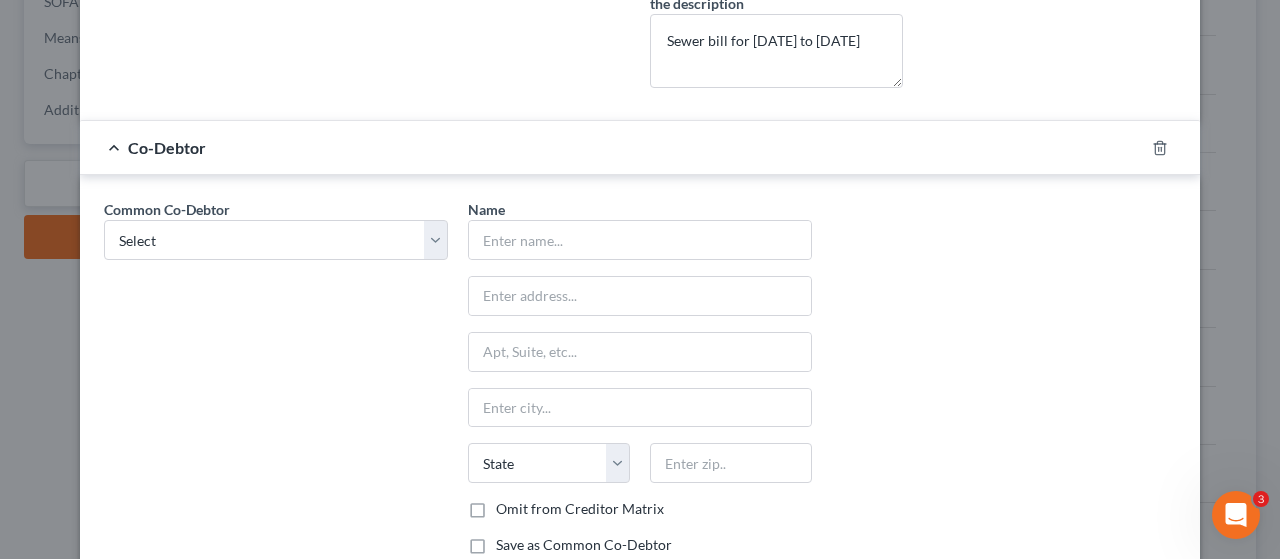 scroll, scrollTop: 750, scrollLeft: 0, axis: vertical 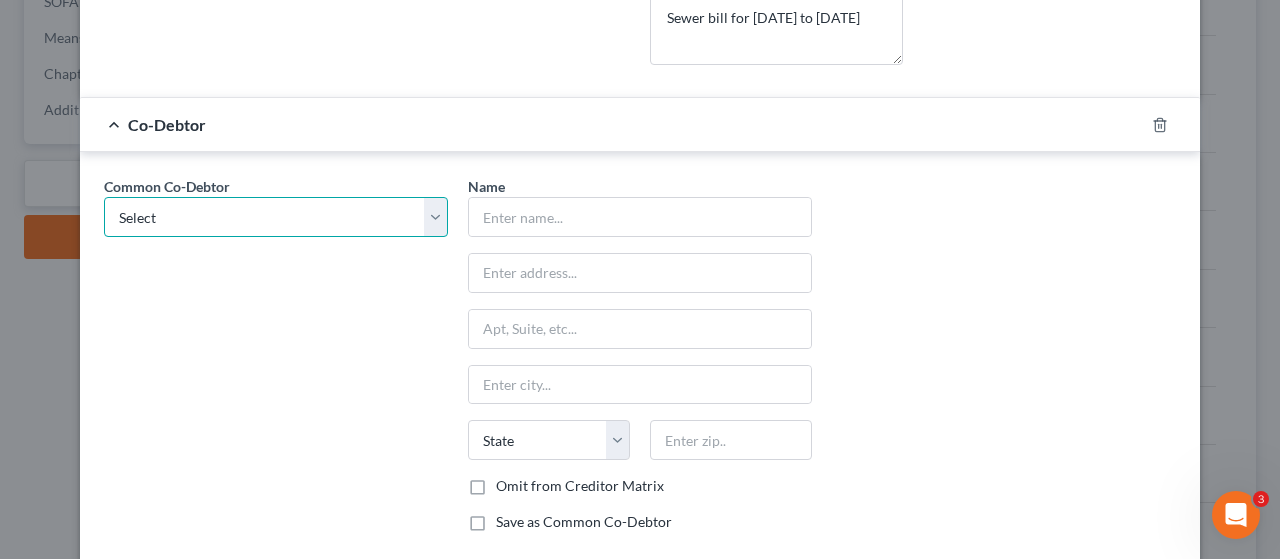 click on "Select [PERSON_NAME]" at bounding box center (276, 217) 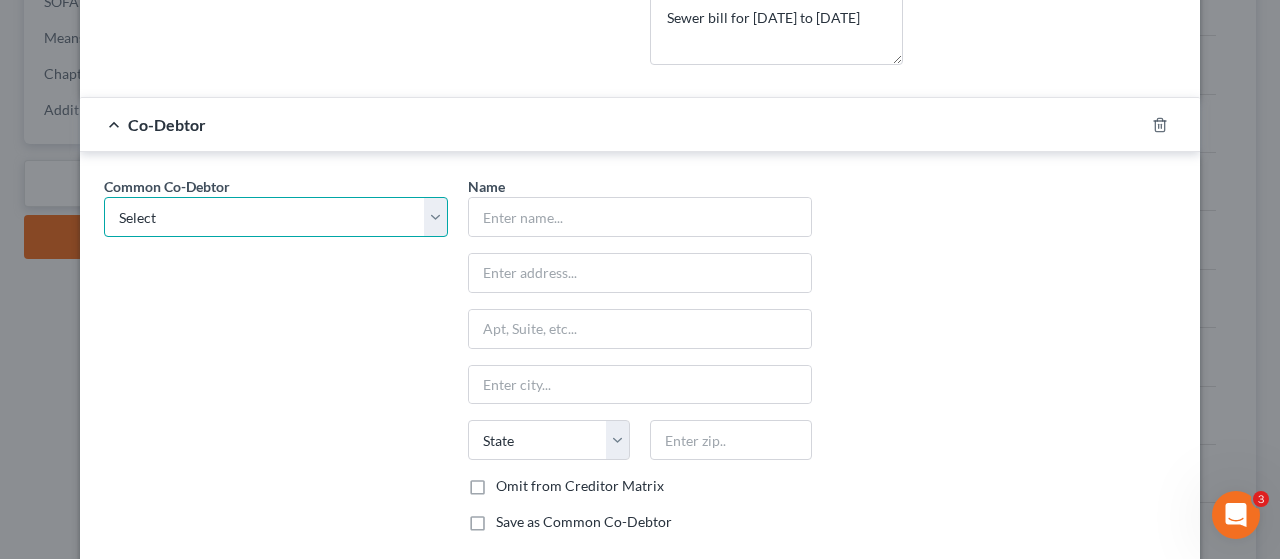 select on "0" 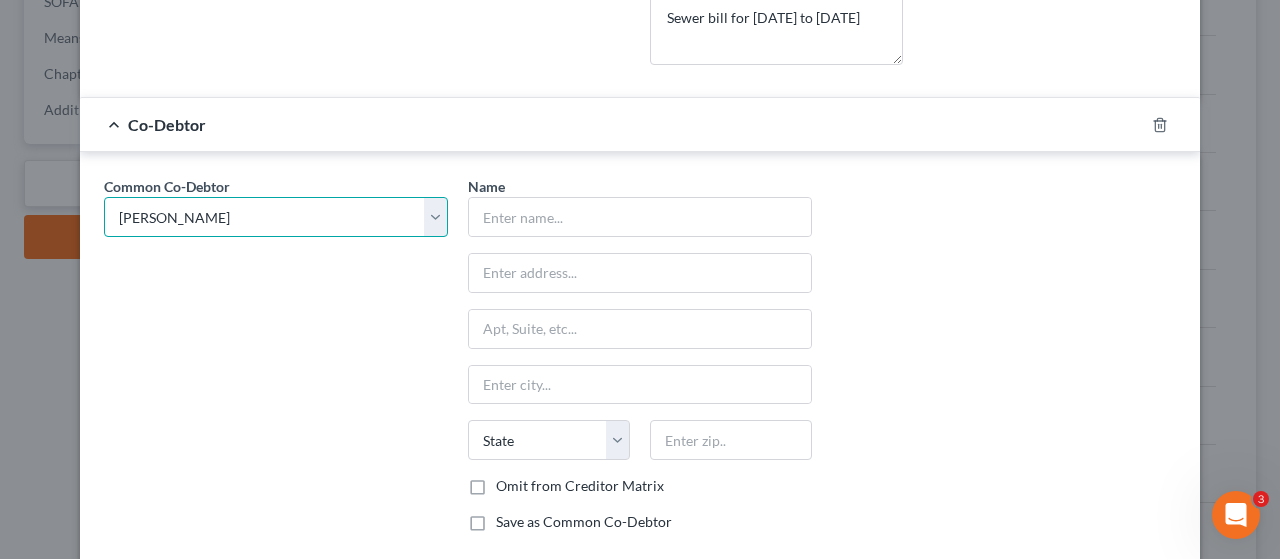 click on "Select [PERSON_NAME]" at bounding box center [276, 217] 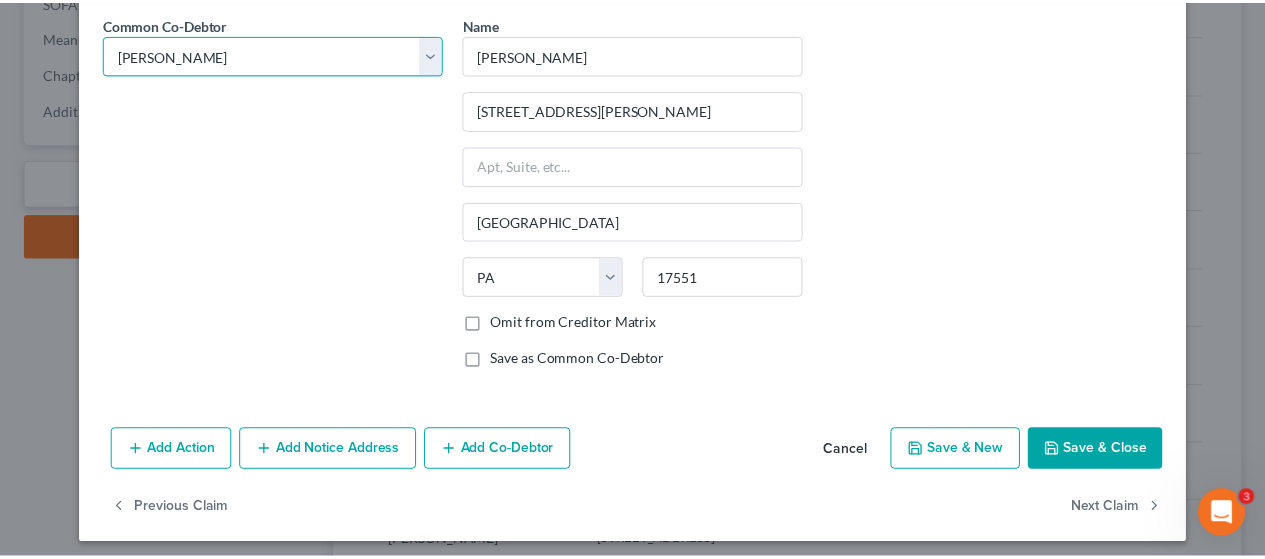 scroll, scrollTop: 914, scrollLeft: 0, axis: vertical 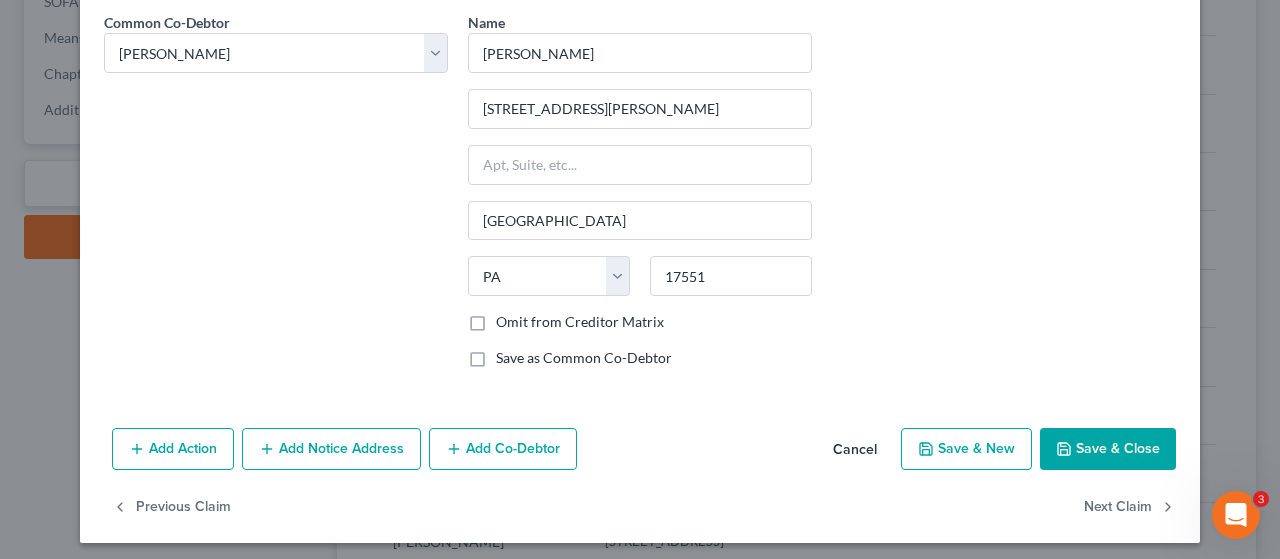 click on "Save & Close" at bounding box center (1108, 449) 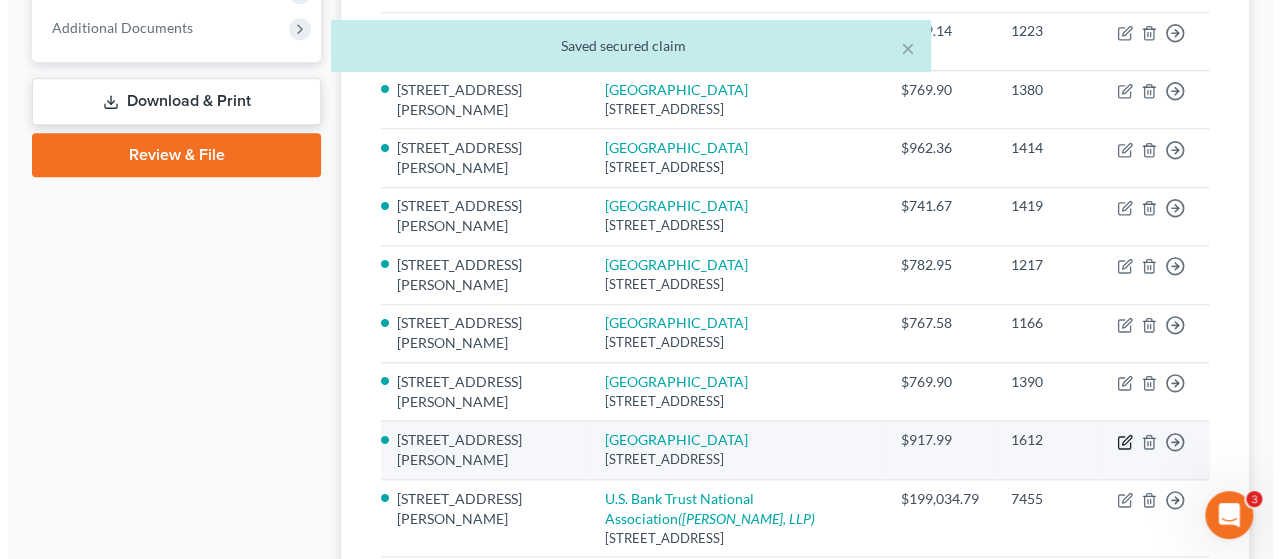 scroll, scrollTop: 900, scrollLeft: 0, axis: vertical 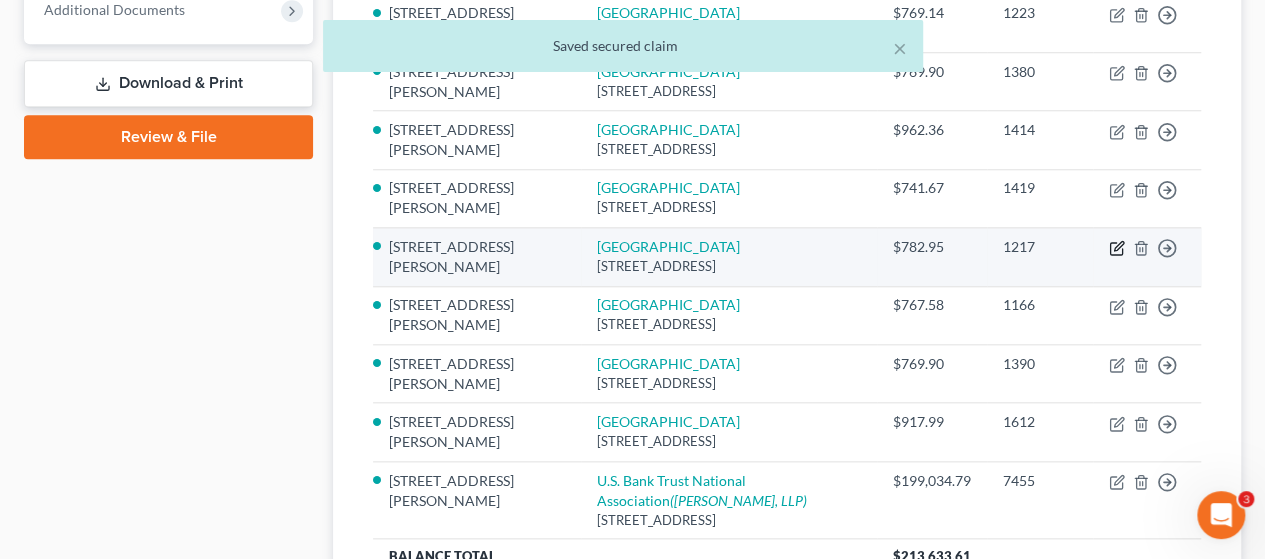 click 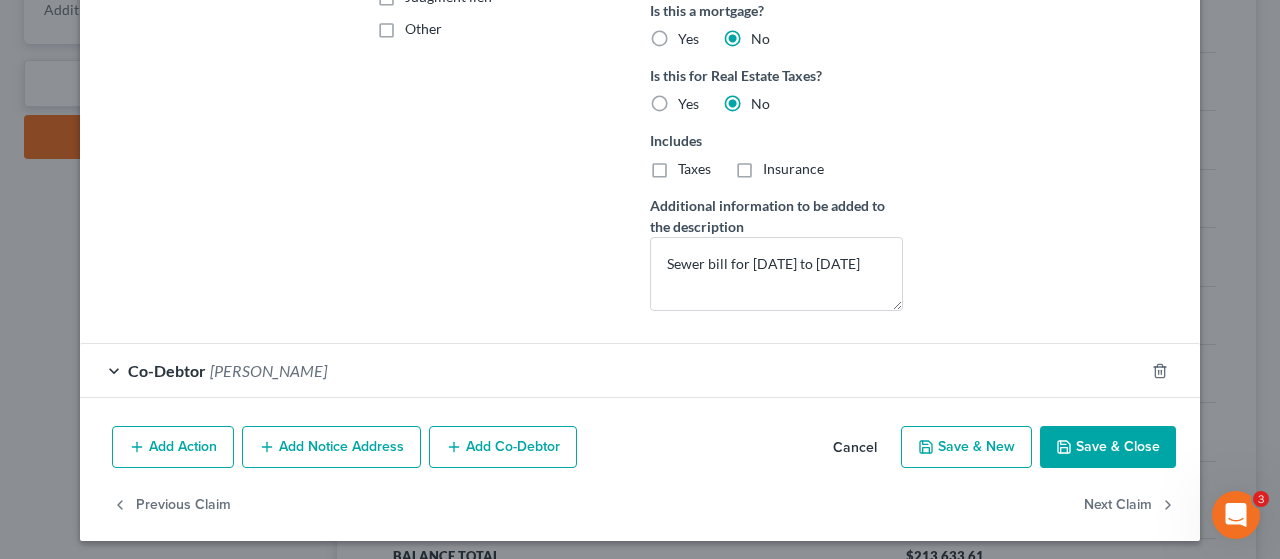 scroll, scrollTop: 505, scrollLeft: 0, axis: vertical 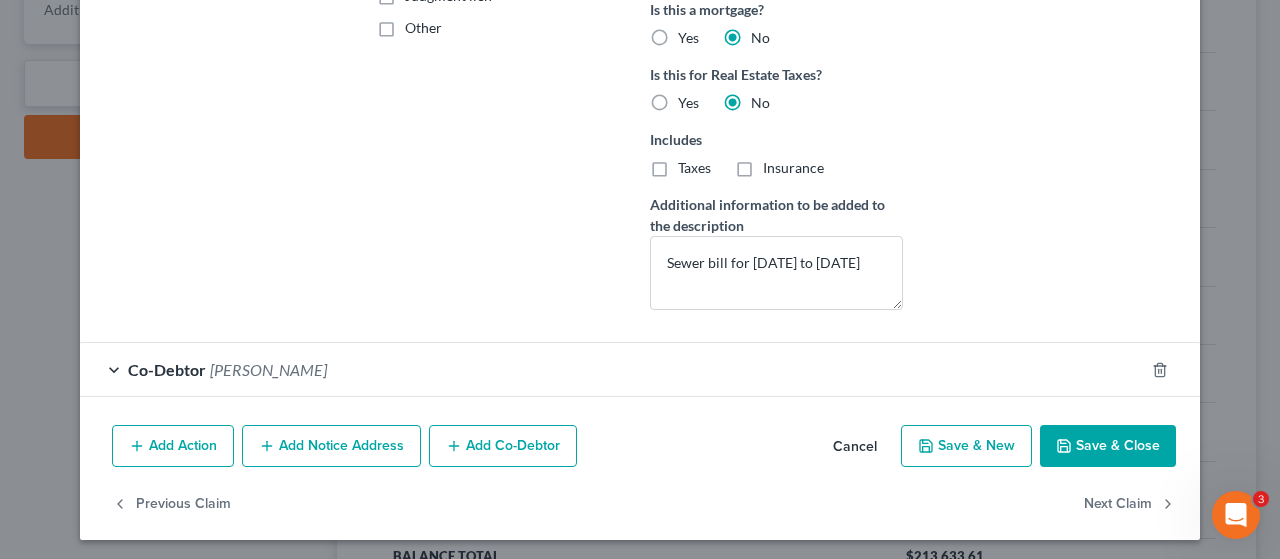 click on "Save & Close" at bounding box center (1108, 446) 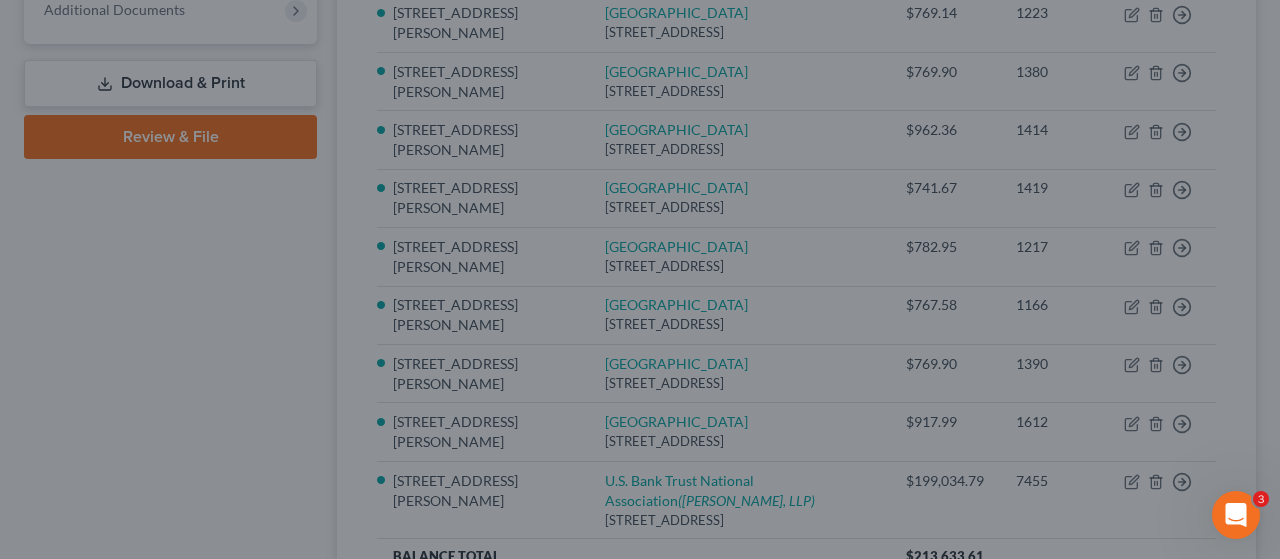 select 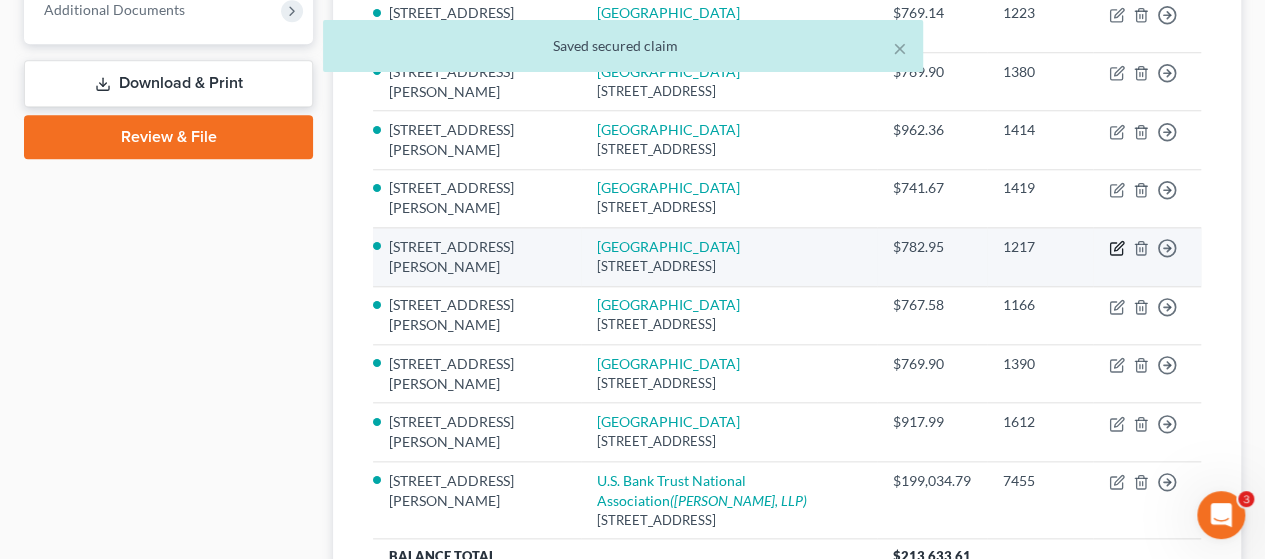 click 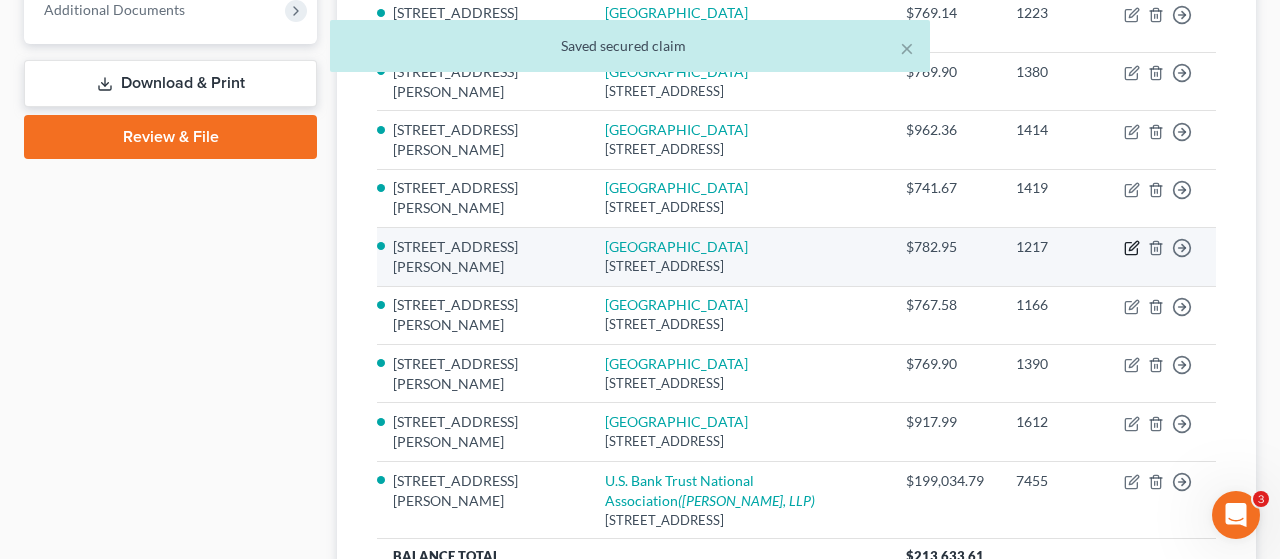 select on "39" 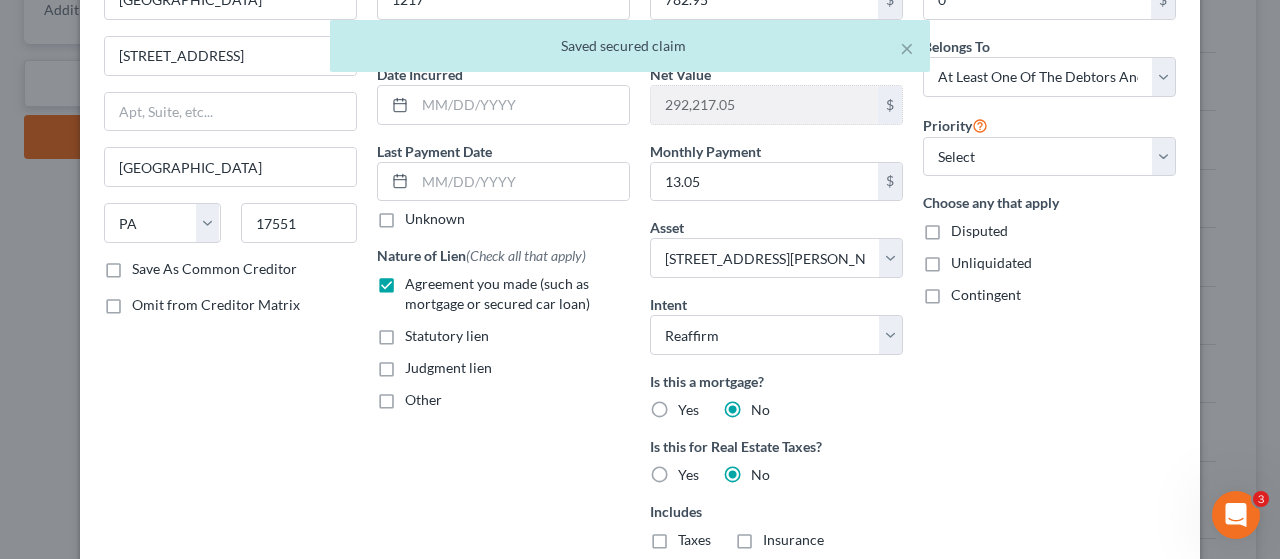 scroll, scrollTop: 500, scrollLeft: 0, axis: vertical 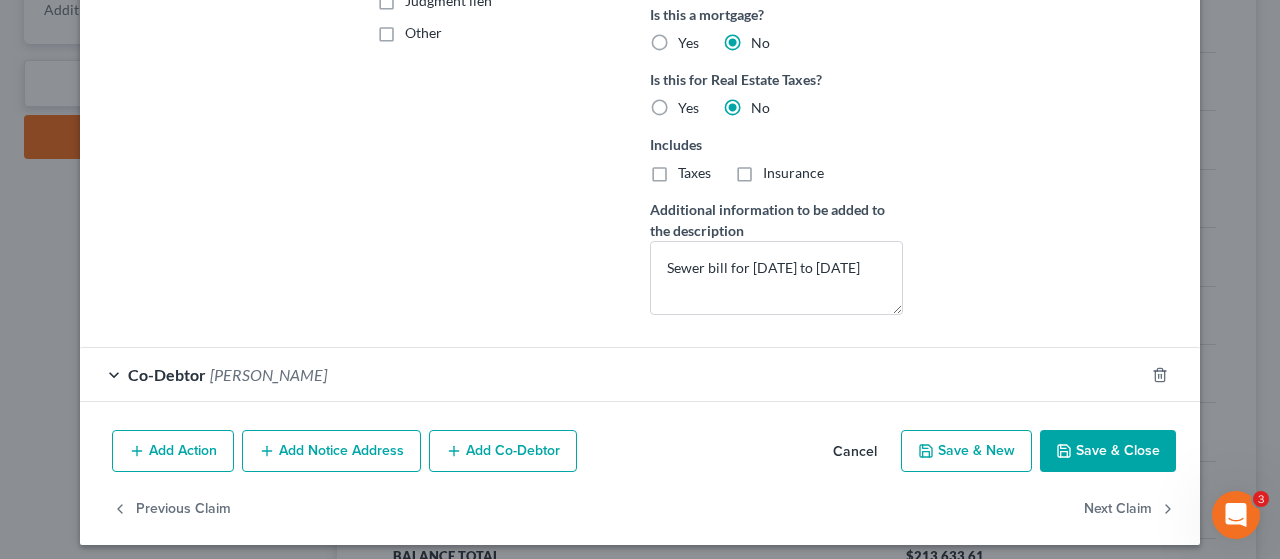 click on "Save & Close" at bounding box center (1108, 451) 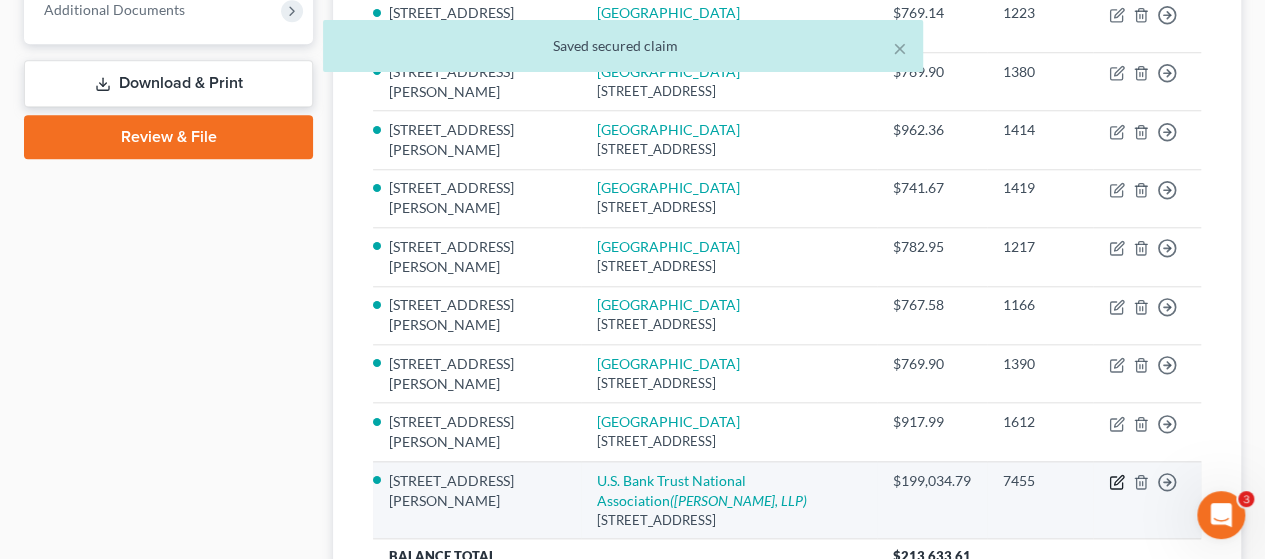 click 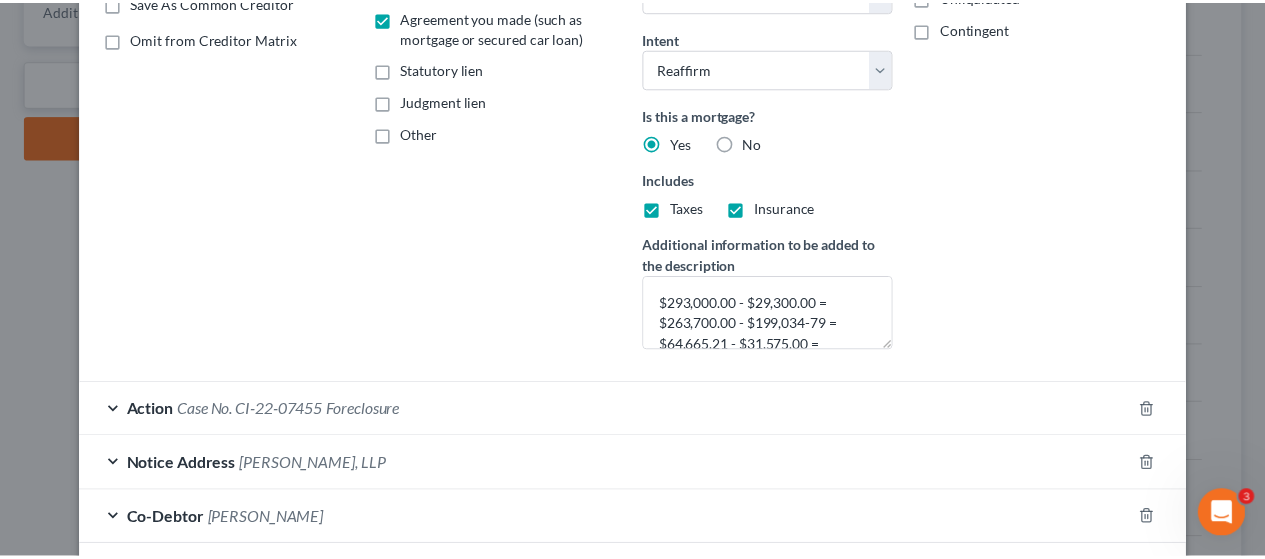 scroll, scrollTop: 500, scrollLeft: 0, axis: vertical 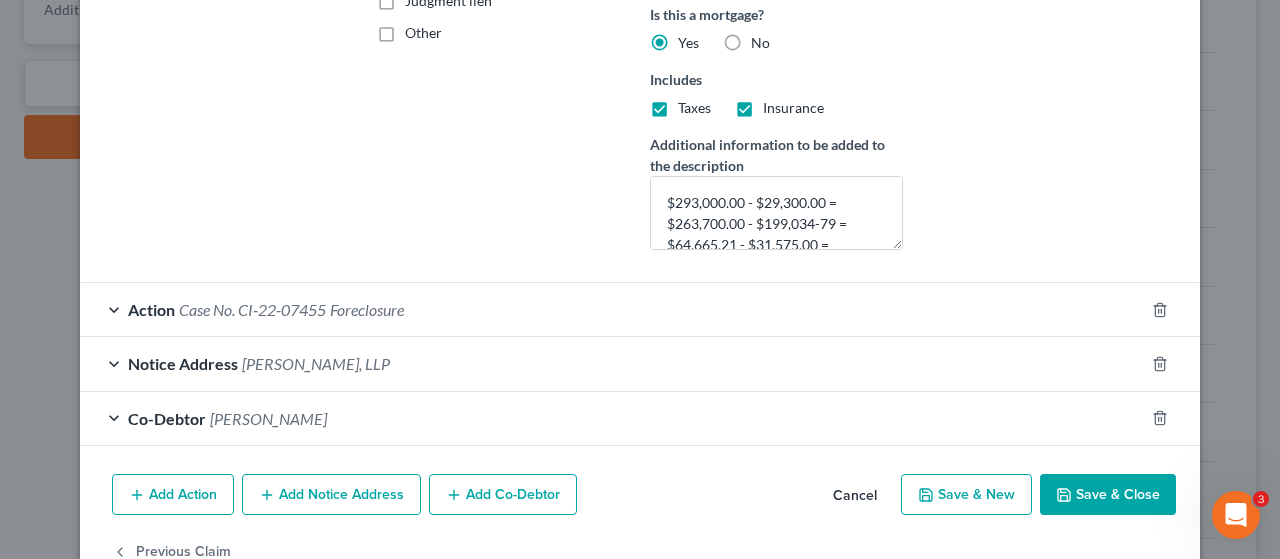 click on "Save & Close" at bounding box center [1108, 495] 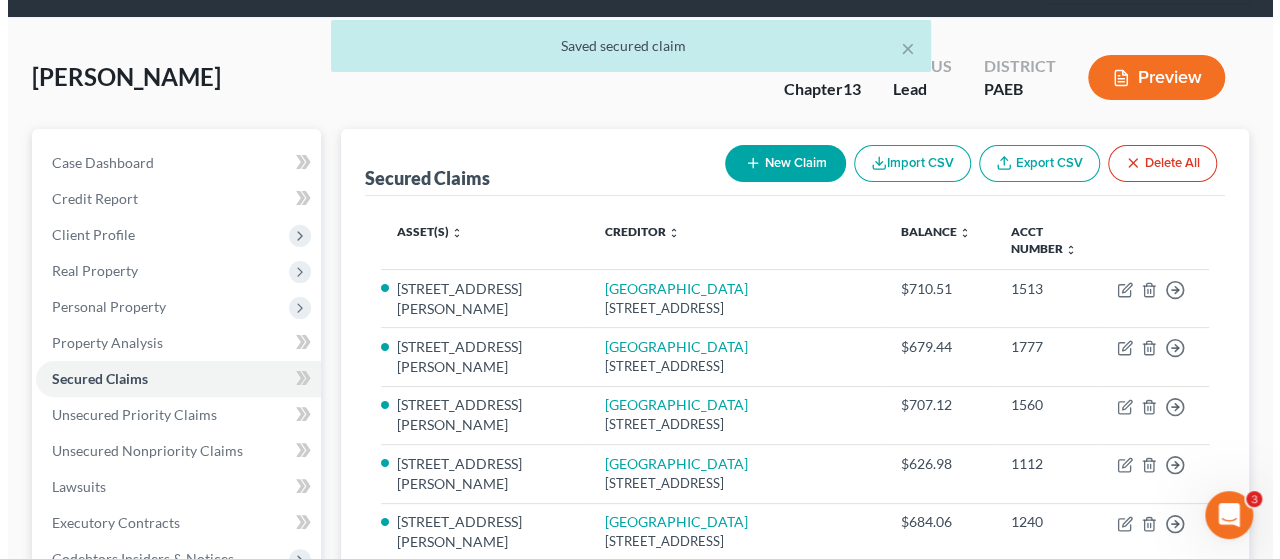 scroll, scrollTop: 0, scrollLeft: 0, axis: both 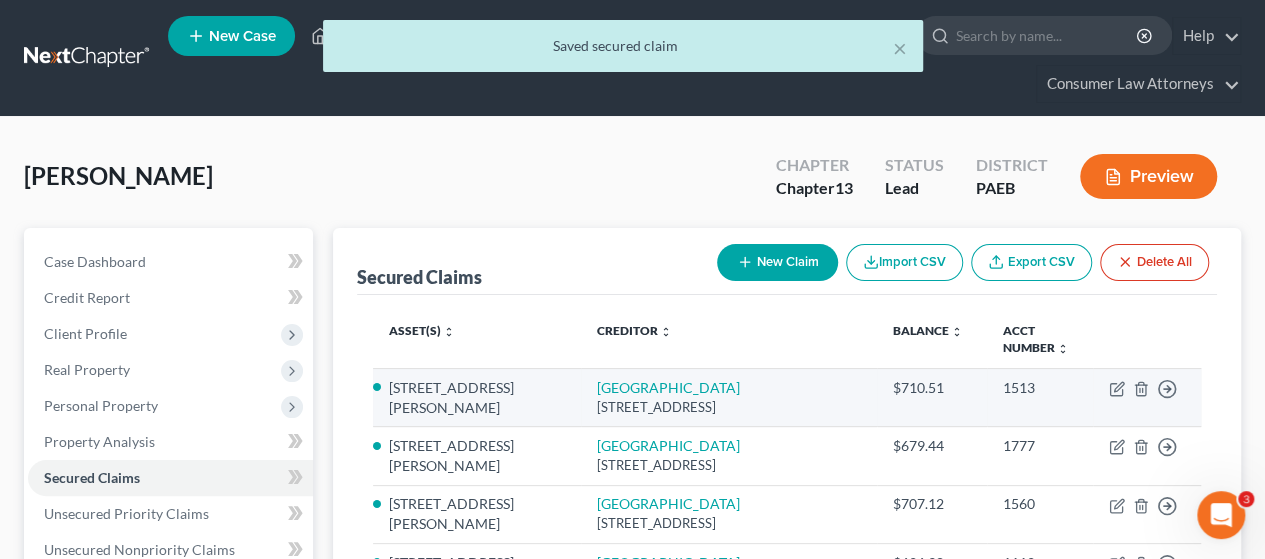 click on "Move to E Move to F Move to G Move to Notice Only" at bounding box center [1147, 397] 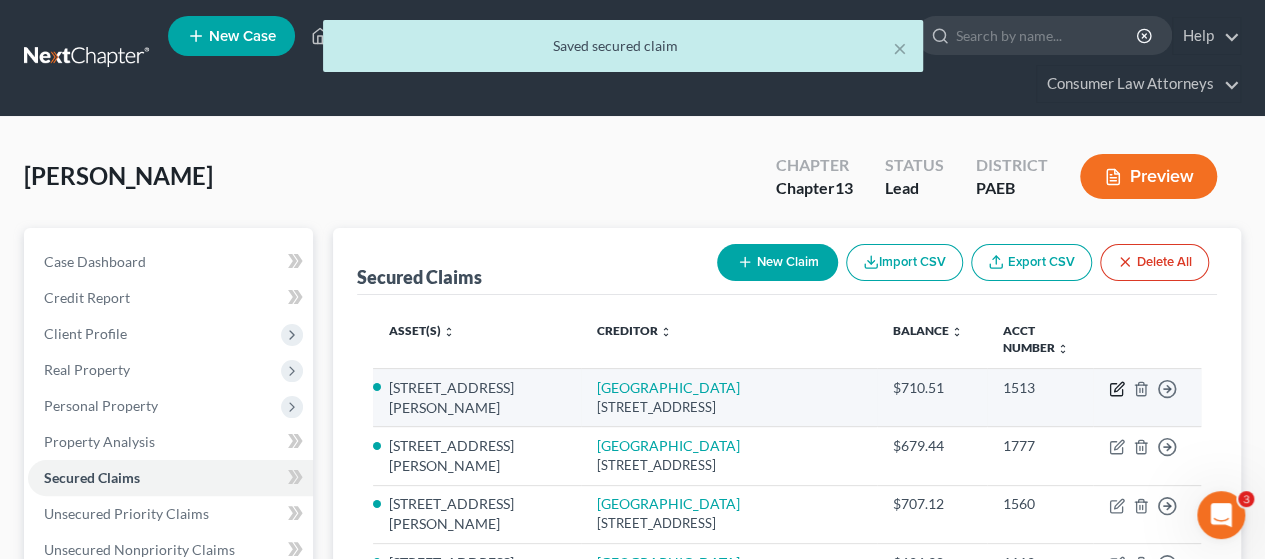 click 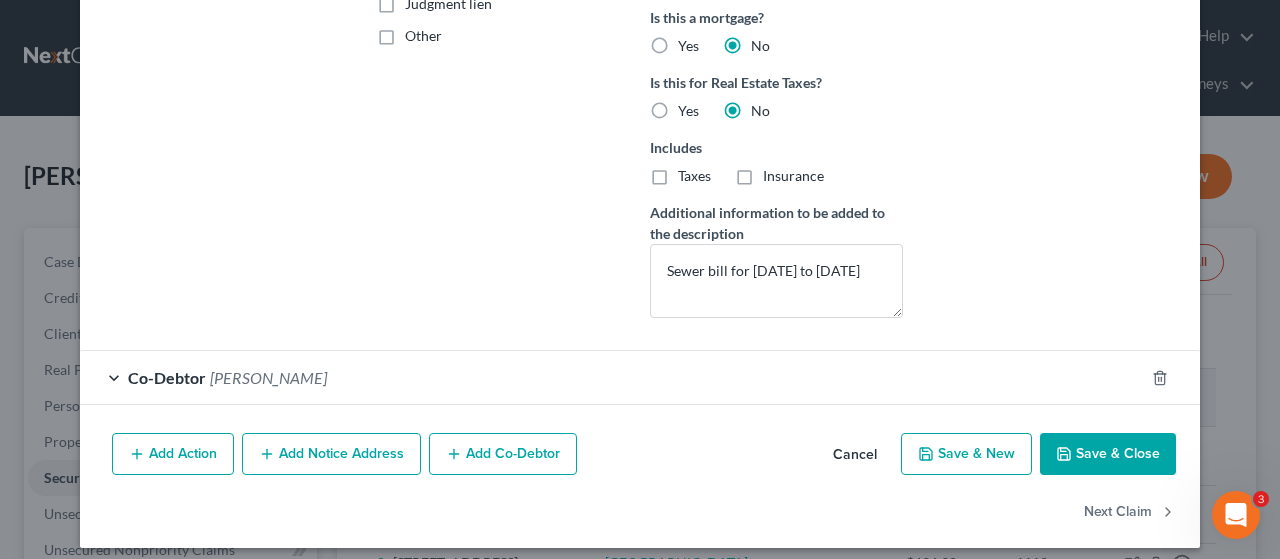 scroll, scrollTop: 500, scrollLeft: 0, axis: vertical 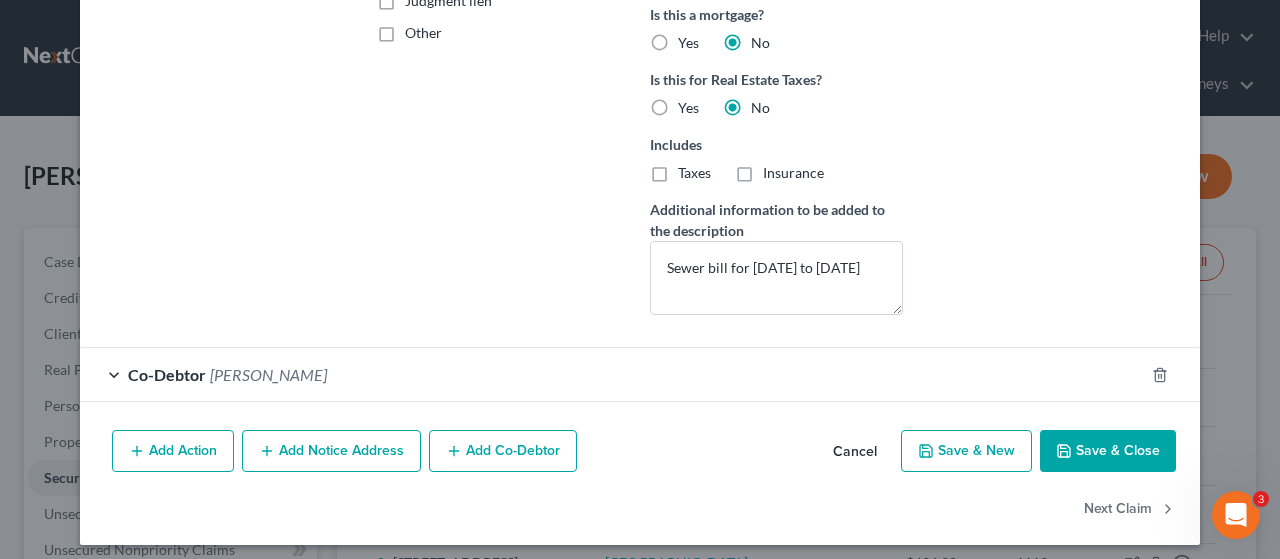 click on "Save & Close" at bounding box center [1108, 451] 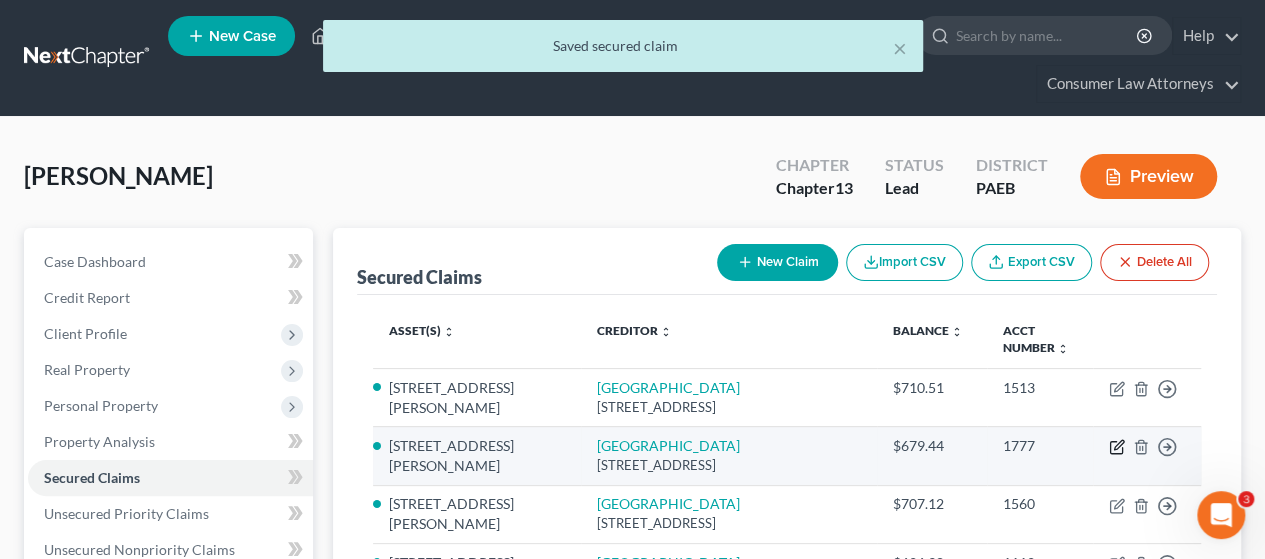 click 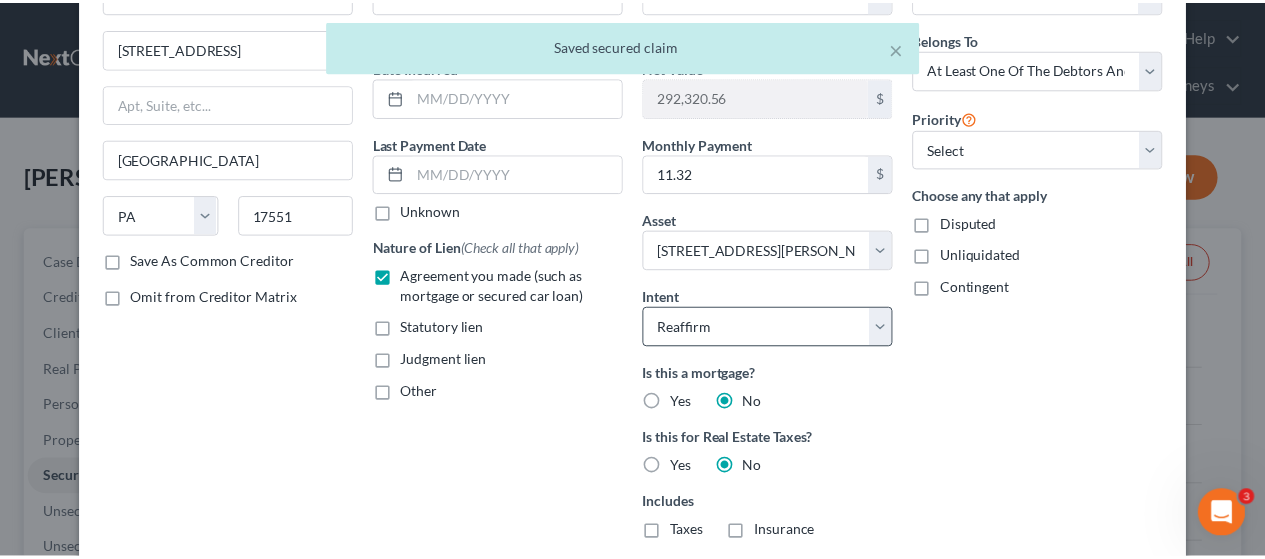 scroll, scrollTop: 400, scrollLeft: 0, axis: vertical 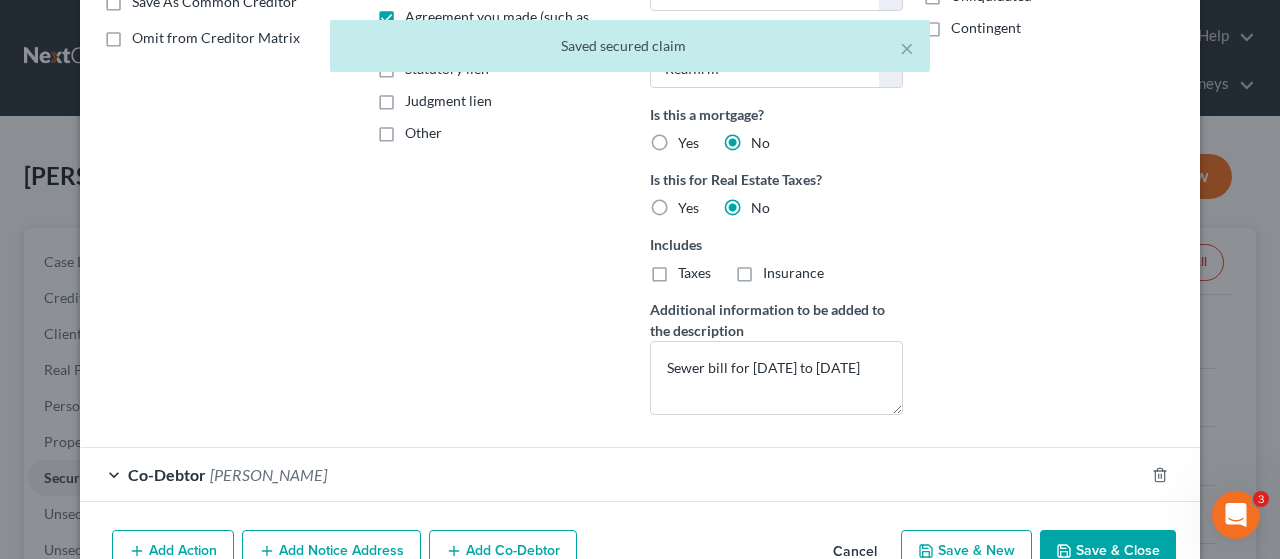 click on "Save & Close" at bounding box center [1108, 551] 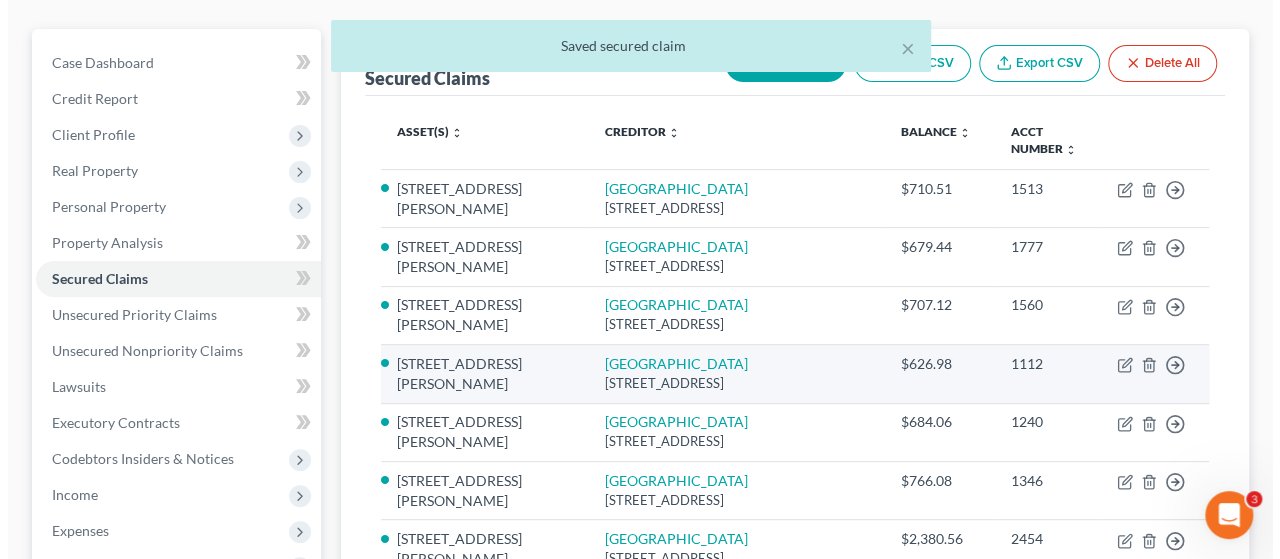 scroll, scrollTop: 200, scrollLeft: 0, axis: vertical 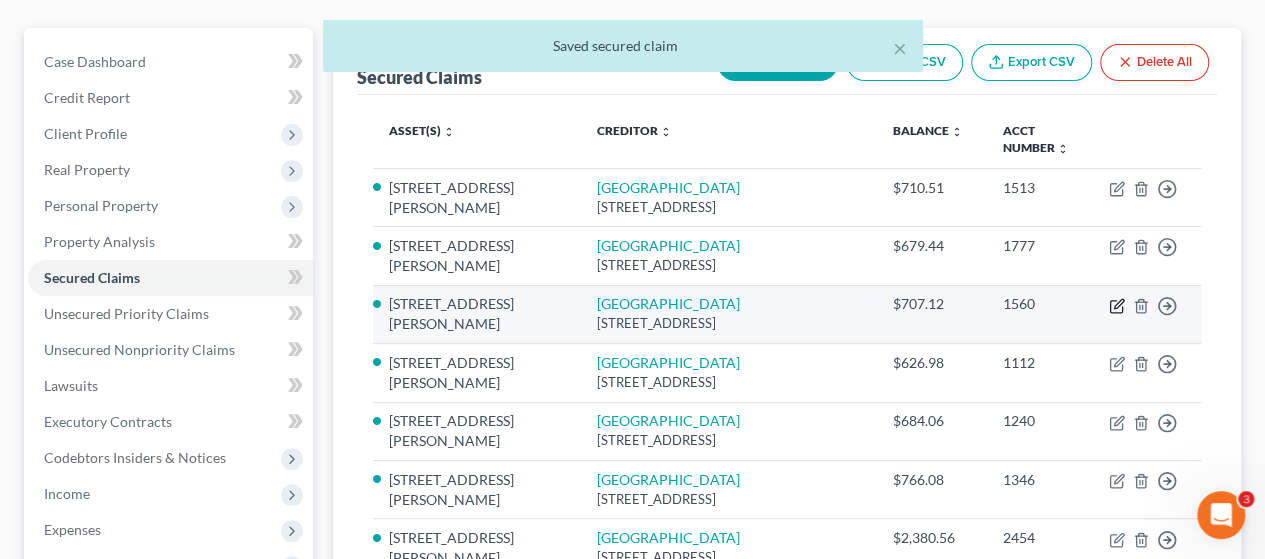 click 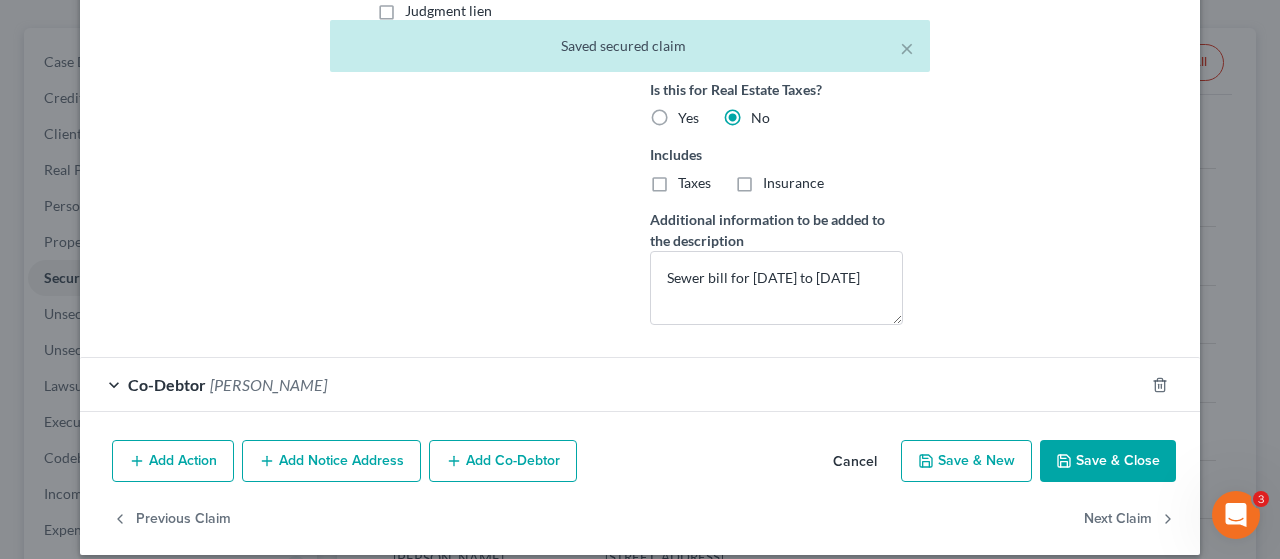 scroll, scrollTop: 500, scrollLeft: 0, axis: vertical 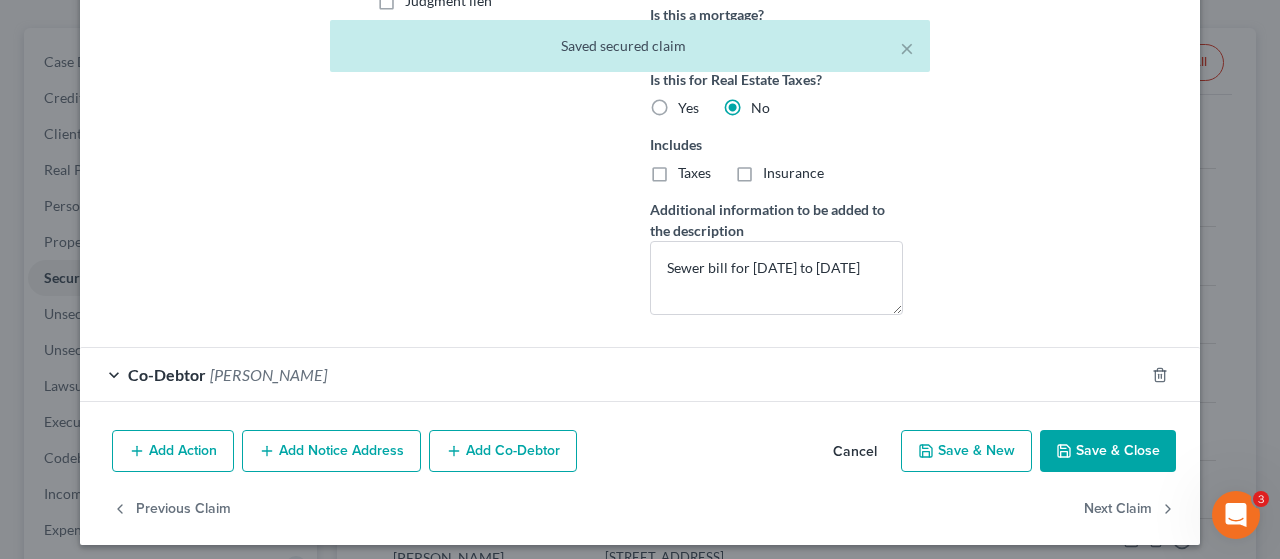 click on "Save & Close" at bounding box center (1108, 451) 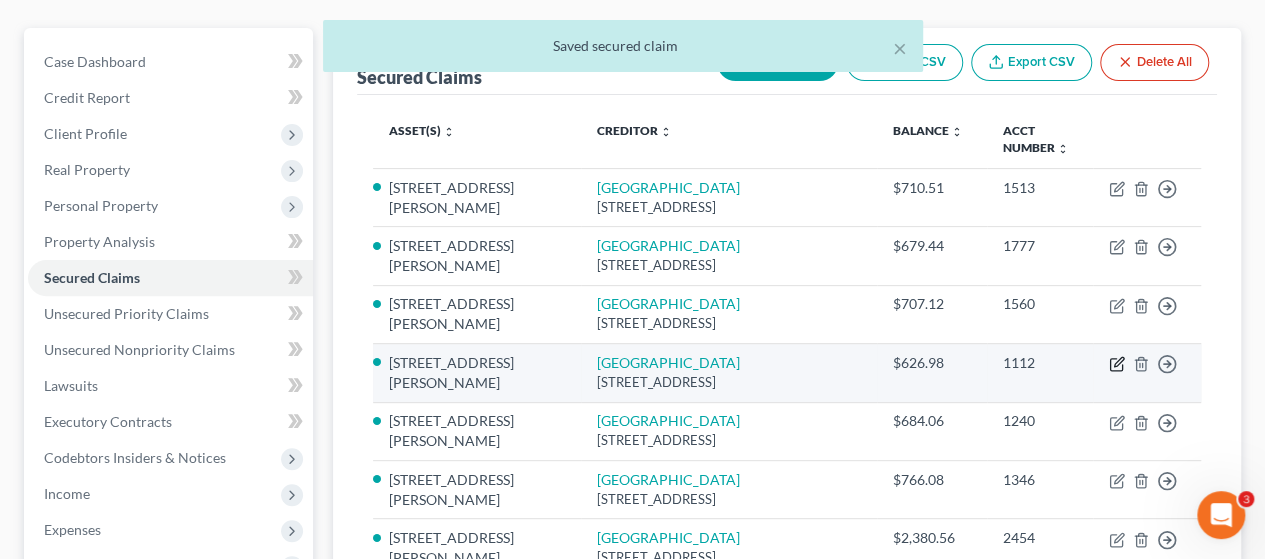 click 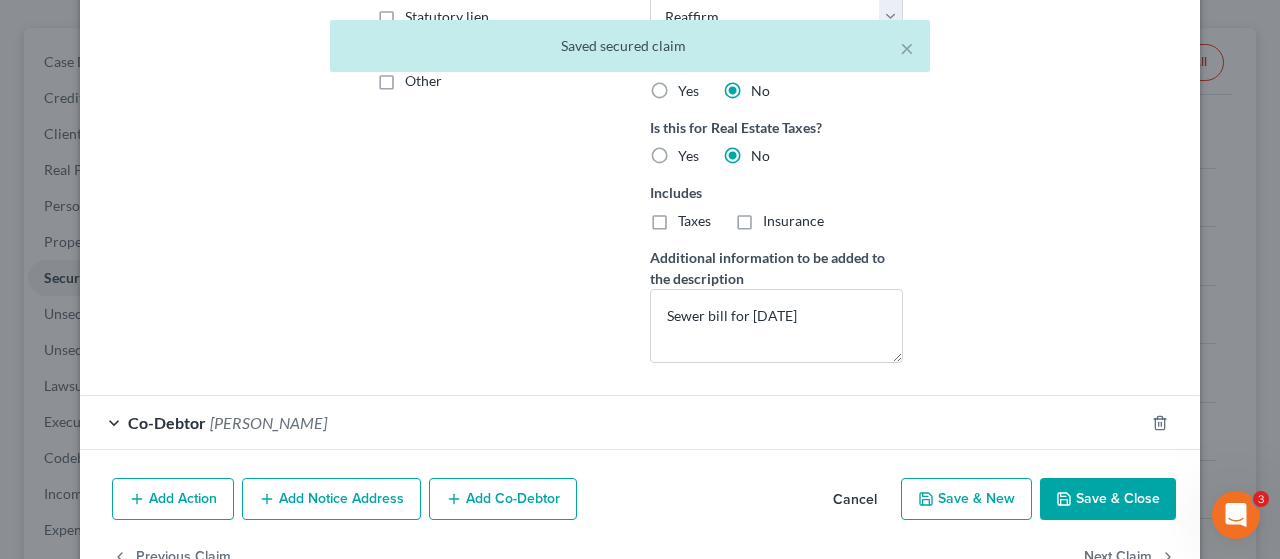 scroll, scrollTop: 500, scrollLeft: 0, axis: vertical 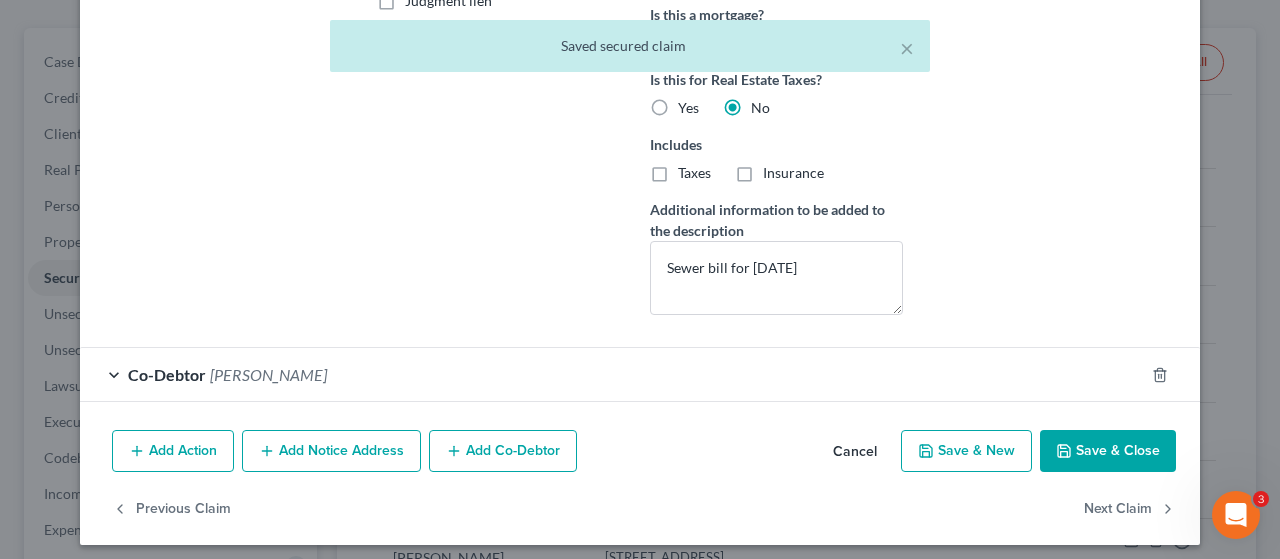 click on "Save & Close" at bounding box center (1108, 451) 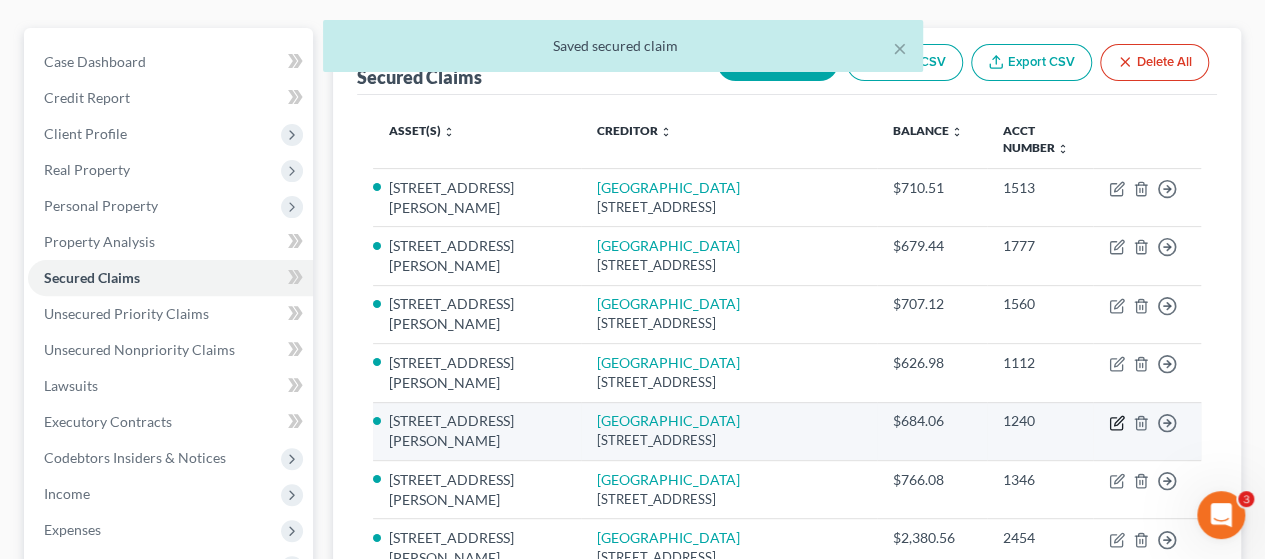 click 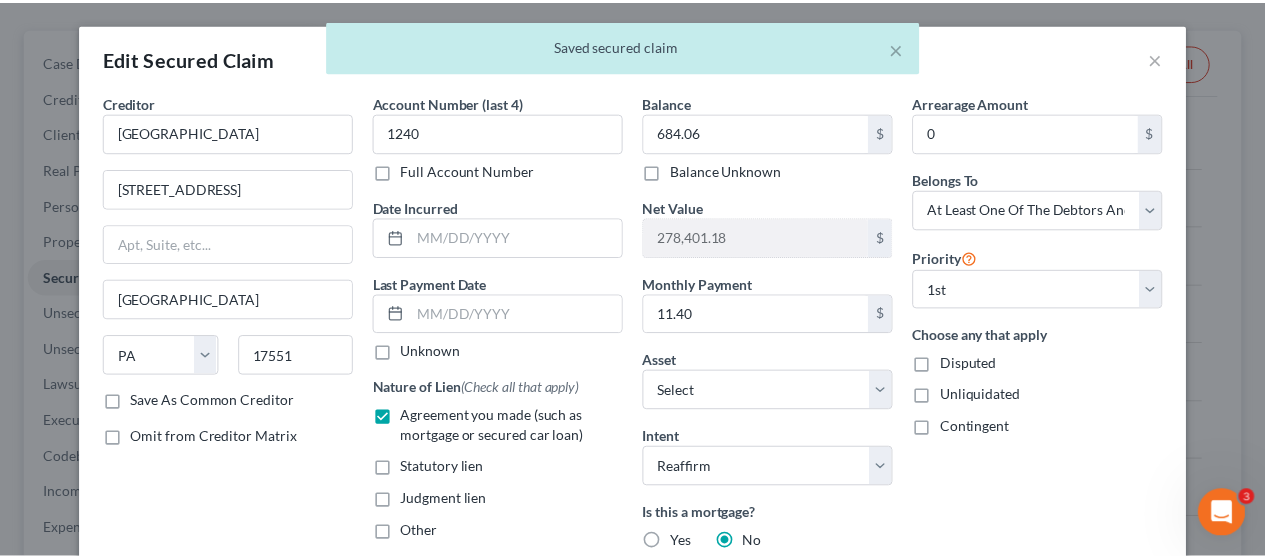 scroll, scrollTop: 500, scrollLeft: 0, axis: vertical 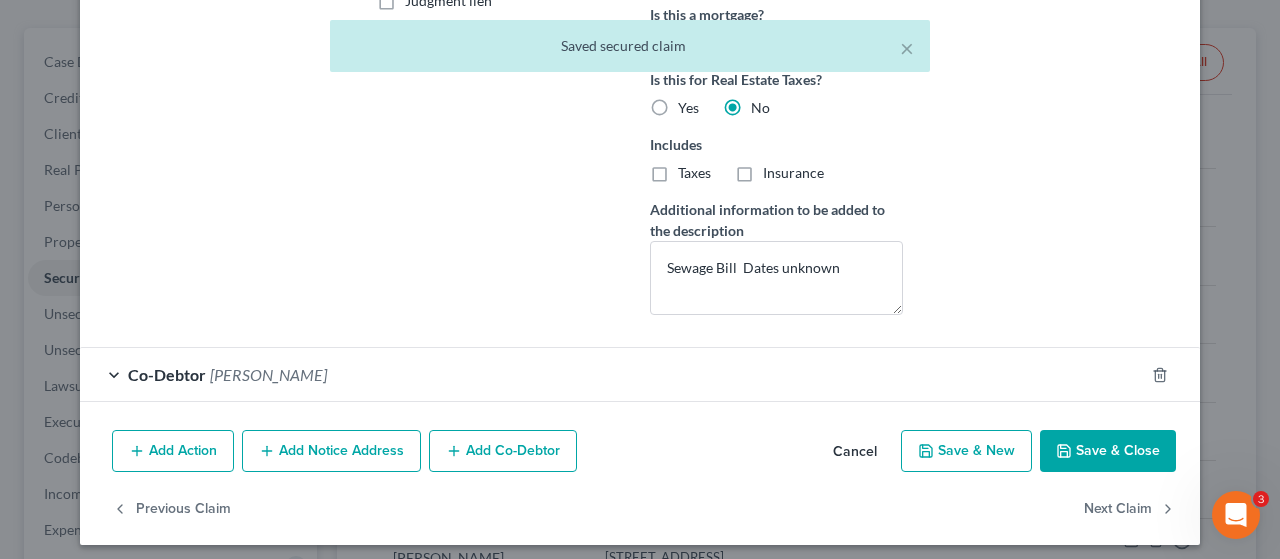 click 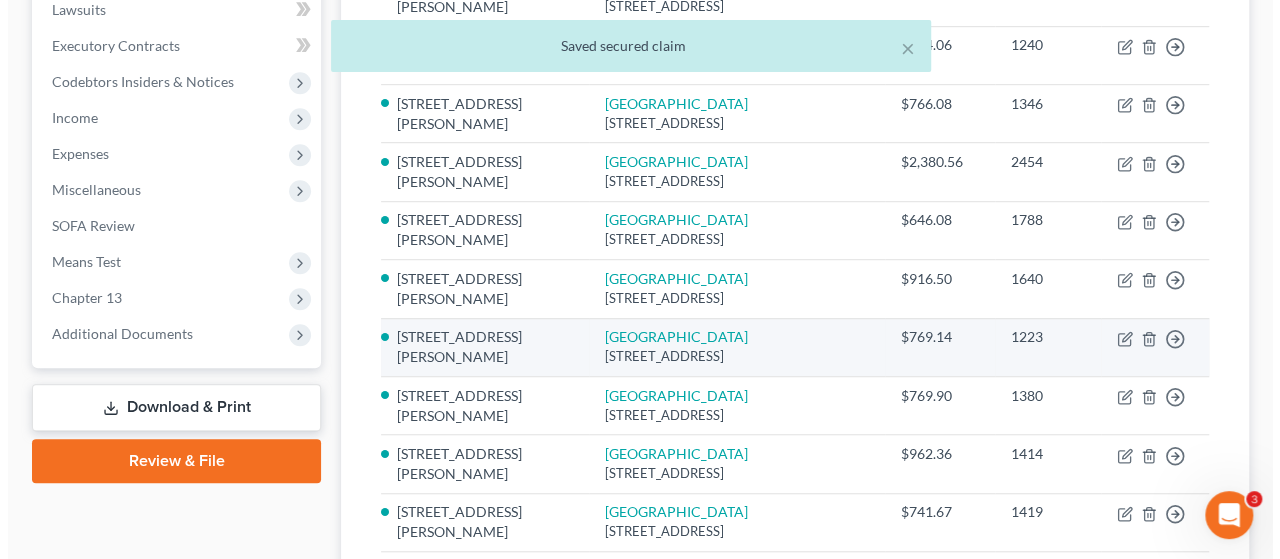 scroll, scrollTop: 600, scrollLeft: 0, axis: vertical 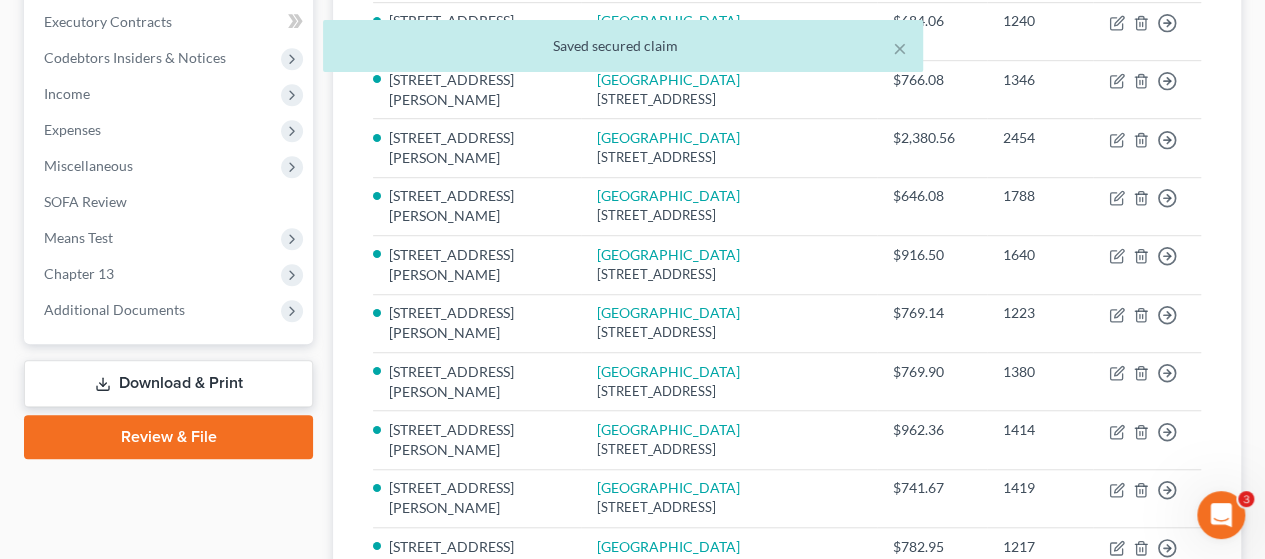 click on "×                     Saved secured claim" at bounding box center (622, 51) 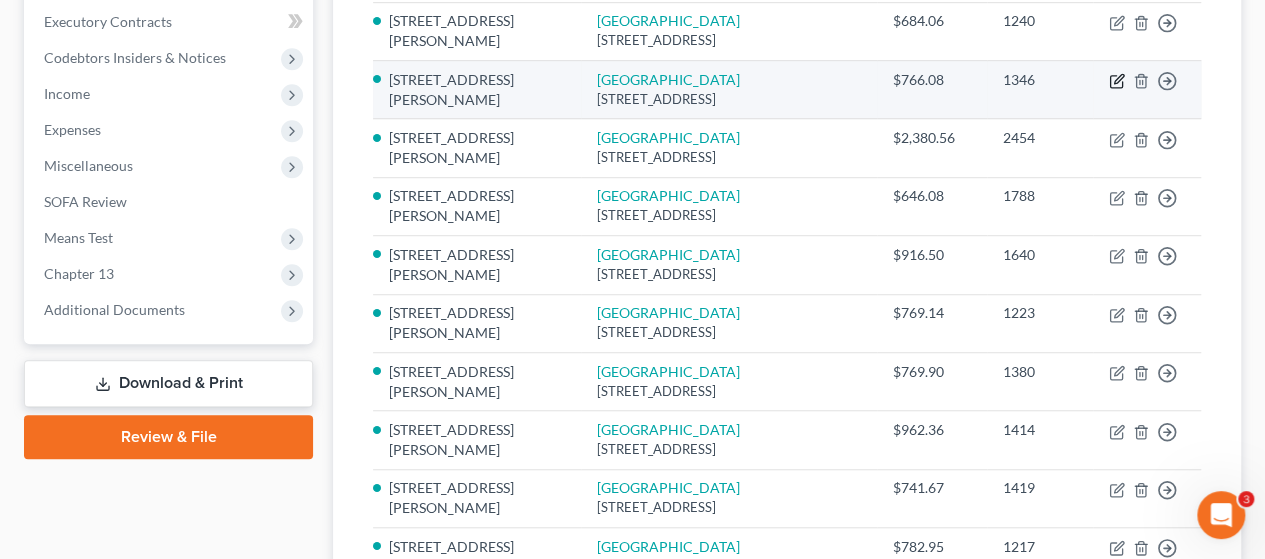 click 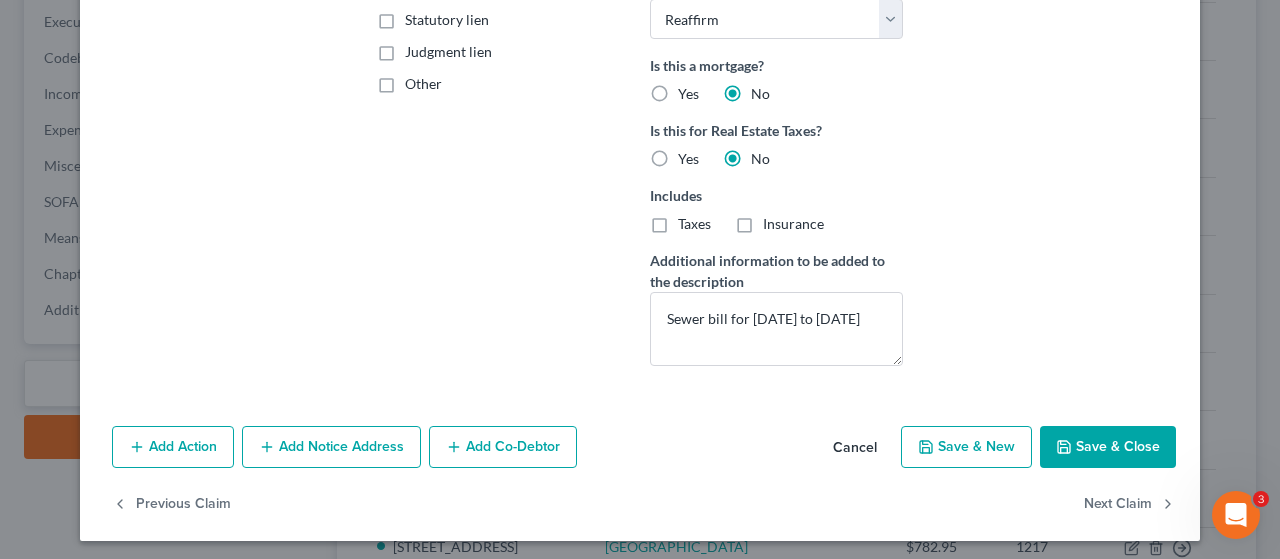 scroll, scrollTop: 450, scrollLeft: 0, axis: vertical 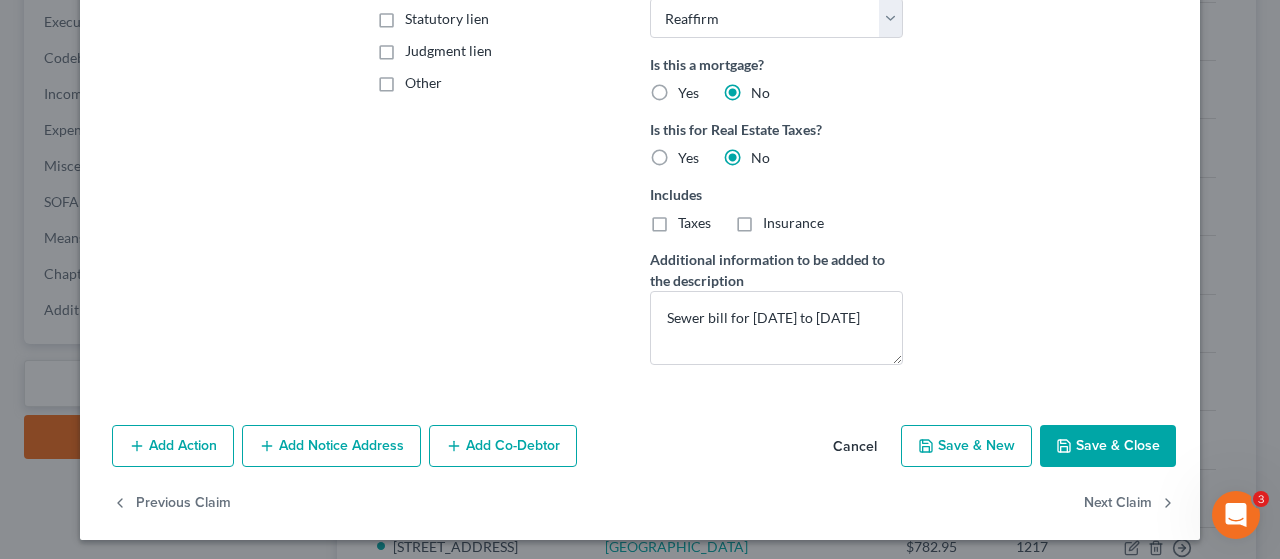 click on "Add Co-Debtor" at bounding box center [503, 446] 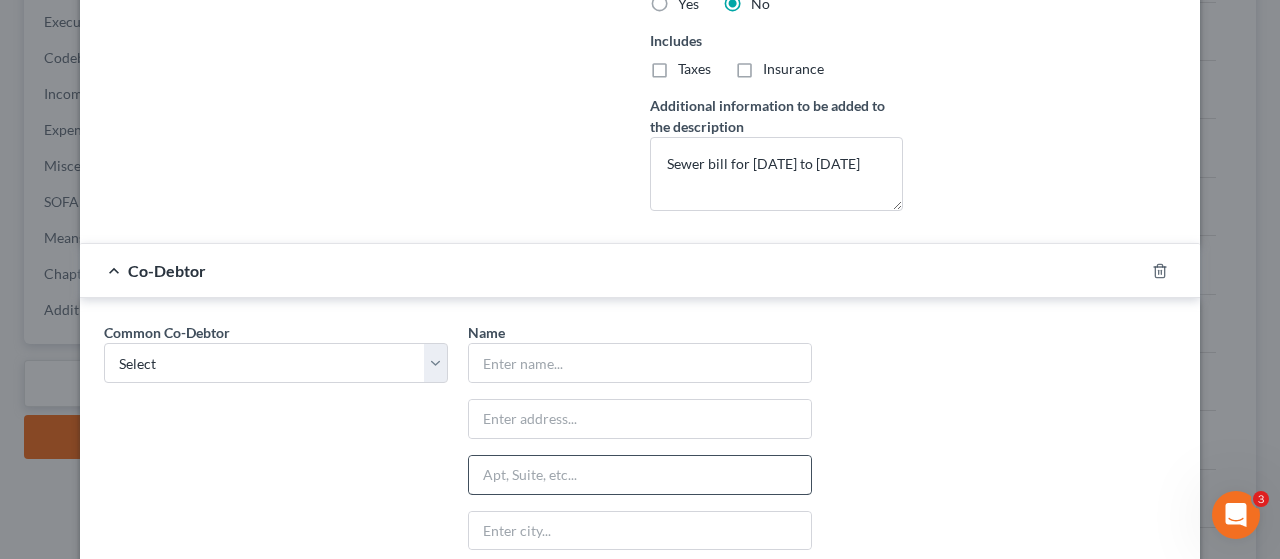 scroll, scrollTop: 650, scrollLeft: 0, axis: vertical 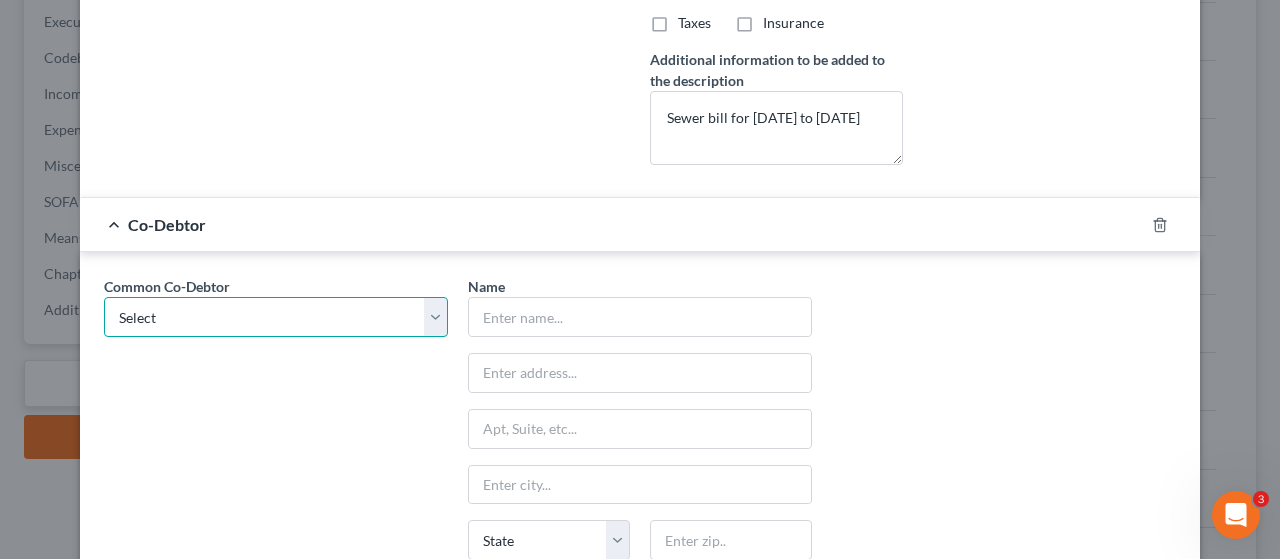 drag, startPoint x: 428, startPoint y: 313, endPoint x: 371, endPoint y: 330, distance: 59.48109 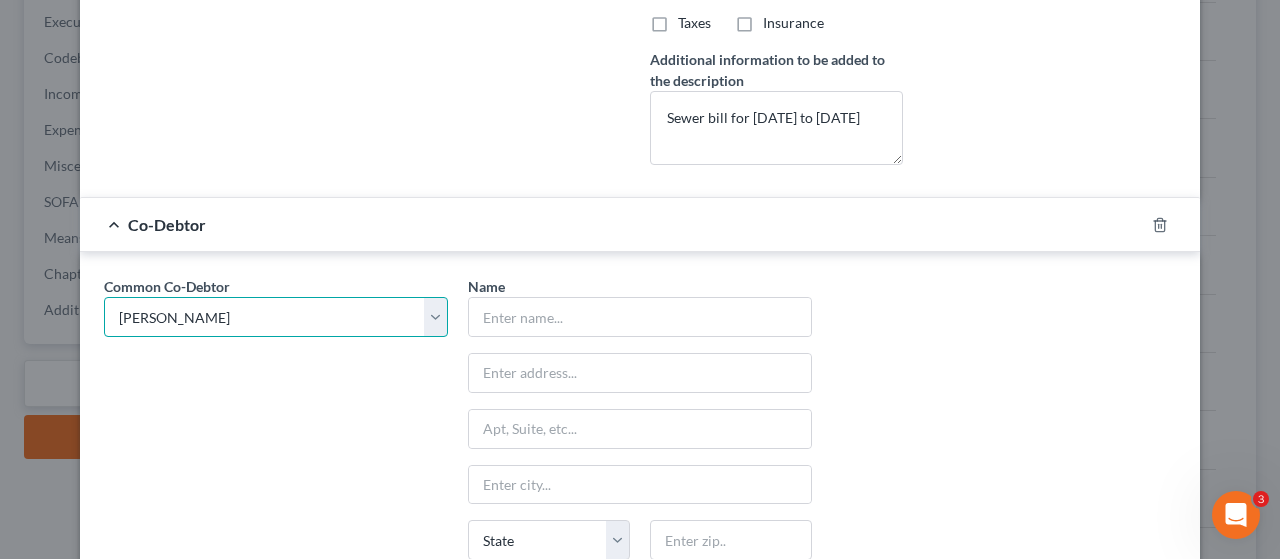click on "Select [PERSON_NAME]" at bounding box center [276, 317] 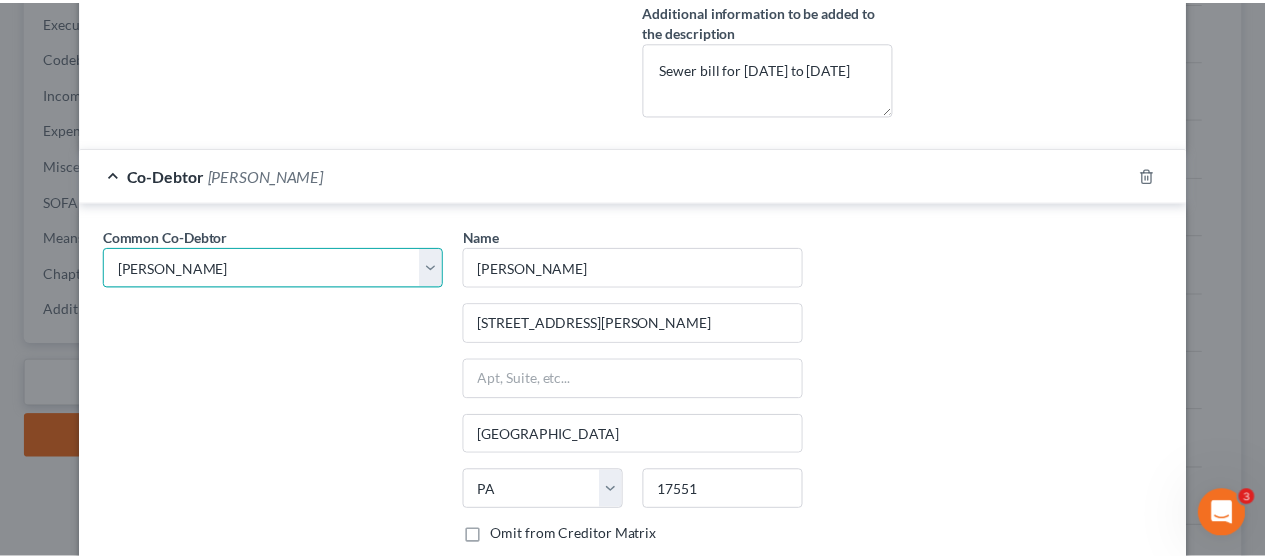 scroll, scrollTop: 914, scrollLeft: 0, axis: vertical 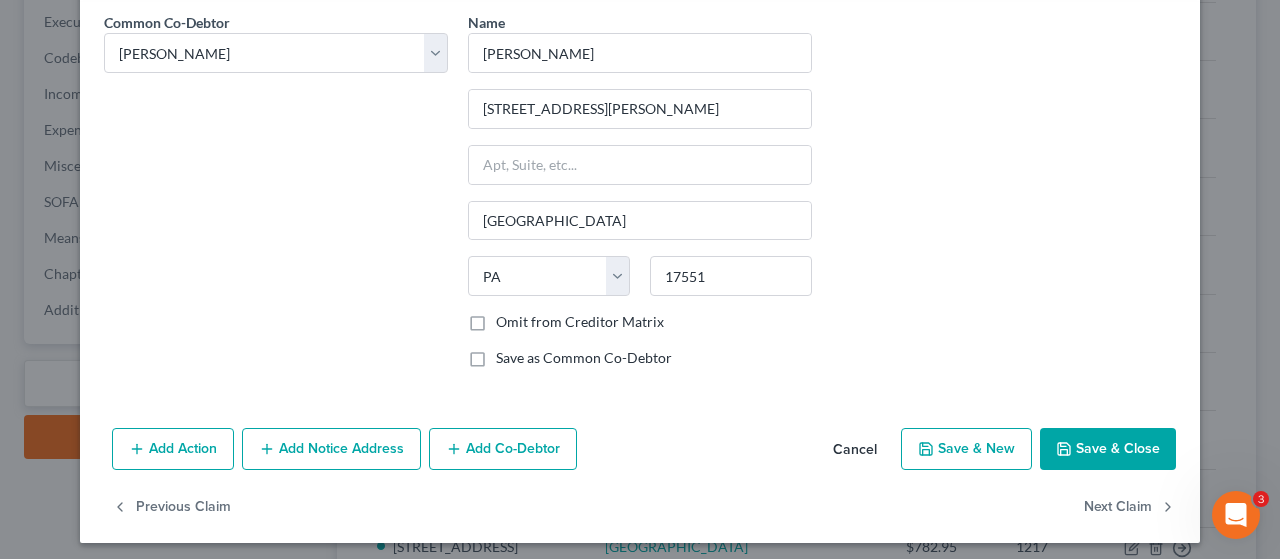 click on "Save & Close" at bounding box center [1108, 449] 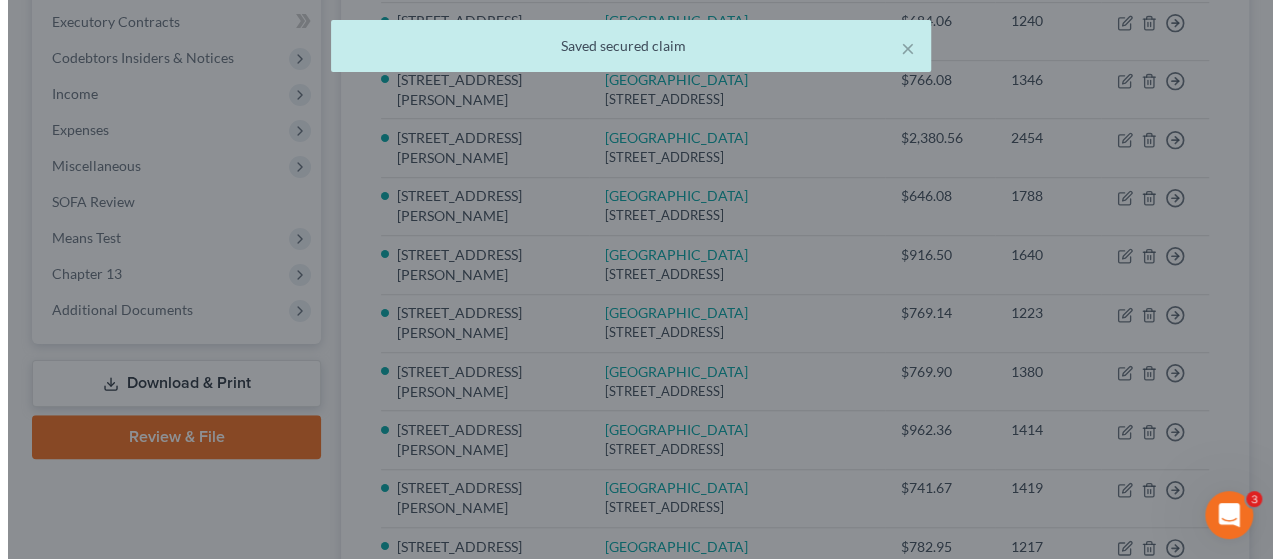 scroll, scrollTop: 0, scrollLeft: 0, axis: both 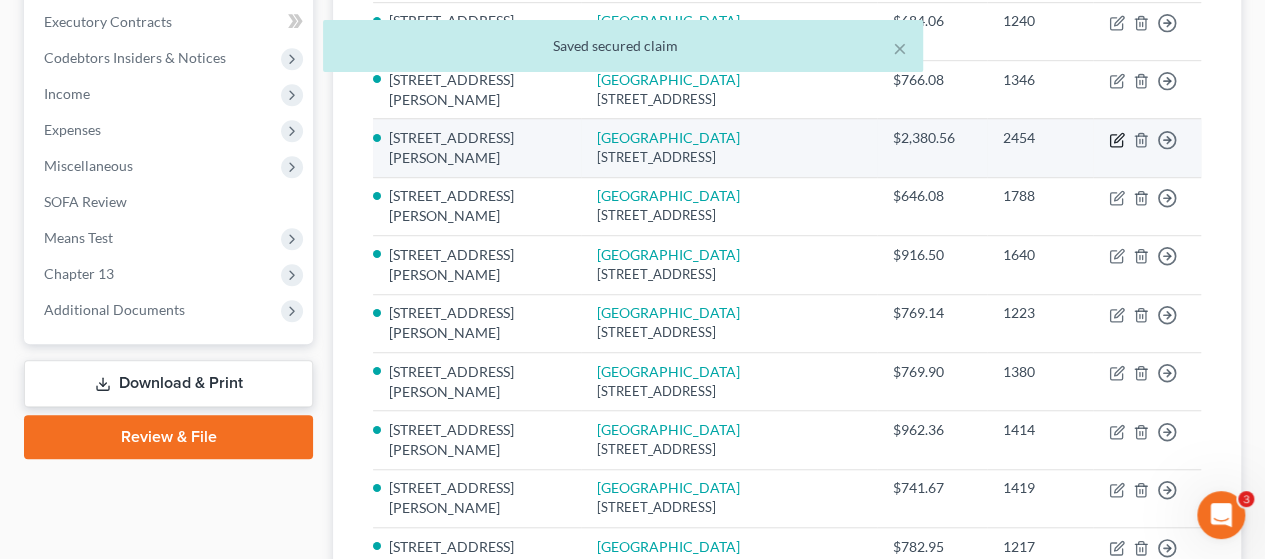 click 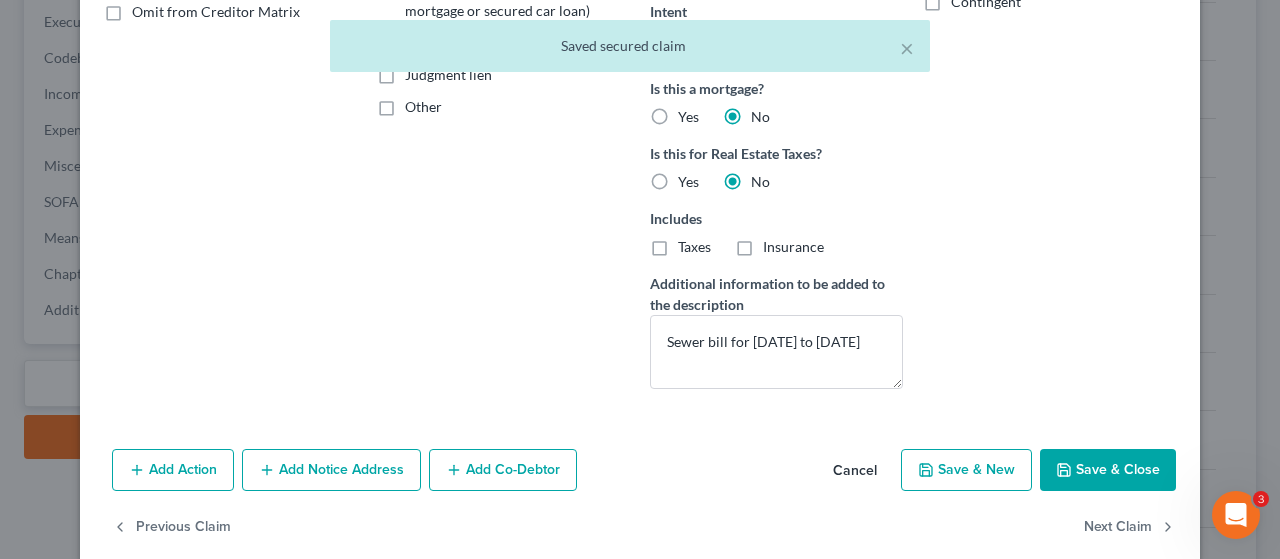 scroll, scrollTop: 450, scrollLeft: 0, axis: vertical 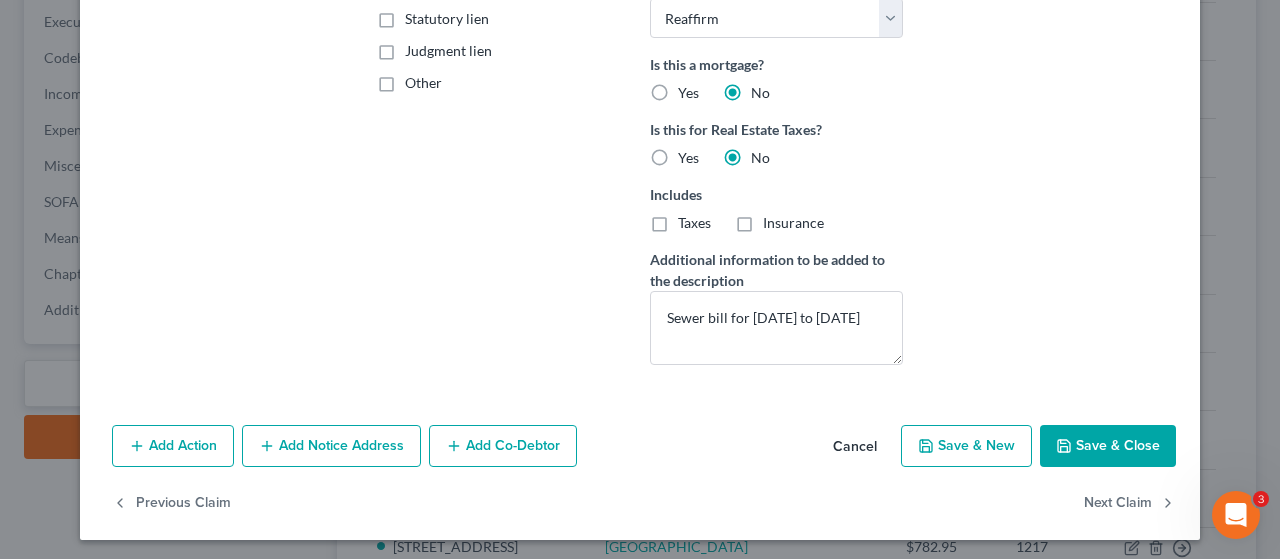 click on "Add Co-Debtor" at bounding box center [503, 446] 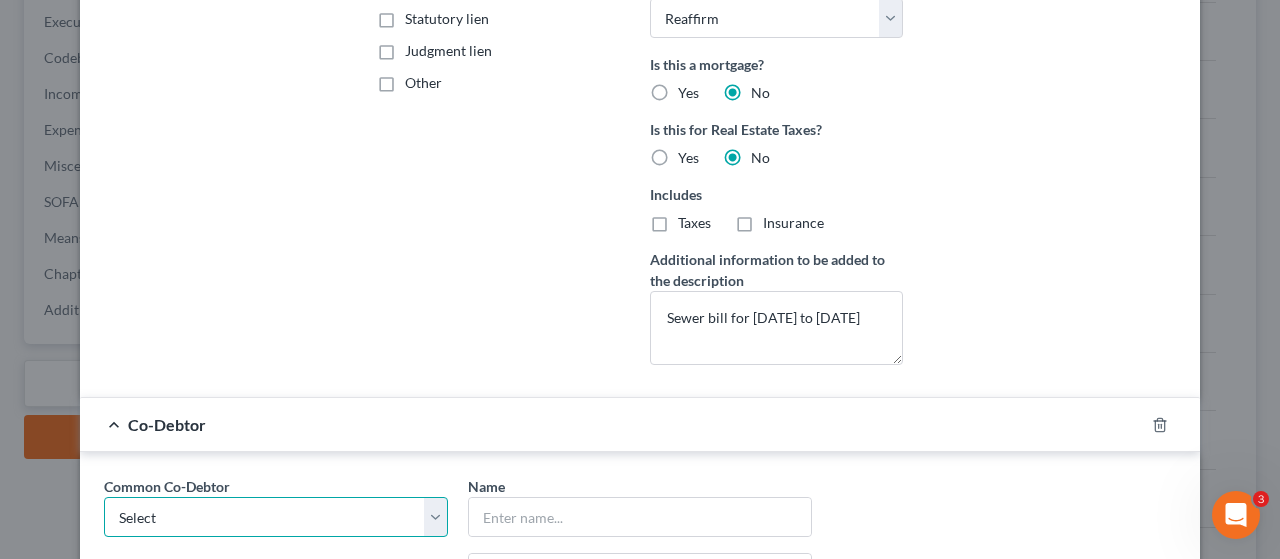 click on "Select [PERSON_NAME]" at bounding box center [276, 517] 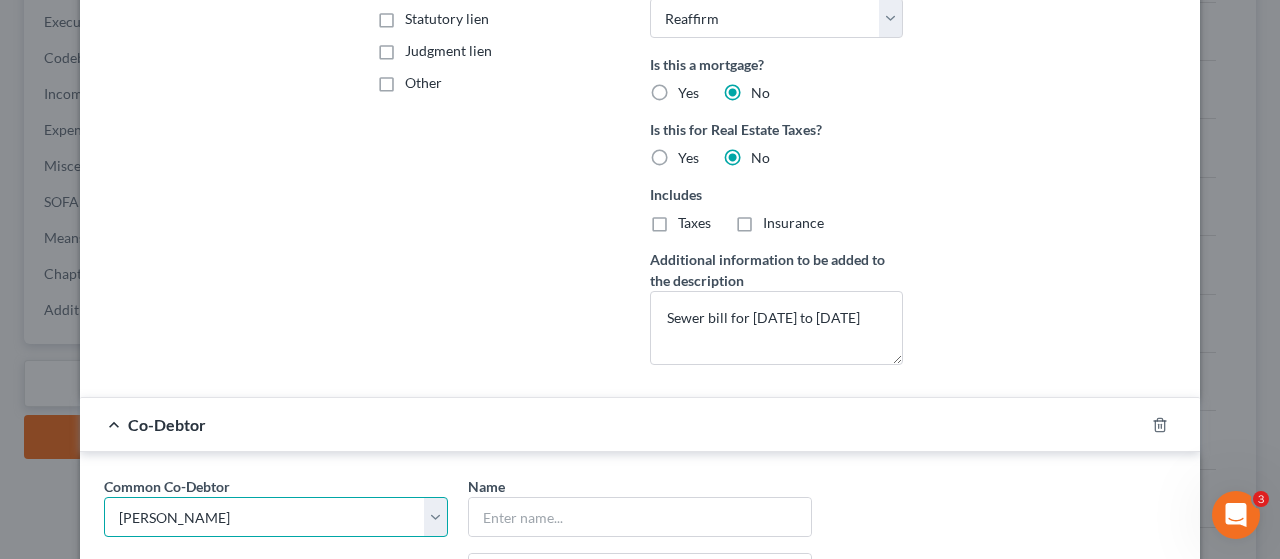 click on "Select [PERSON_NAME]" at bounding box center (276, 517) 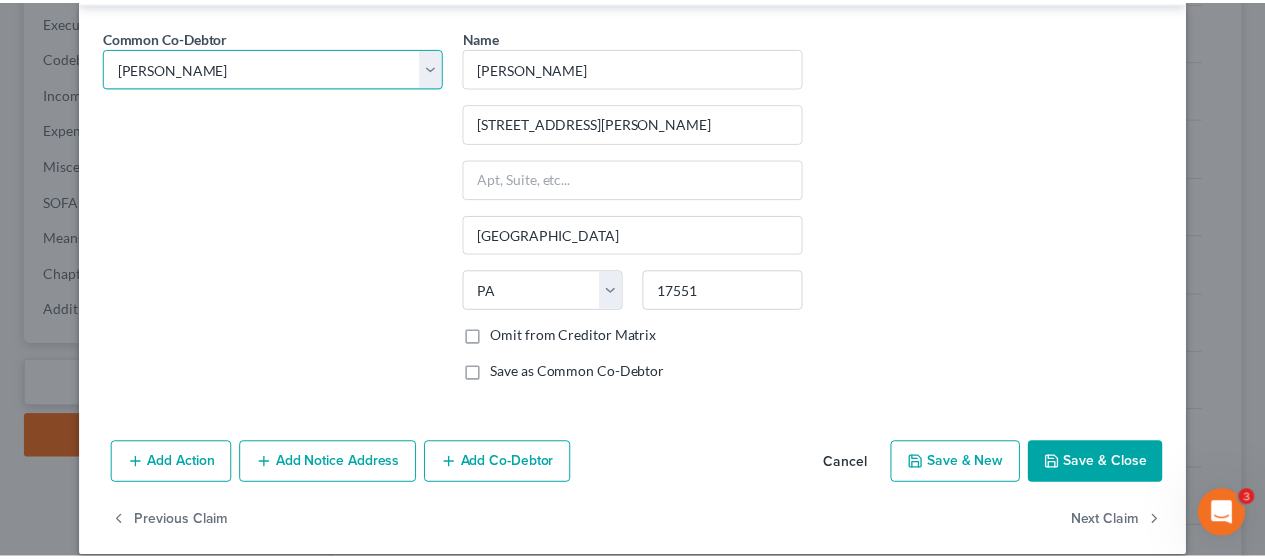 scroll, scrollTop: 914, scrollLeft: 0, axis: vertical 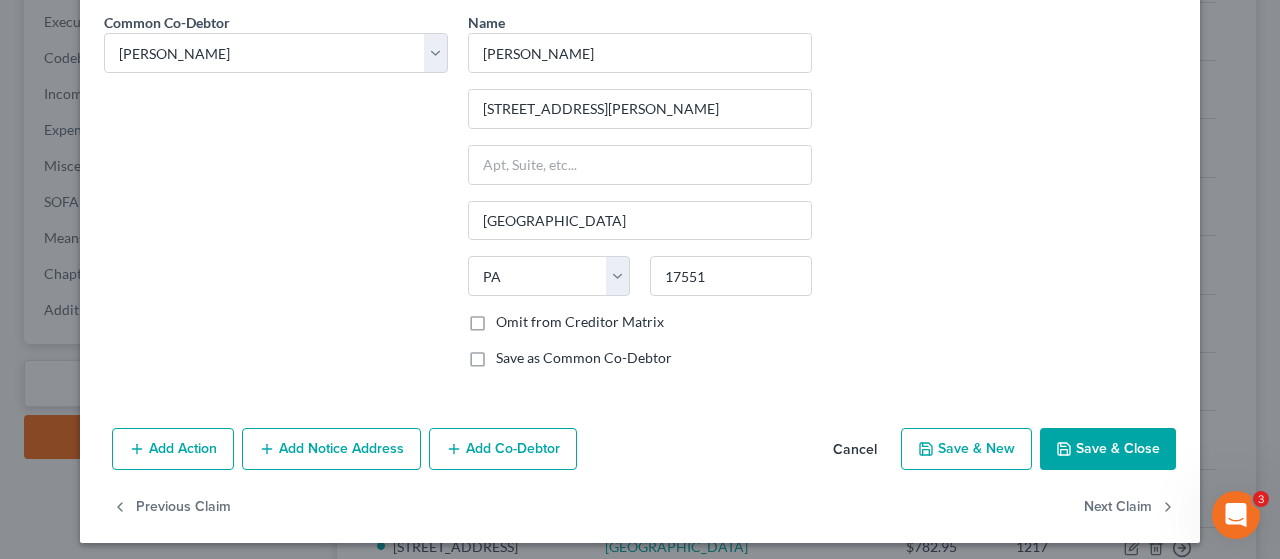 click on "Save & Close" at bounding box center (1108, 449) 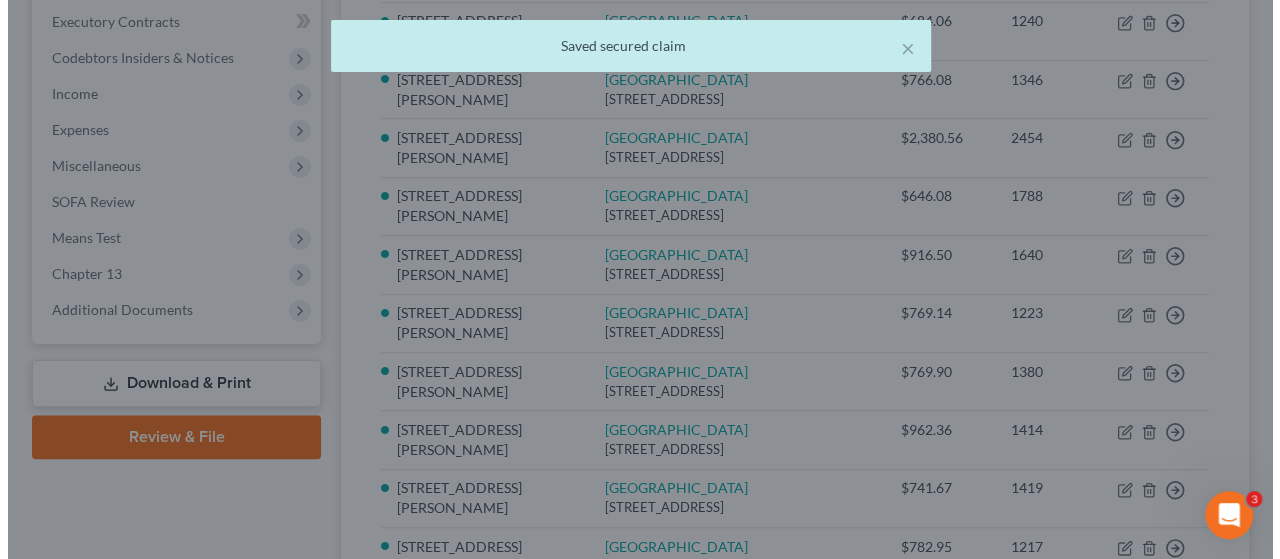 scroll, scrollTop: 0, scrollLeft: 0, axis: both 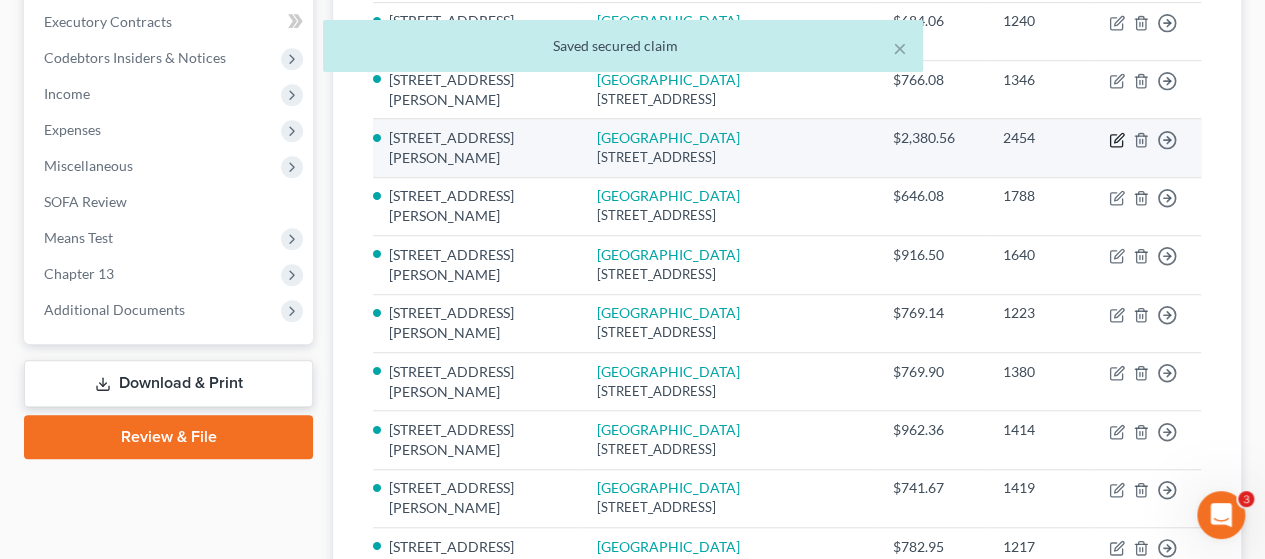 click 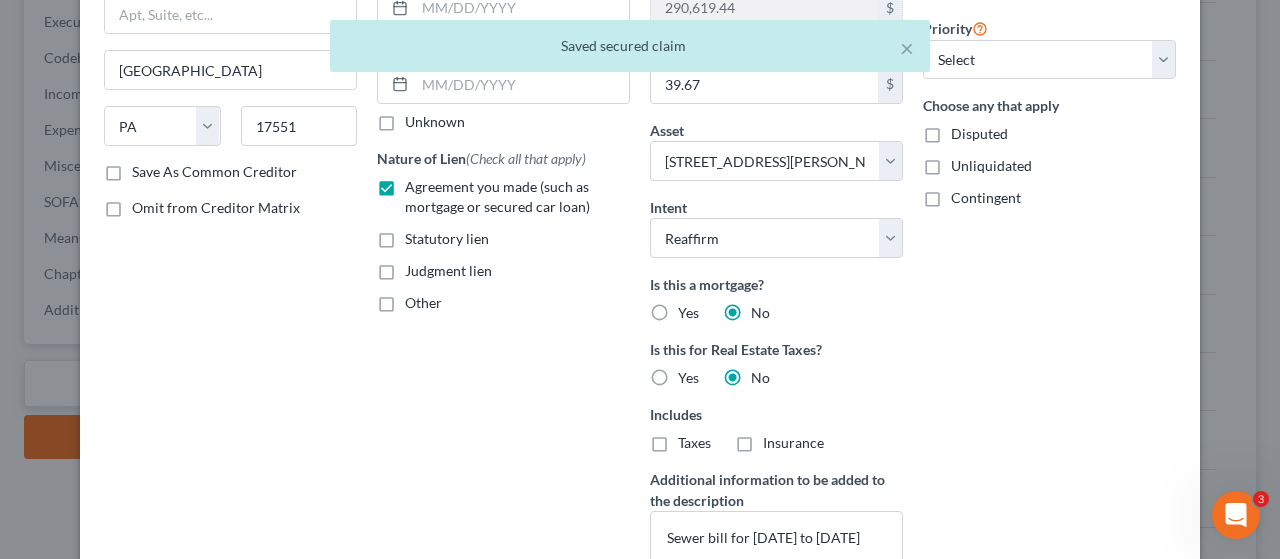 scroll, scrollTop: 500, scrollLeft: 0, axis: vertical 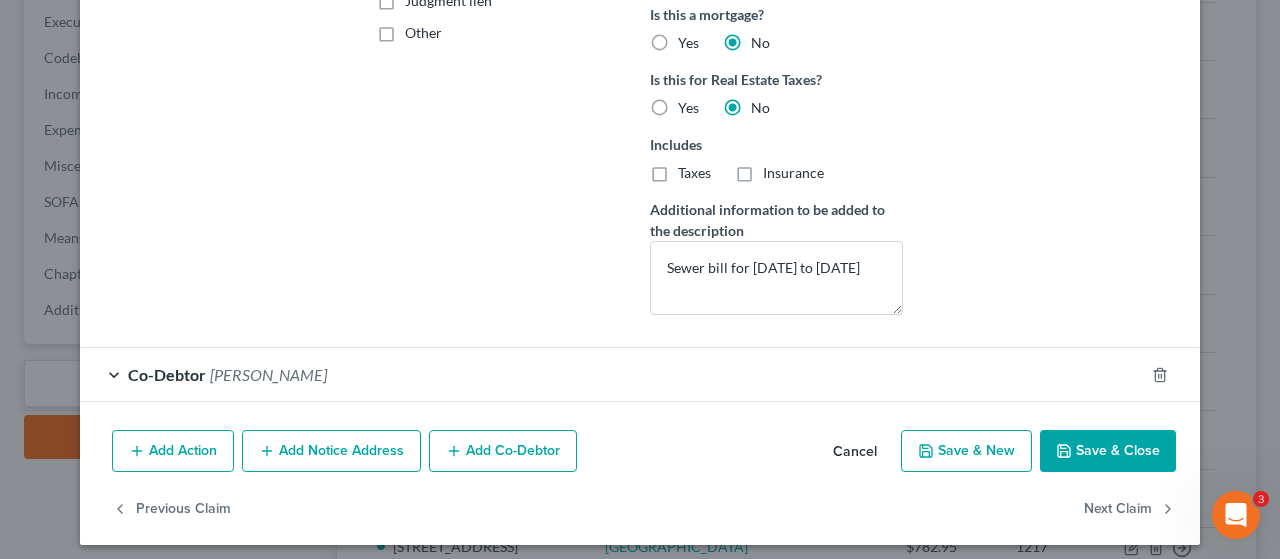 drag, startPoint x: 1069, startPoint y: 444, endPoint x: 1191, endPoint y: 365, distance: 145.34442 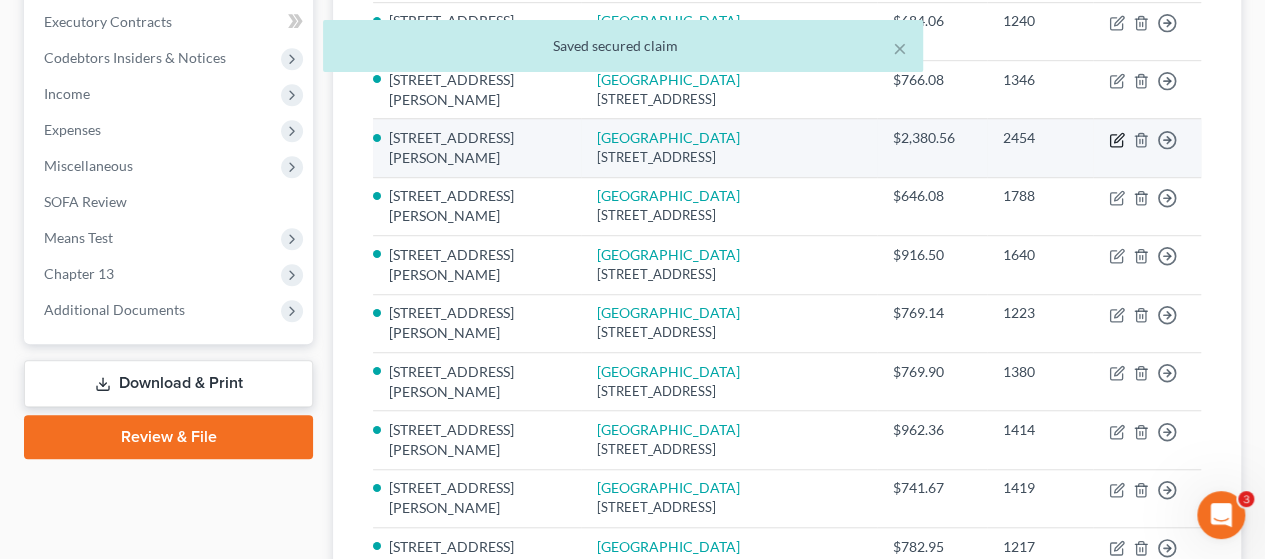 click 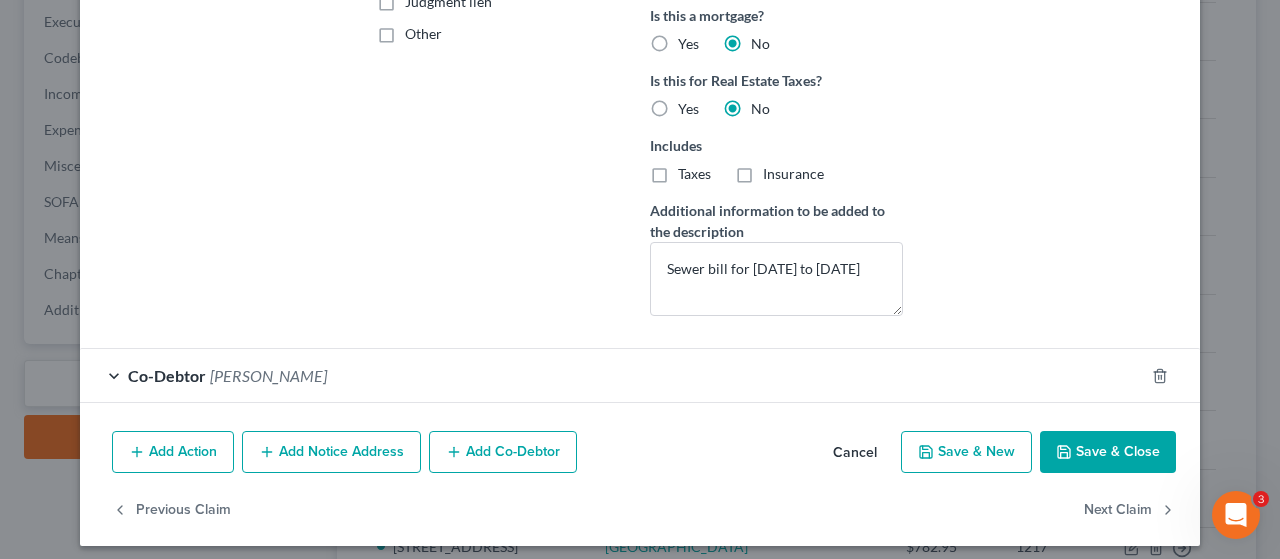scroll, scrollTop: 505, scrollLeft: 0, axis: vertical 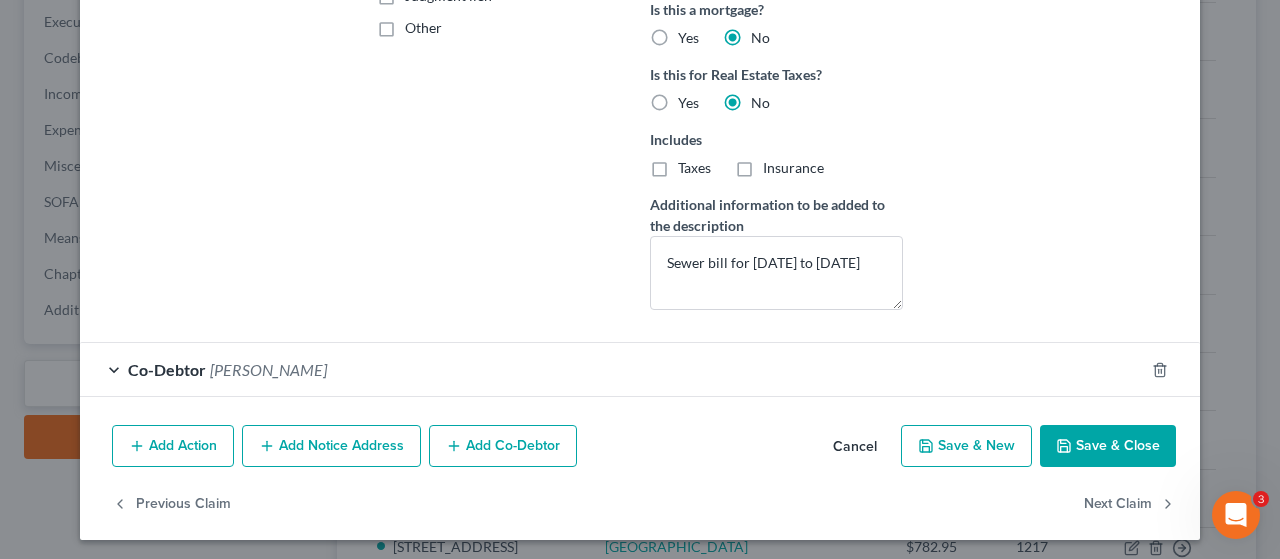 click on "Save & Close" at bounding box center (1108, 446) 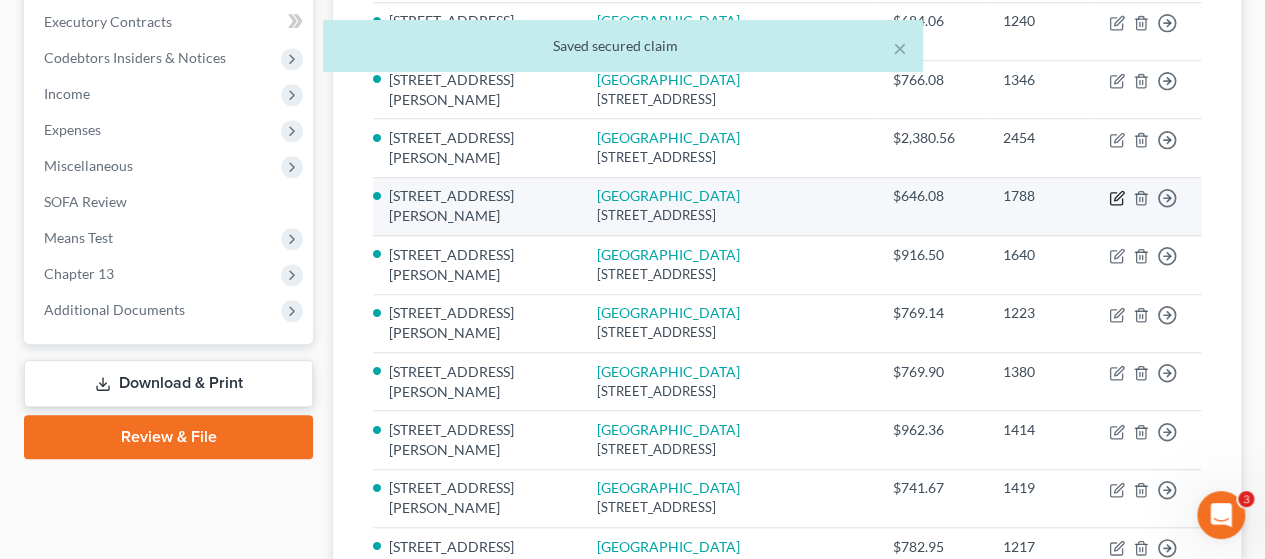 click 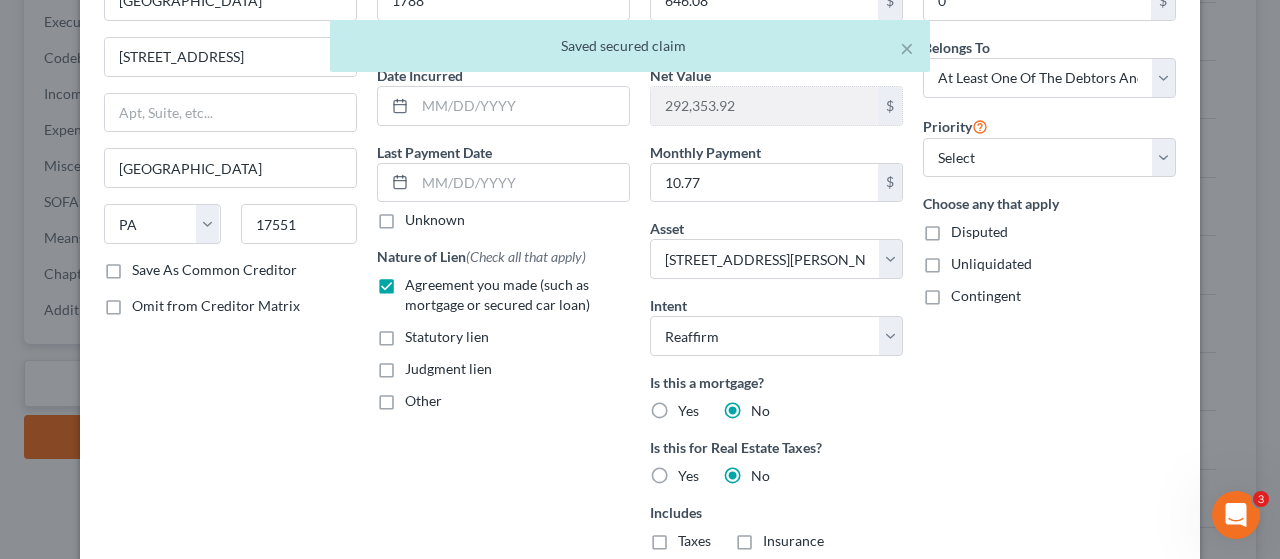 scroll, scrollTop: 400, scrollLeft: 0, axis: vertical 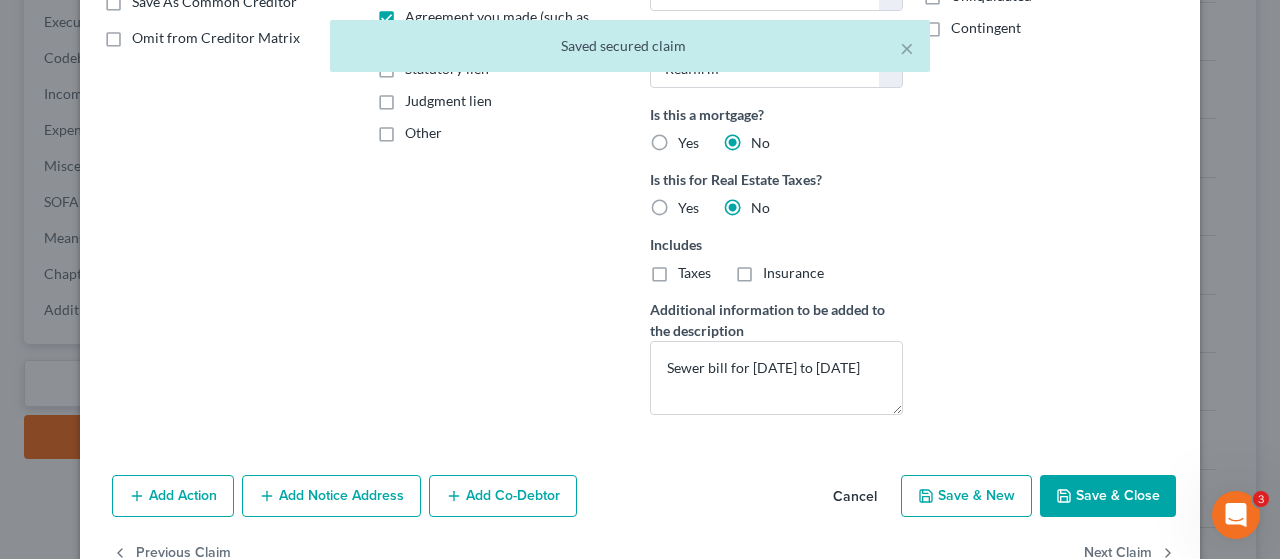 click on "Add Co-Debtor" at bounding box center (503, 496) 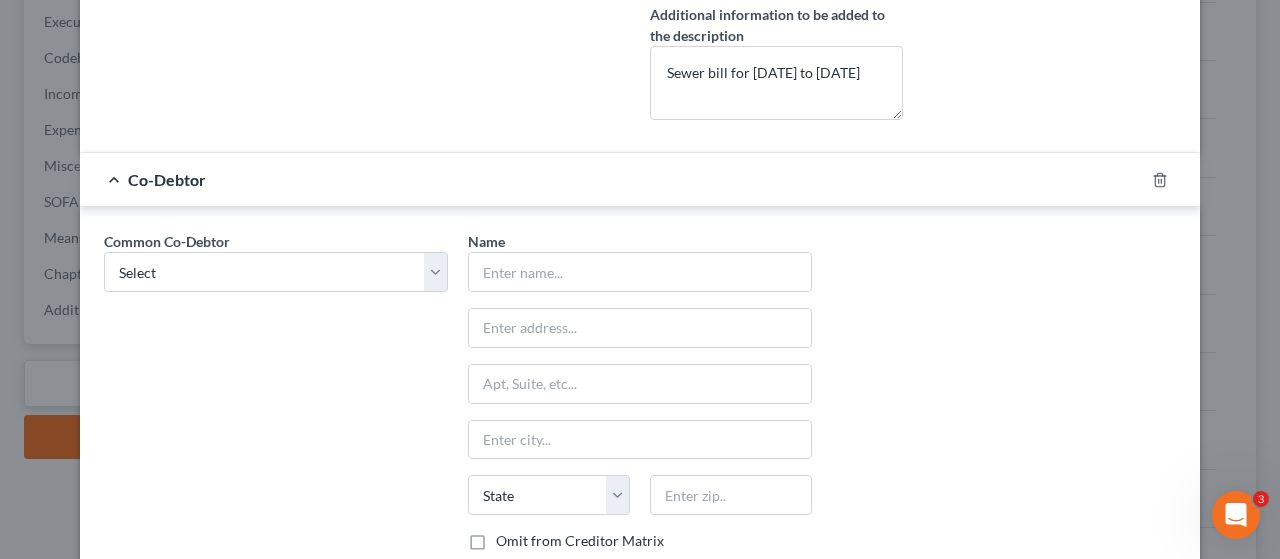 scroll, scrollTop: 700, scrollLeft: 0, axis: vertical 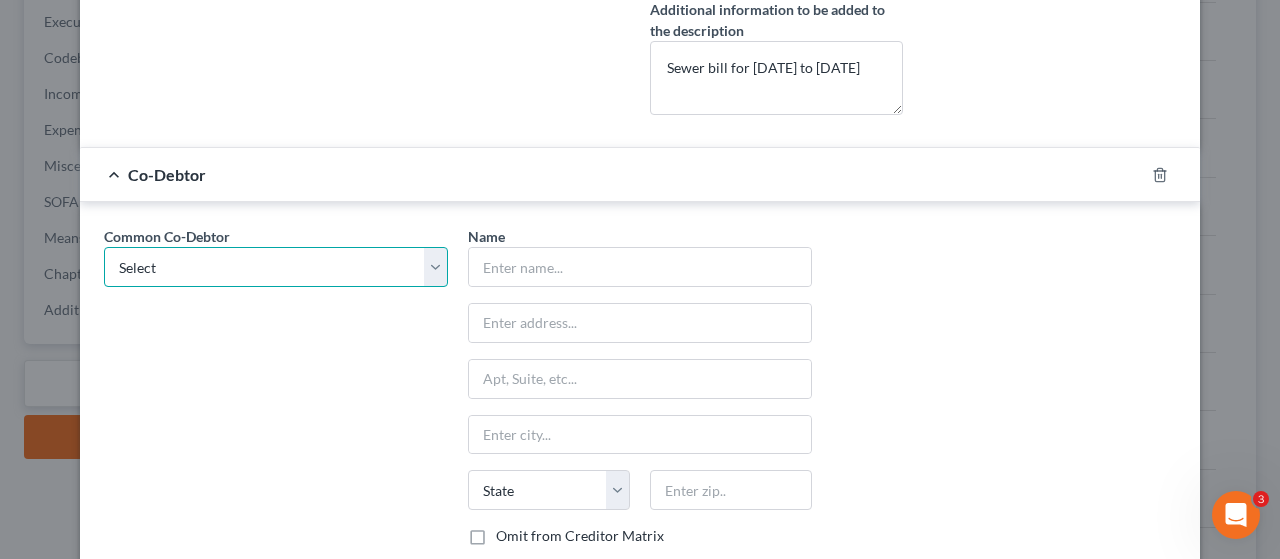 drag, startPoint x: 434, startPoint y: 261, endPoint x: 326, endPoint y: 279, distance: 109.48972 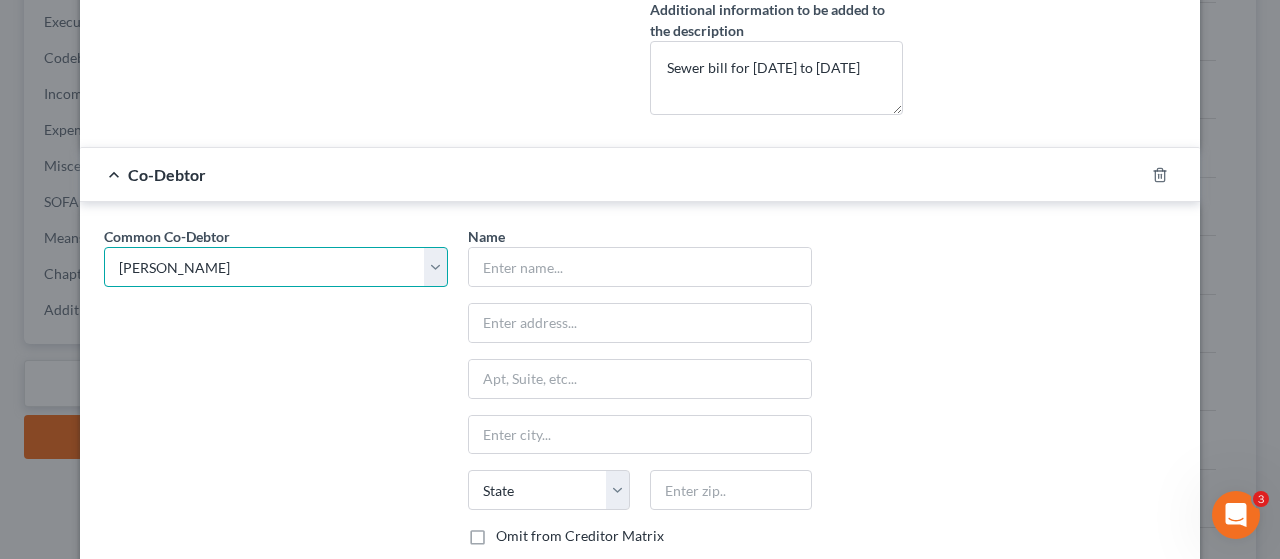 click on "Select [PERSON_NAME]" at bounding box center [276, 267] 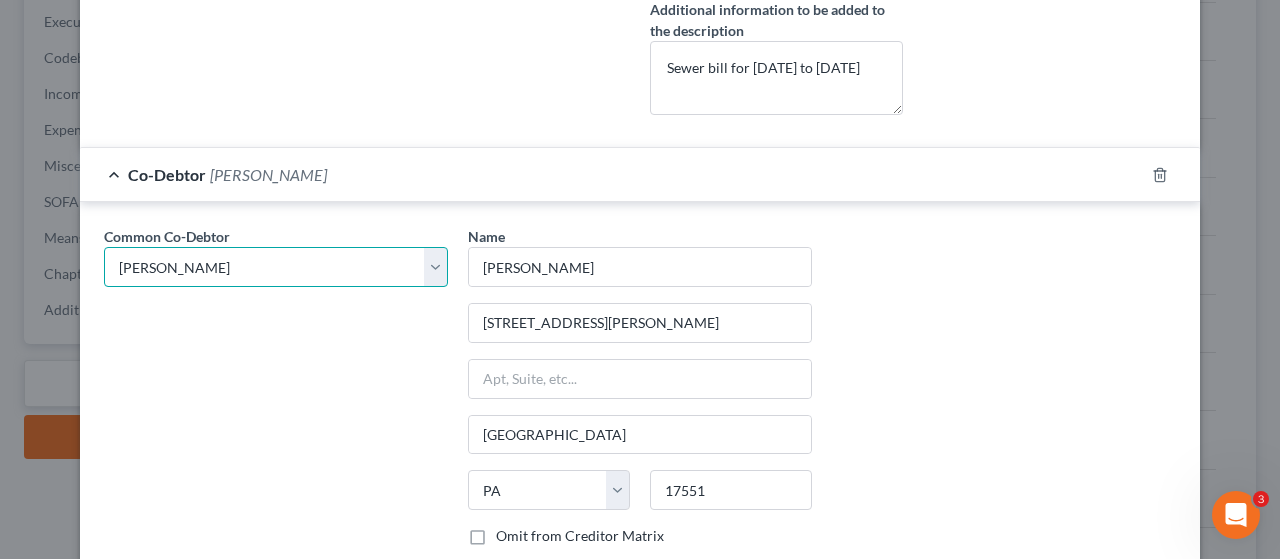 scroll, scrollTop: 914, scrollLeft: 0, axis: vertical 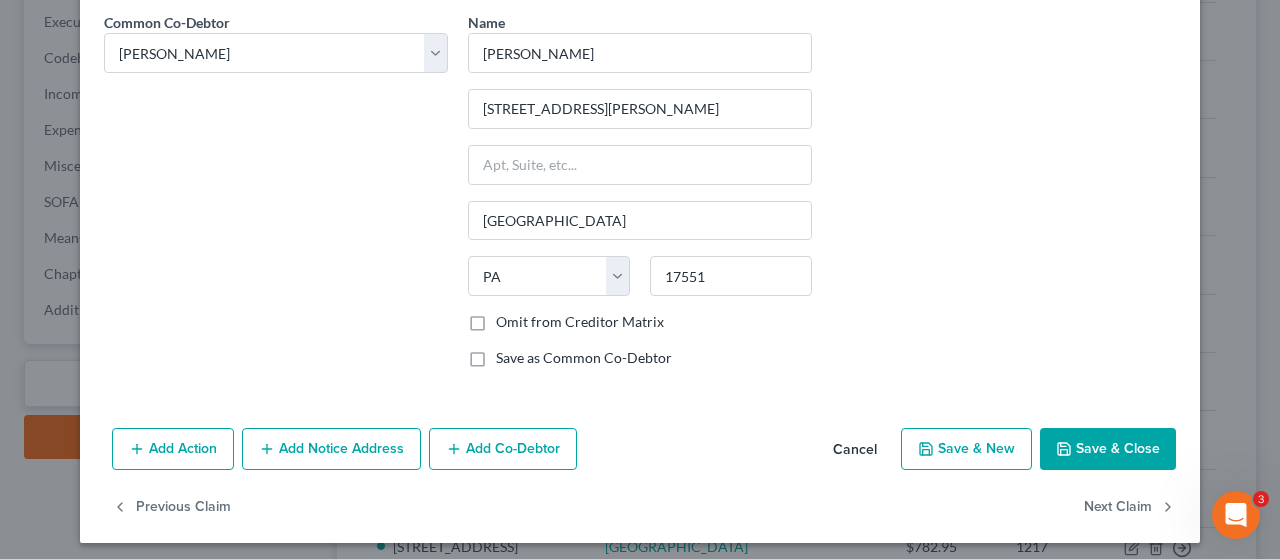 click on "Save & Close" at bounding box center [1108, 449] 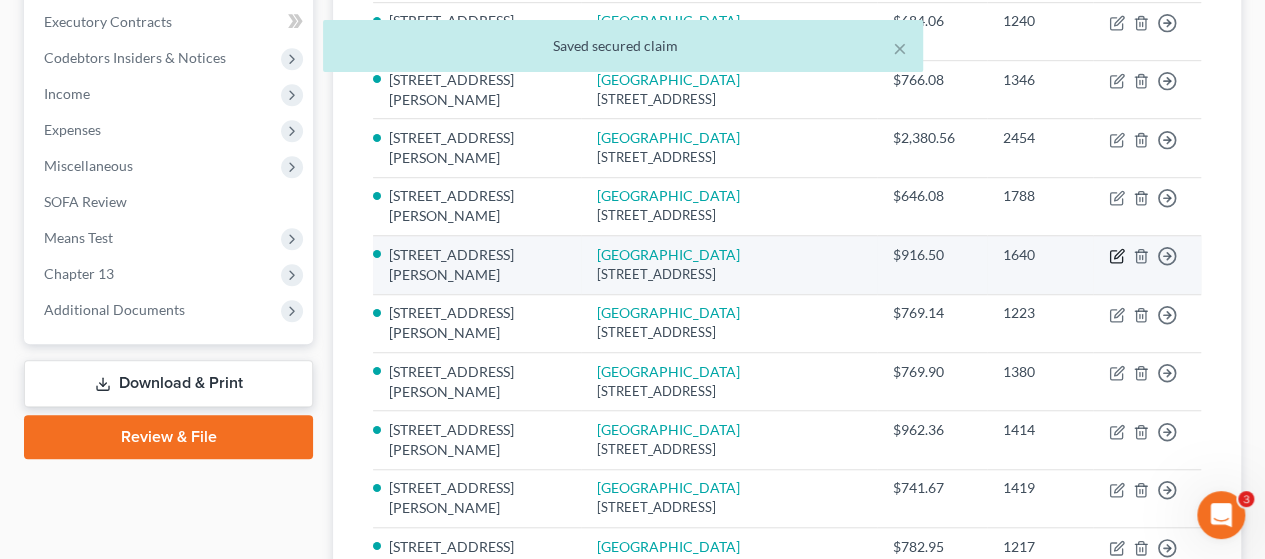 click 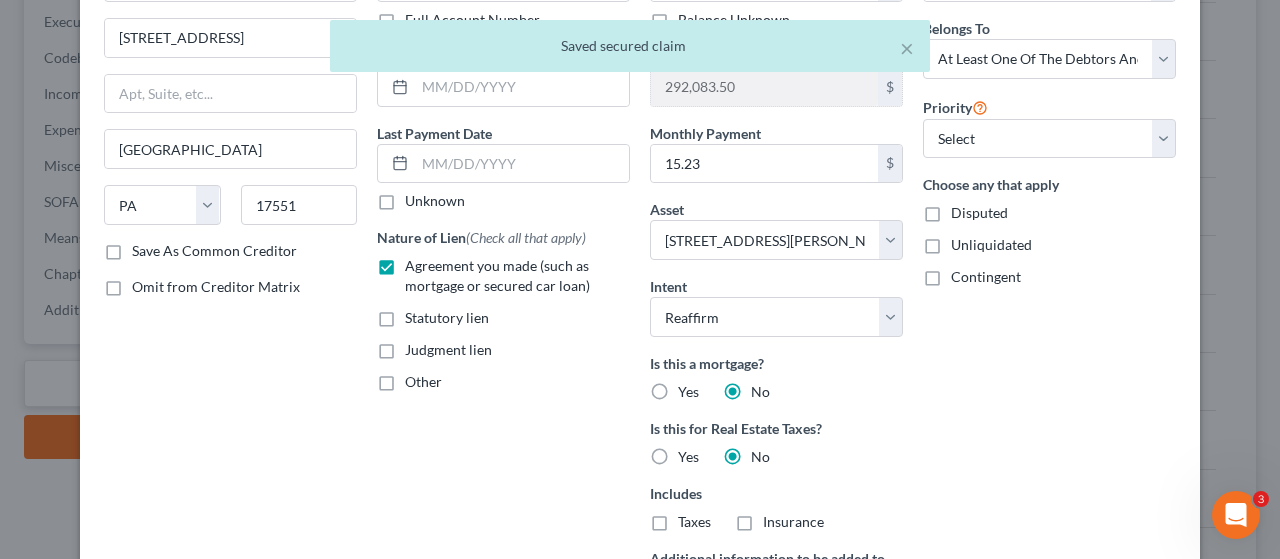 scroll, scrollTop: 500, scrollLeft: 0, axis: vertical 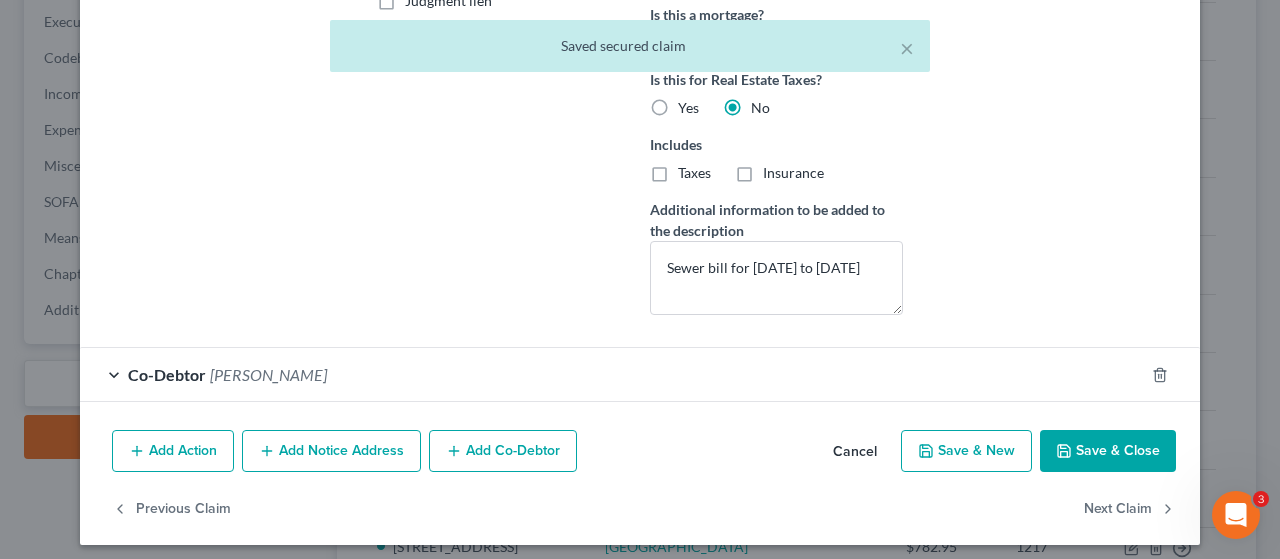click on "Add Co-Debtor" at bounding box center [503, 451] 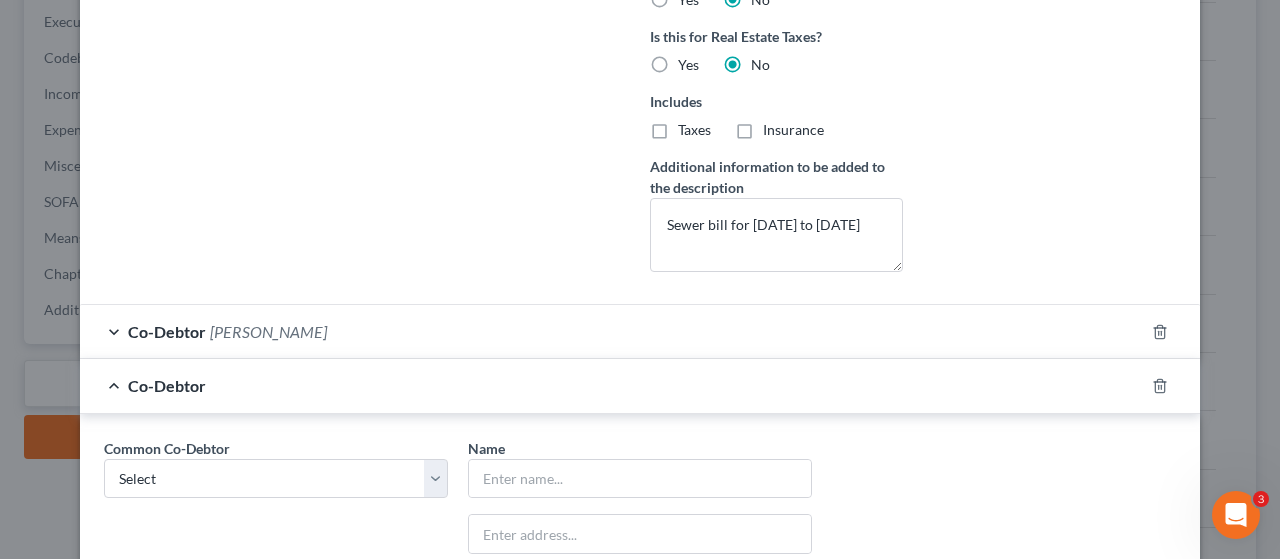 scroll, scrollTop: 800, scrollLeft: 0, axis: vertical 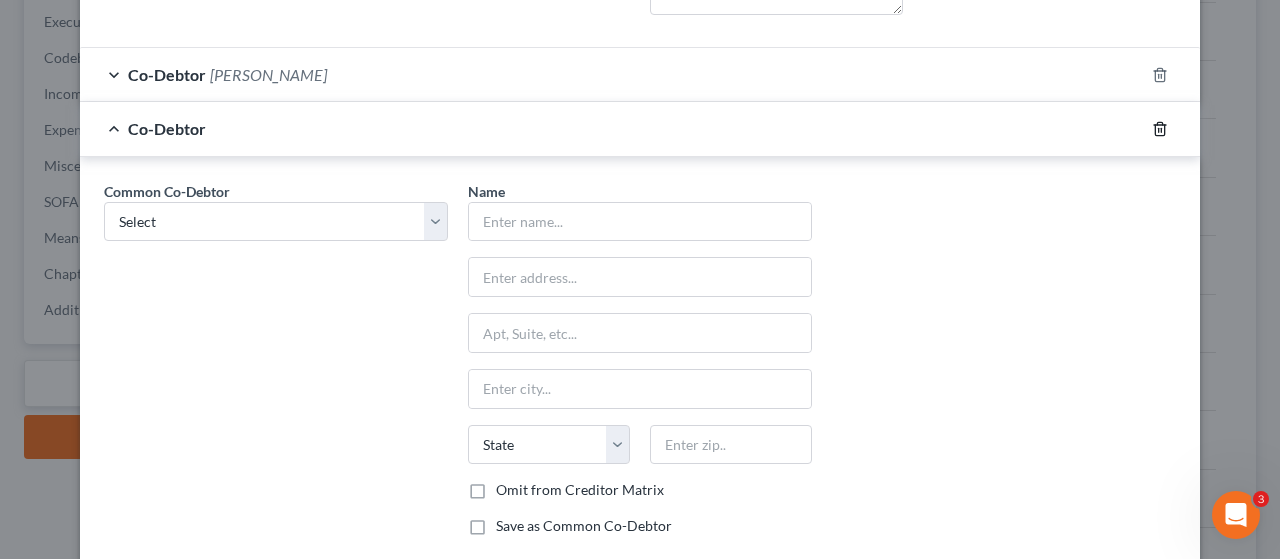 click 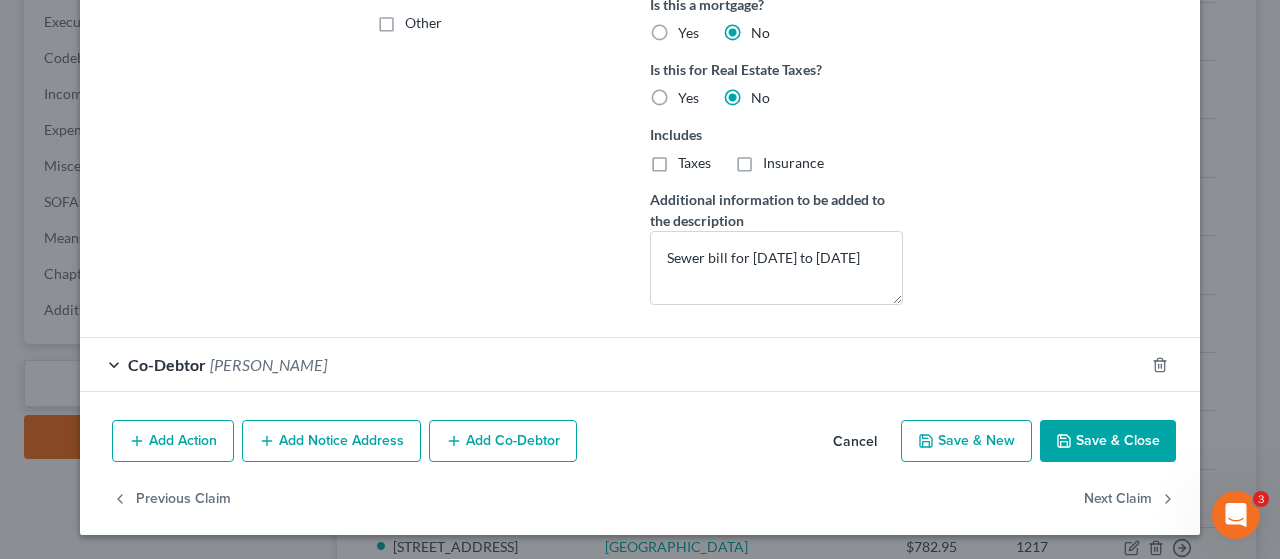 scroll, scrollTop: 505, scrollLeft: 0, axis: vertical 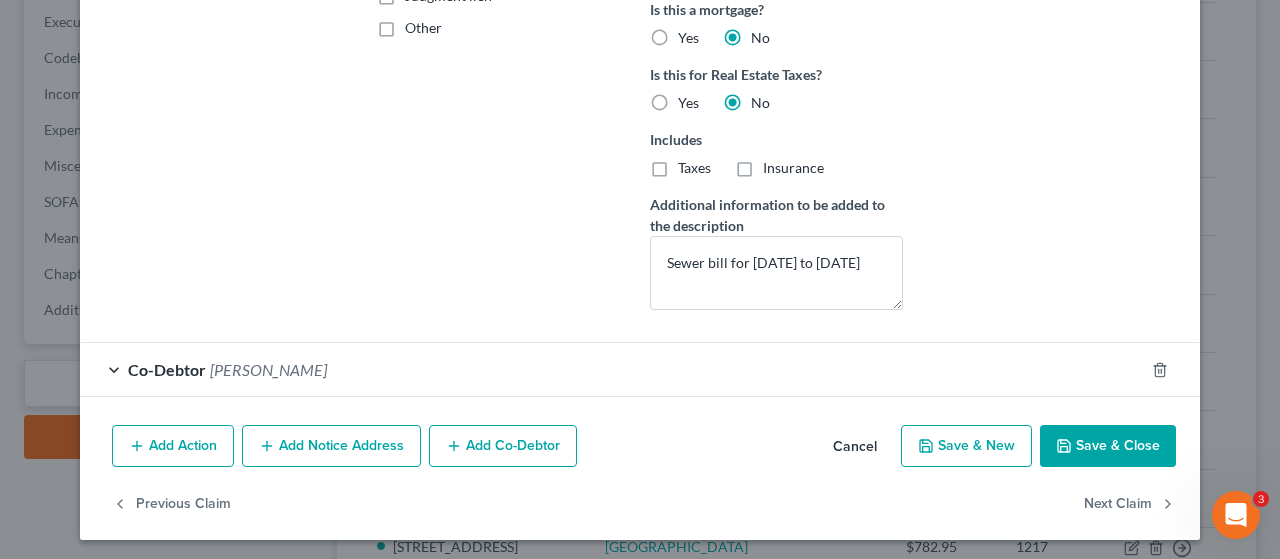 click on "Save & Close" at bounding box center (1108, 446) 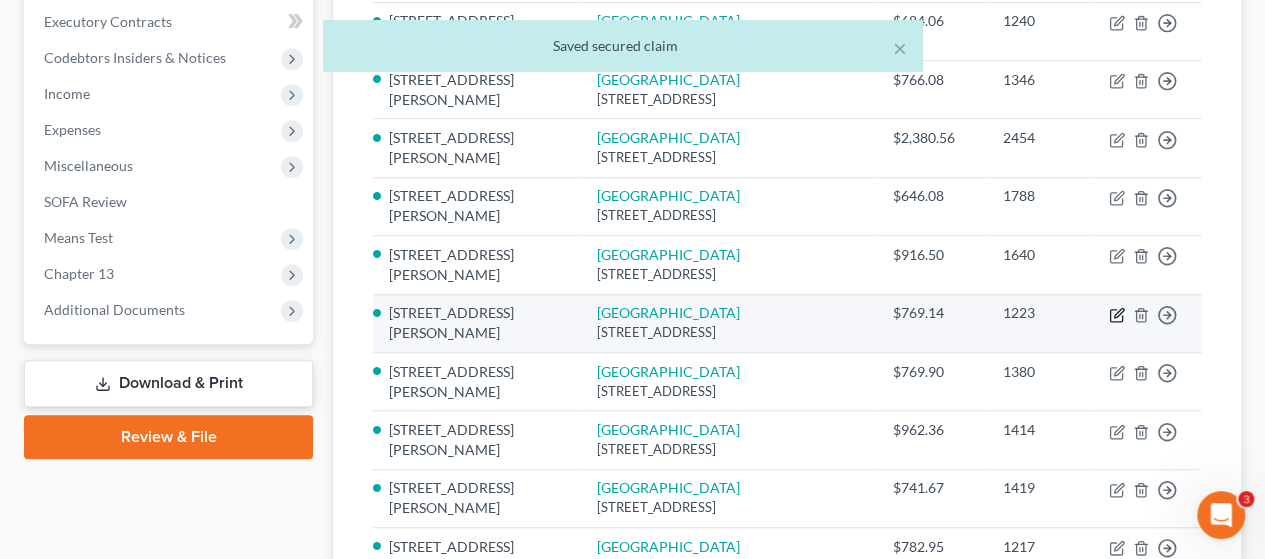 click 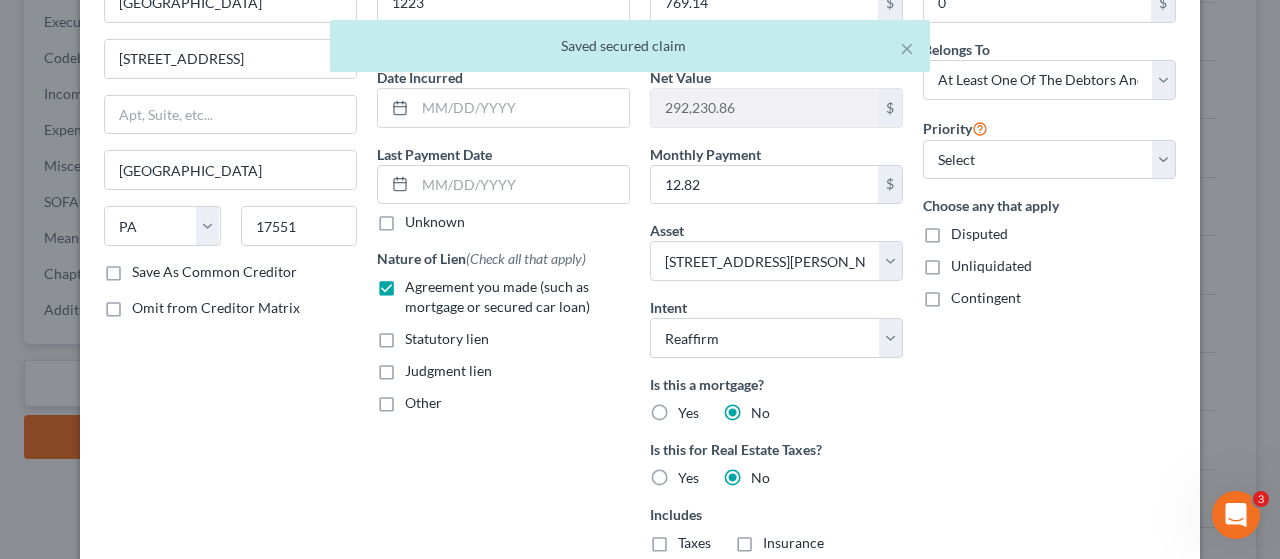 scroll, scrollTop: 500, scrollLeft: 0, axis: vertical 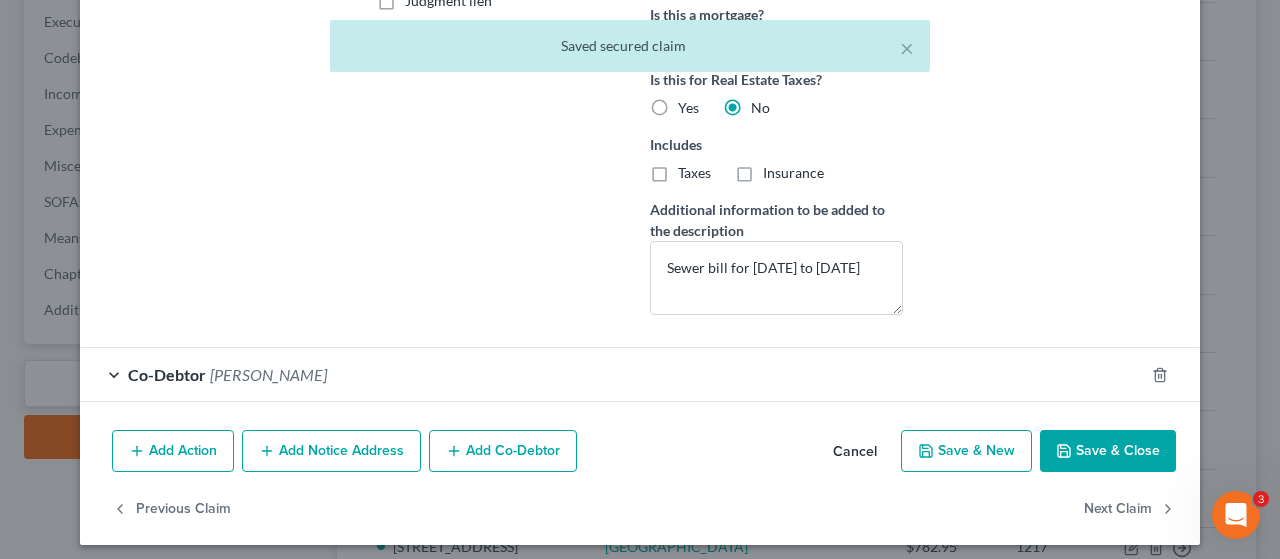 click on "Save & Close" at bounding box center (1108, 451) 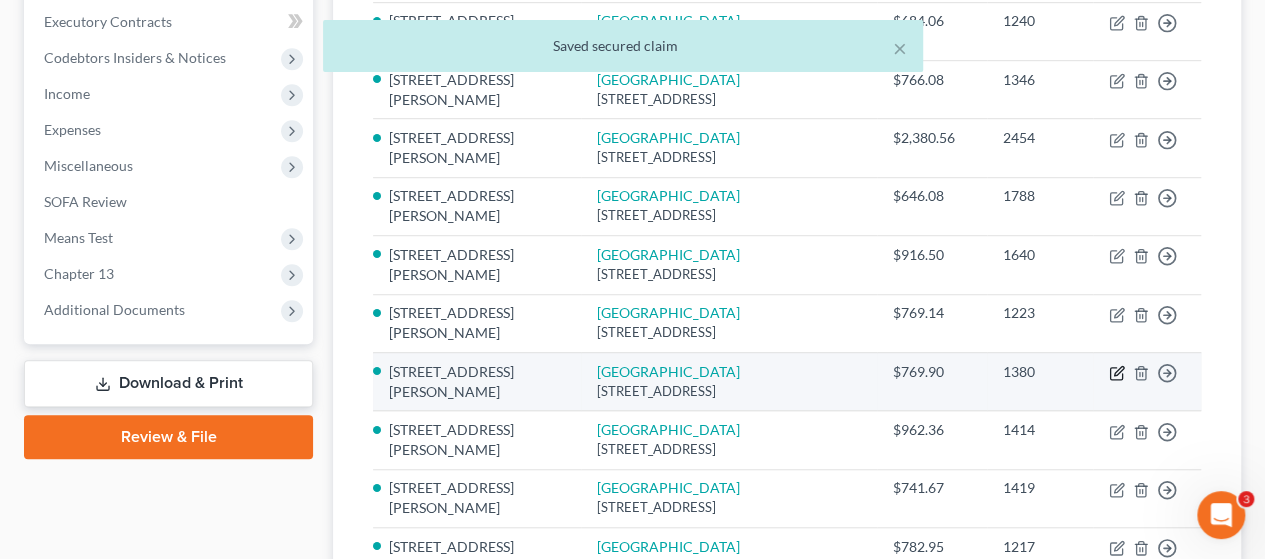 click 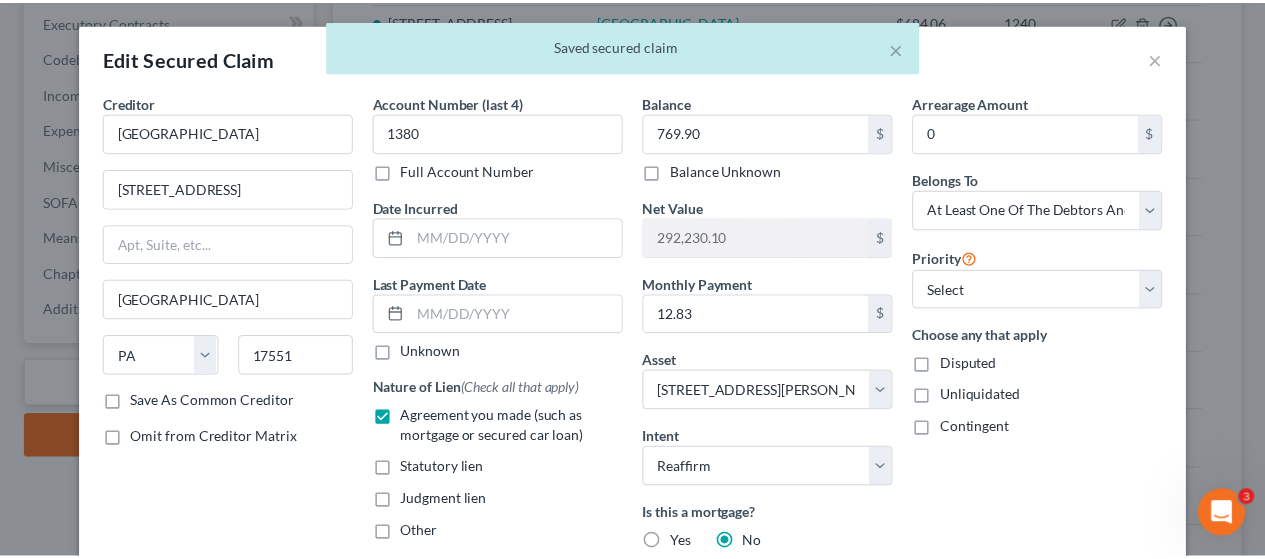 scroll, scrollTop: 500, scrollLeft: 0, axis: vertical 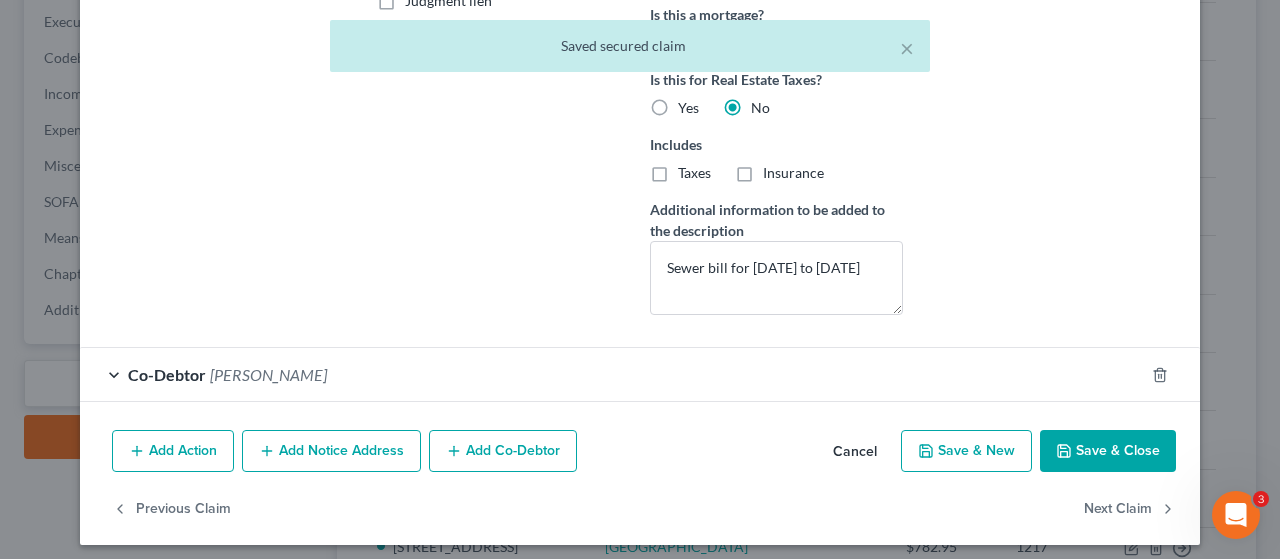 click on "Save & Close" at bounding box center [1108, 451] 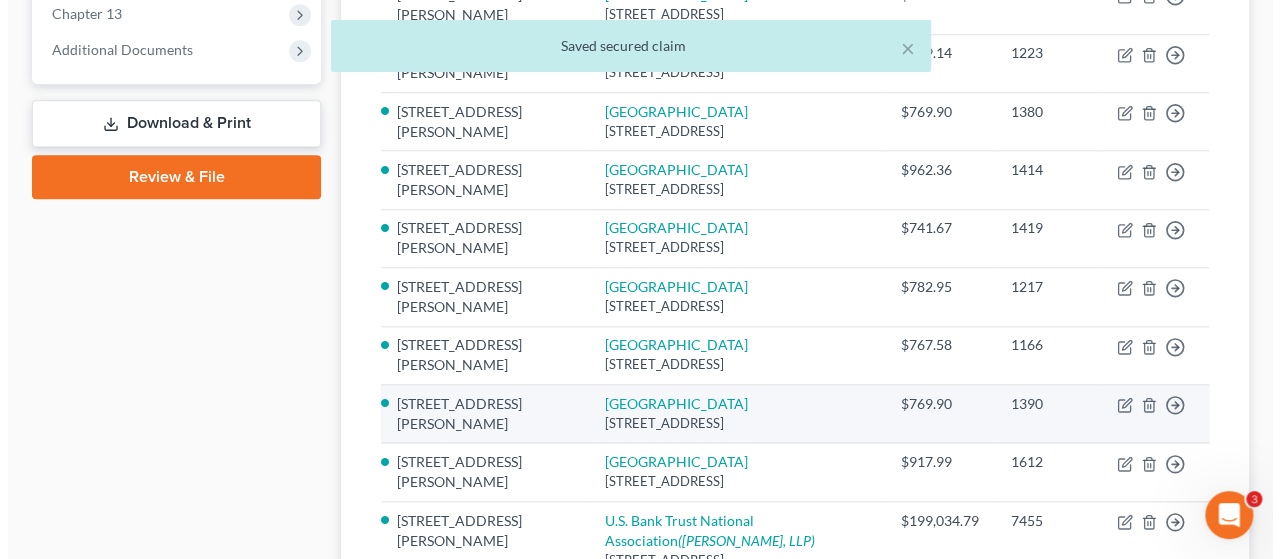 scroll, scrollTop: 900, scrollLeft: 0, axis: vertical 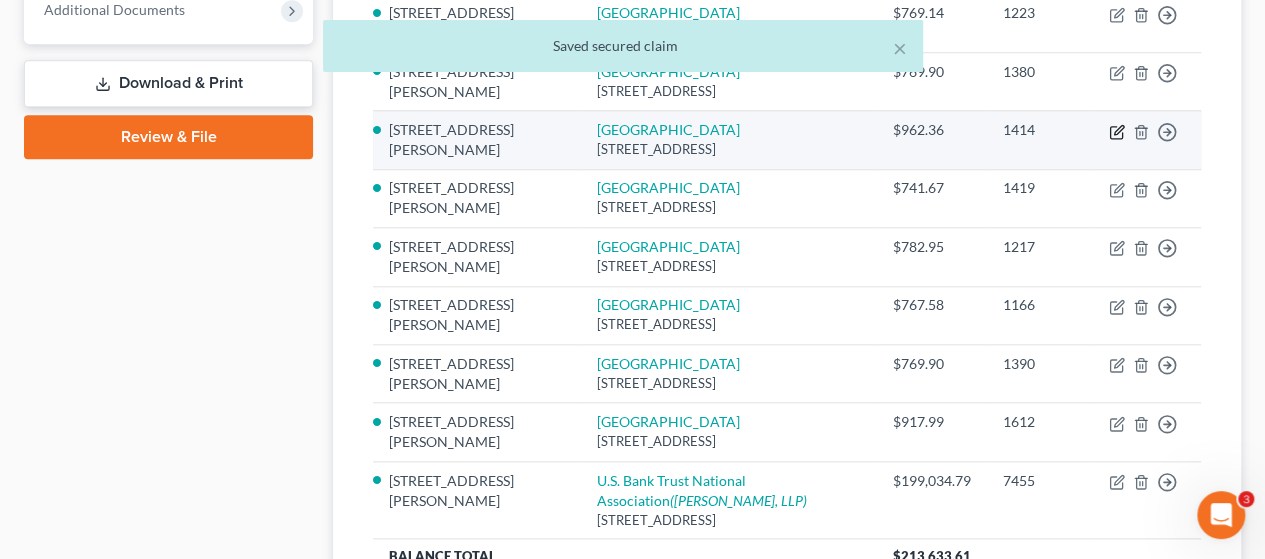 click 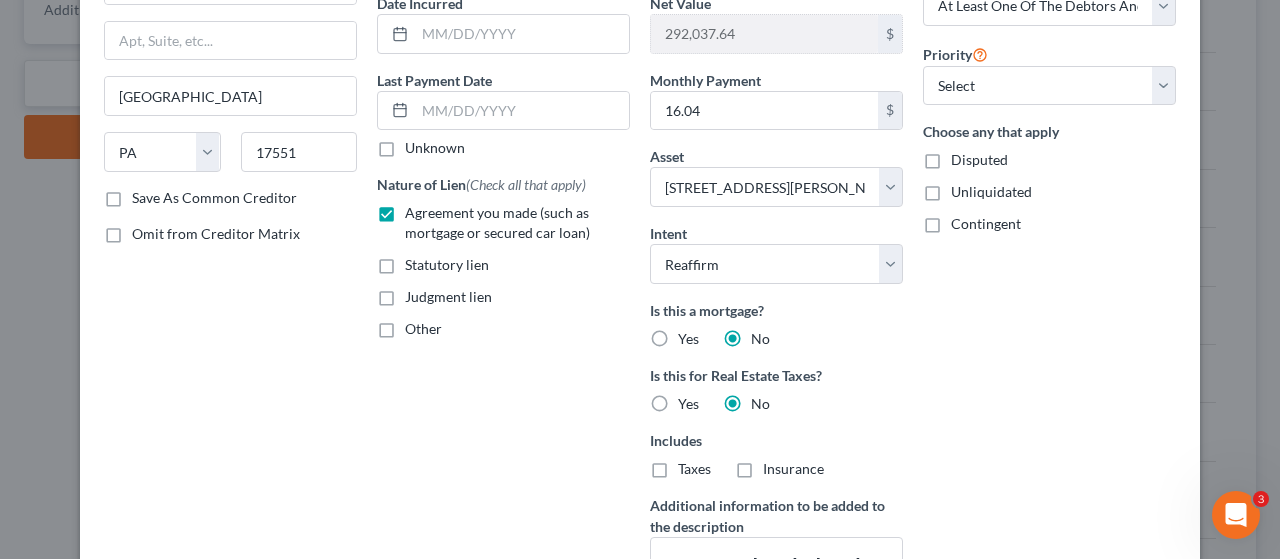 scroll, scrollTop: 400, scrollLeft: 0, axis: vertical 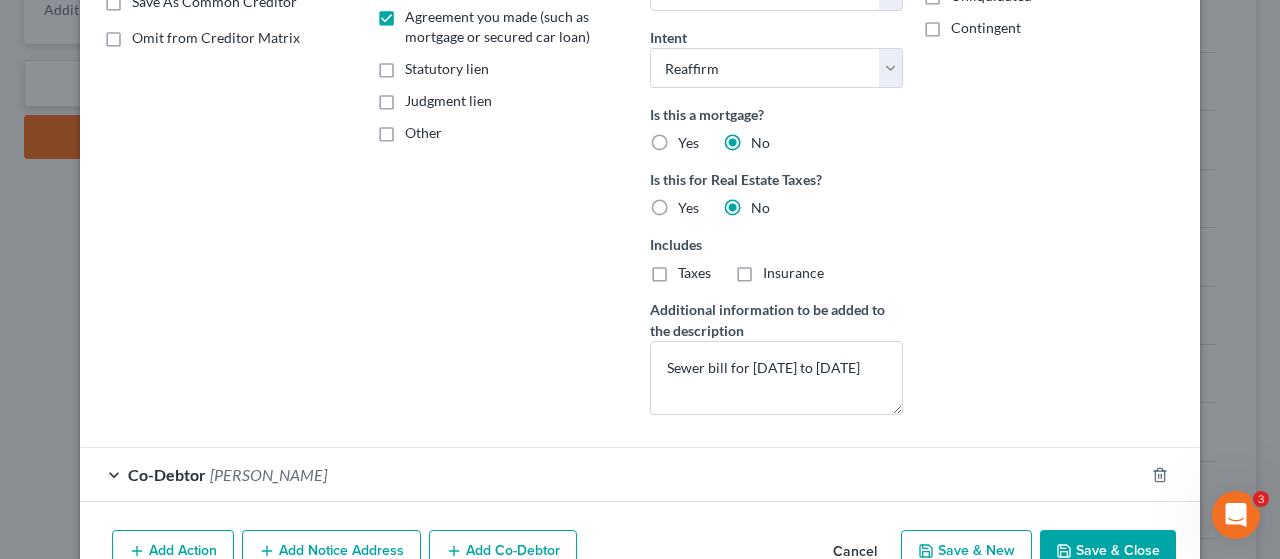 click on "Save & Close" at bounding box center (1108, 551) 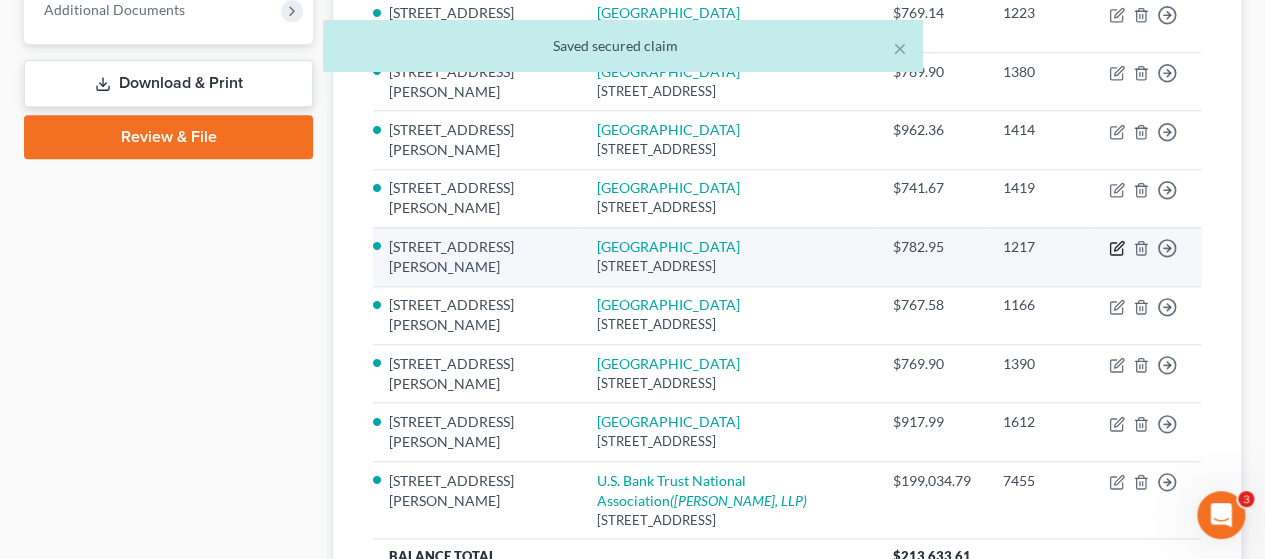 click 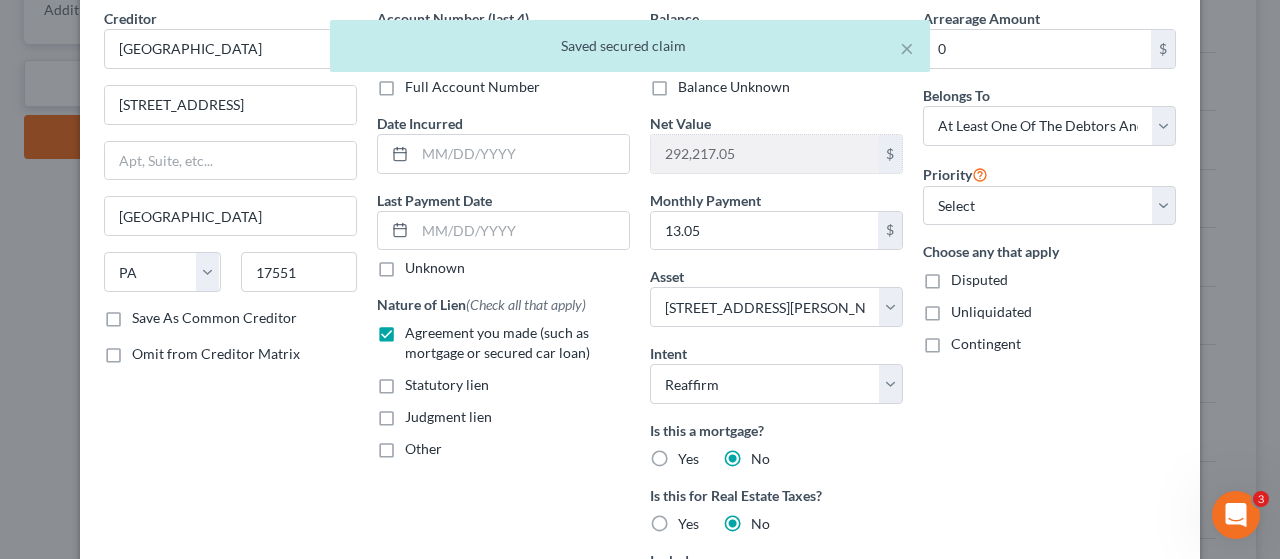 scroll, scrollTop: 505, scrollLeft: 0, axis: vertical 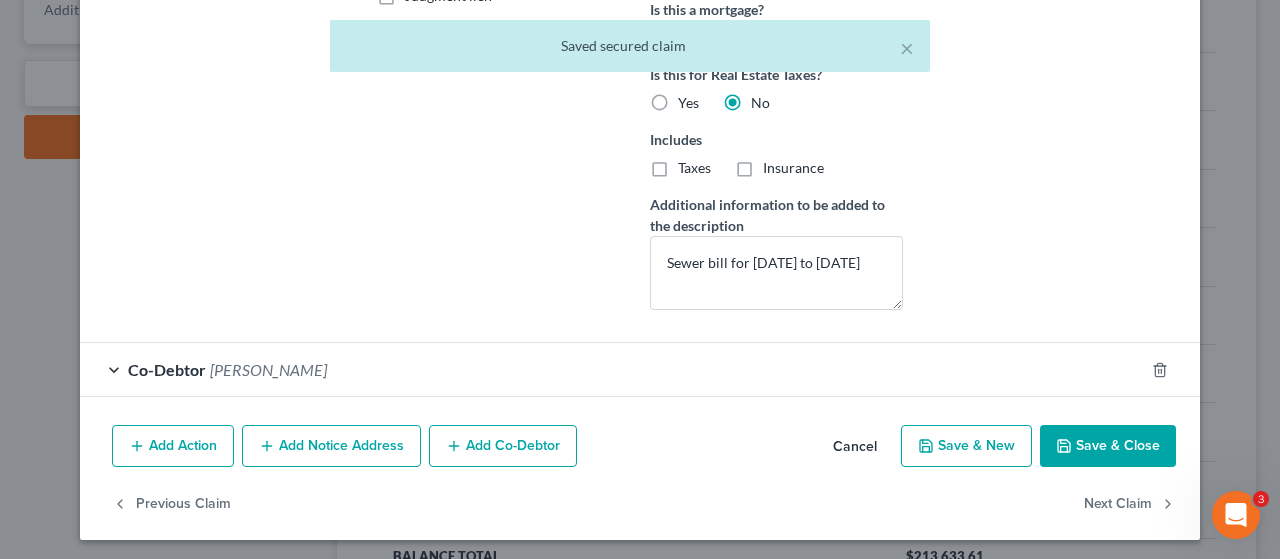 click on "Save & Close" at bounding box center [1108, 446] 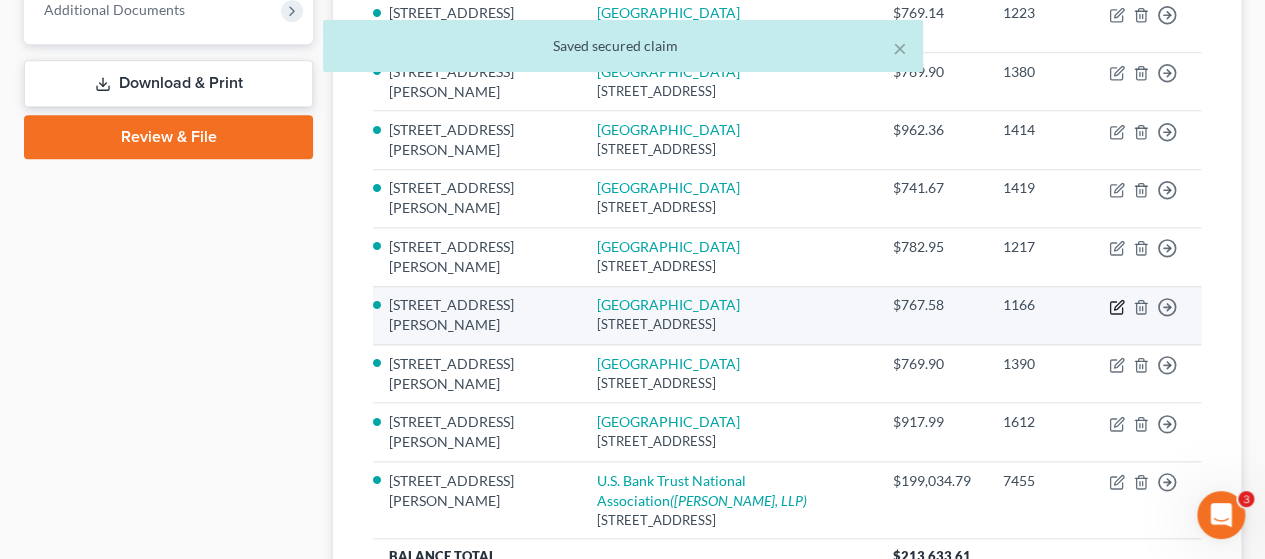 click 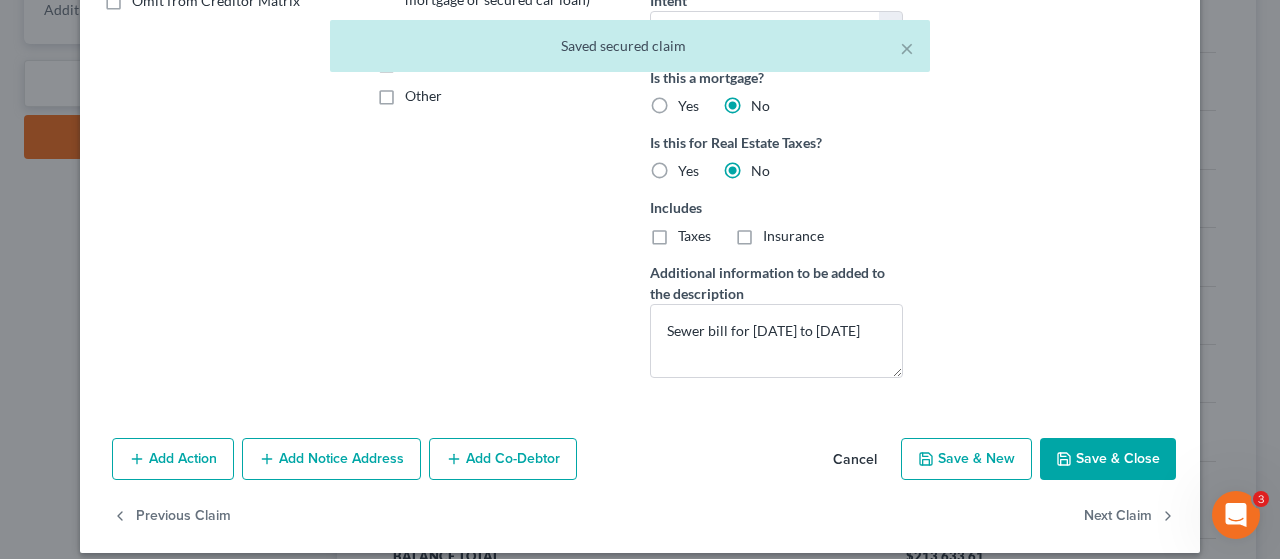 scroll, scrollTop: 450, scrollLeft: 0, axis: vertical 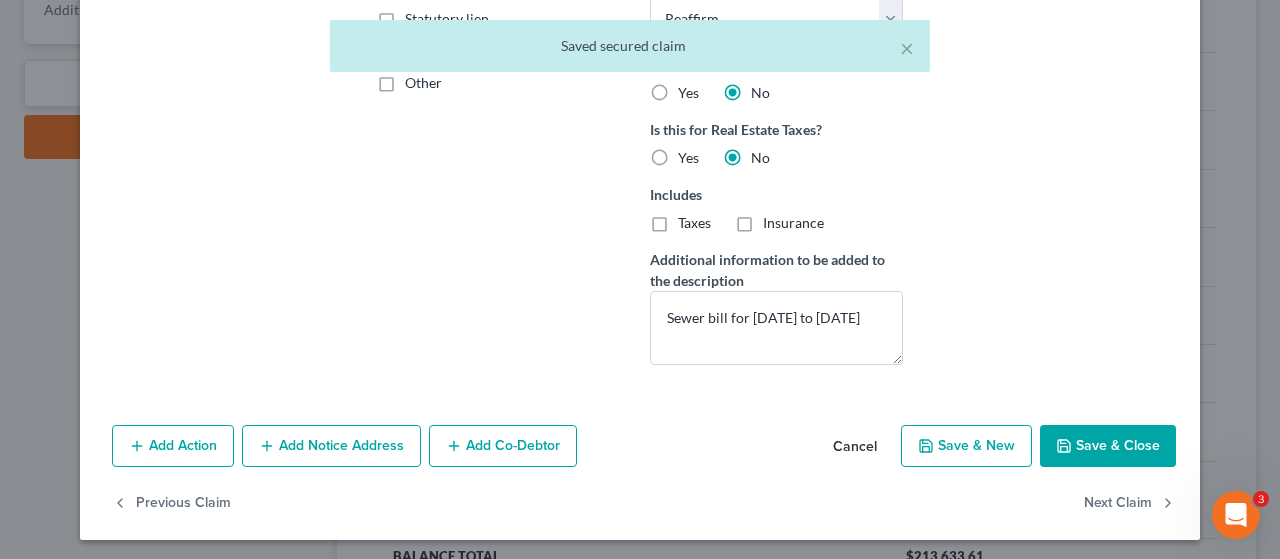 click on "Add Co-Debtor" at bounding box center [503, 446] 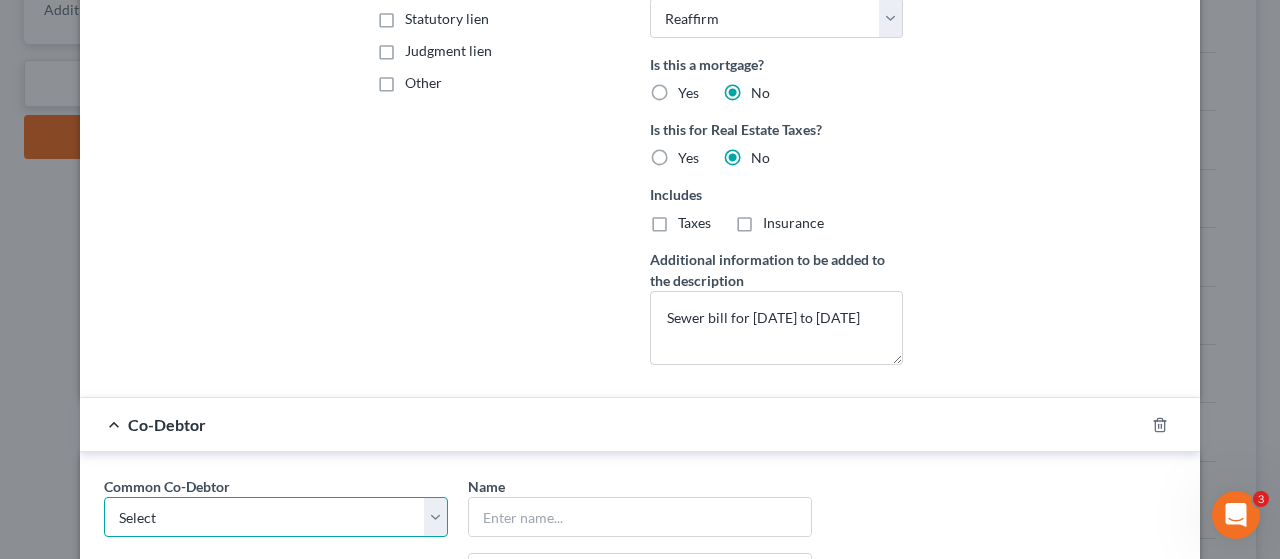 drag, startPoint x: 430, startPoint y: 513, endPoint x: 355, endPoint y: 493, distance: 77.62087 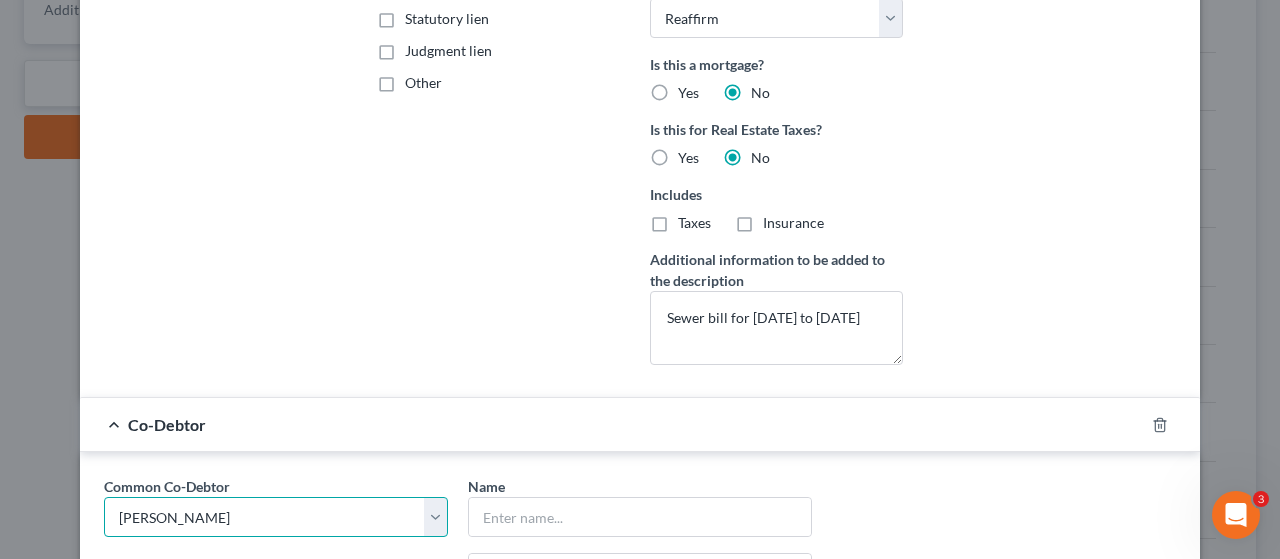 click on "Select [PERSON_NAME]" at bounding box center [276, 517] 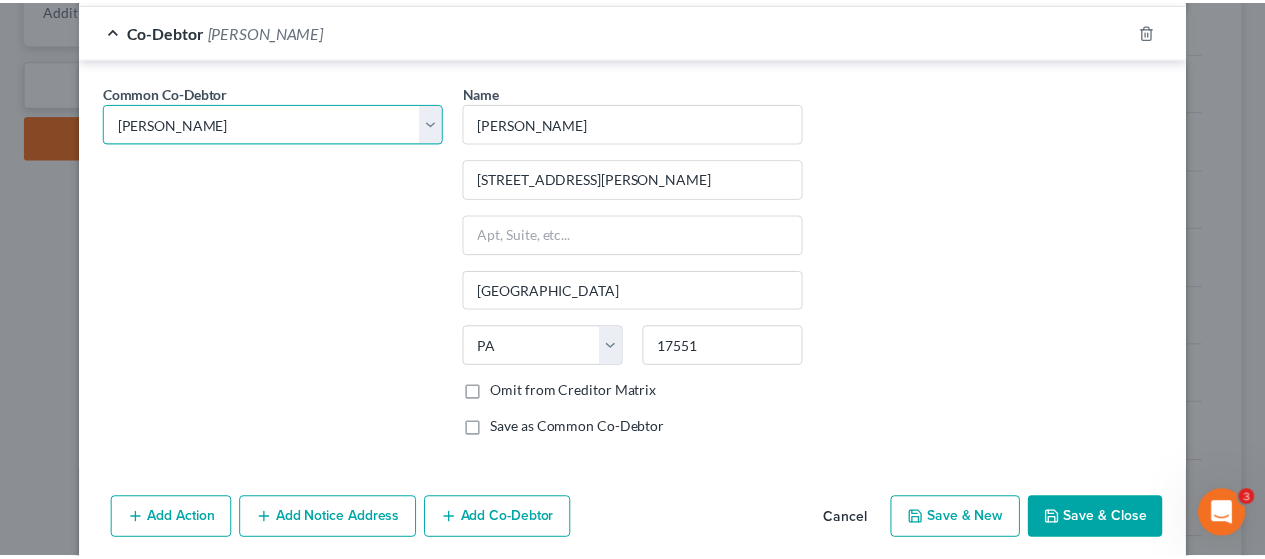 scroll, scrollTop: 850, scrollLeft: 0, axis: vertical 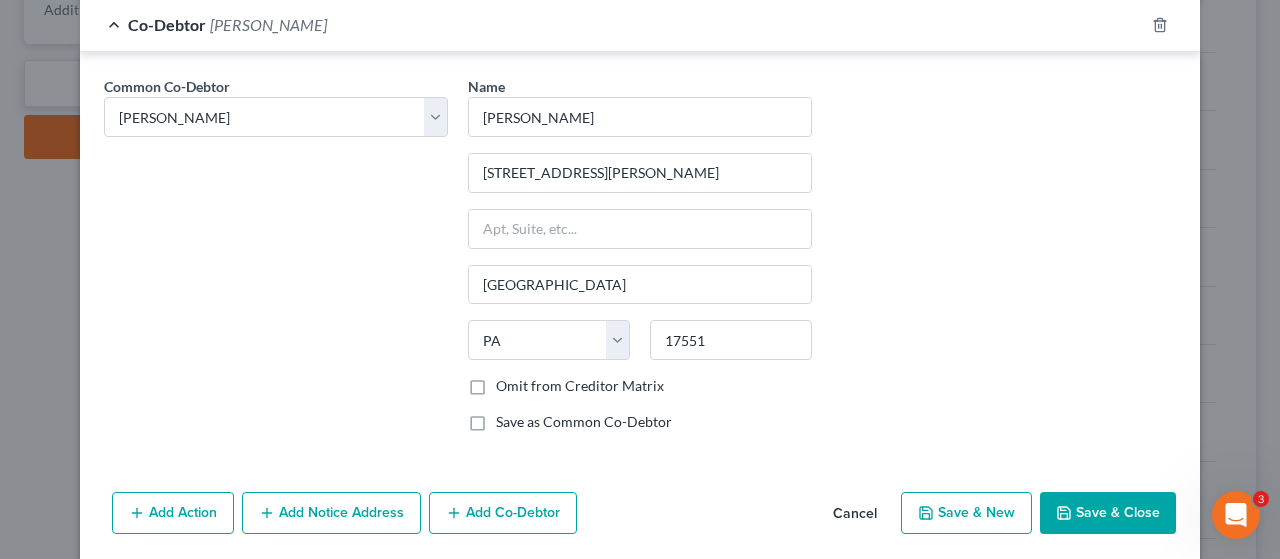 click on "Save & Close" at bounding box center [1108, 513] 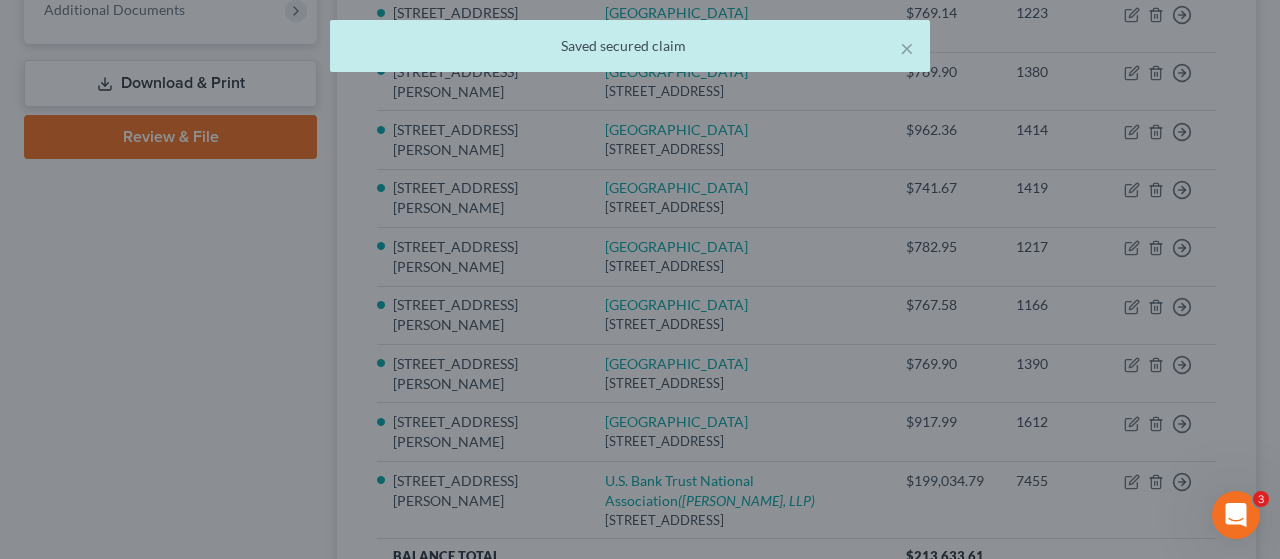 scroll, scrollTop: 0, scrollLeft: 0, axis: both 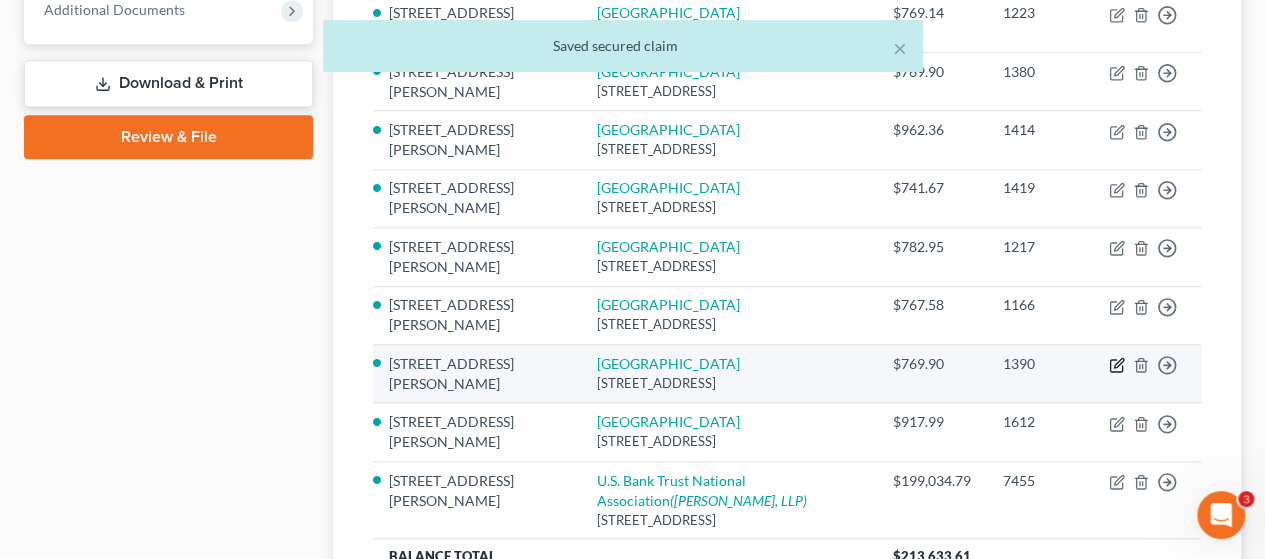 click 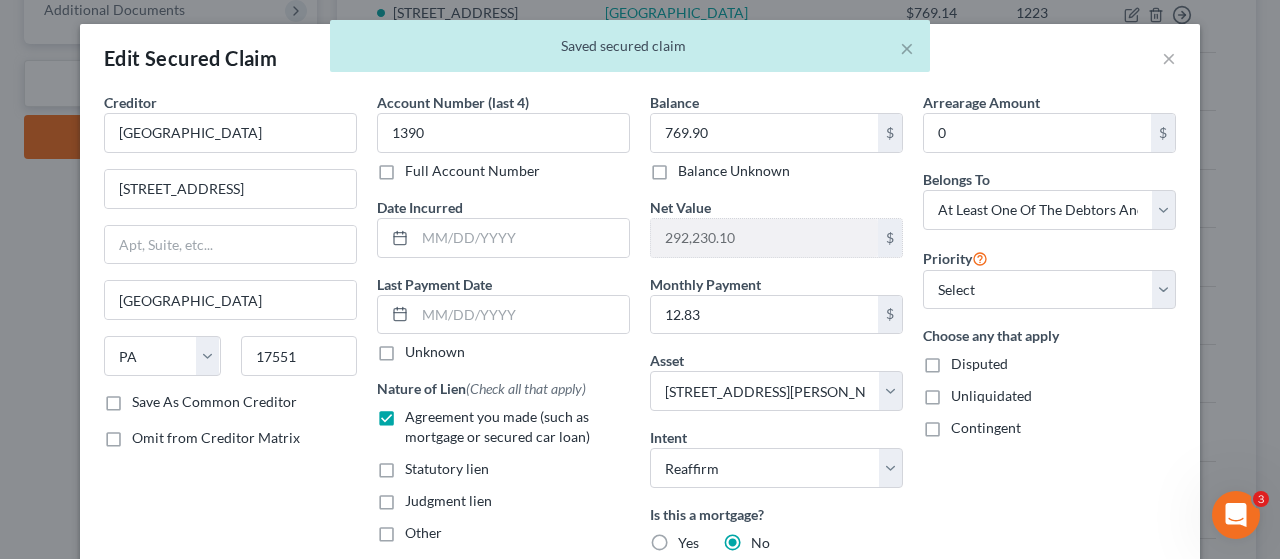 scroll, scrollTop: 450, scrollLeft: 0, axis: vertical 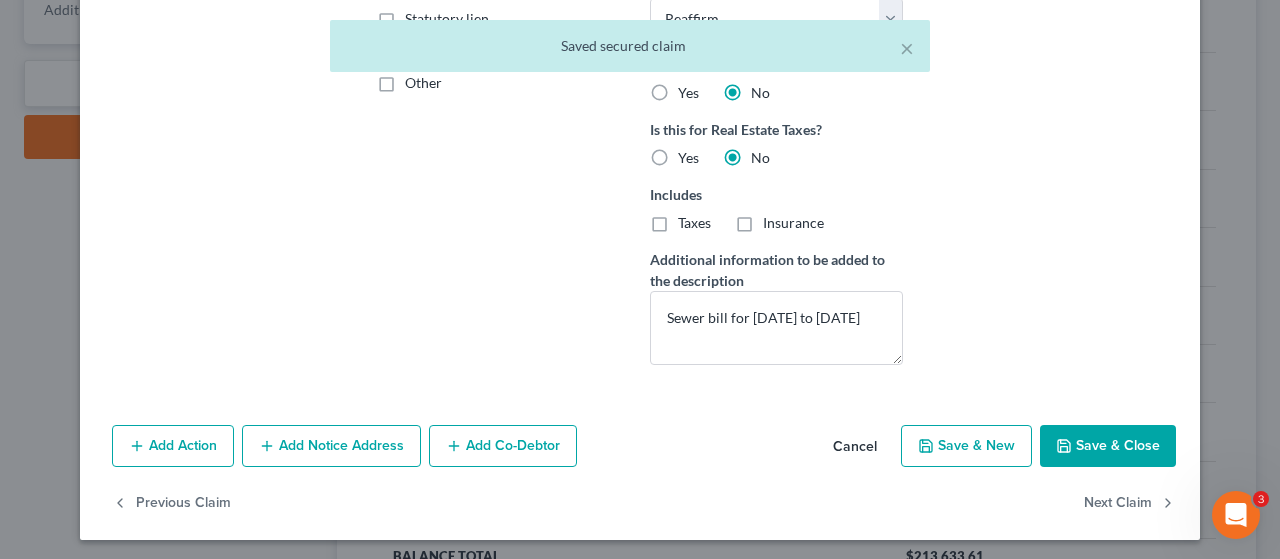 click on "Add Co-Debtor" at bounding box center [503, 446] 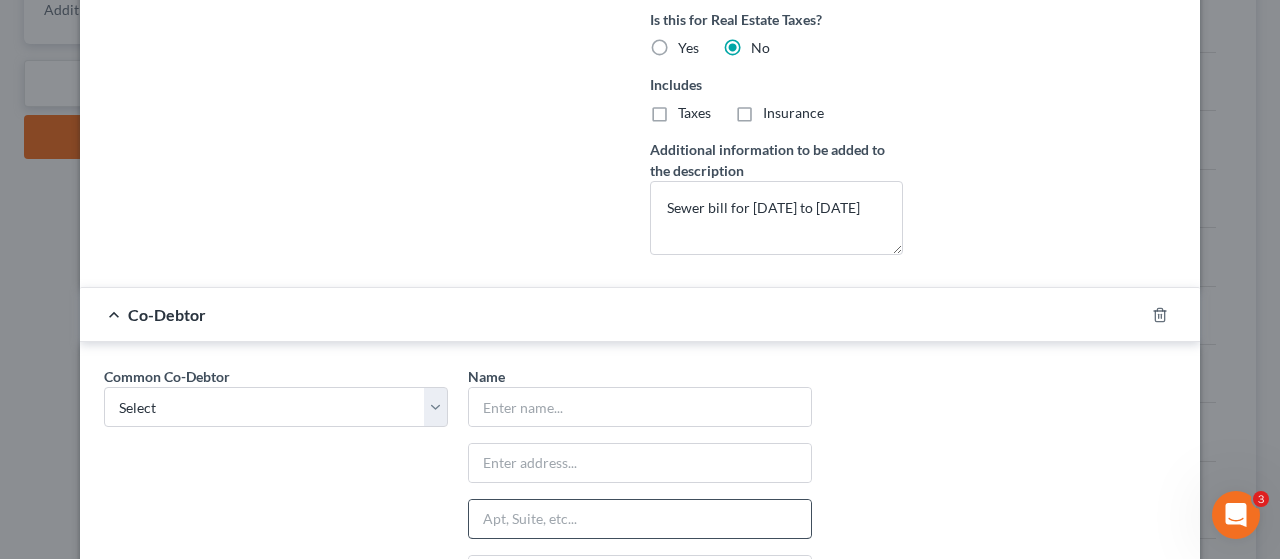 scroll, scrollTop: 650, scrollLeft: 0, axis: vertical 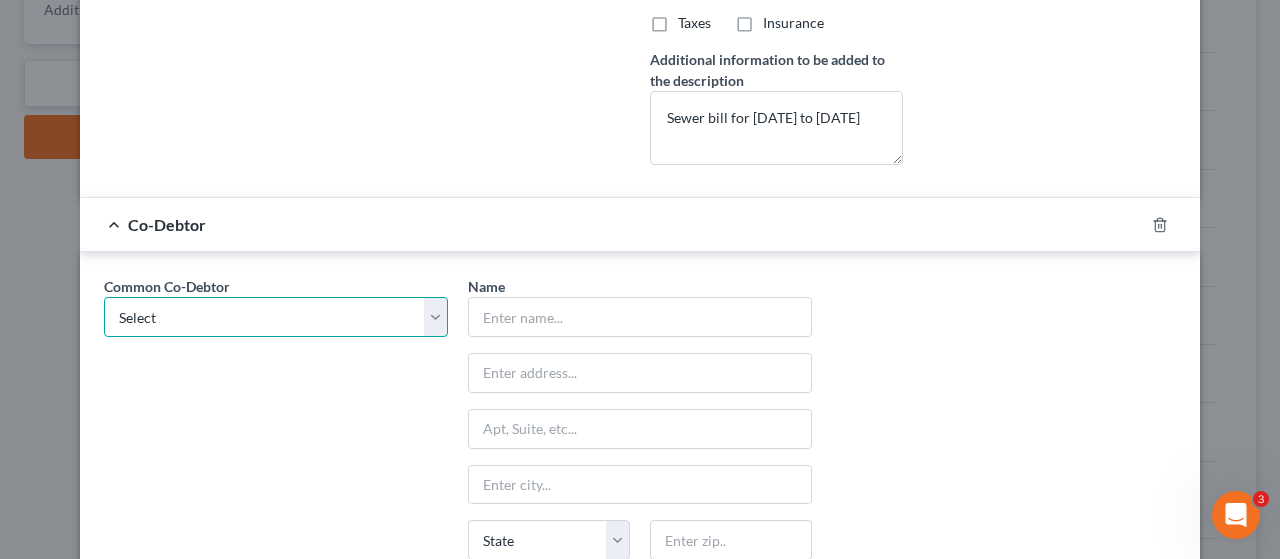 drag, startPoint x: 426, startPoint y: 310, endPoint x: 348, endPoint y: 330, distance: 80.523285 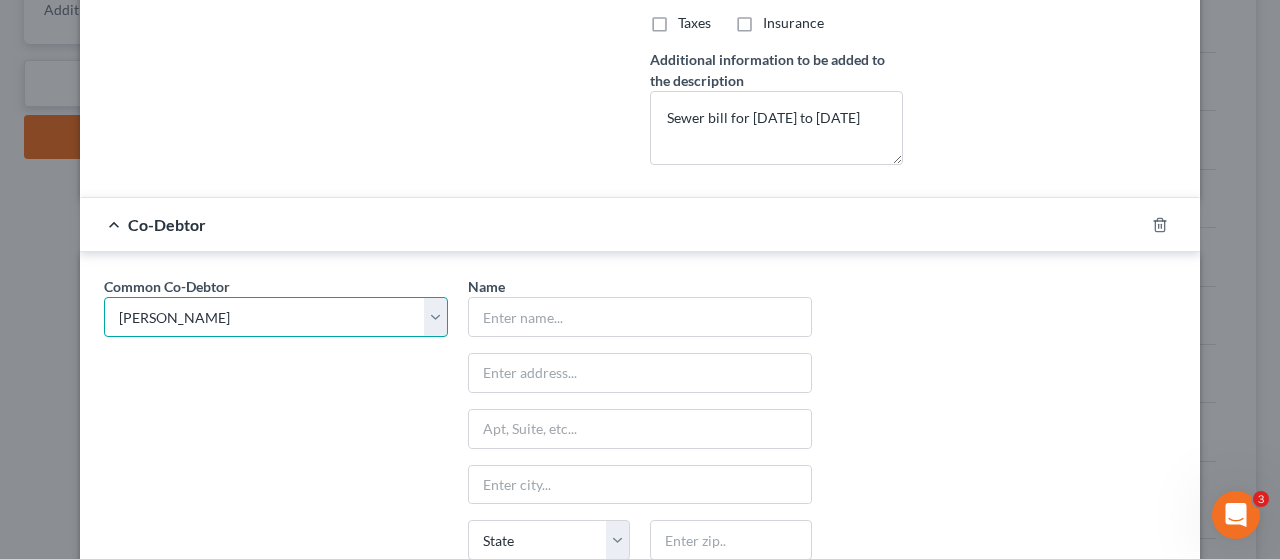 click on "Select [PERSON_NAME]" at bounding box center [276, 317] 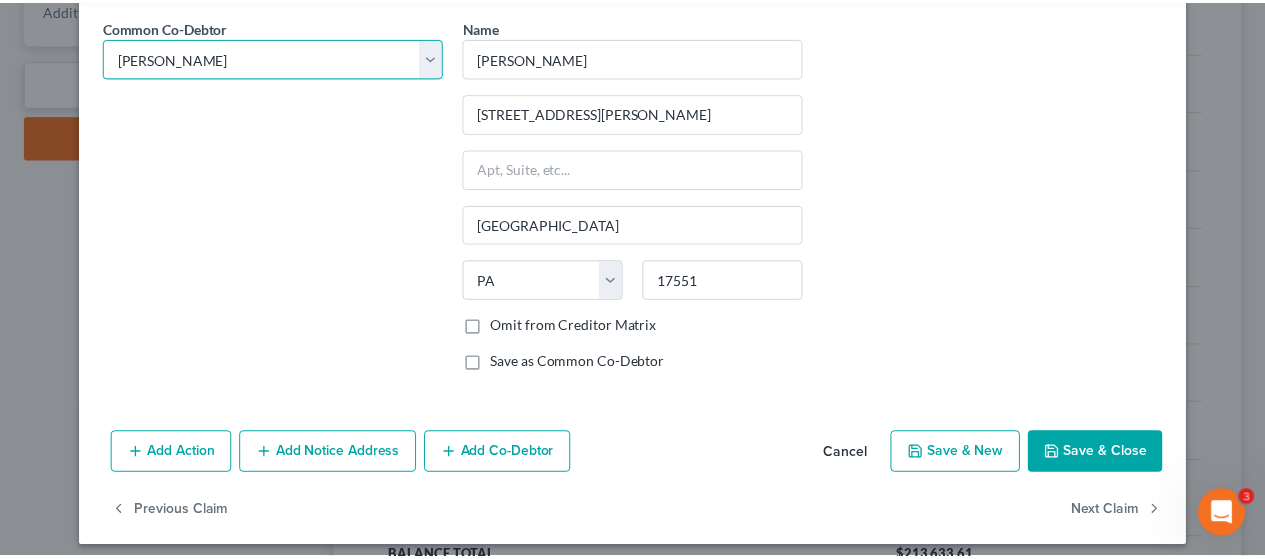 scroll, scrollTop: 914, scrollLeft: 0, axis: vertical 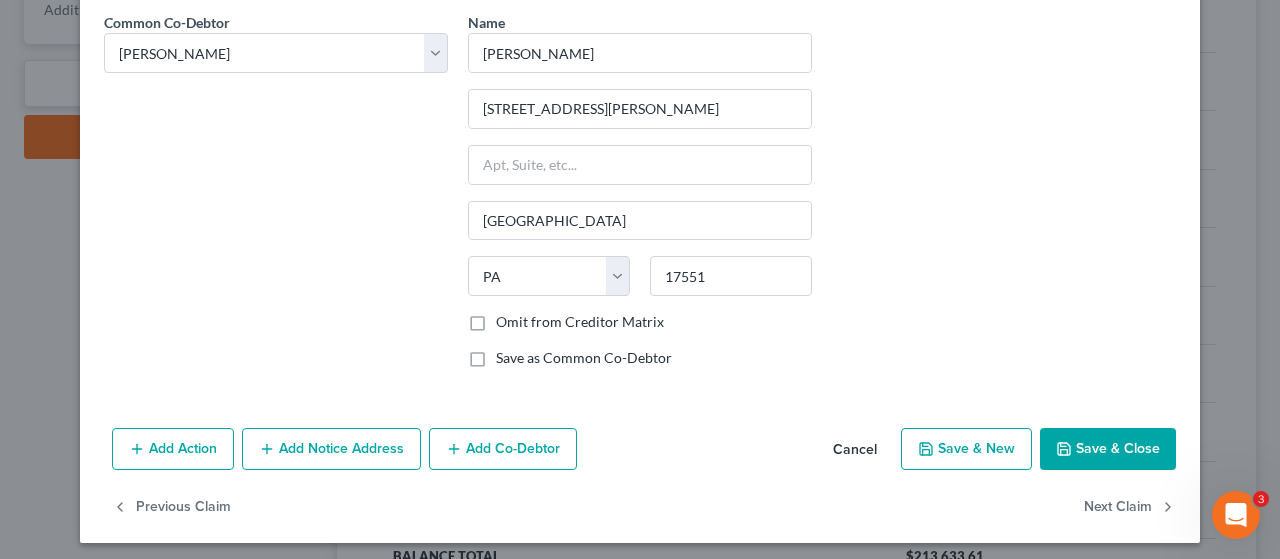 click on "Save & Close" at bounding box center (1108, 449) 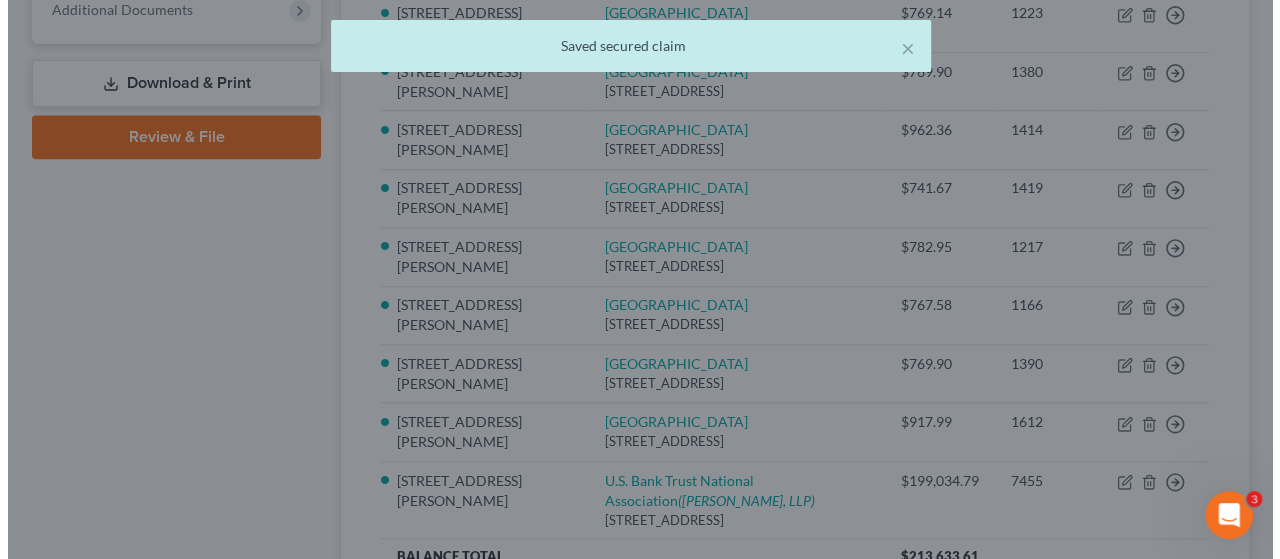 scroll, scrollTop: 0, scrollLeft: 0, axis: both 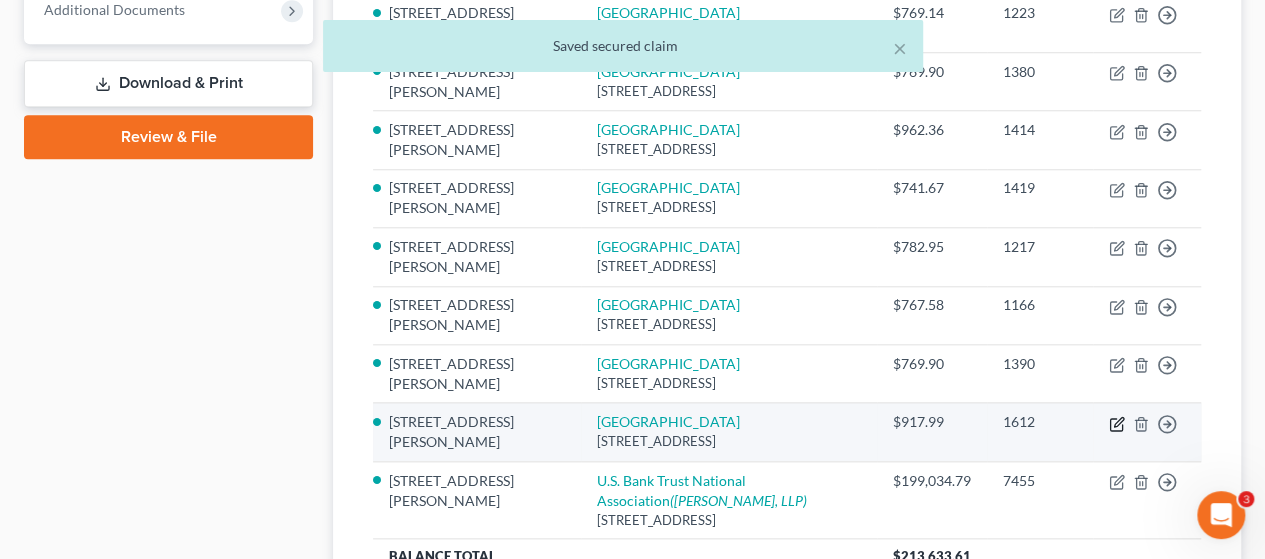 click 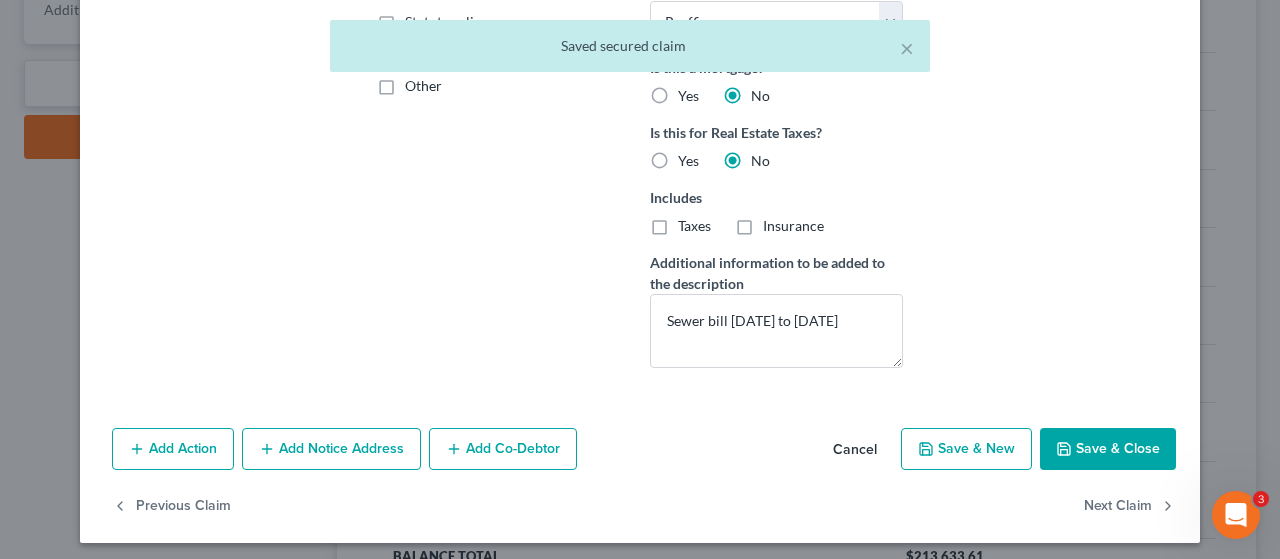 scroll, scrollTop: 450, scrollLeft: 0, axis: vertical 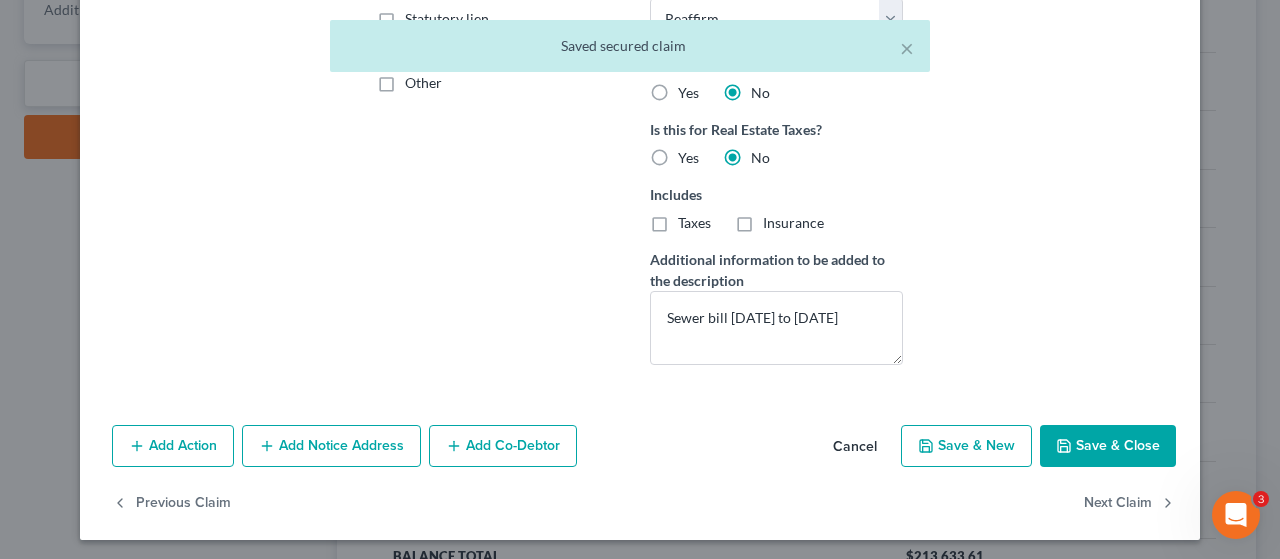 click on "Add Co-Debtor" at bounding box center [503, 446] 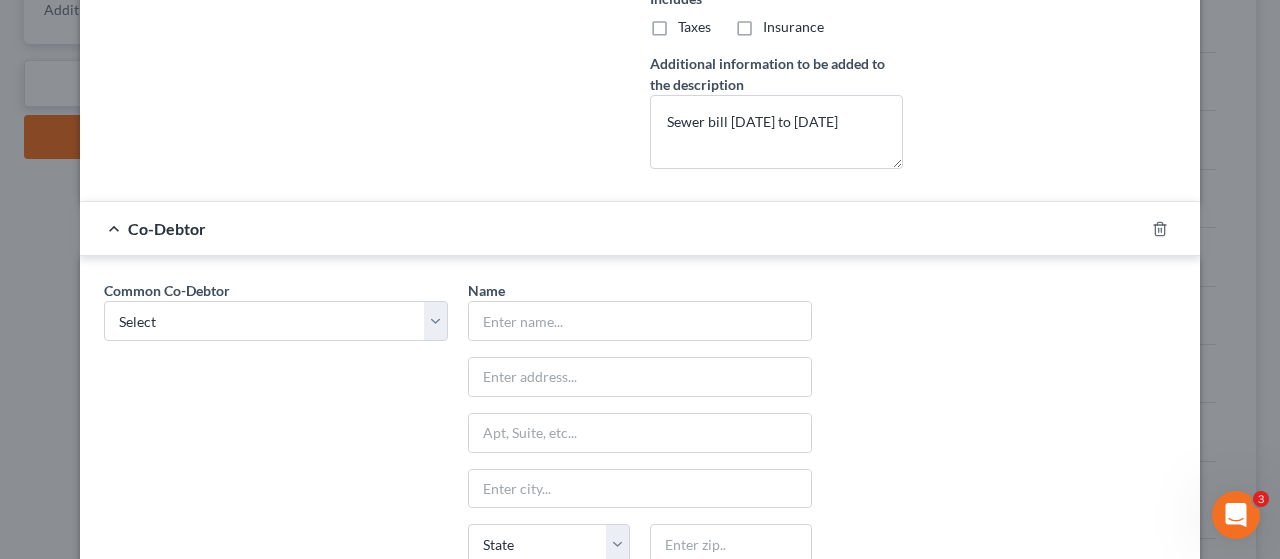 scroll, scrollTop: 650, scrollLeft: 0, axis: vertical 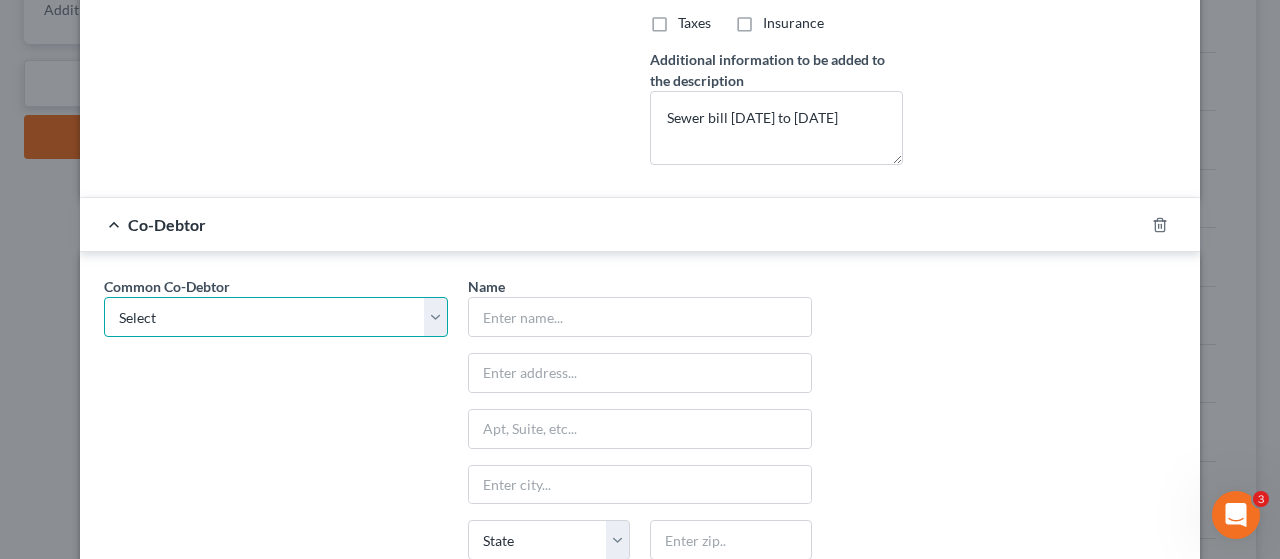 drag, startPoint x: 432, startPoint y: 313, endPoint x: 404, endPoint y: 327, distance: 31.304953 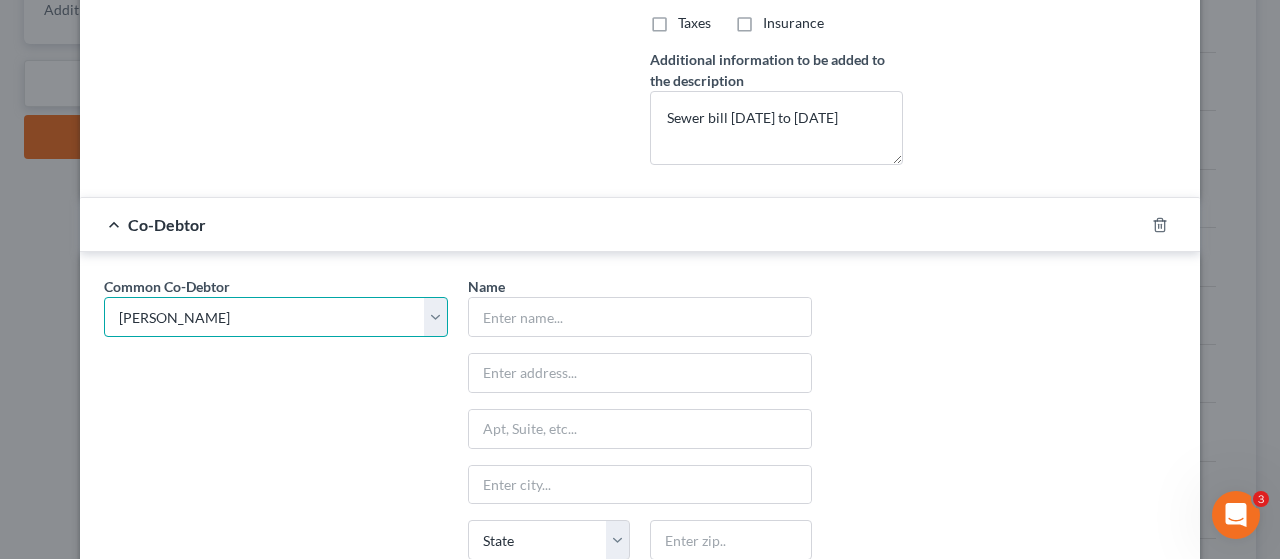 click on "Select [PERSON_NAME]" at bounding box center (276, 317) 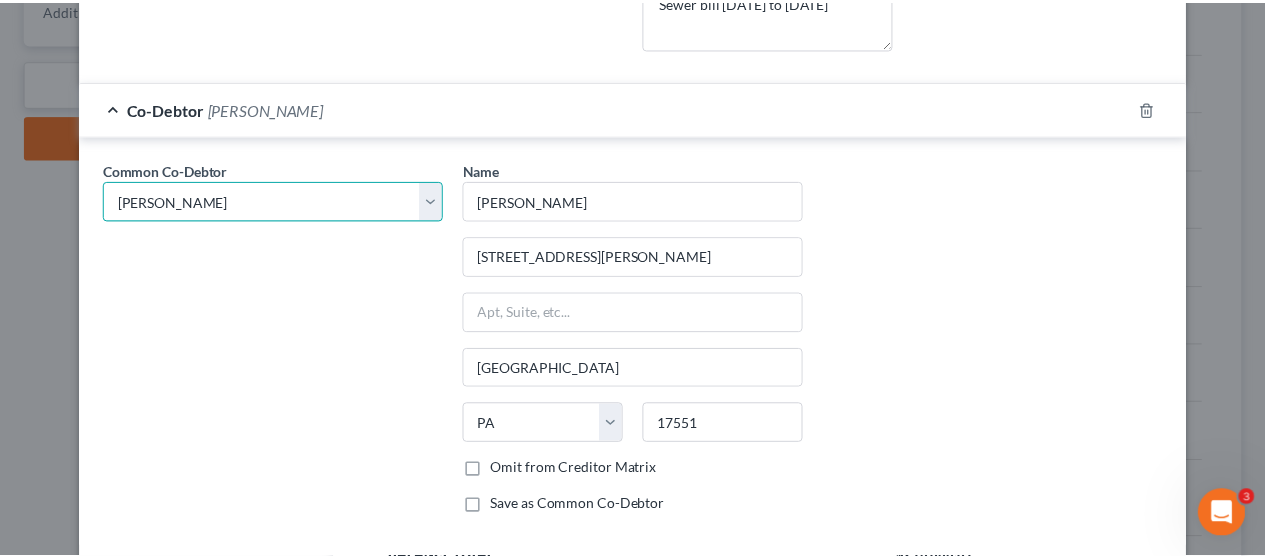 scroll, scrollTop: 914, scrollLeft: 0, axis: vertical 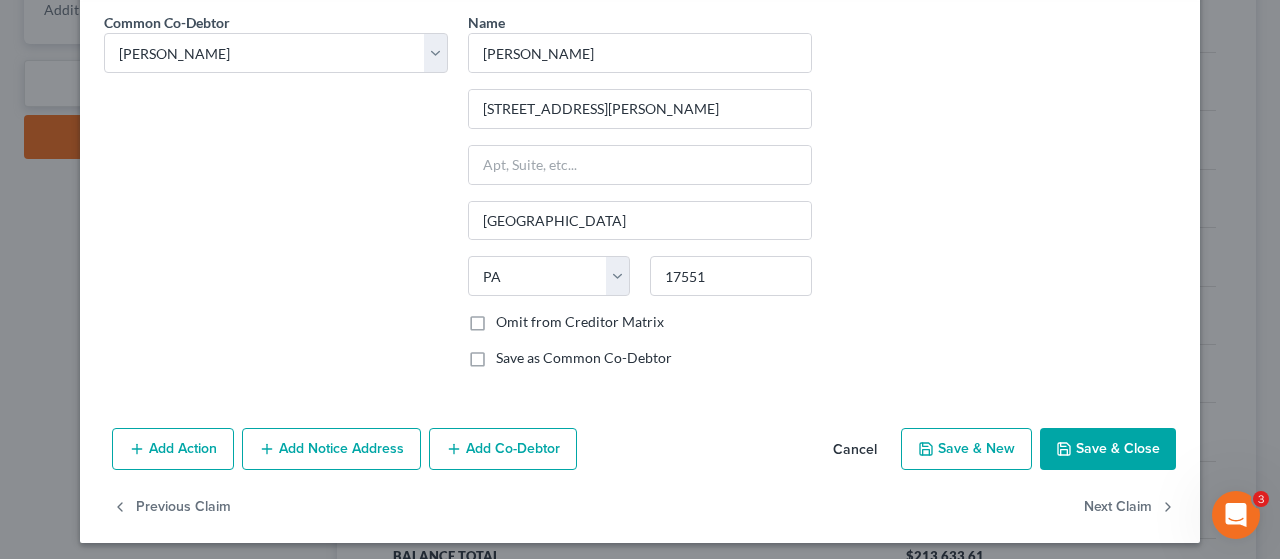 click on "Save & Close" at bounding box center (1108, 449) 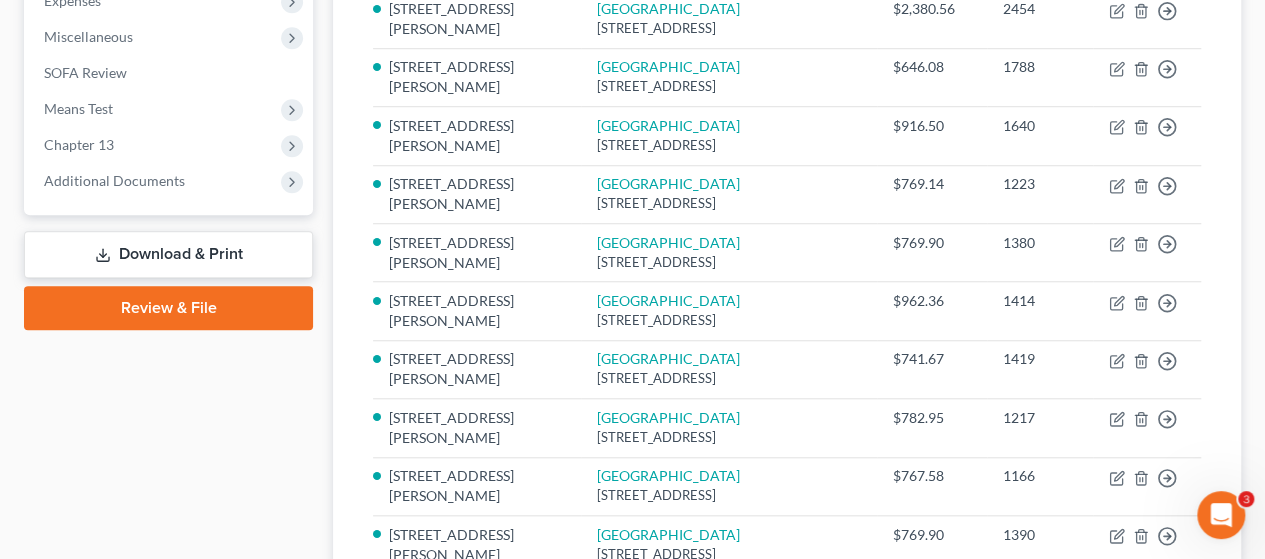 scroll, scrollTop: 787, scrollLeft: 0, axis: vertical 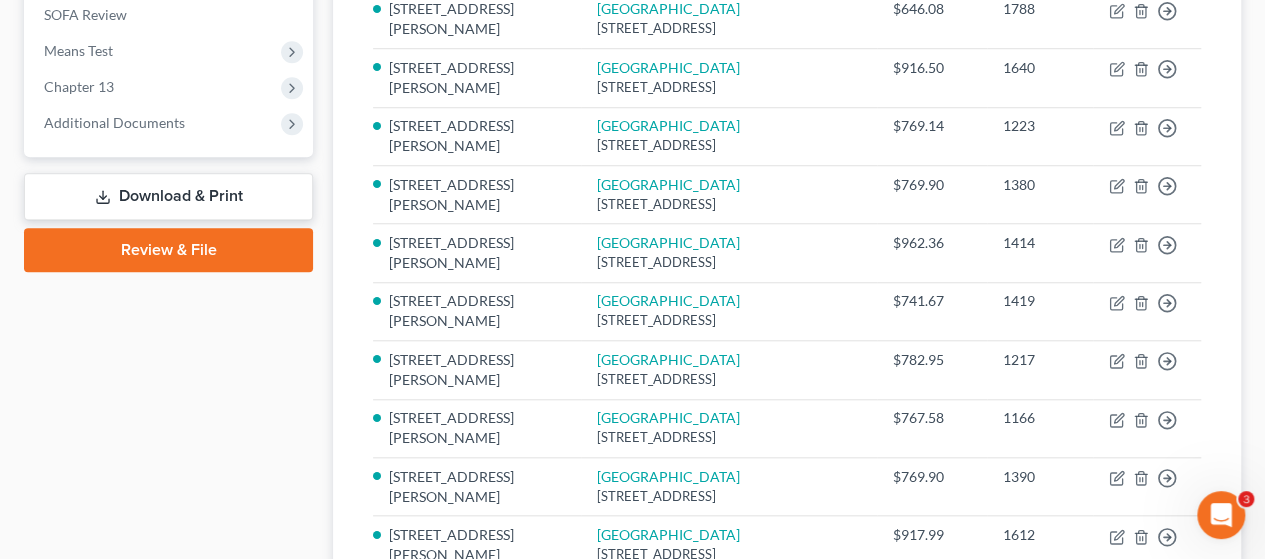 click on "Download & Print" at bounding box center [168, 196] 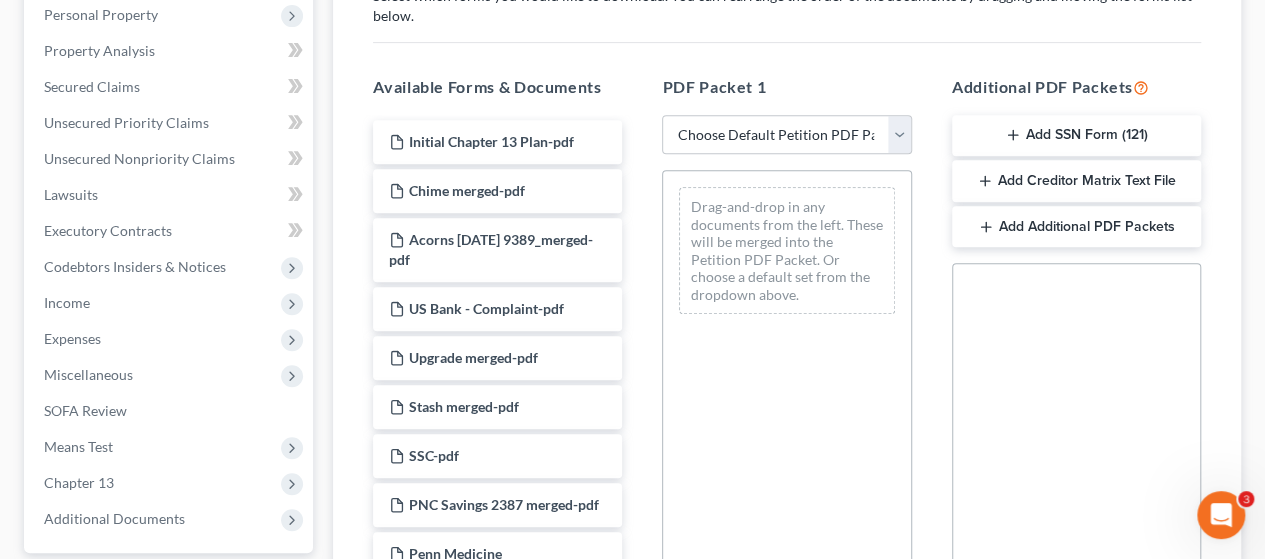 scroll, scrollTop: 400, scrollLeft: 0, axis: vertical 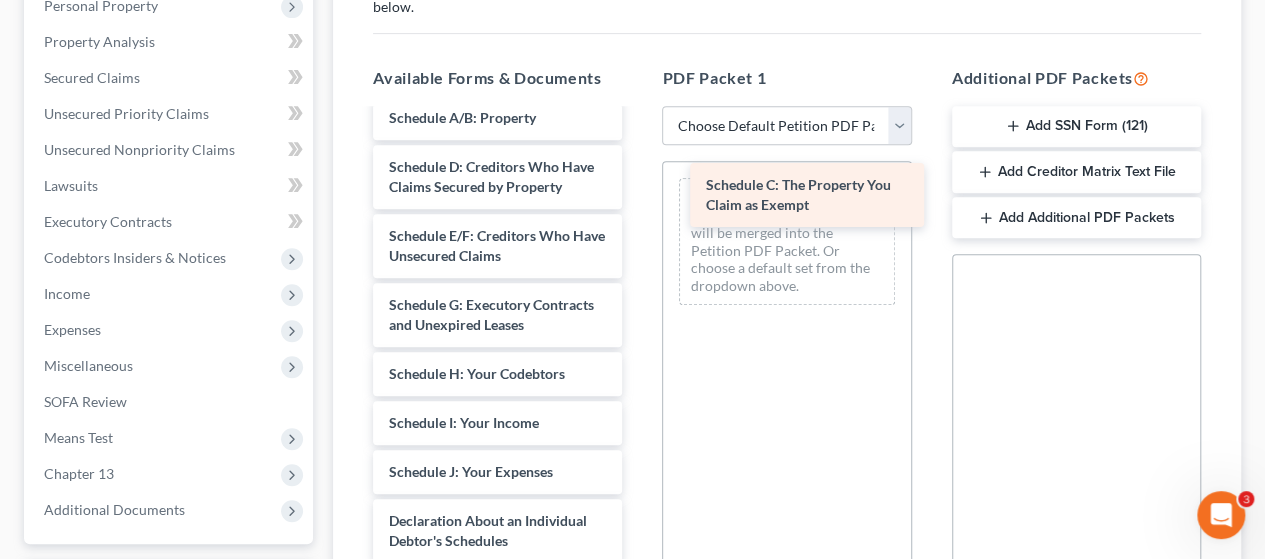 drag, startPoint x: 477, startPoint y: 217, endPoint x: 794, endPoint y: 197, distance: 317.63028 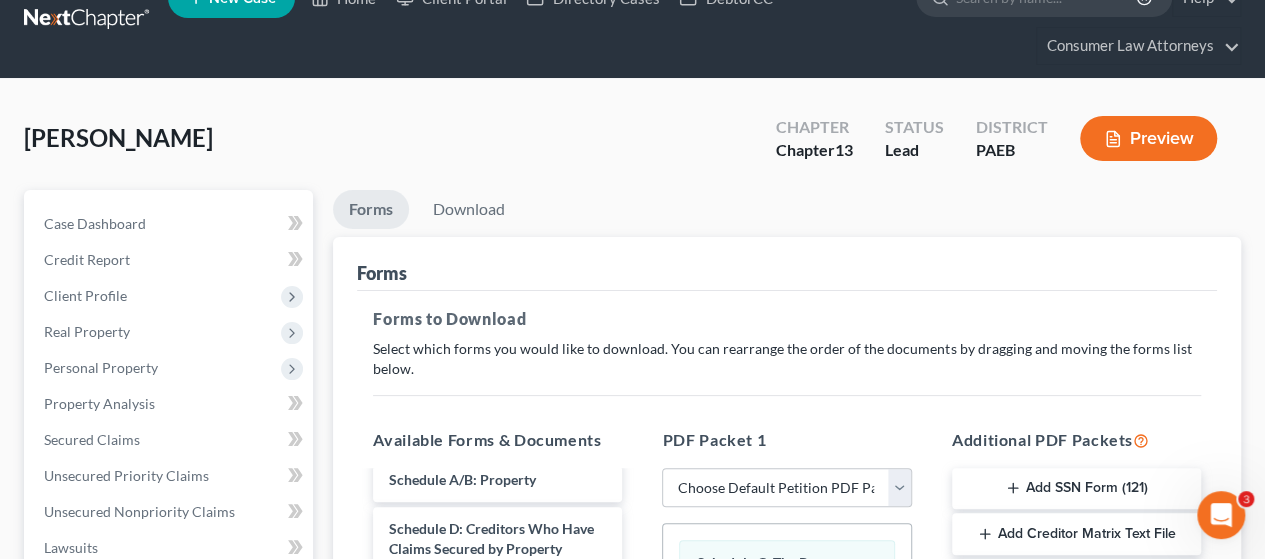 scroll, scrollTop: 0, scrollLeft: 0, axis: both 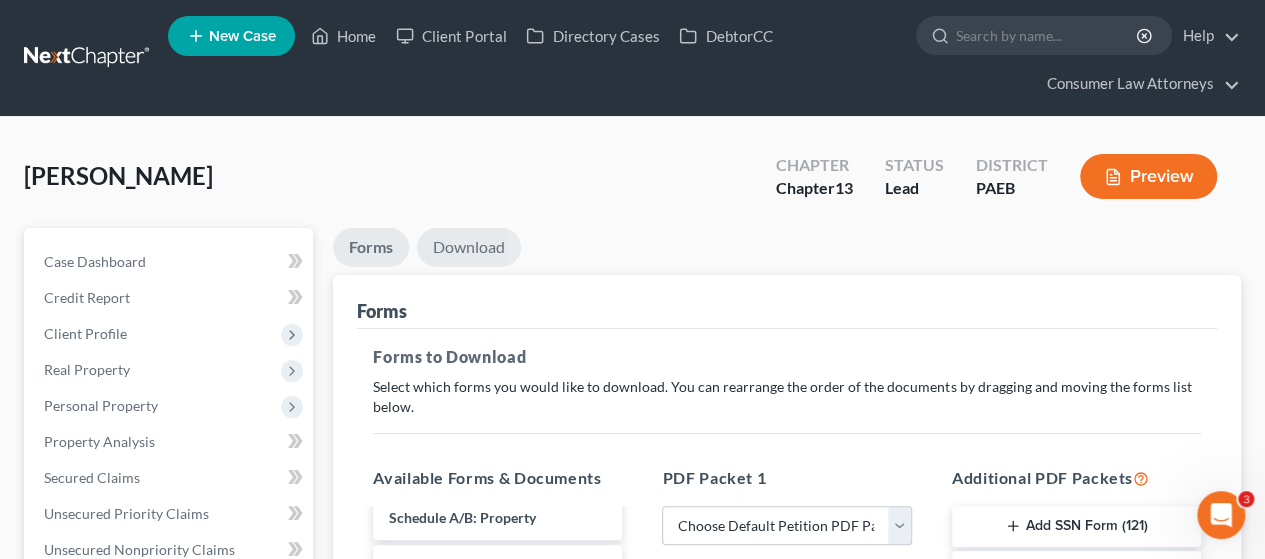 click on "Download" at bounding box center [469, 247] 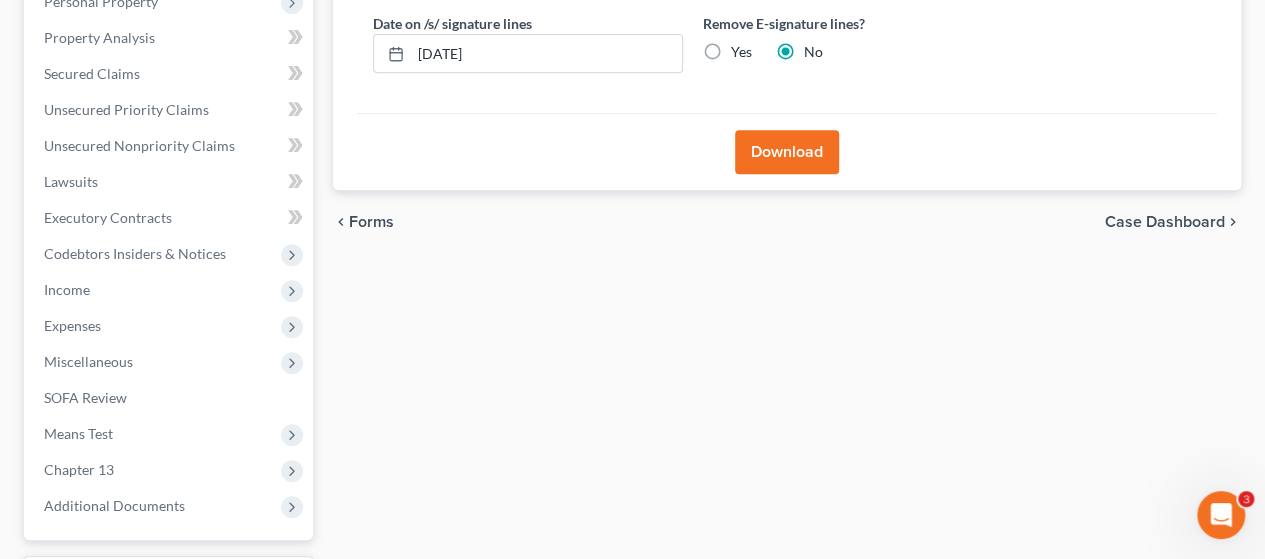 scroll, scrollTop: 500, scrollLeft: 0, axis: vertical 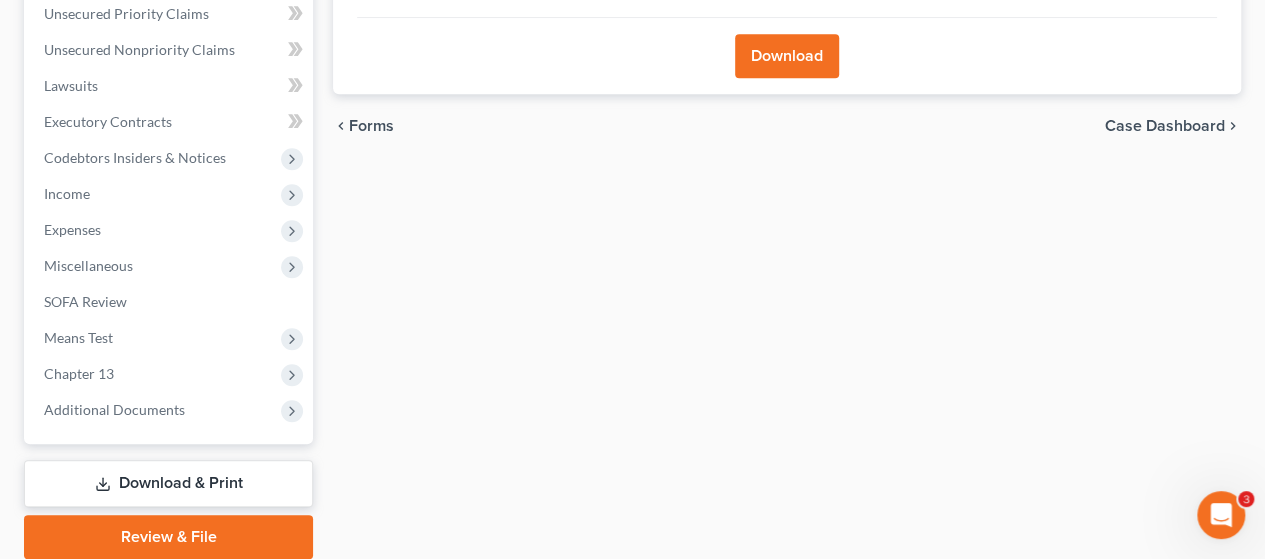 click on "Download" at bounding box center (787, 56) 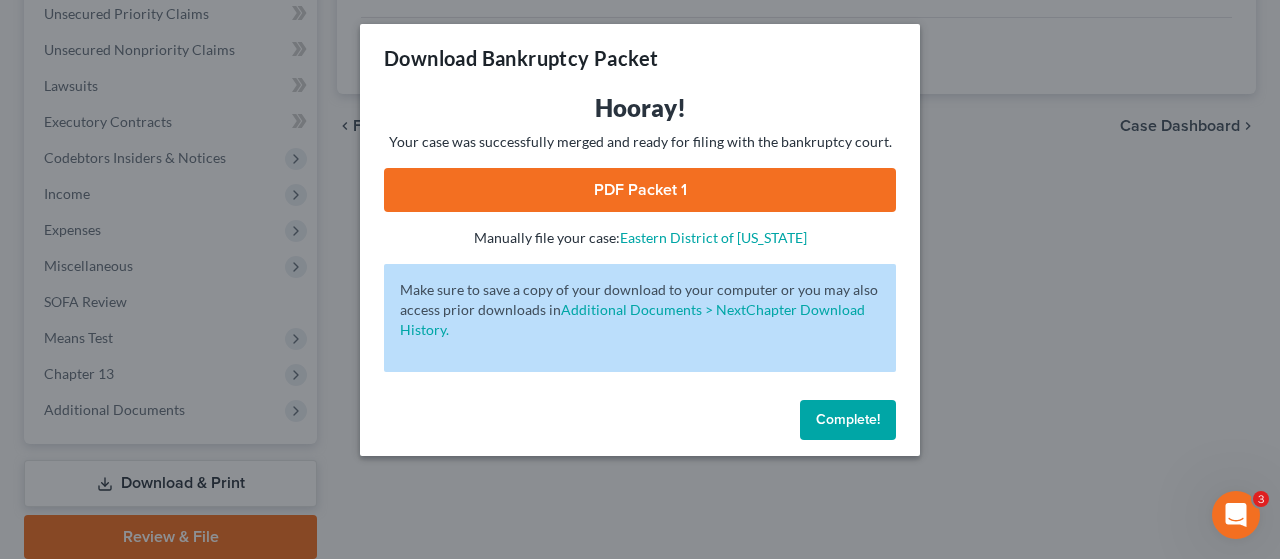 click on "PDF Packet 1" at bounding box center [640, 190] 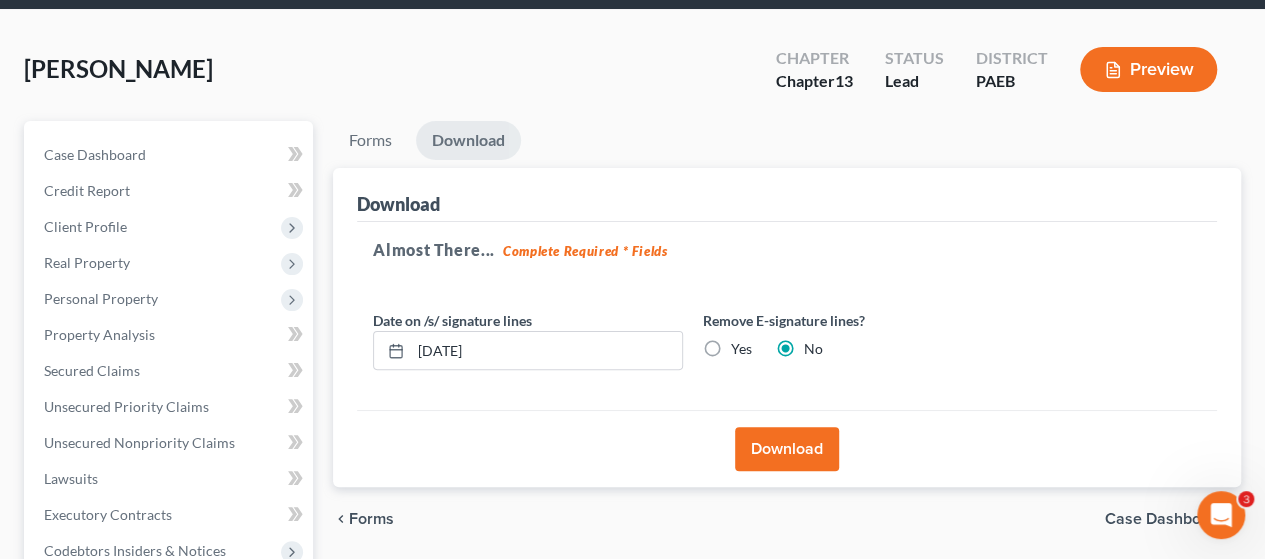 scroll, scrollTop: 100, scrollLeft: 0, axis: vertical 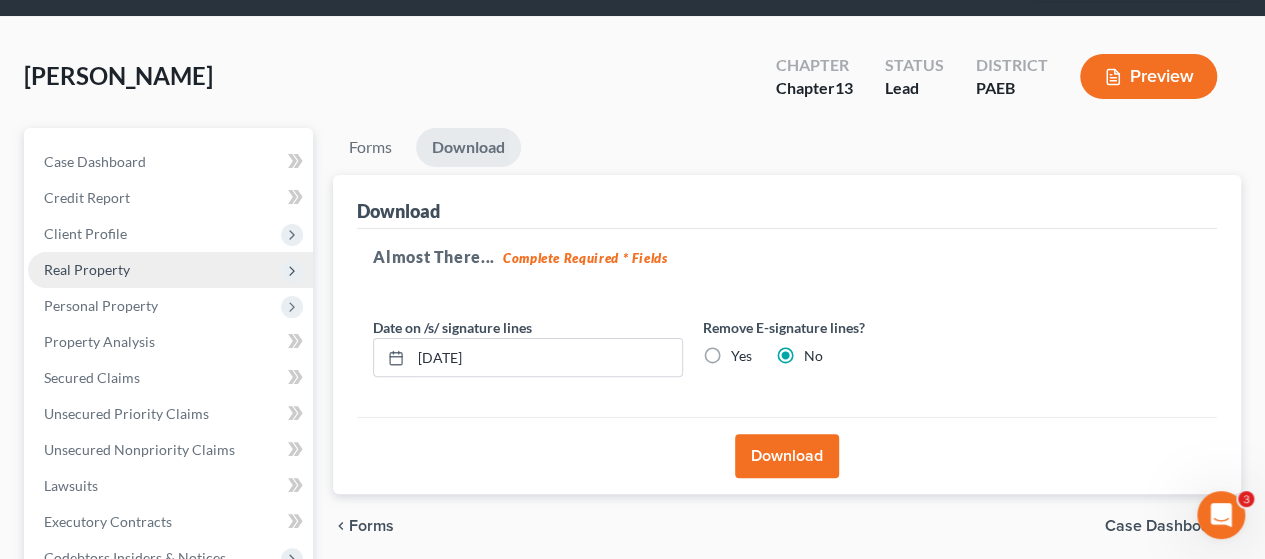 click on "Real Property" at bounding box center (87, 269) 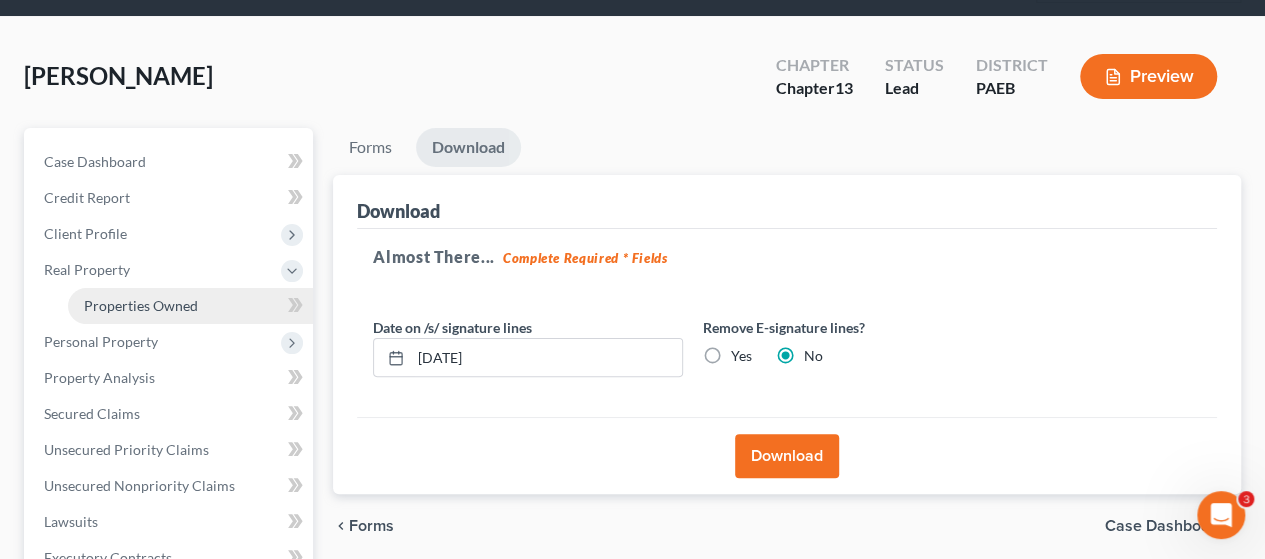 click on "Properties Owned" at bounding box center (141, 305) 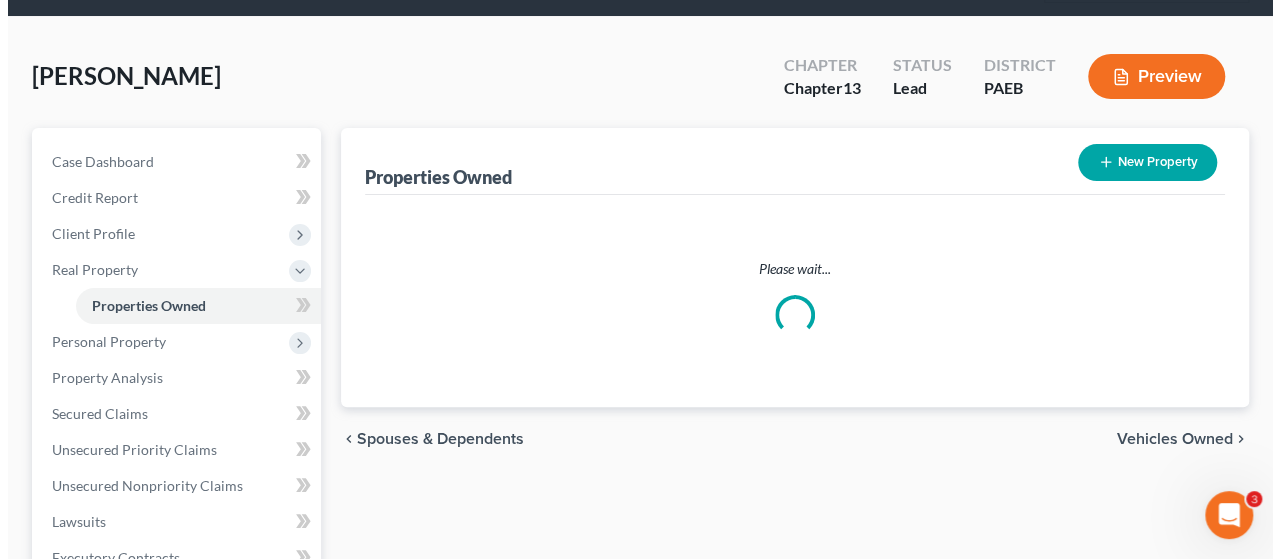 scroll, scrollTop: 0, scrollLeft: 0, axis: both 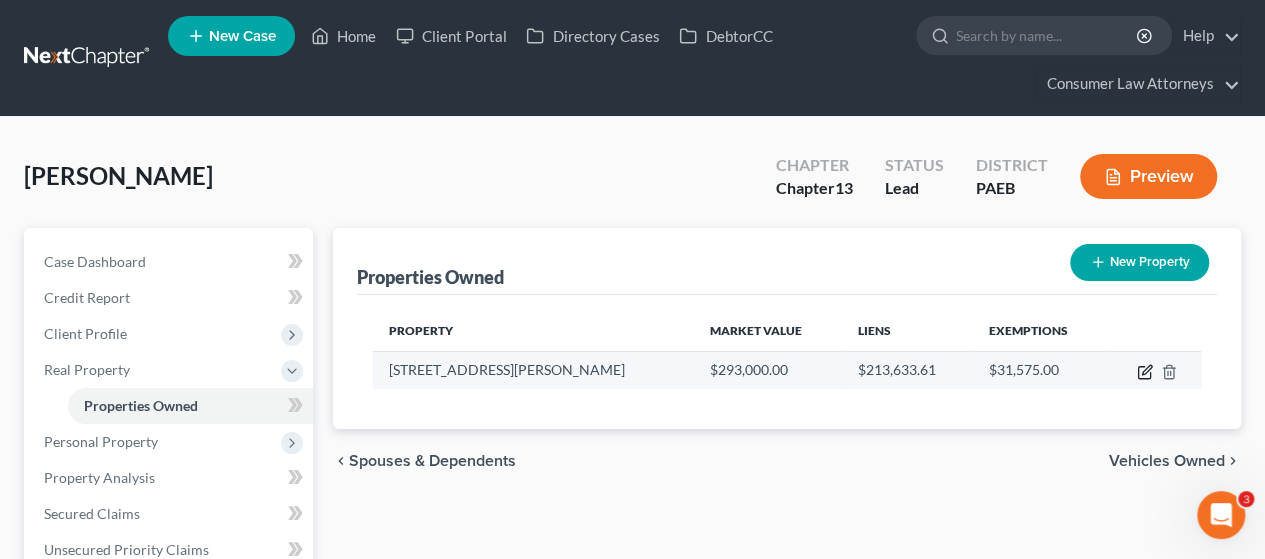 click 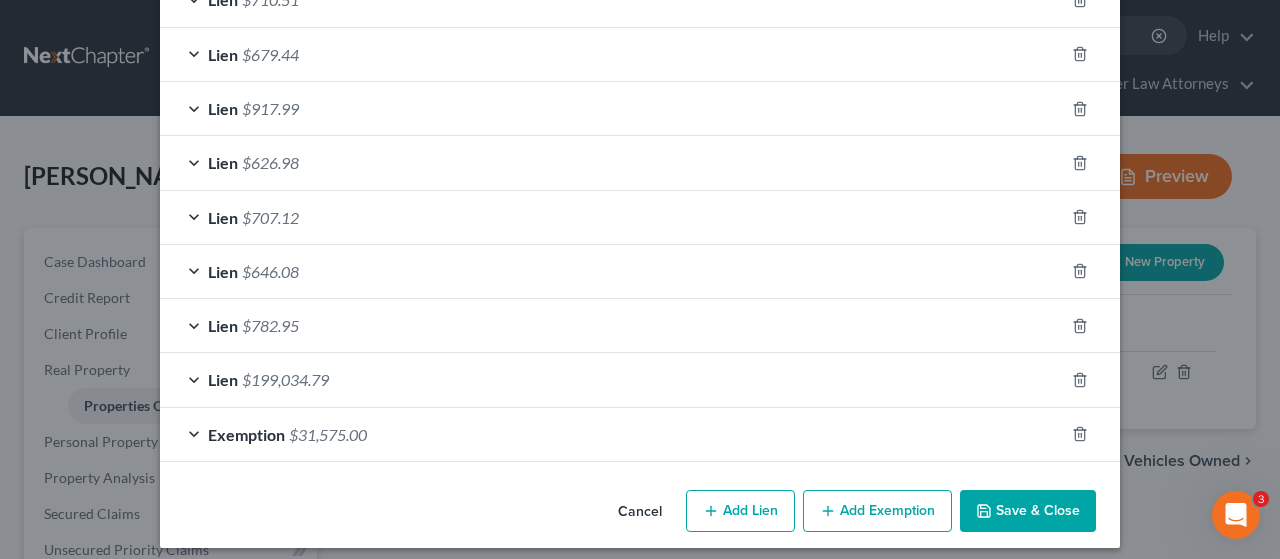 scroll, scrollTop: 1129, scrollLeft: 0, axis: vertical 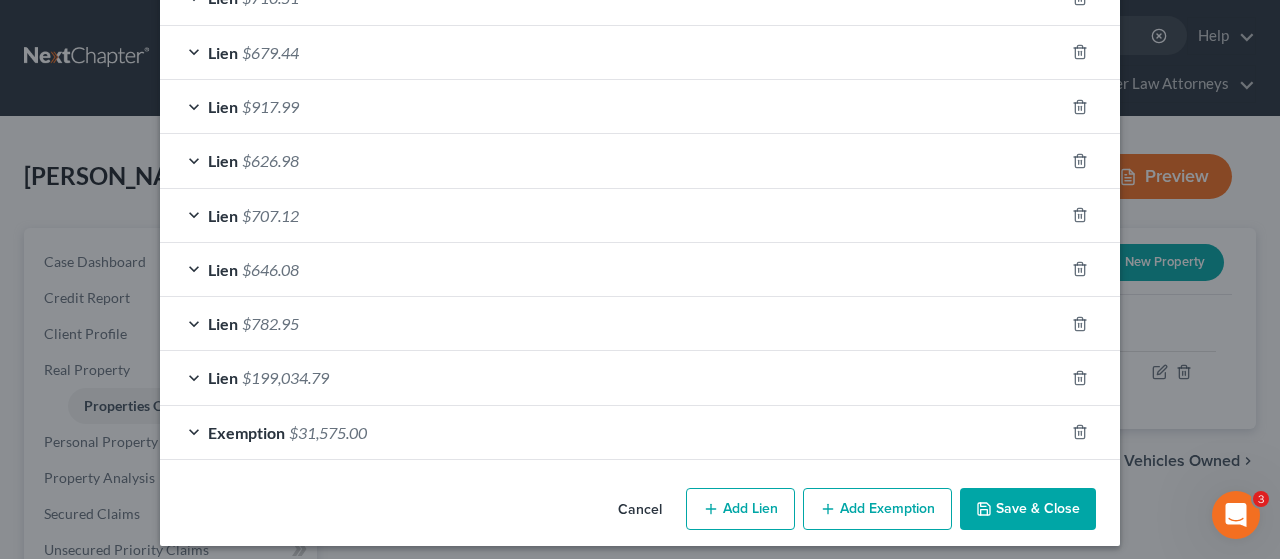 click on "Exemption" at bounding box center [246, 432] 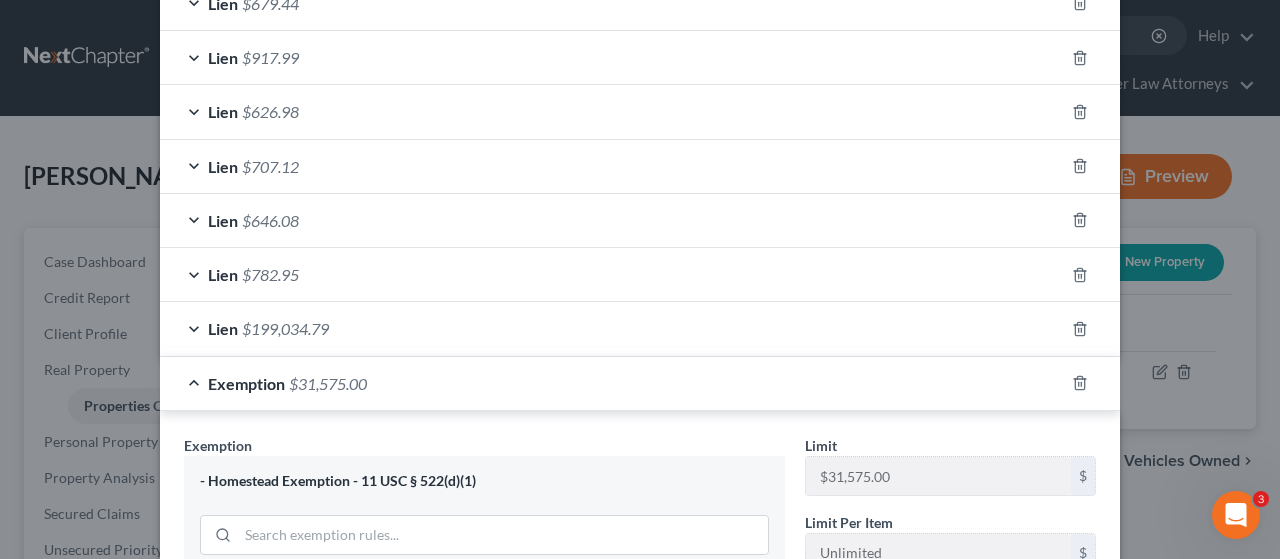 scroll, scrollTop: 1229, scrollLeft: 0, axis: vertical 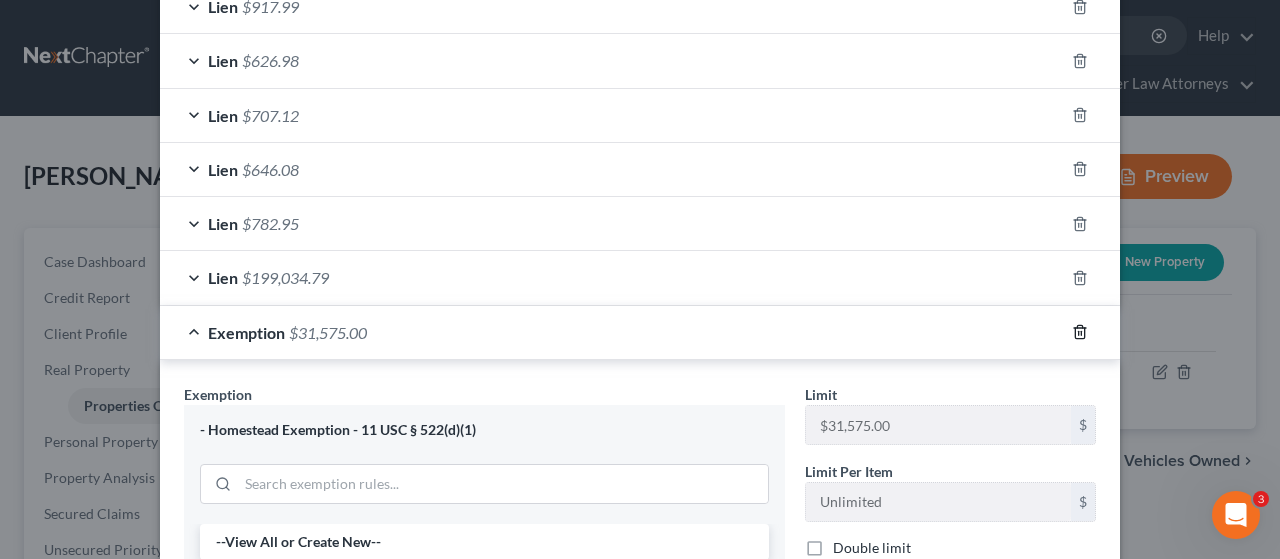 click 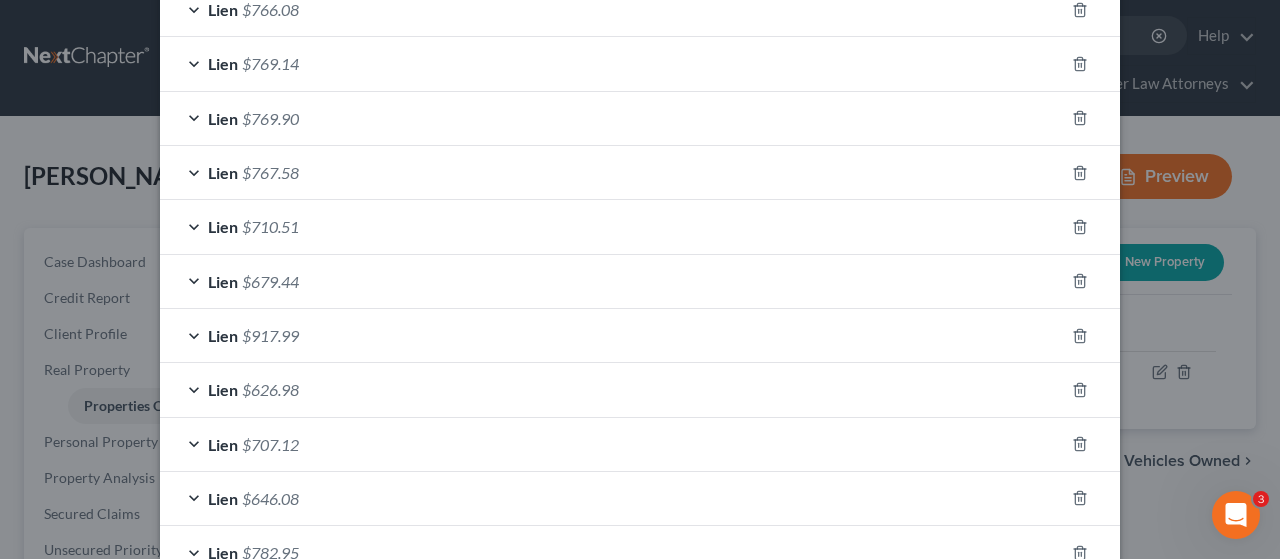 scroll, scrollTop: 1075, scrollLeft: 0, axis: vertical 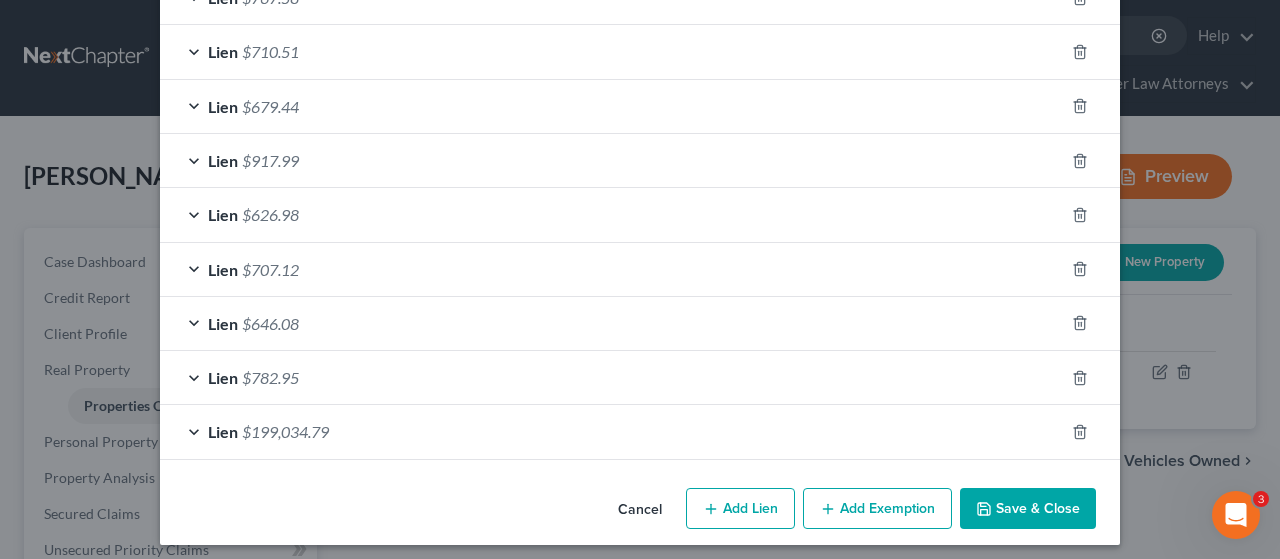 click on "$199,034.79" at bounding box center (285, 431) 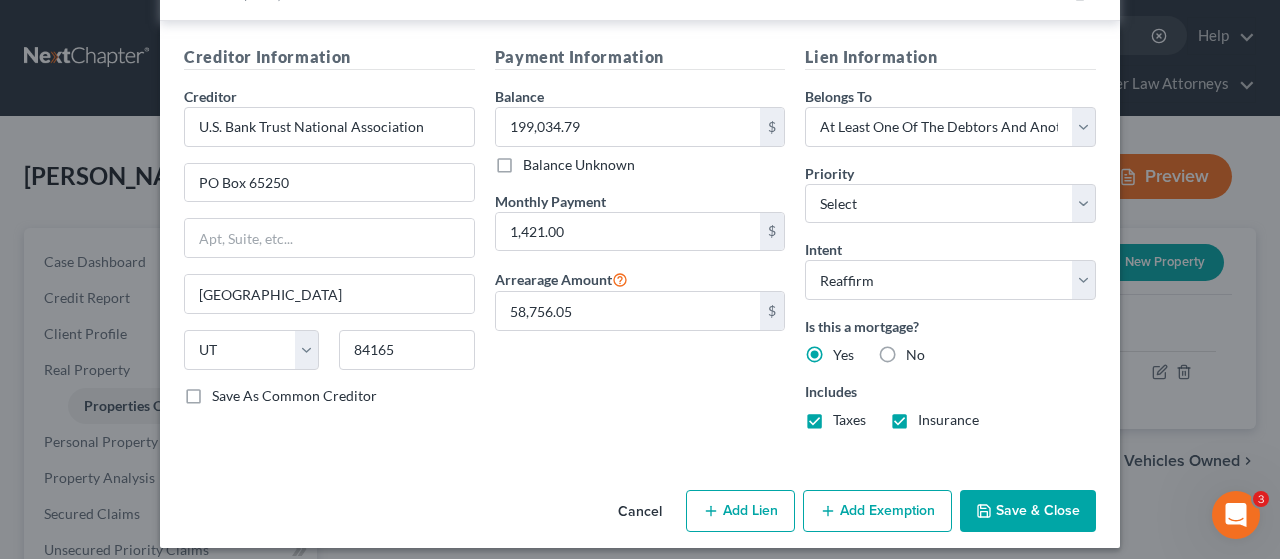 scroll, scrollTop: 1514, scrollLeft: 0, axis: vertical 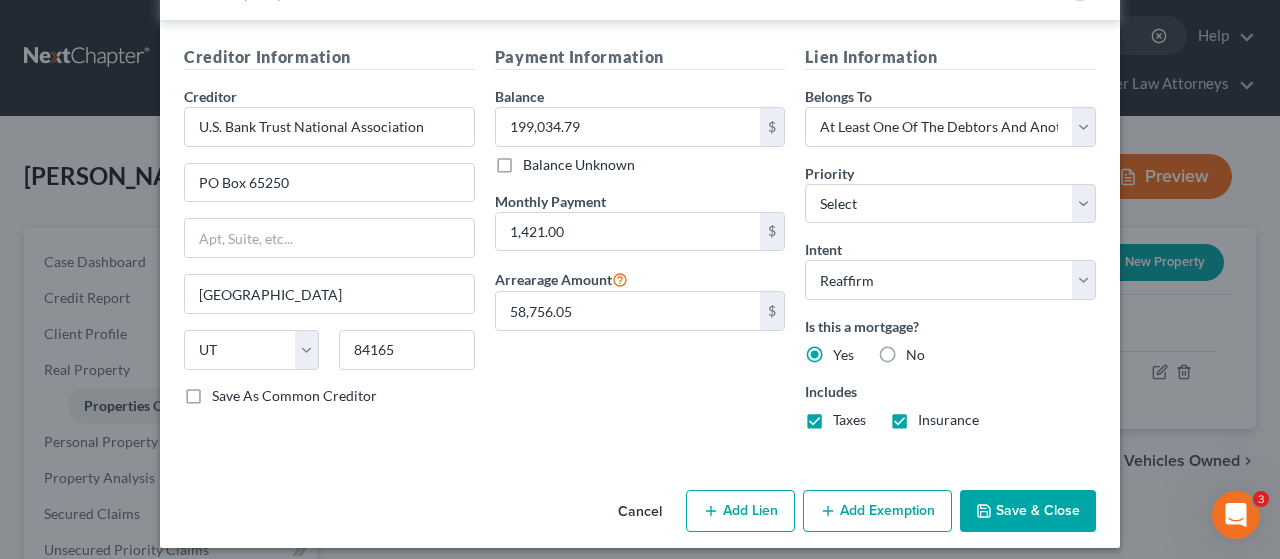 click on "Add Exemption" at bounding box center (877, 511) 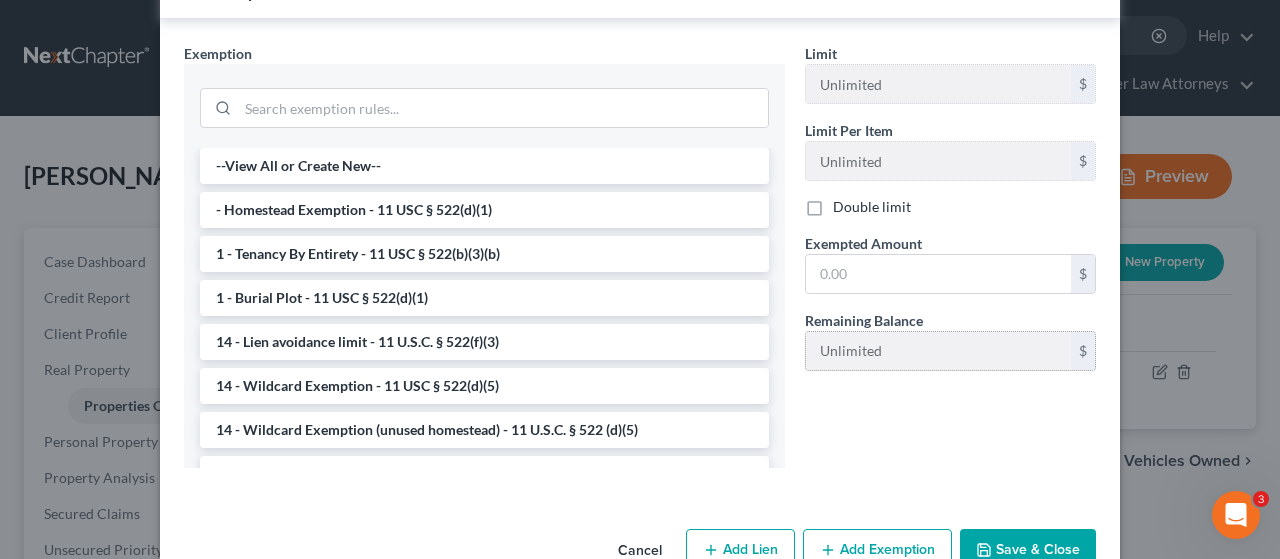 scroll, scrollTop: 2014, scrollLeft: 0, axis: vertical 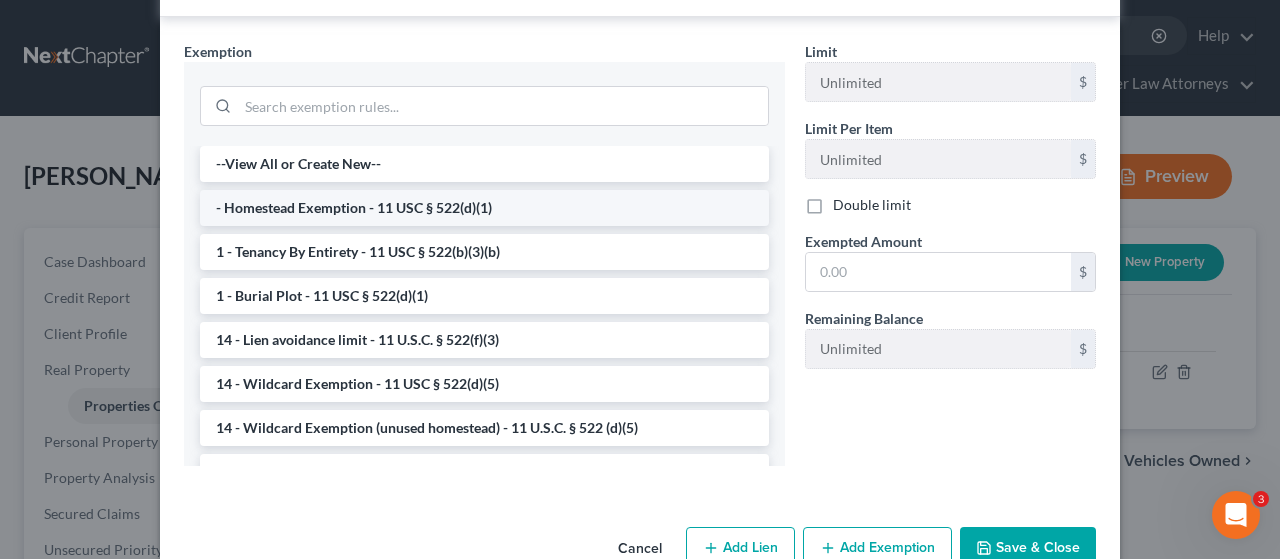 click on "- Homestead Exemption - 11 USC § 522(d)(1)" at bounding box center (484, 208) 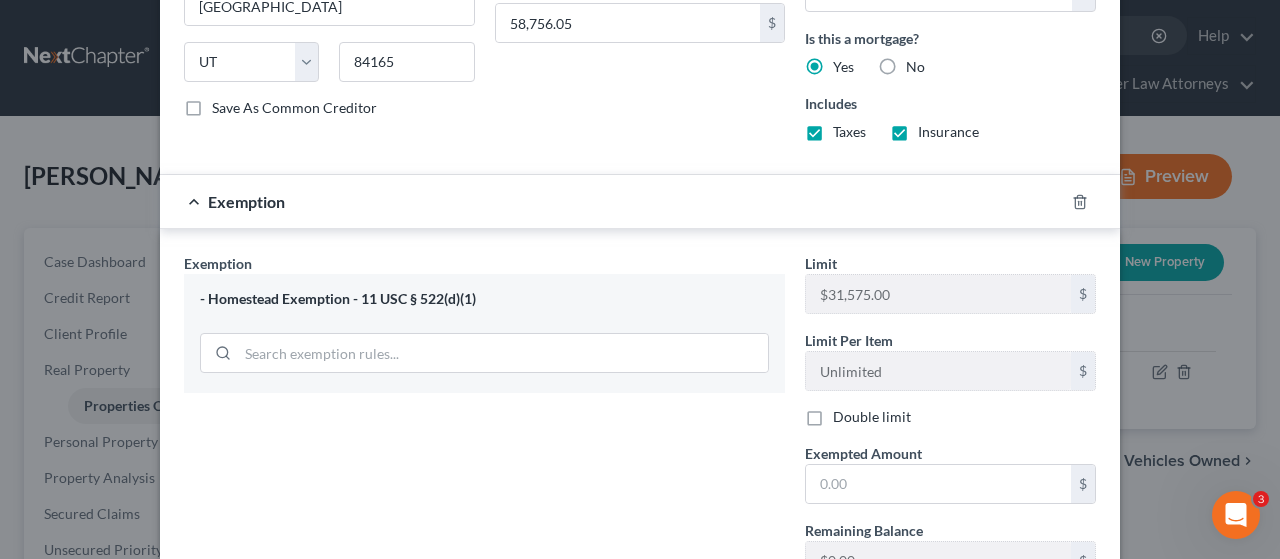 scroll, scrollTop: 1850, scrollLeft: 0, axis: vertical 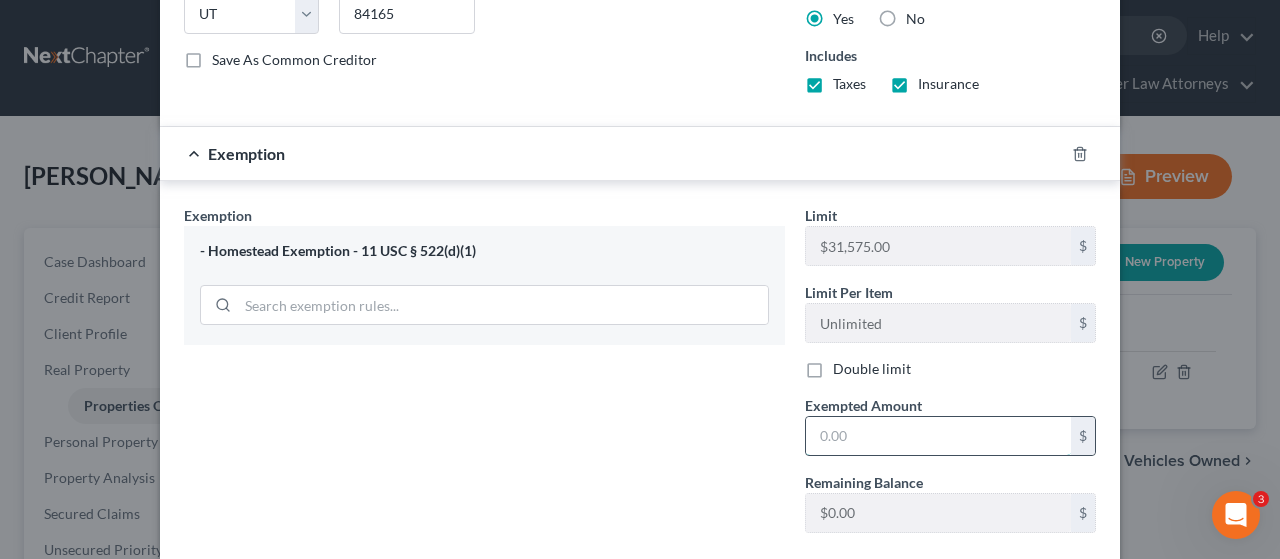 click at bounding box center (938, 436) 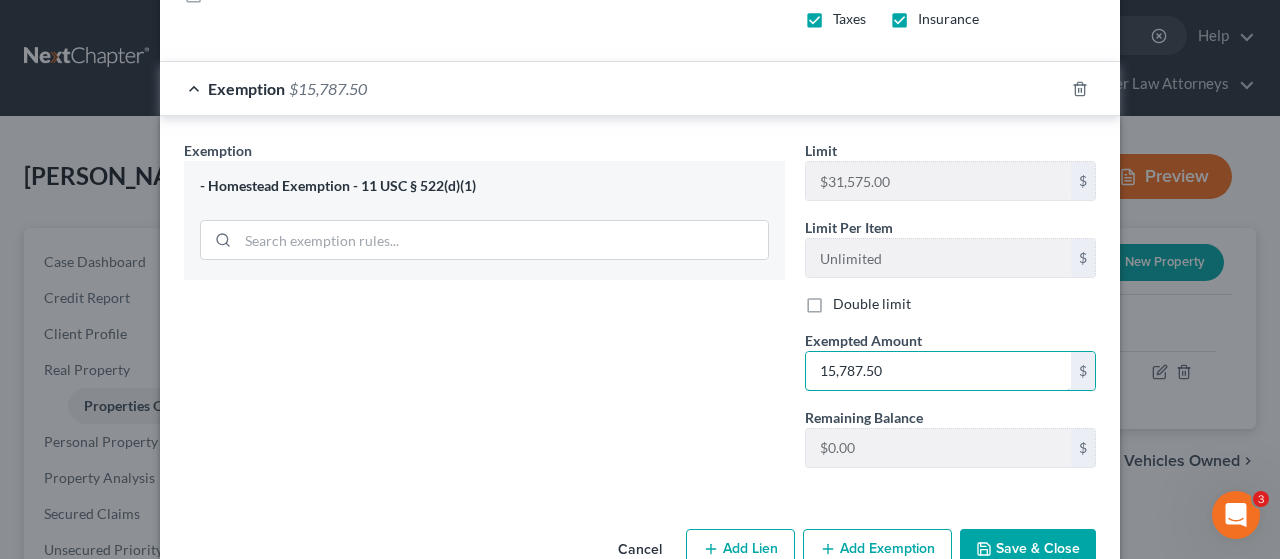 scroll, scrollTop: 1950, scrollLeft: 0, axis: vertical 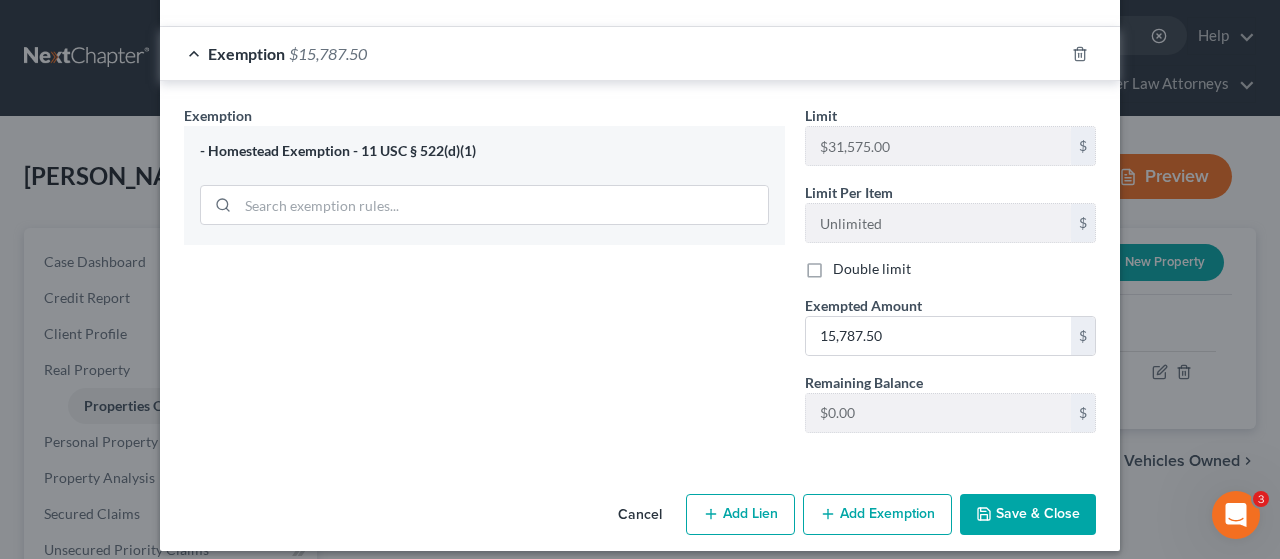 click on "Save & Close" at bounding box center (1028, 515) 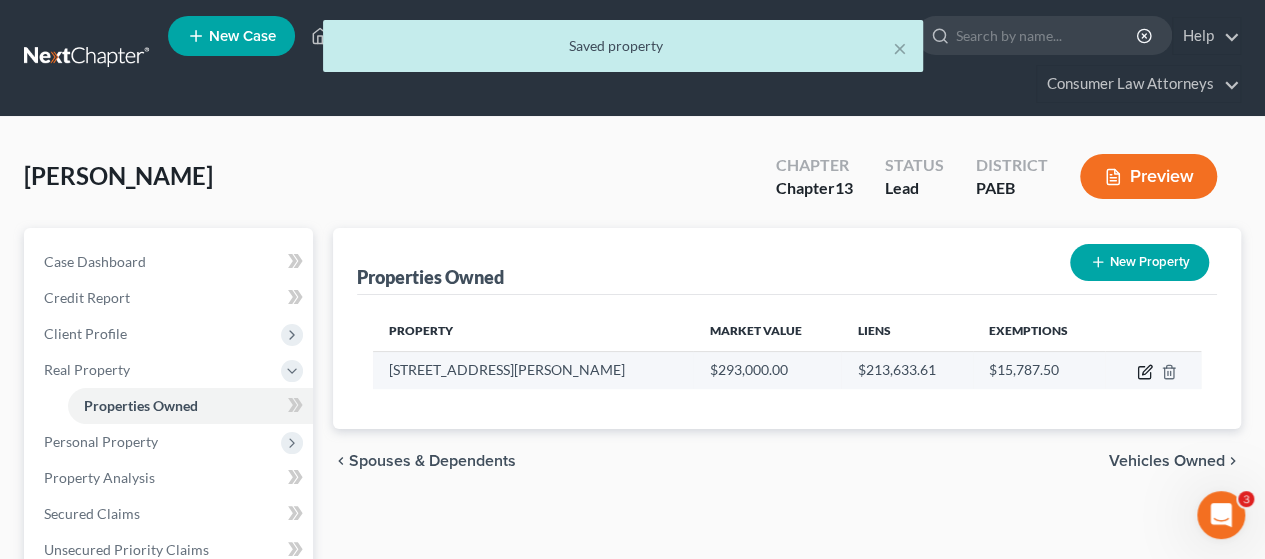 click 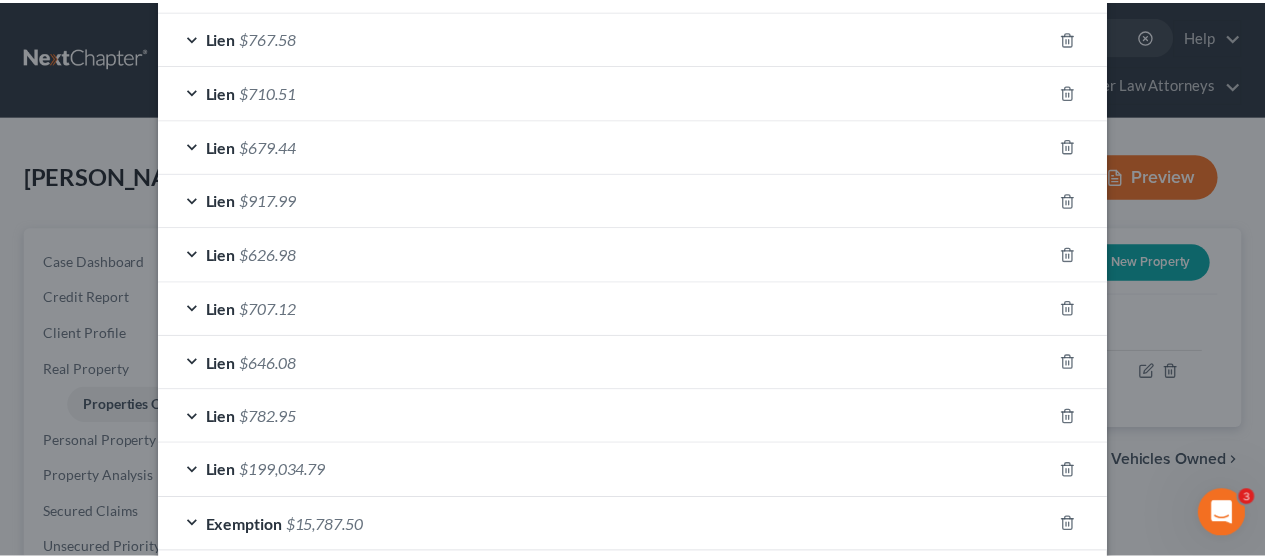 scroll, scrollTop: 1129, scrollLeft: 0, axis: vertical 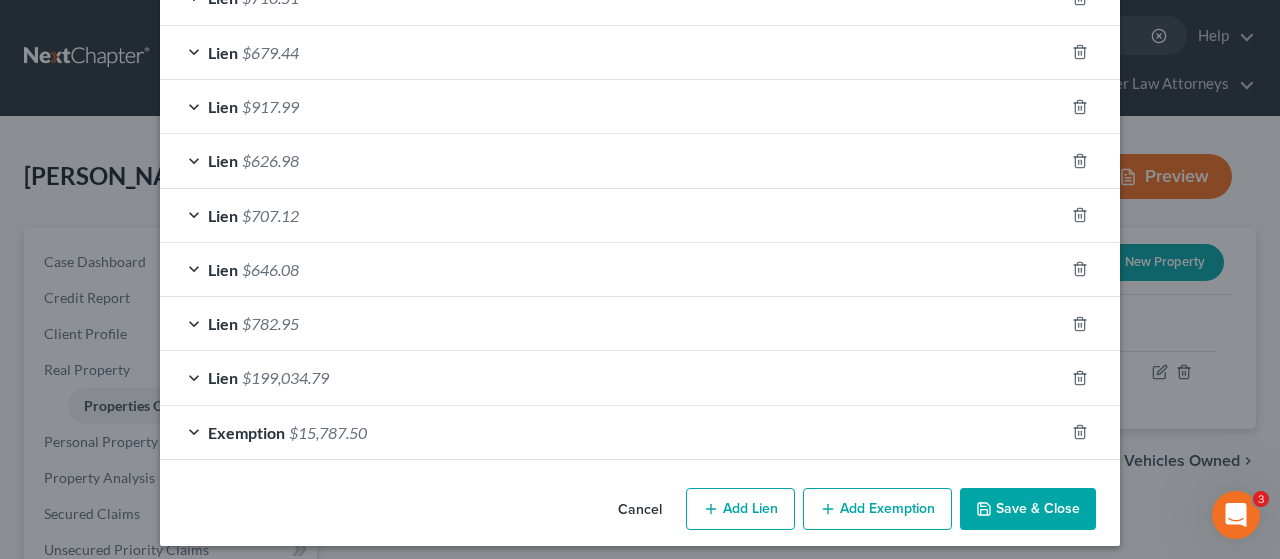 click on "Save & Close" at bounding box center (1028, 509) 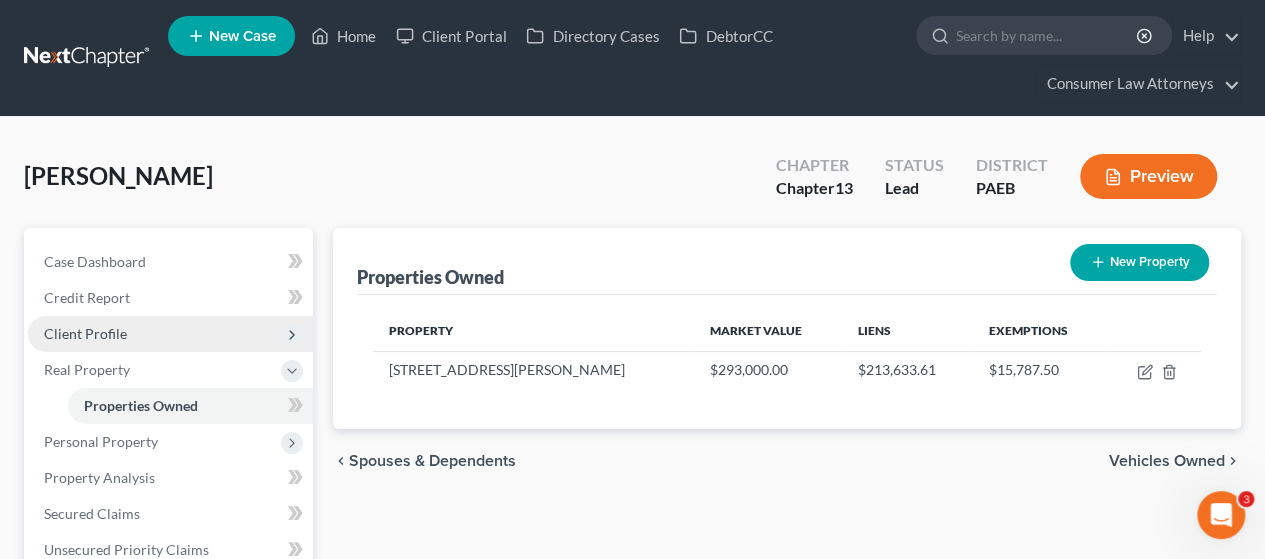 click on "Client Profile" at bounding box center (85, 333) 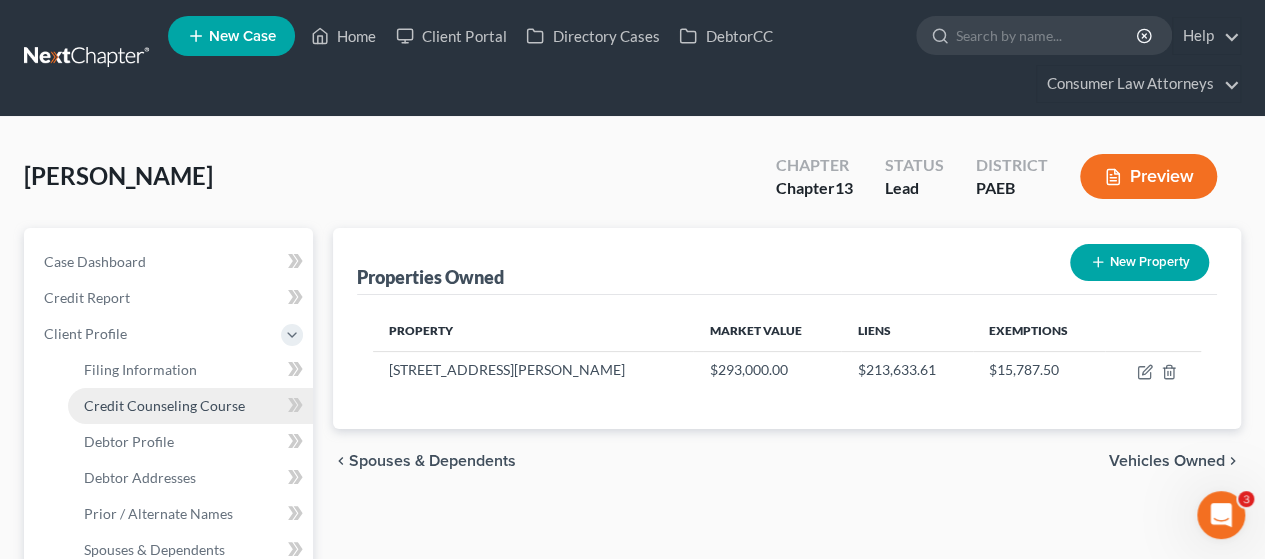 click on "Credit Counseling Course" at bounding box center (164, 405) 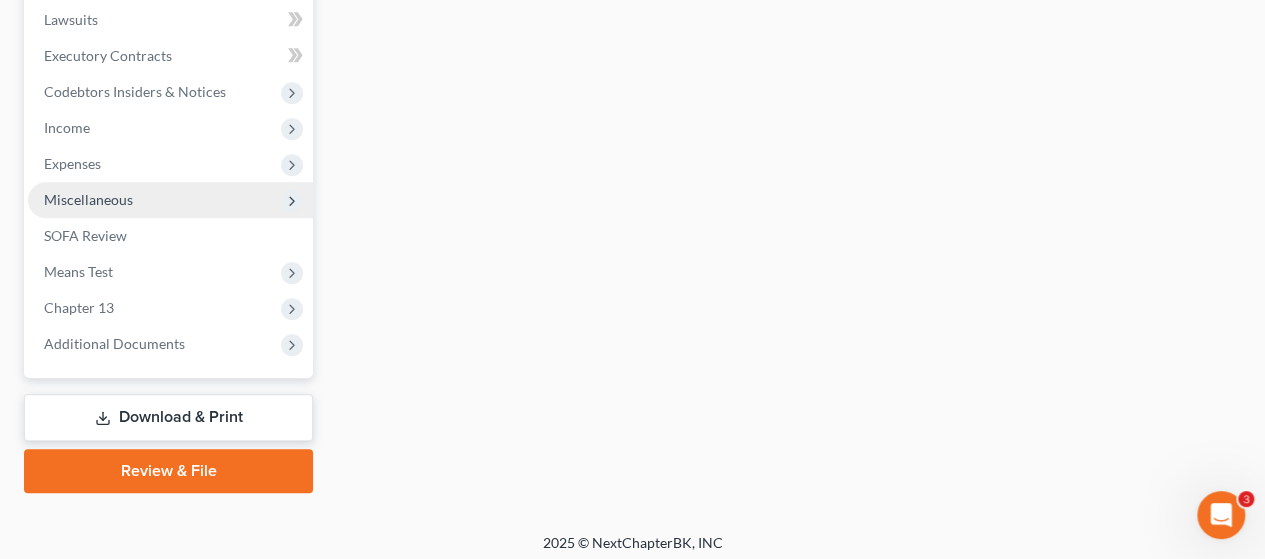 scroll, scrollTop: 788, scrollLeft: 0, axis: vertical 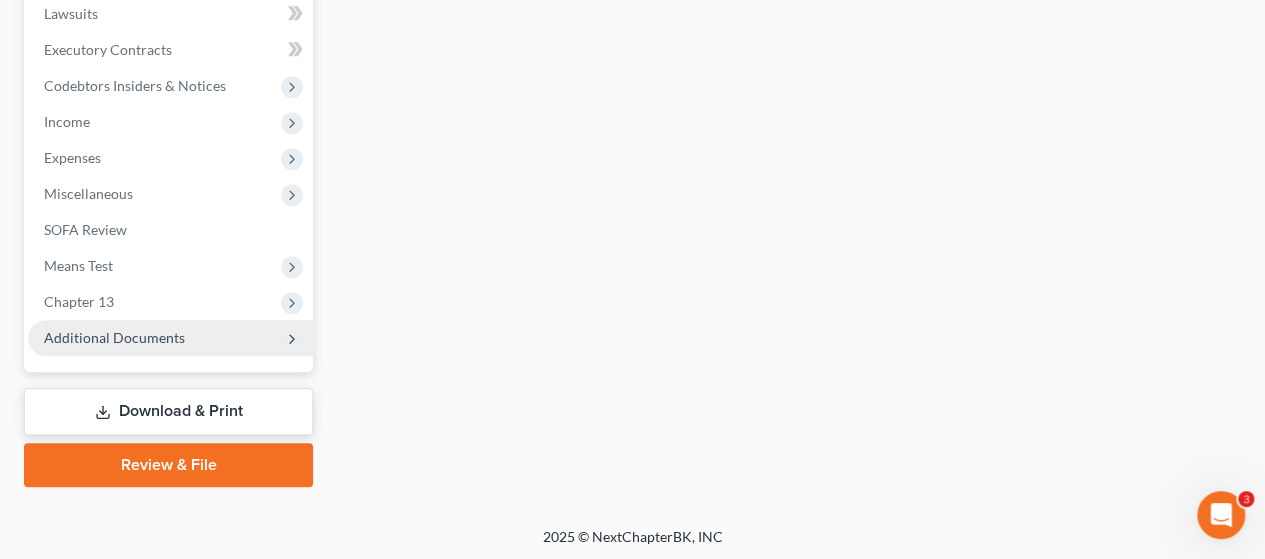 click on "Additional Documents" at bounding box center (114, 337) 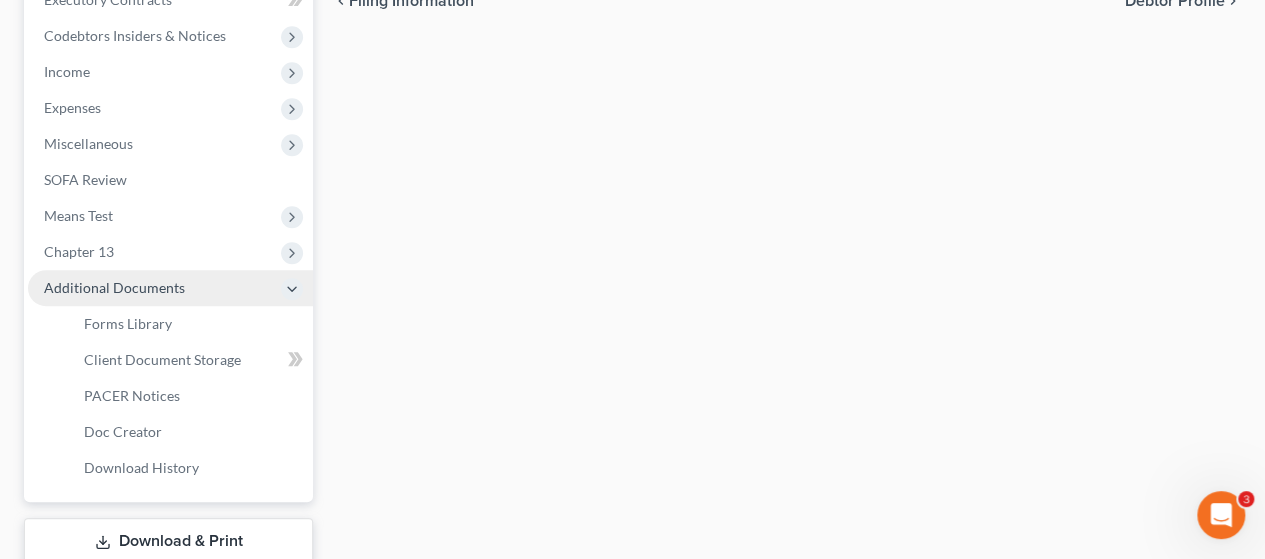 scroll, scrollTop: 572, scrollLeft: 0, axis: vertical 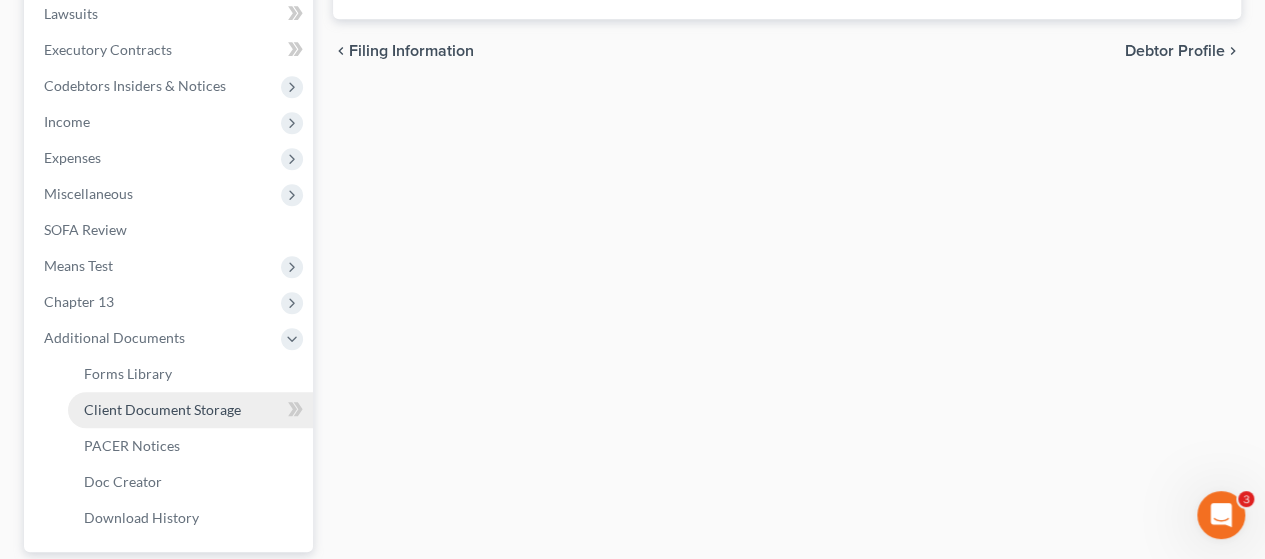 click on "Client Document Storage" at bounding box center (162, 409) 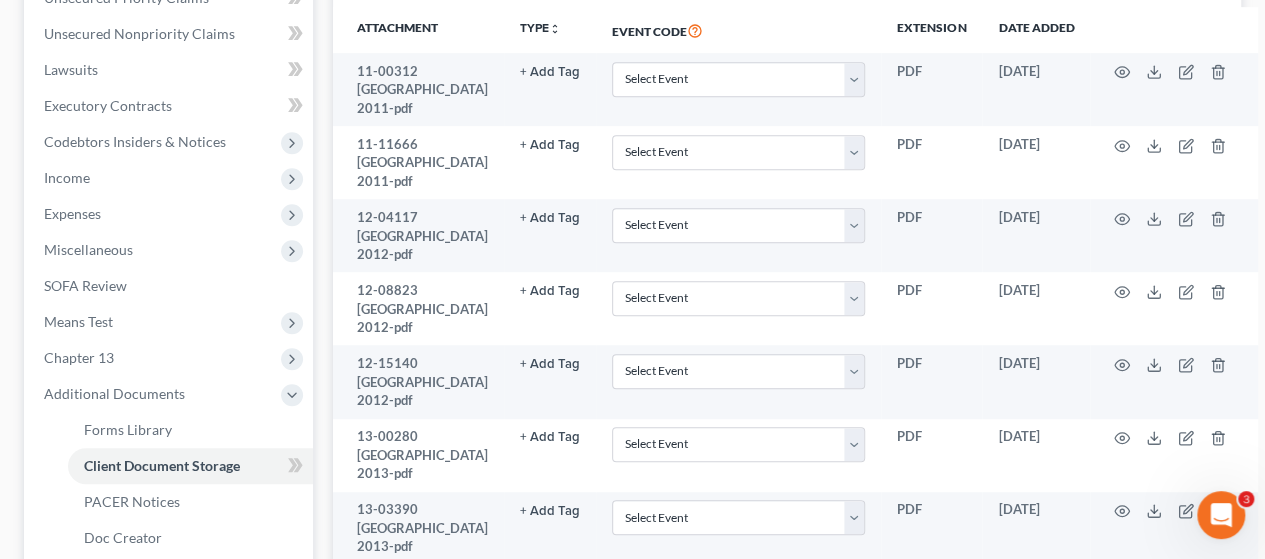 scroll, scrollTop: 0, scrollLeft: 0, axis: both 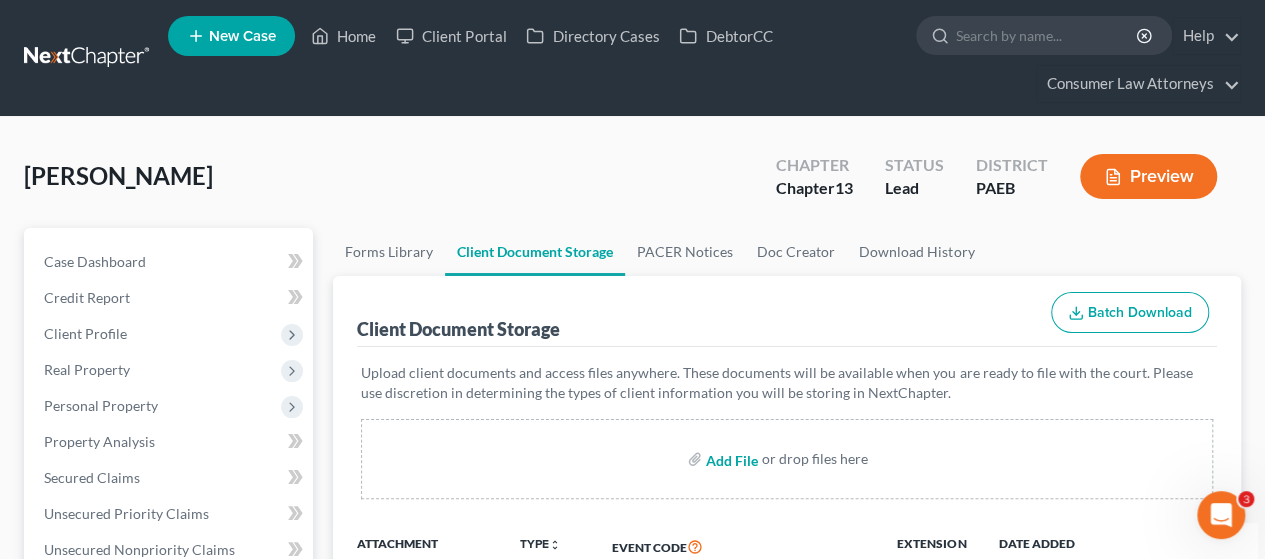 click at bounding box center (730, 459) 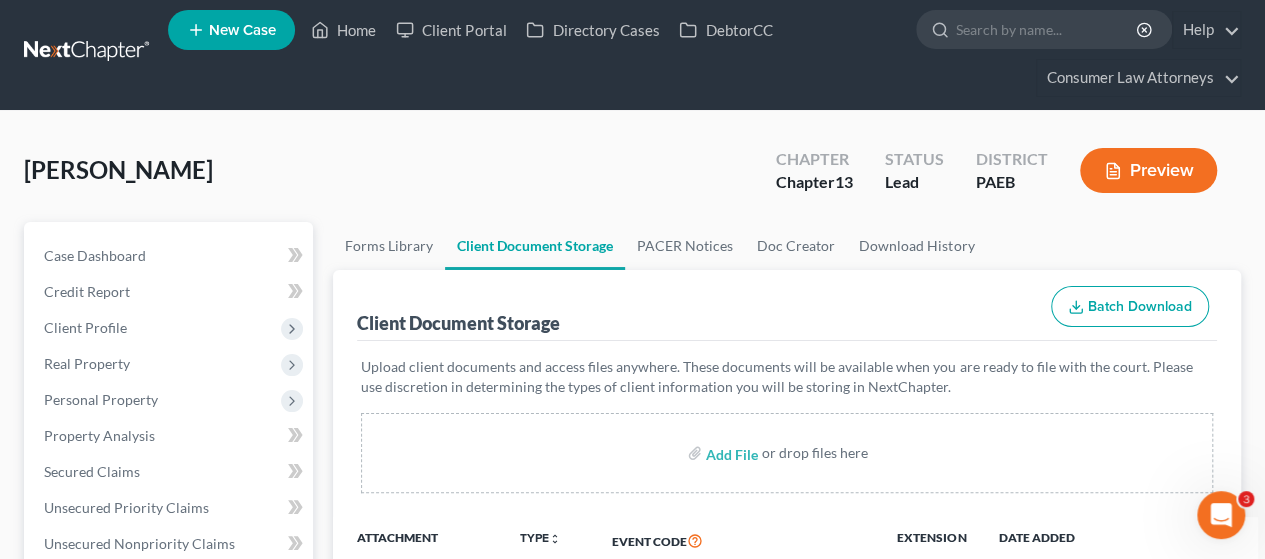 scroll, scrollTop: 0, scrollLeft: 0, axis: both 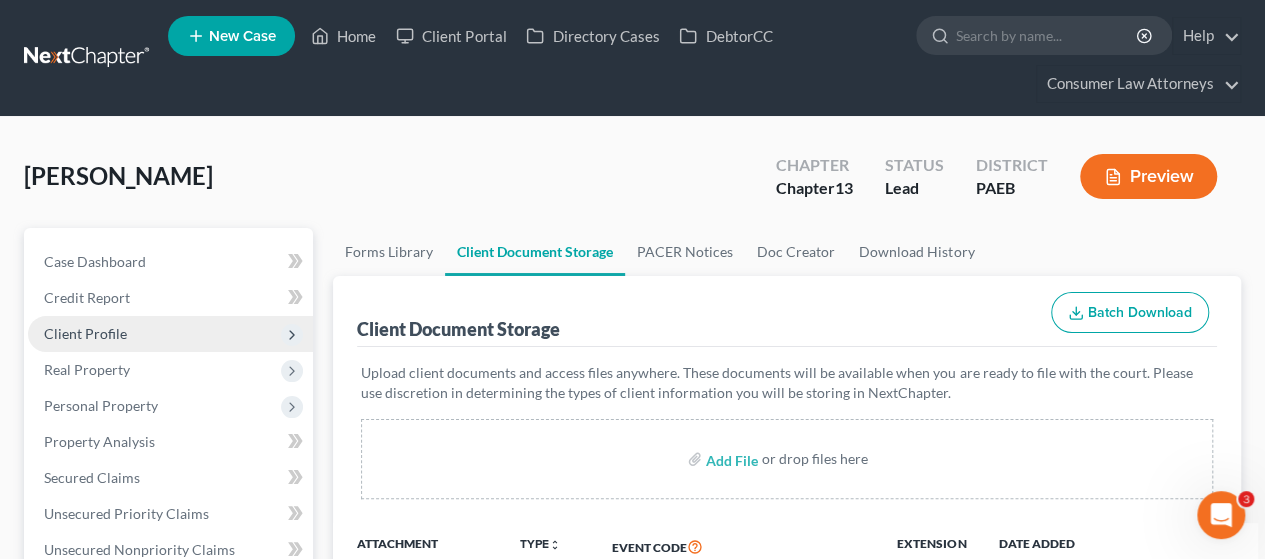 click on "Client Profile" at bounding box center [85, 333] 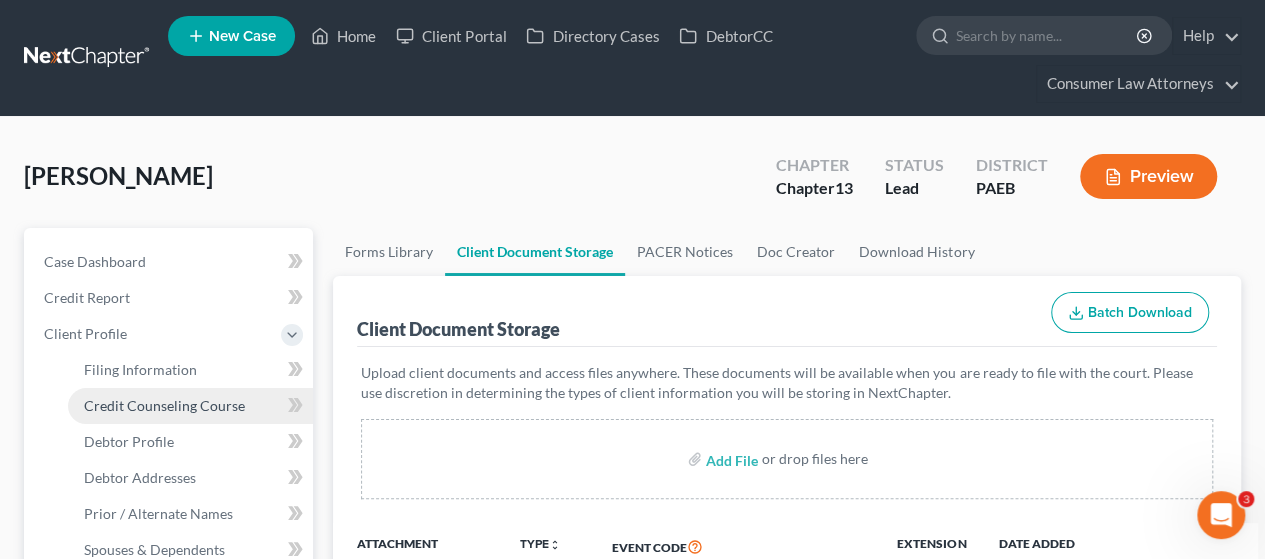 click on "Credit Counseling Course" at bounding box center (164, 405) 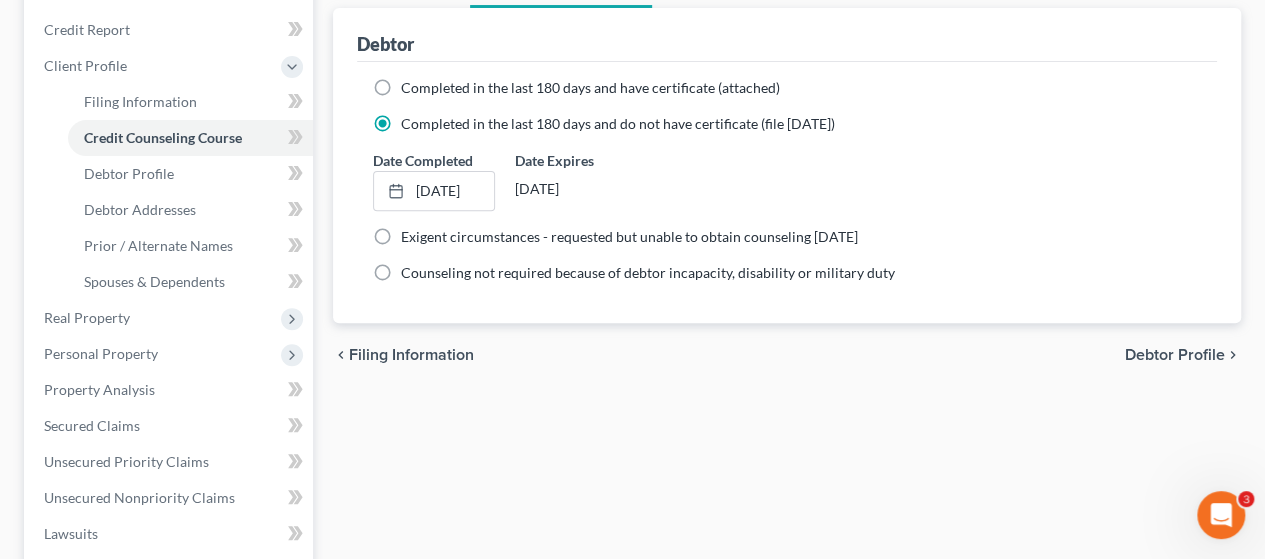 scroll, scrollTop: 300, scrollLeft: 0, axis: vertical 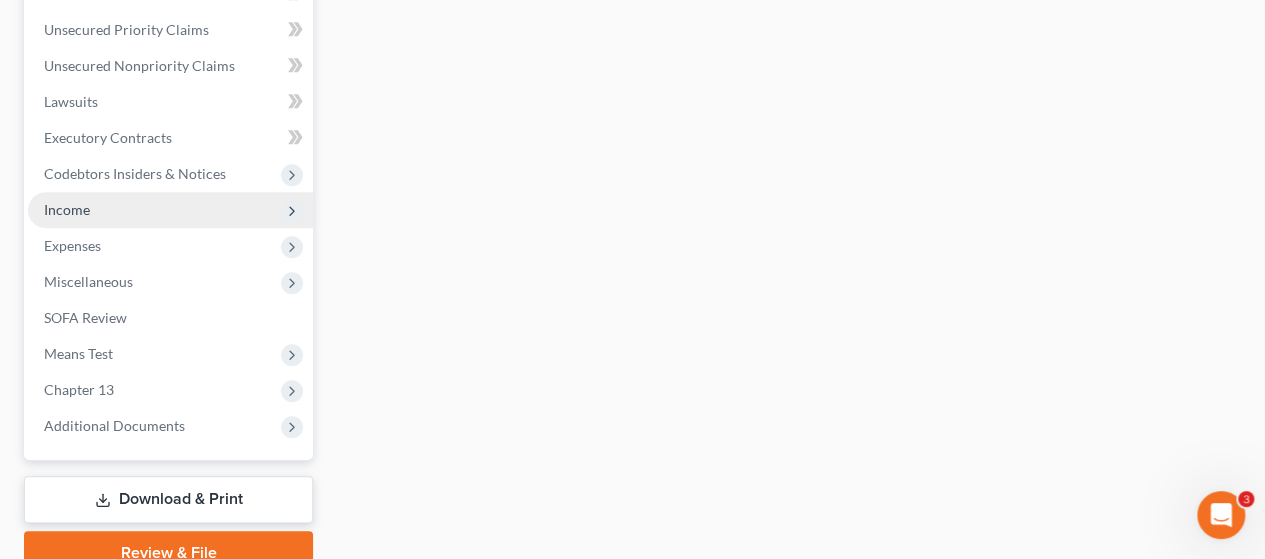 click on "Income" at bounding box center (67, 209) 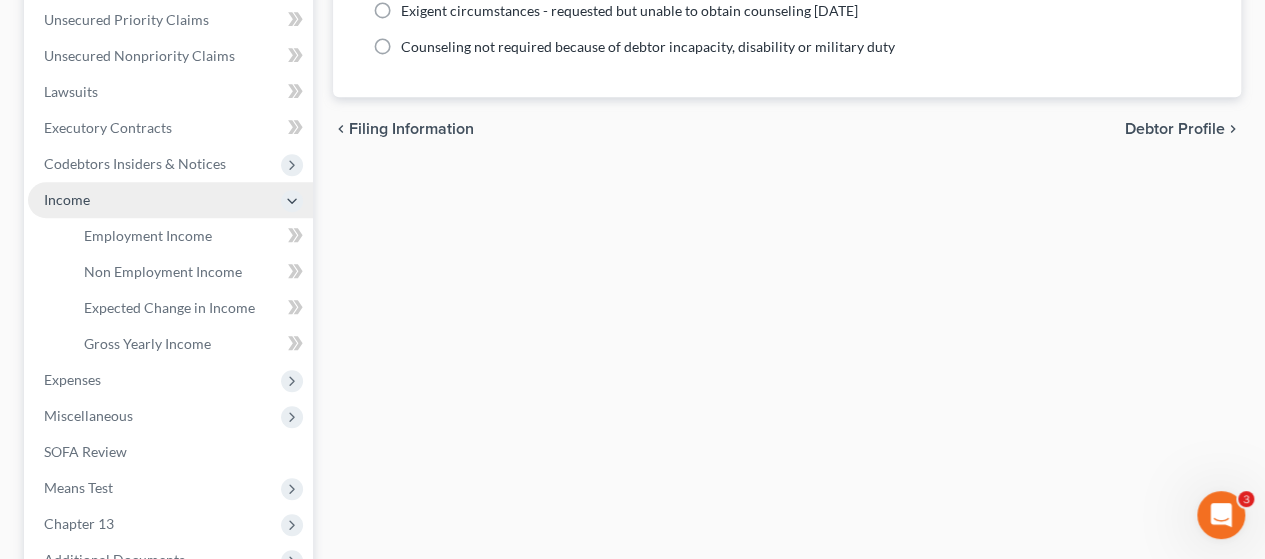 scroll, scrollTop: 484, scrollLeft: 0, axis: vertical 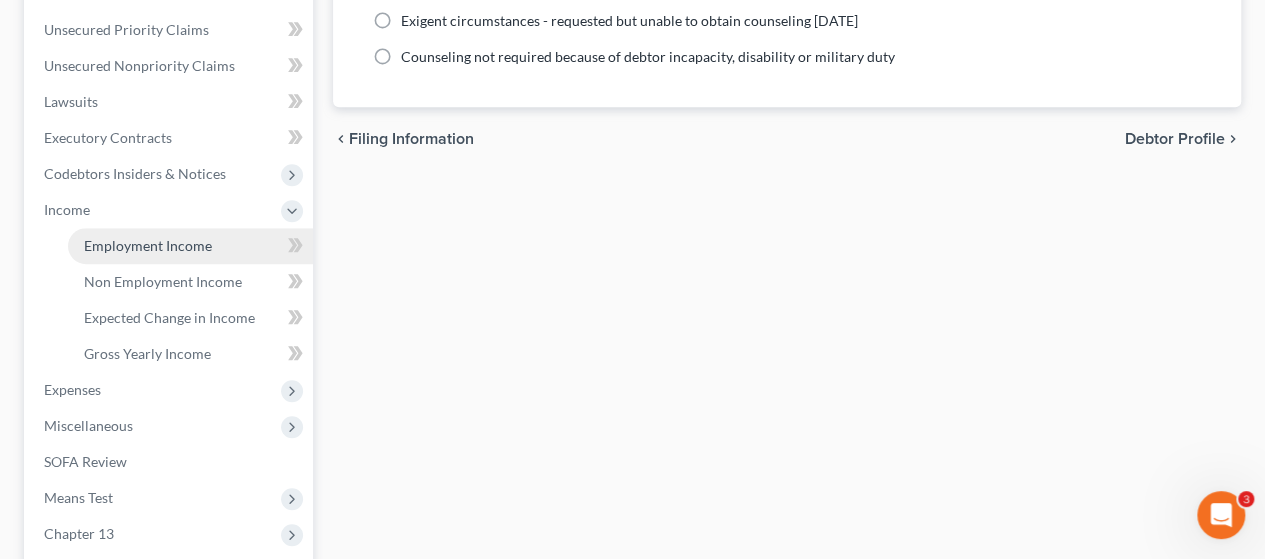 click on "Employment Income" at bounding box center [148, 245] 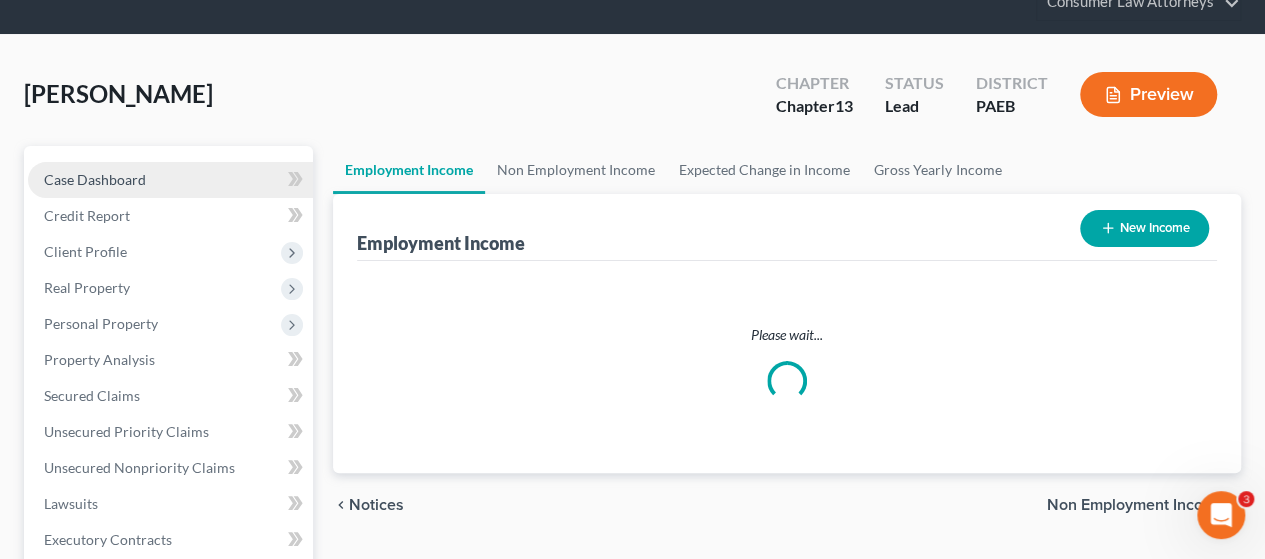 scroll, scrollTop: 0, scrollLeft: 0, axis: both 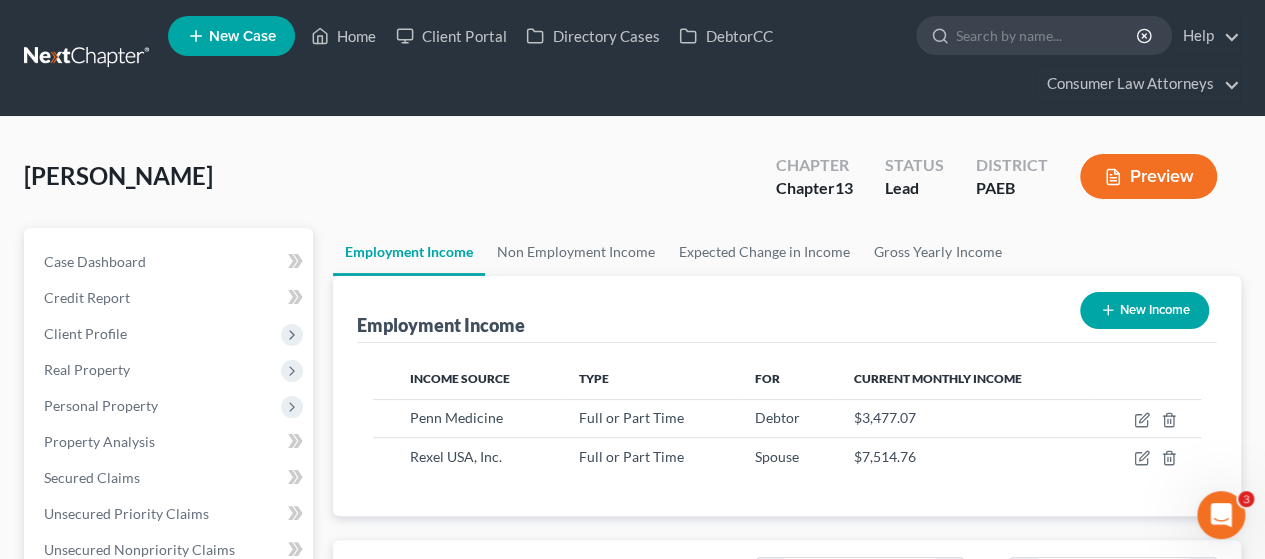 click on "New Income" at bounding box center [1144, 310] 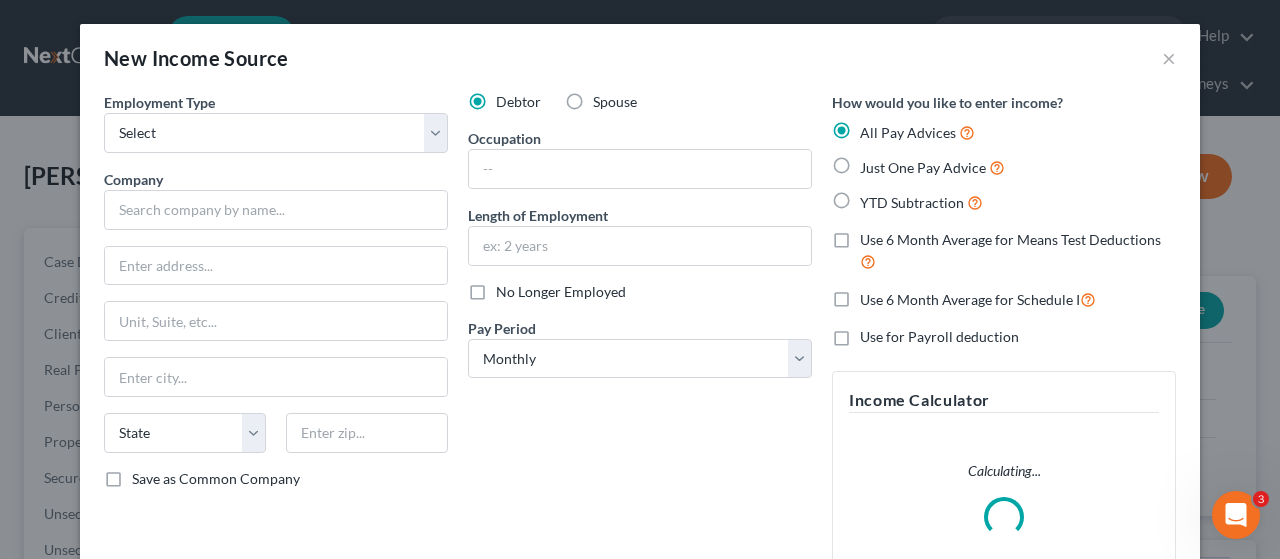scroll, scrollTop: 999644, scrollLeft: 999487, axis: both 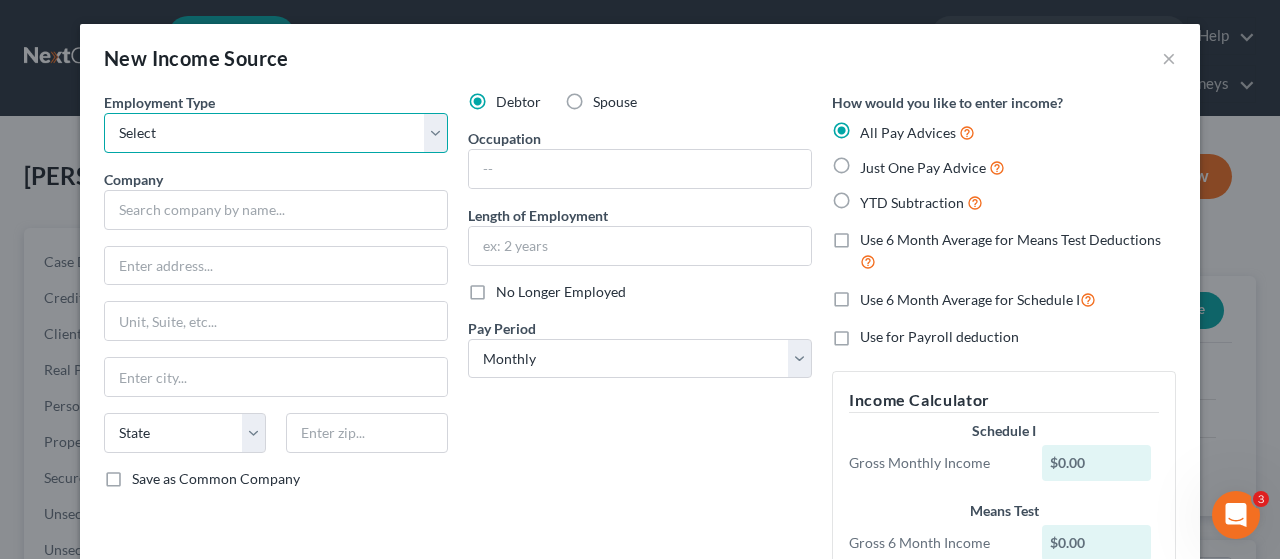 click on "Select Full or [DEMOGRAPHIC_DATA] Employment Self Employment" at bounding box center [276, 133] 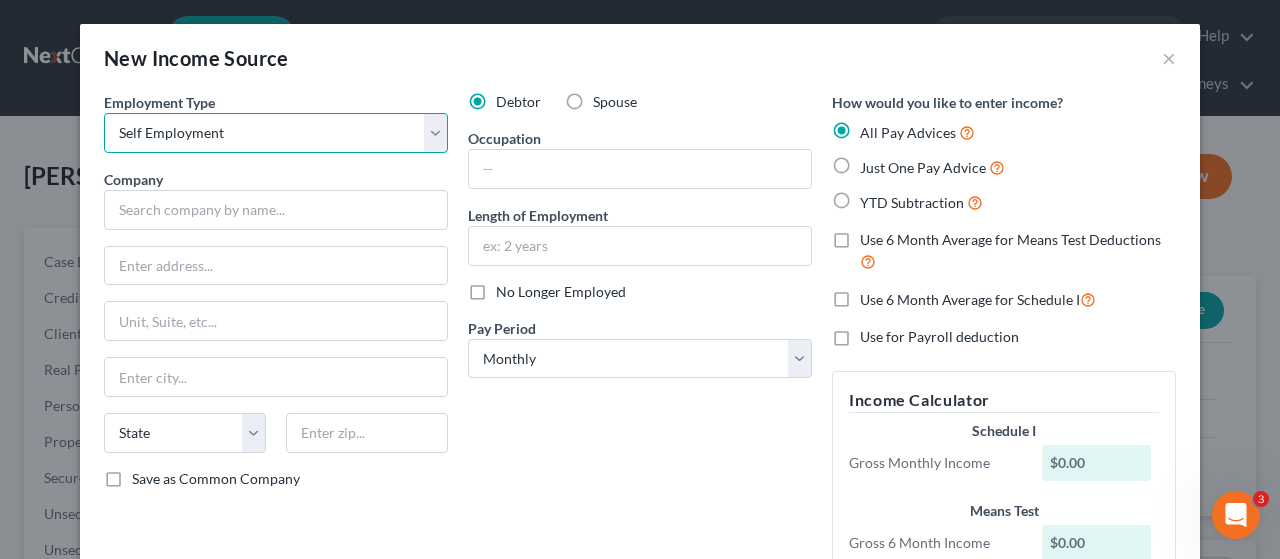 click on "Select Full or [DEMOGRAPHIC_DATA] Employment Self Employment" at bounding box center (276, 133) 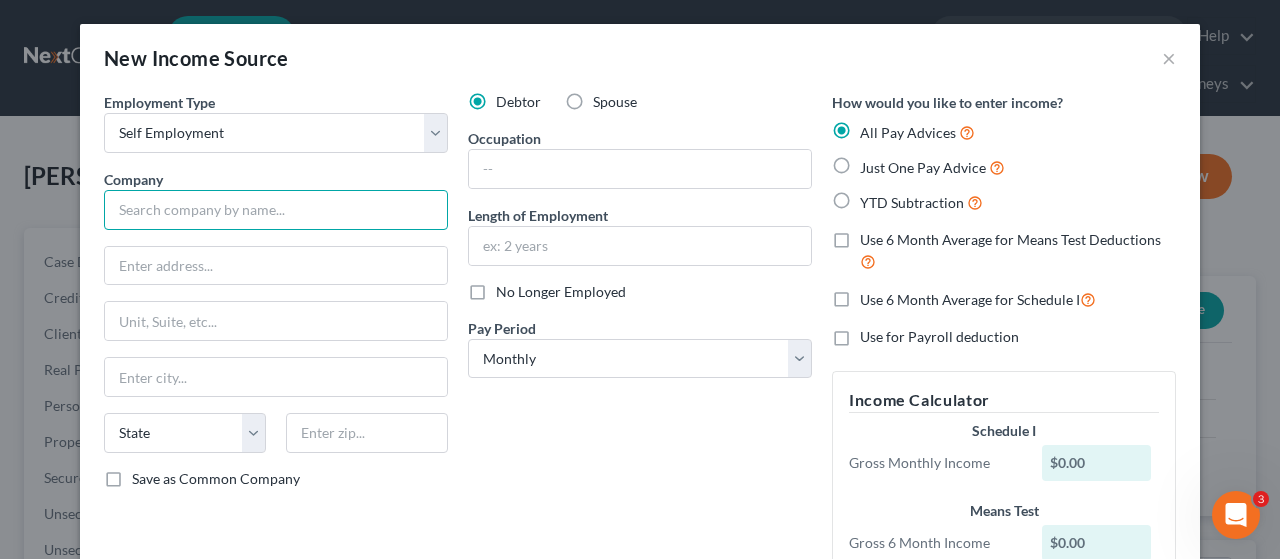 click at bounding box center [276, 210] 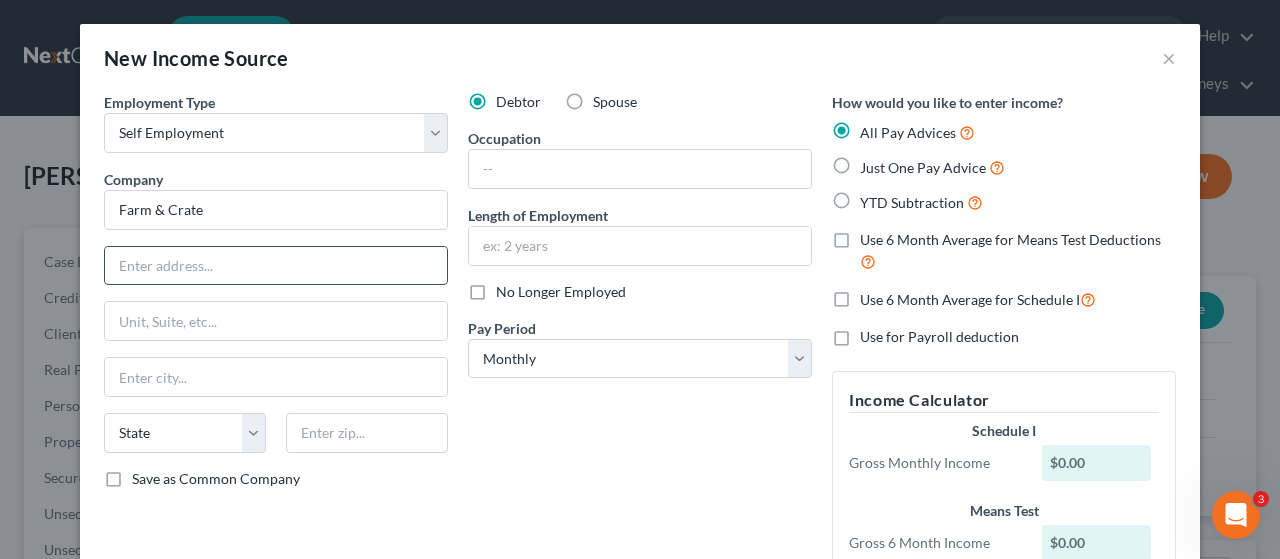 click at bounding box center (276, 266) 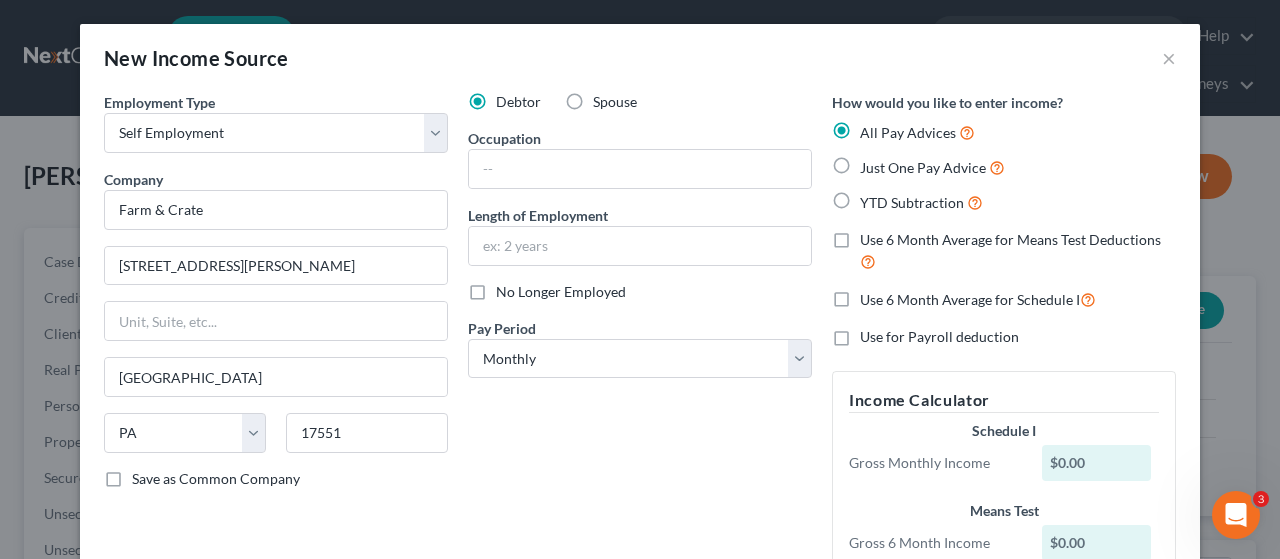 click on "Save as Common Company" at bounding box center [216, 479] 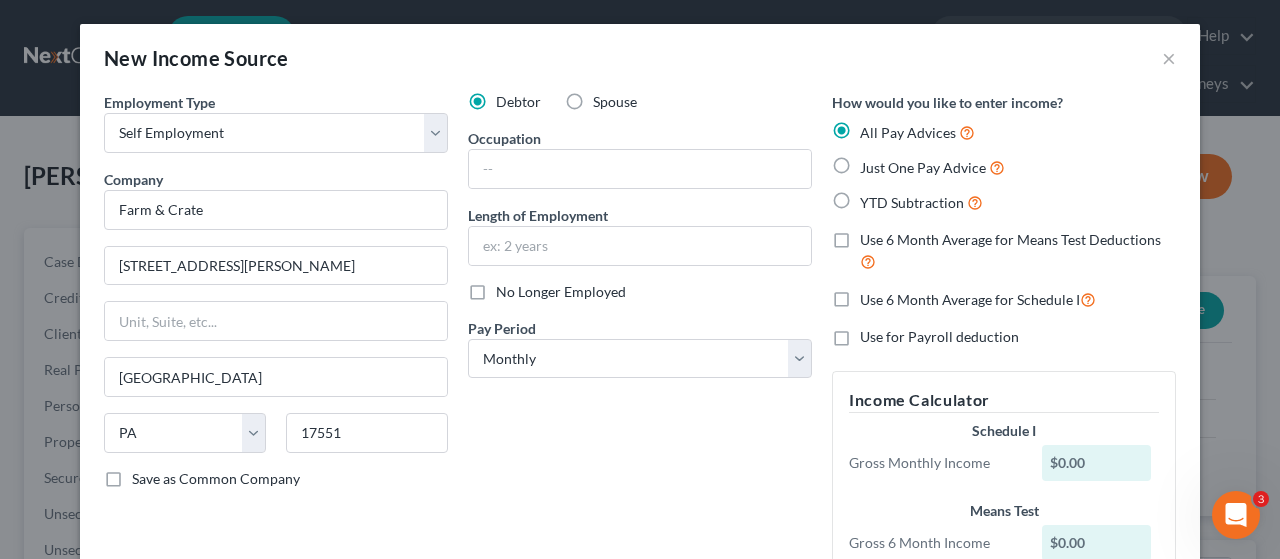click on "Save as Common Company" at bounding box center [146, 475] 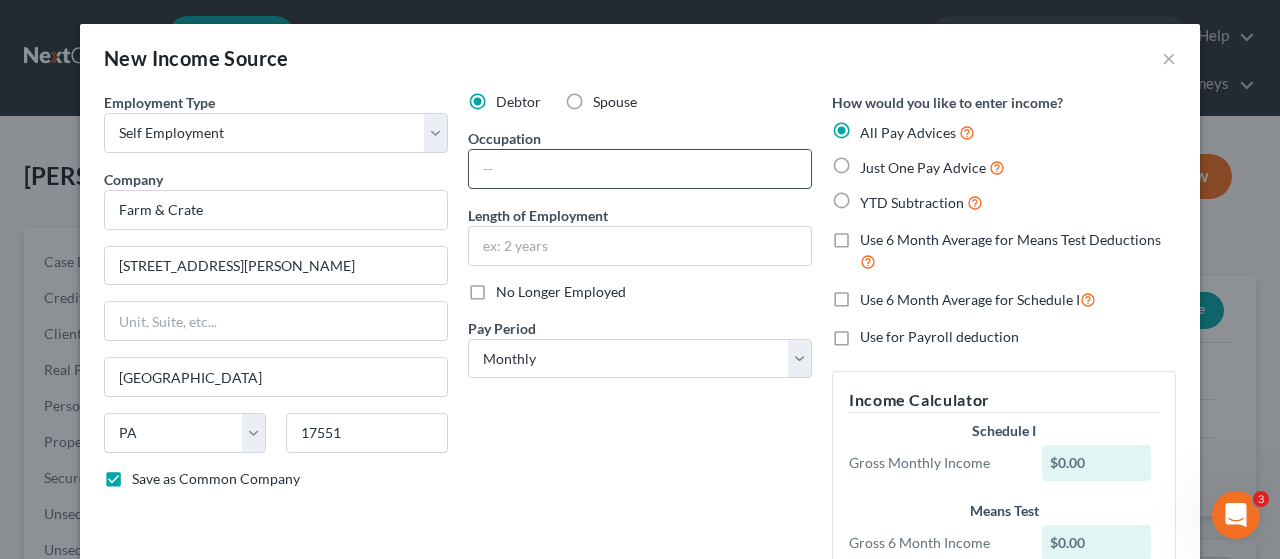 click at bounding box center (640, 169) 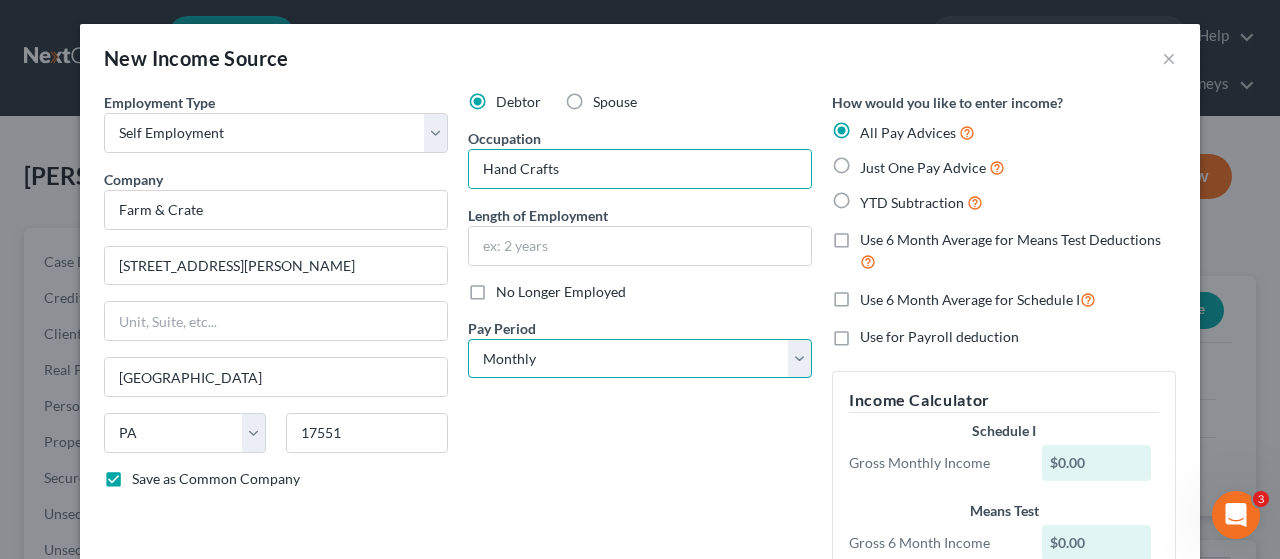 click on "Select Monthly Twice Monthly Every Other Week Weekly" at bounding box center (640, 359) 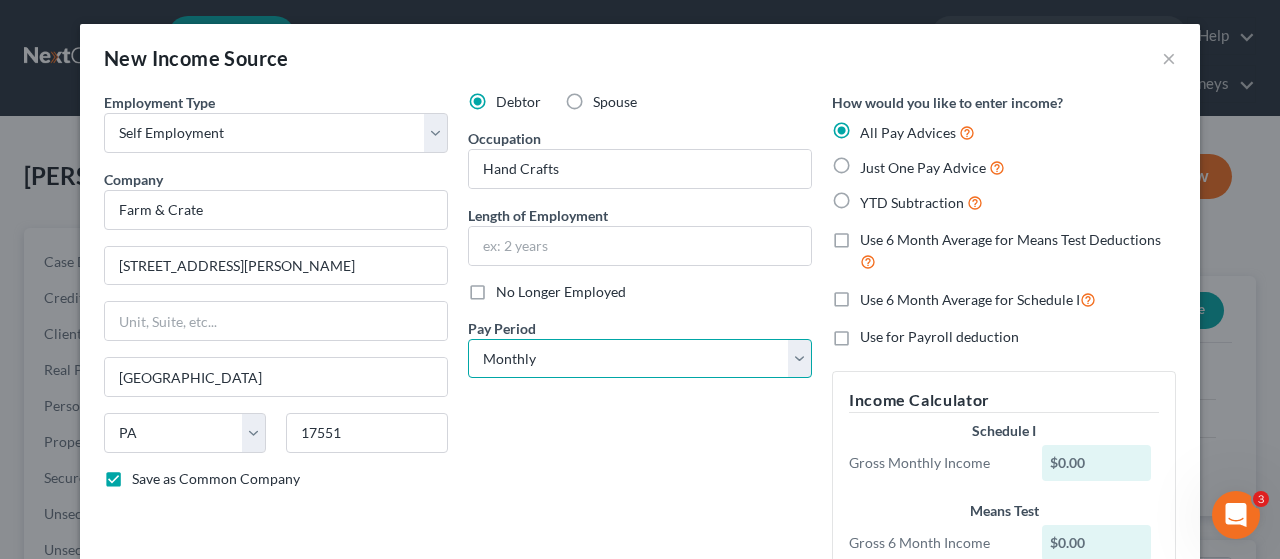 click on "Select Monthly Twice Monthly Every Other Week Weekly" at bounding box center [640, 359] 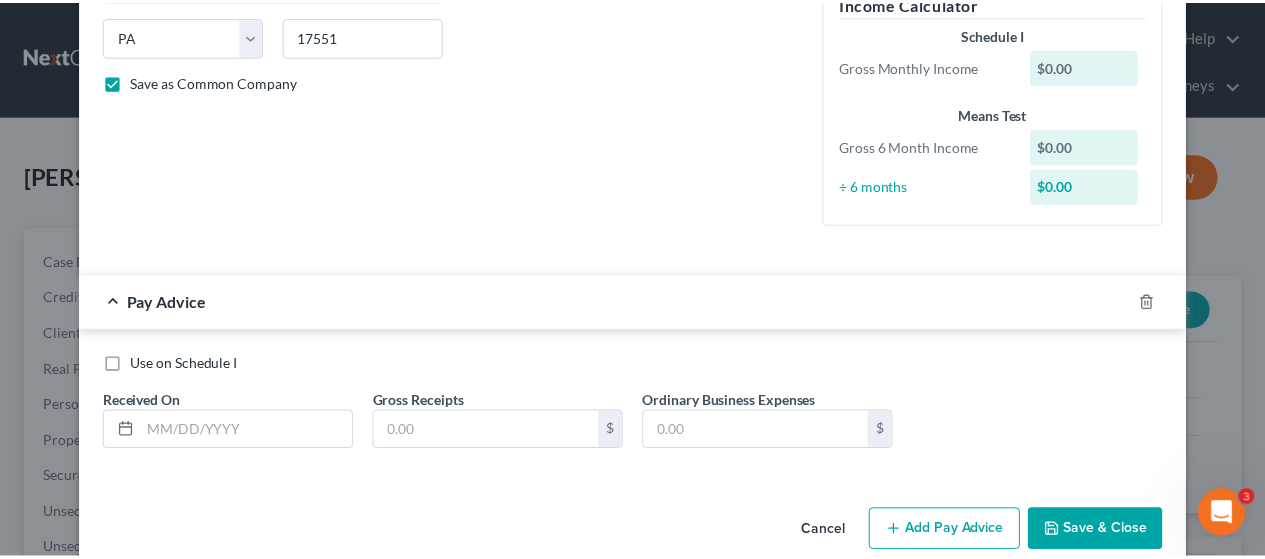 scroll, scrollTop: 427, scrollLeft: 0, axis: vertical 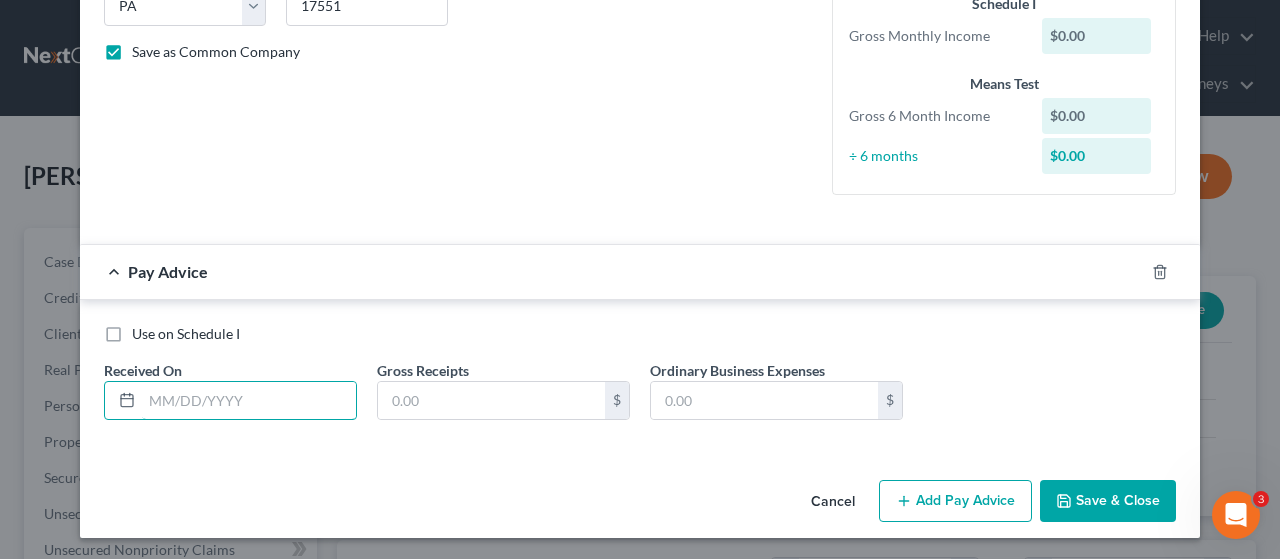 drag, startPoint x: 330, startPoint y: 391, endPoint x: 951, endPoint y: 398, distance: 621.0394 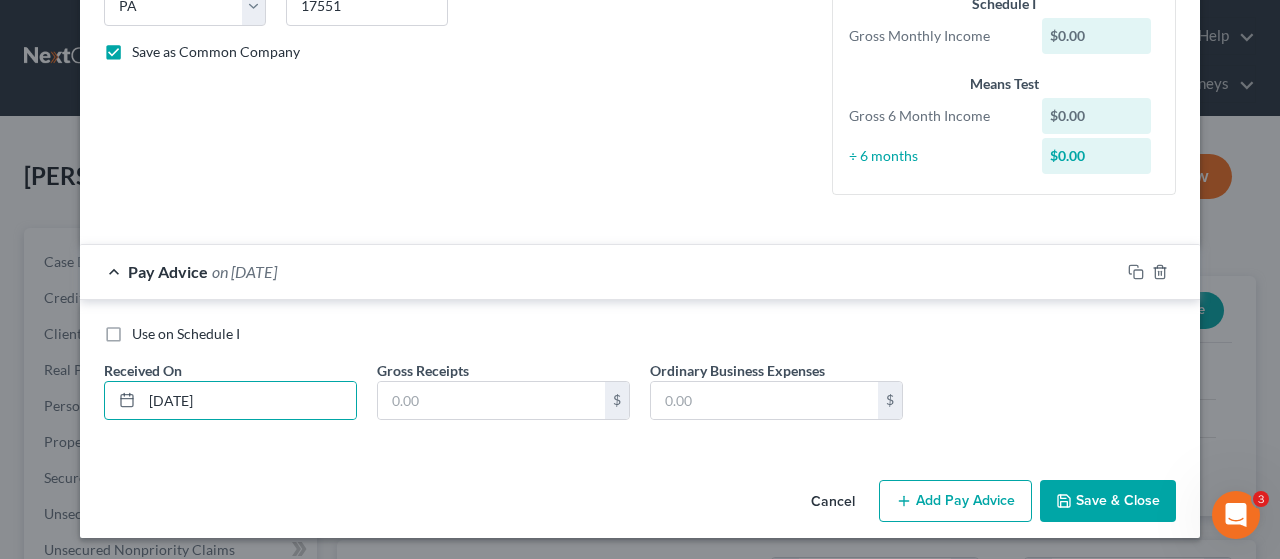 click on "Save & Close" at bounding box center (1108, 501) 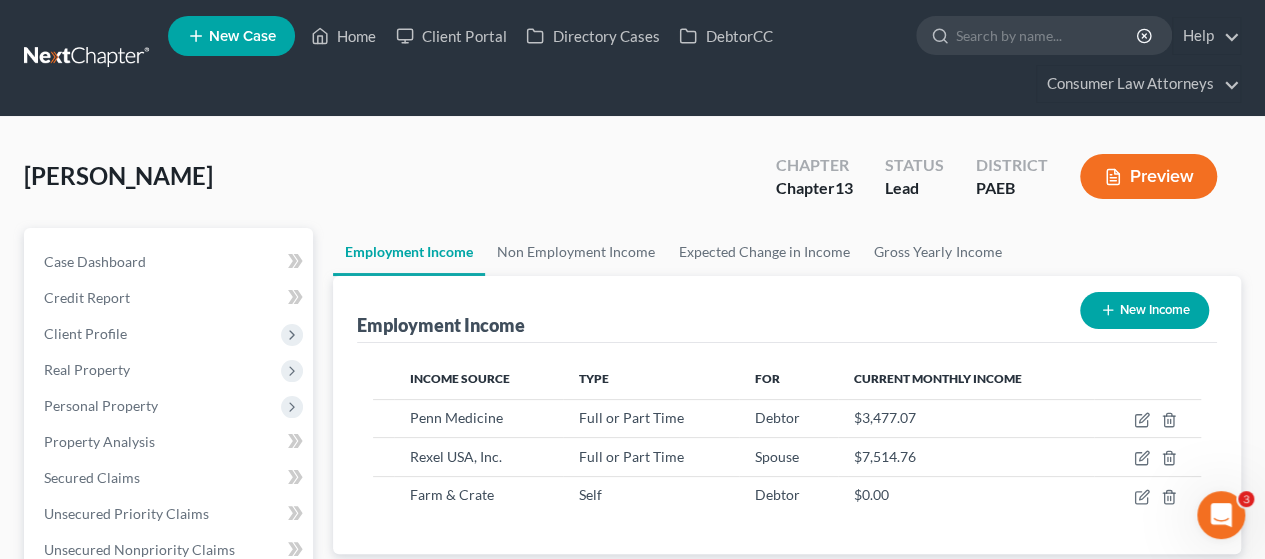 scroll, scrollTop: 356, scrollLeft: 506, axis: both 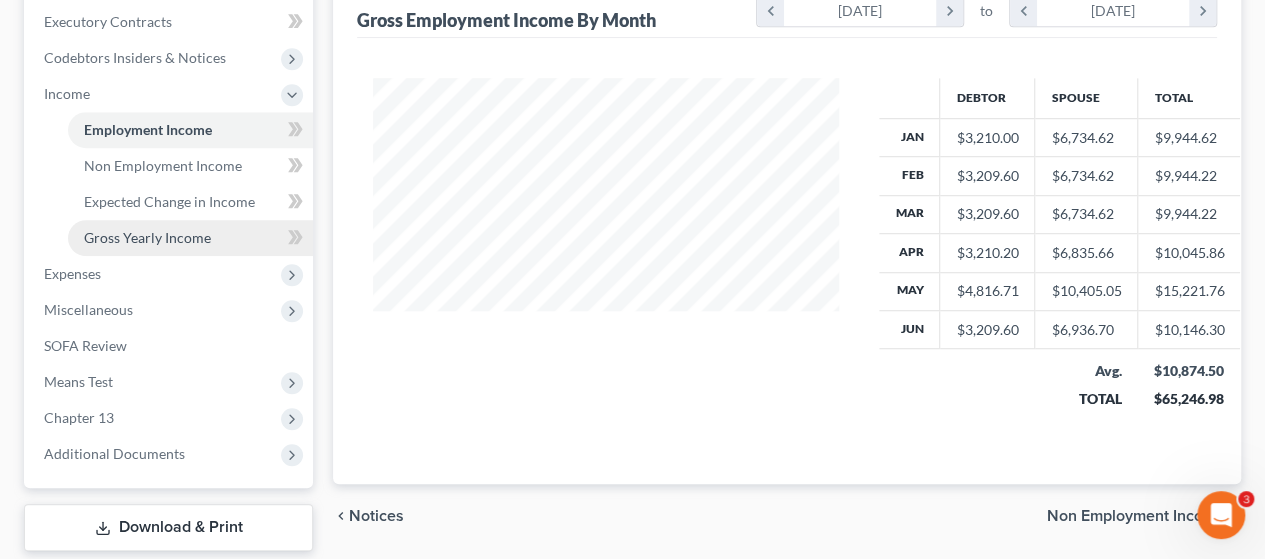 click on "Gross Yearly Income" at bounding box center (147, 237) 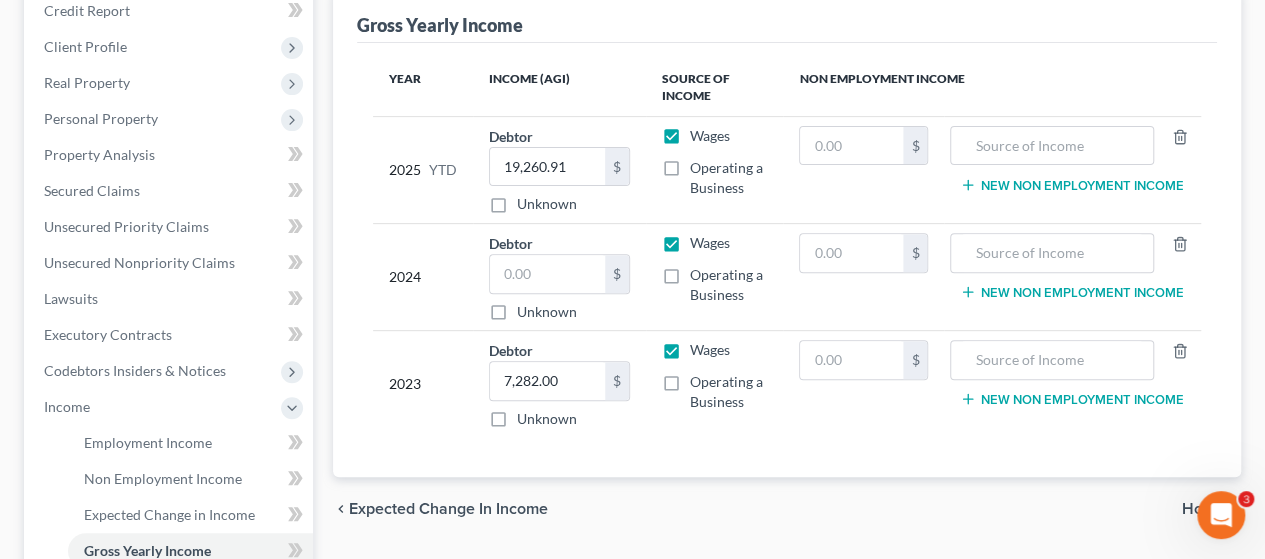 scroll, scrollTop: 300, scrollLeft: 0, axis: vertical 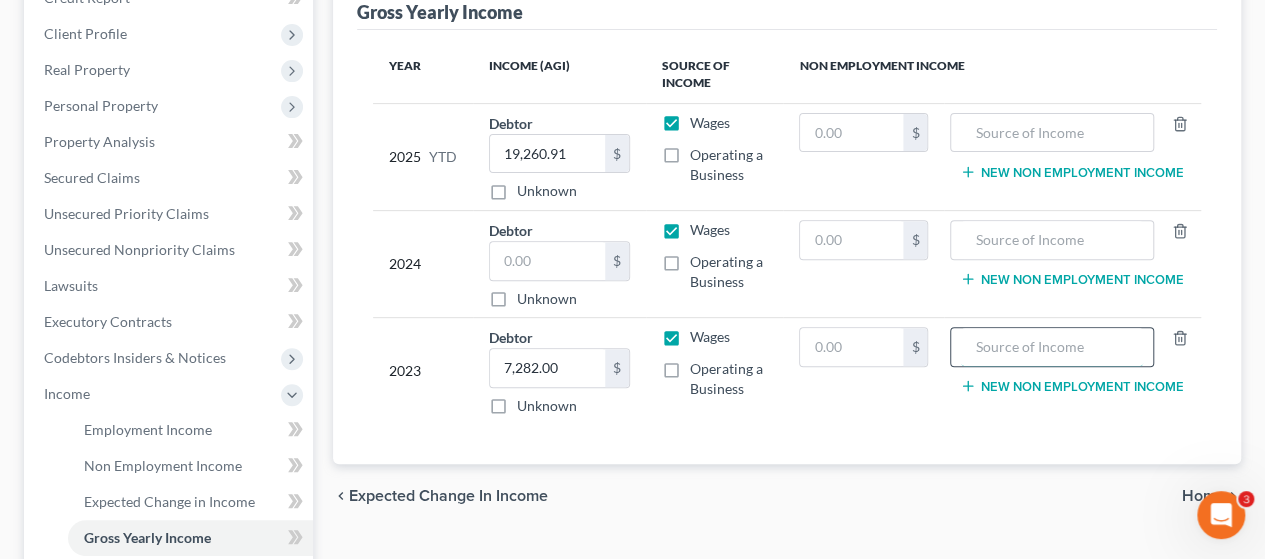 click at bounding box center [1052, 347] 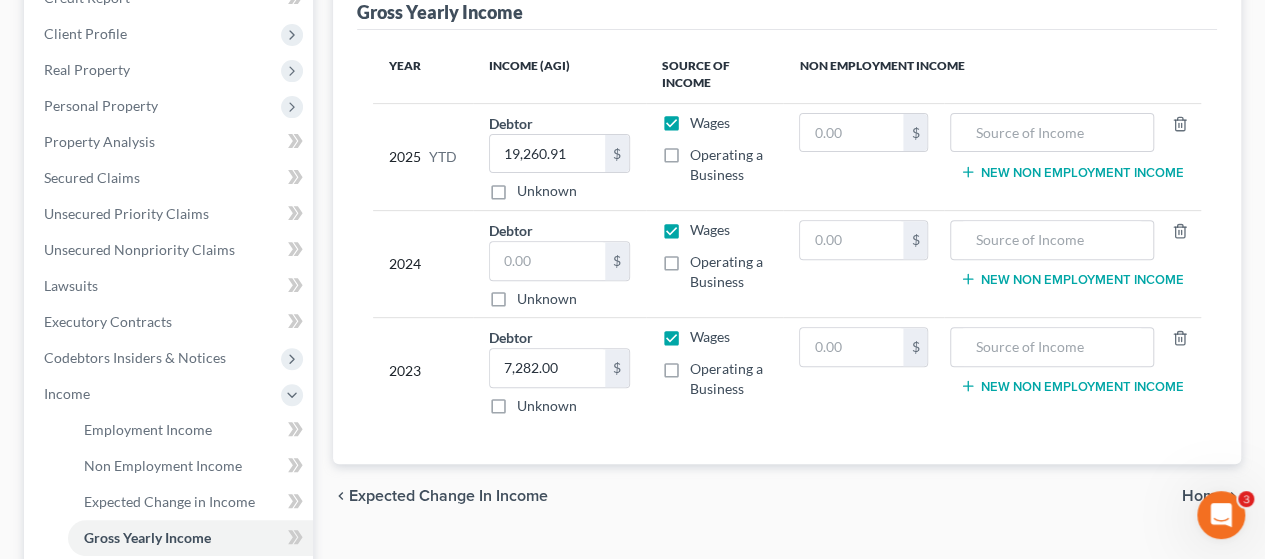 click on "Operating a Business" at bounding box center [729, 379] 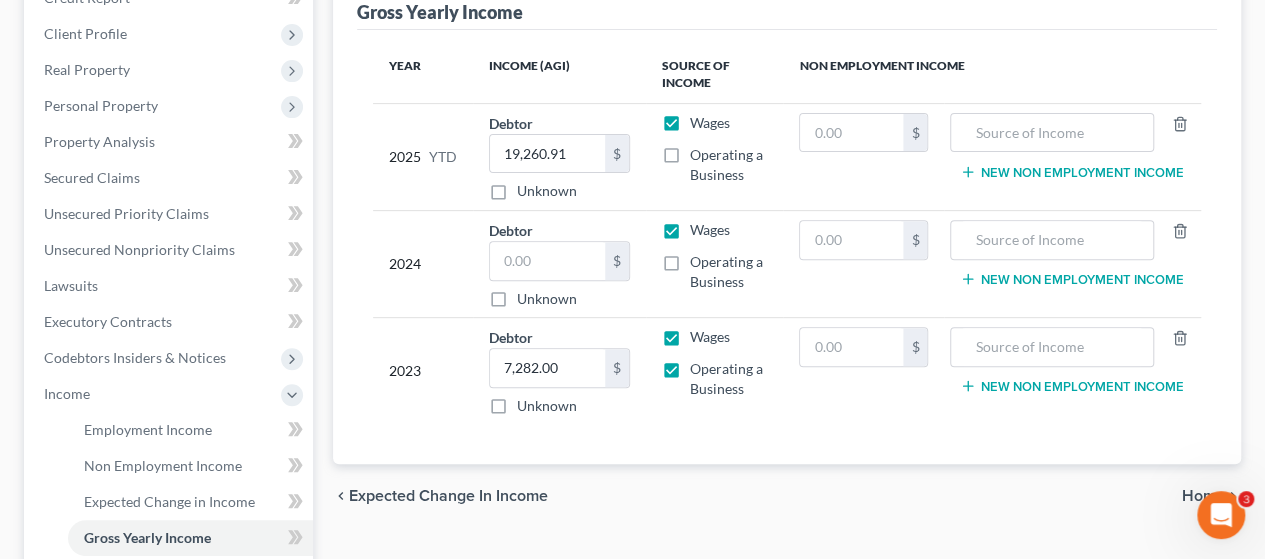 click on "Wages" at bounding box center (710, 337) 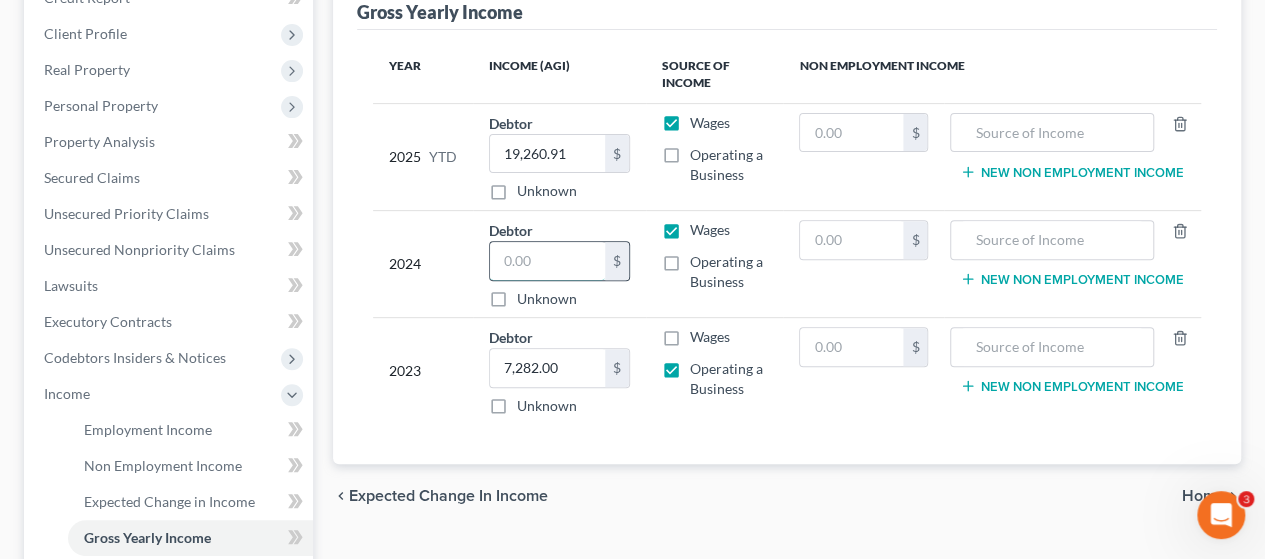 click at bounding box center (547, 261) 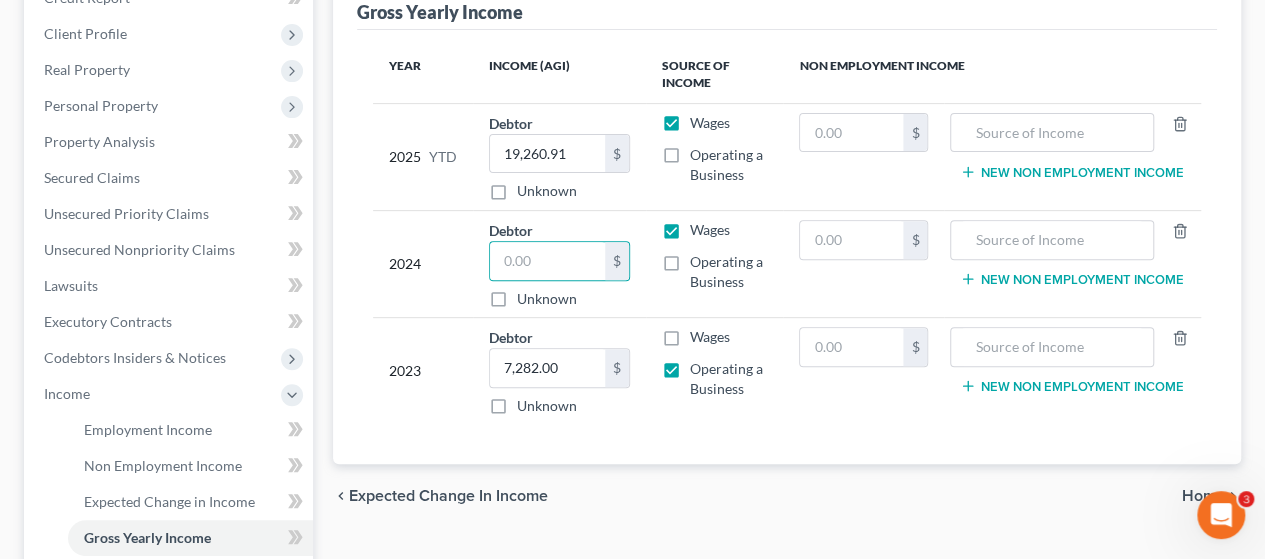 drag, startPoint x: 669, startPoint y: 261, endPoint x: 671, endPoint y: 235, distance: 26.076809 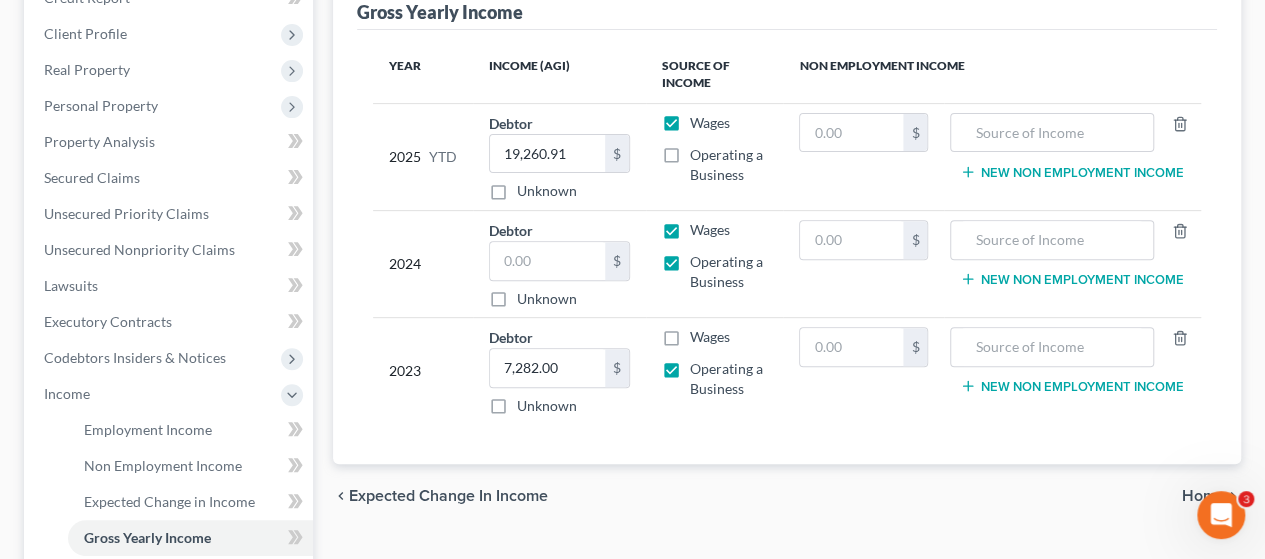 click on "Wages" at bounding box center [710, 230] 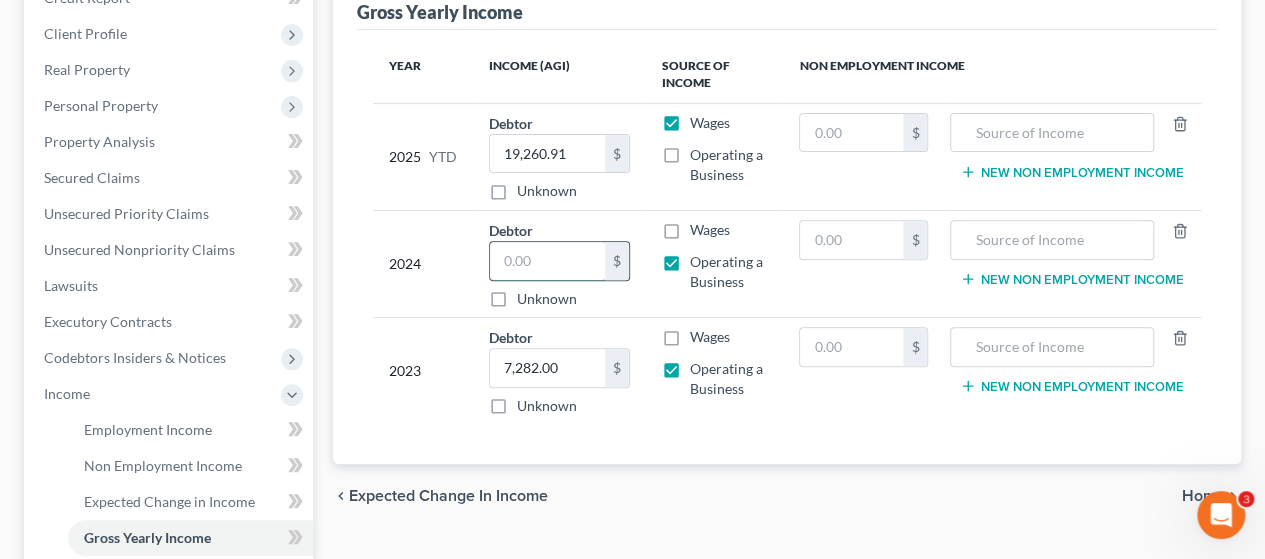 click at bounding box center [547, 261] 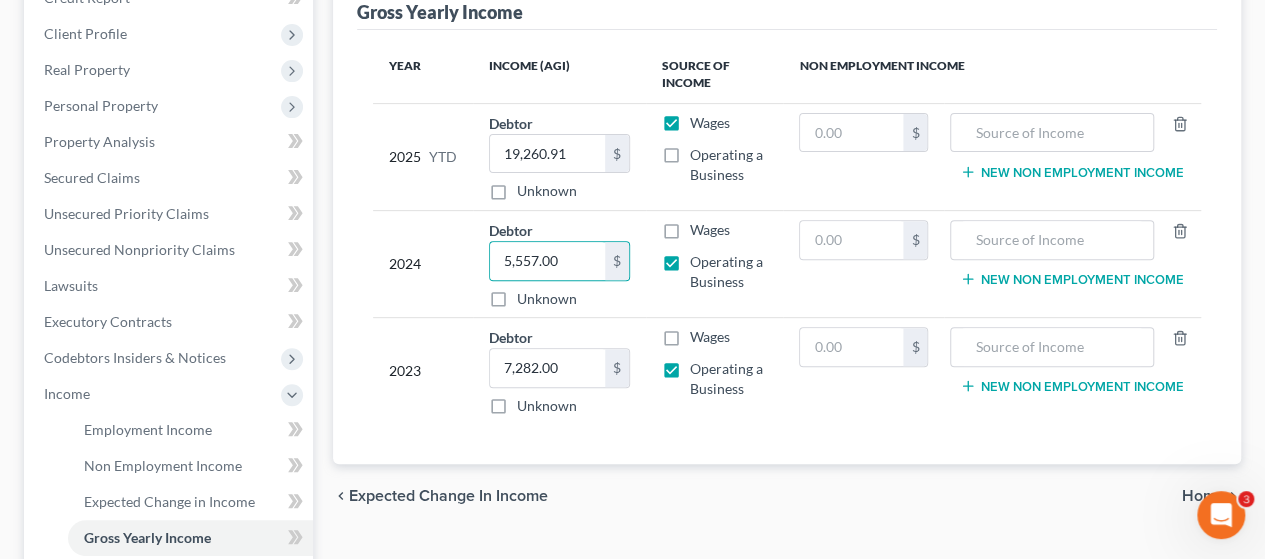 click on "Wages Operating a Business" at bounding box center (715, 264) 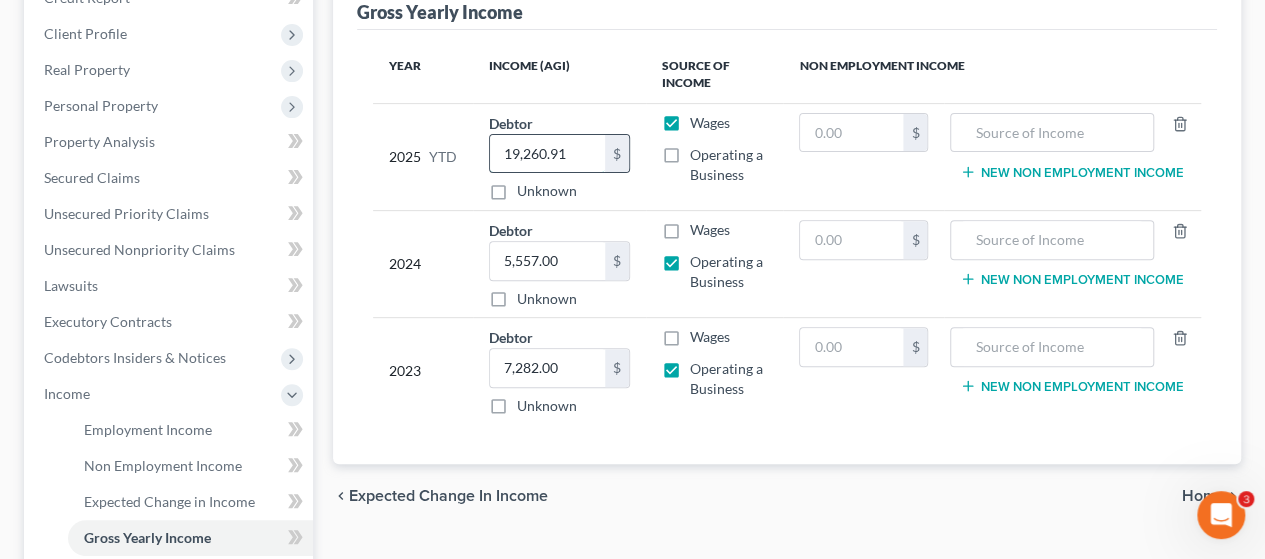 click on "19,260.91" at bounding box center [547, 154] 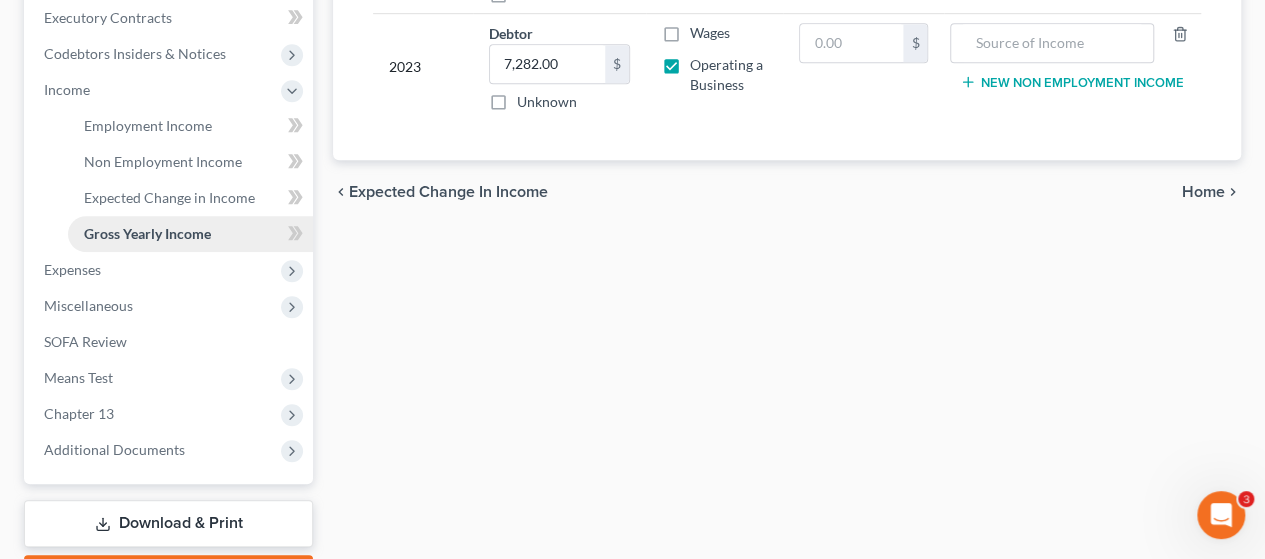 scroll, scrollTop: 700, scrollLeft: 0, axis: vertical 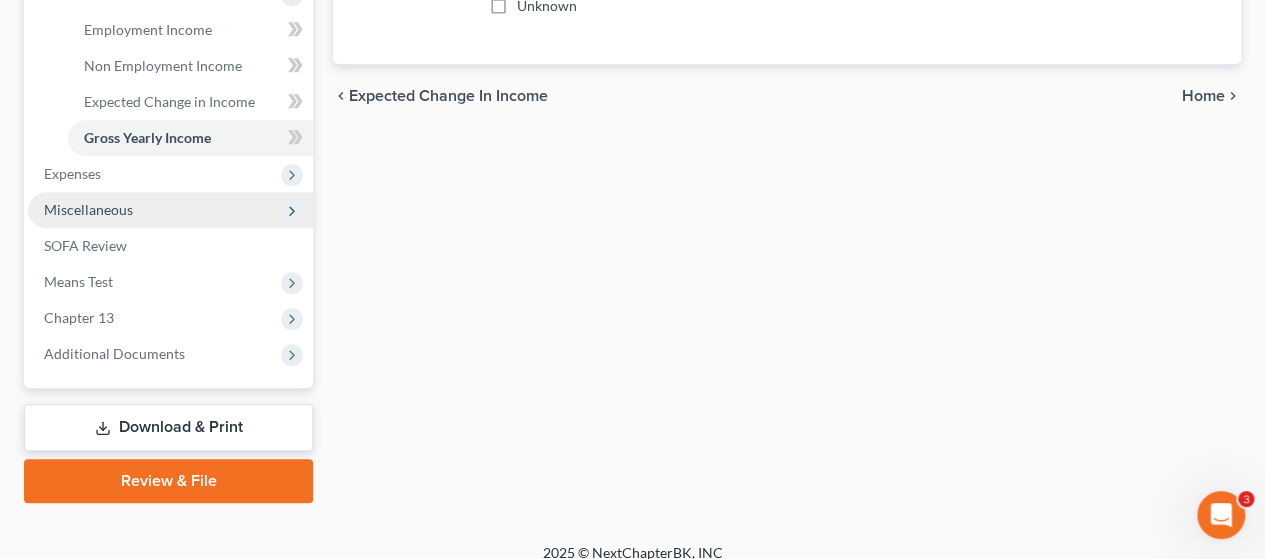 click on "Miscellaneous" at bounding box center [88, 209] 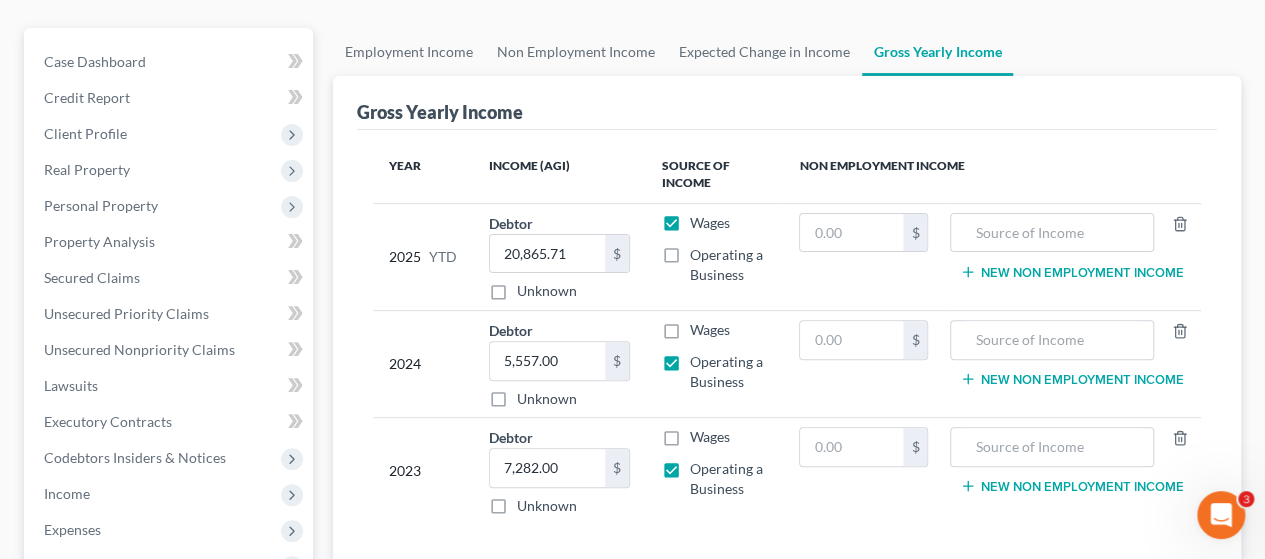 scroll, scrollTop: 100, scrollLeft: 0, axis: vertical 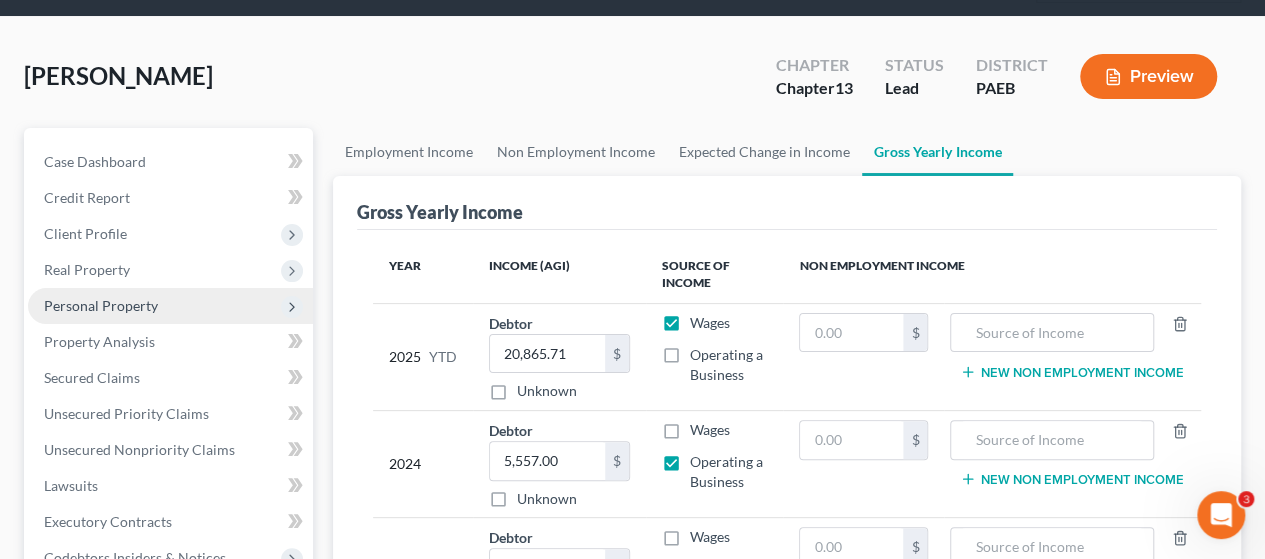 click on "Personal Property" at bounding box center (101, 305) 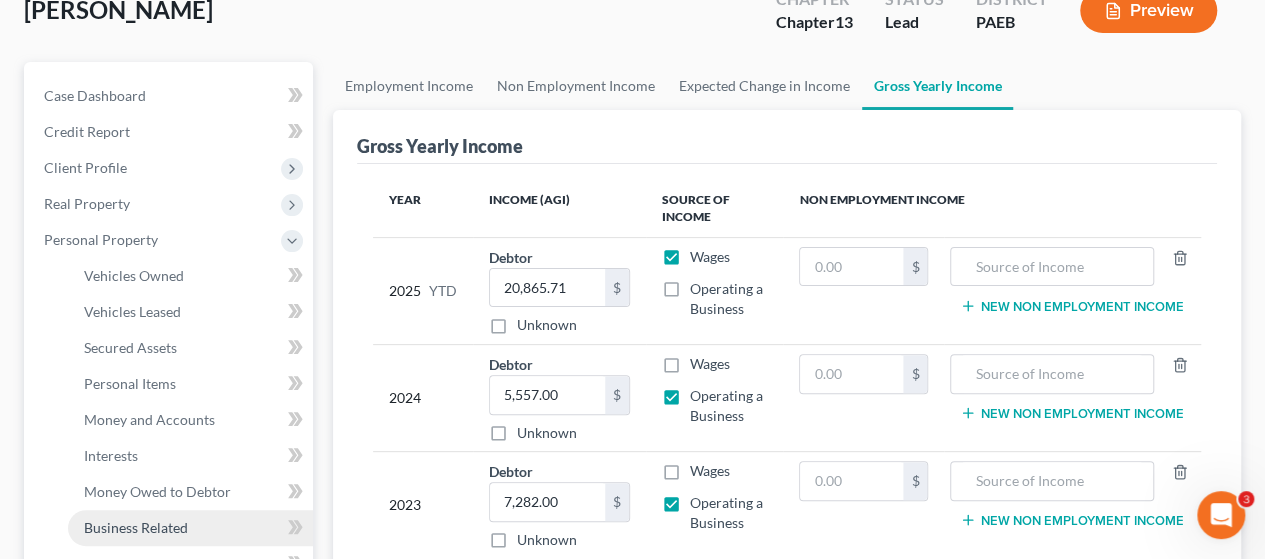 scroll, scrollTop: 400, scrollLeft: 0, axis: vertical 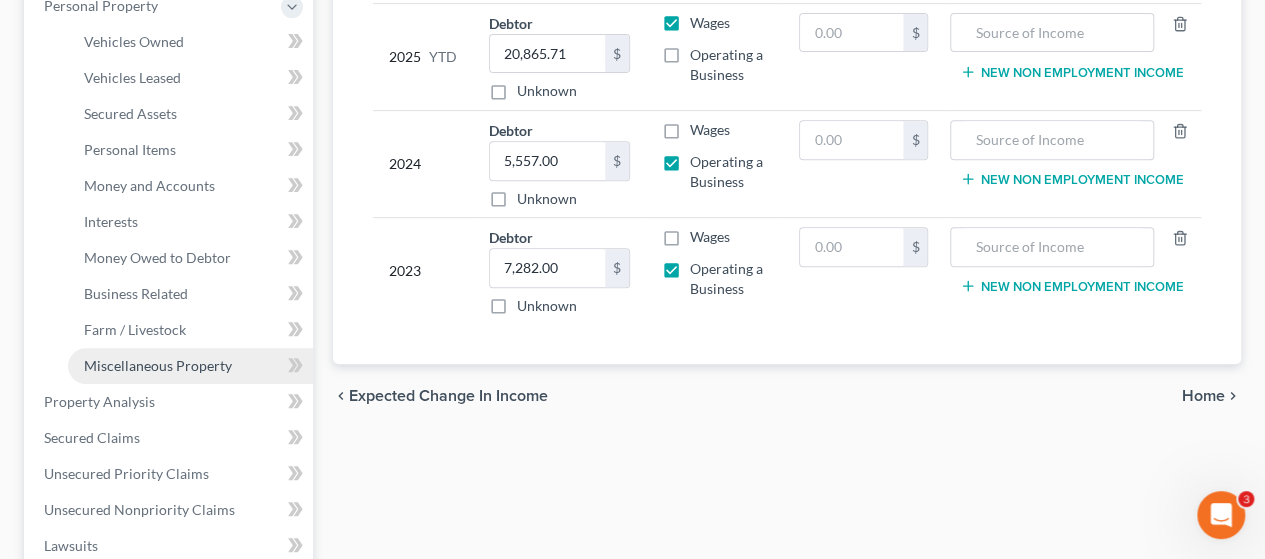 click on "Miscellaneous Property" at bounding box center [158, 365] 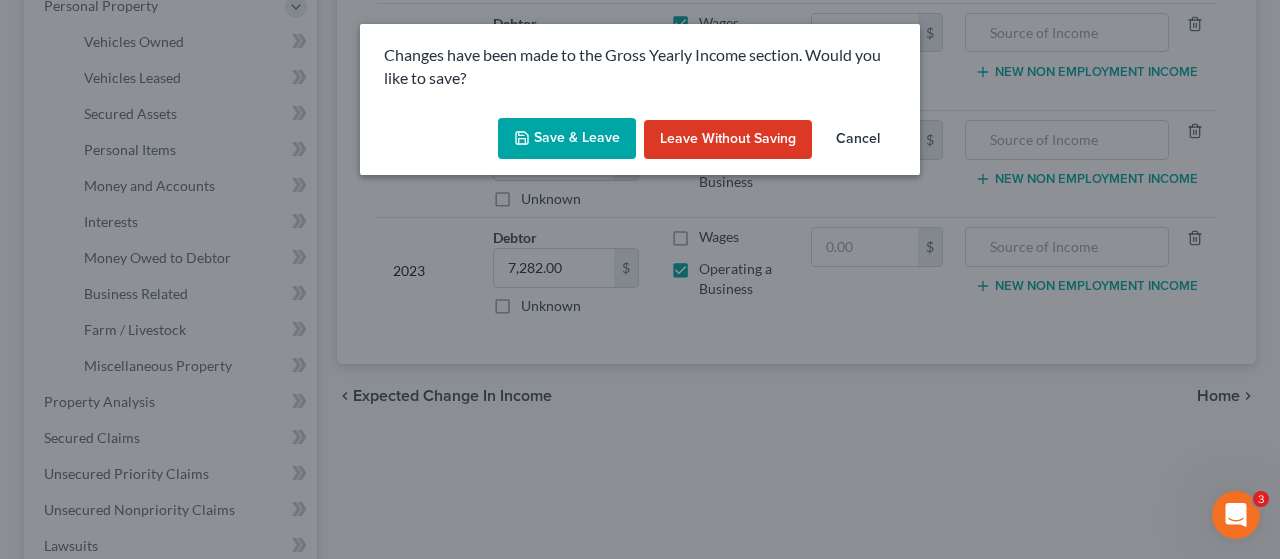 click on "Save & Leave" at bounding box center [567, 139] 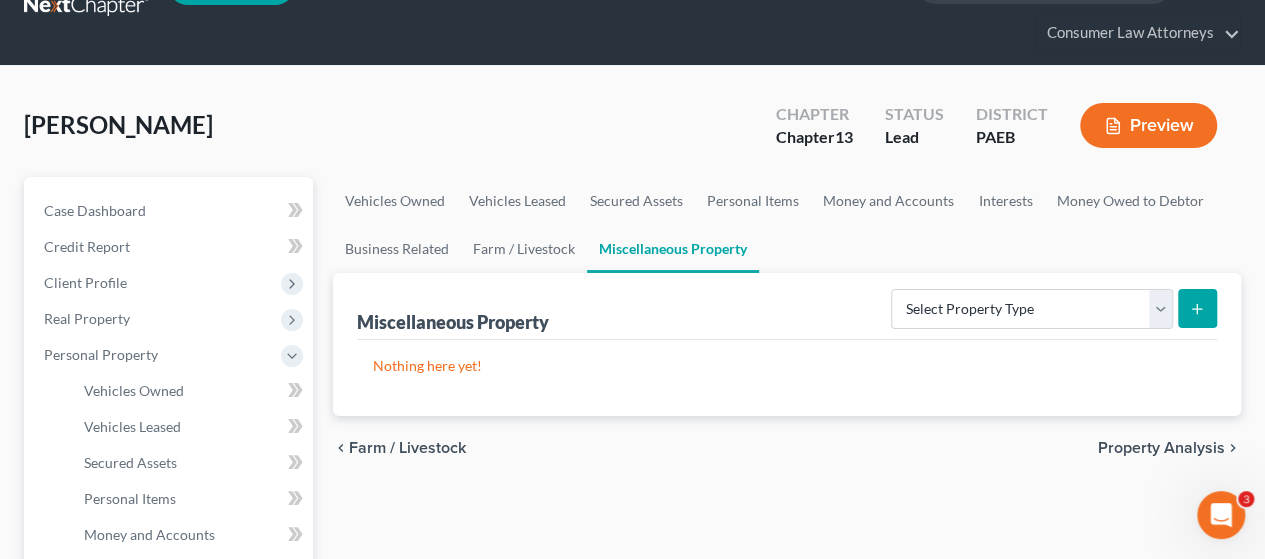 scroll, scrollTop: 0, scrollLeft: 0, axis: both 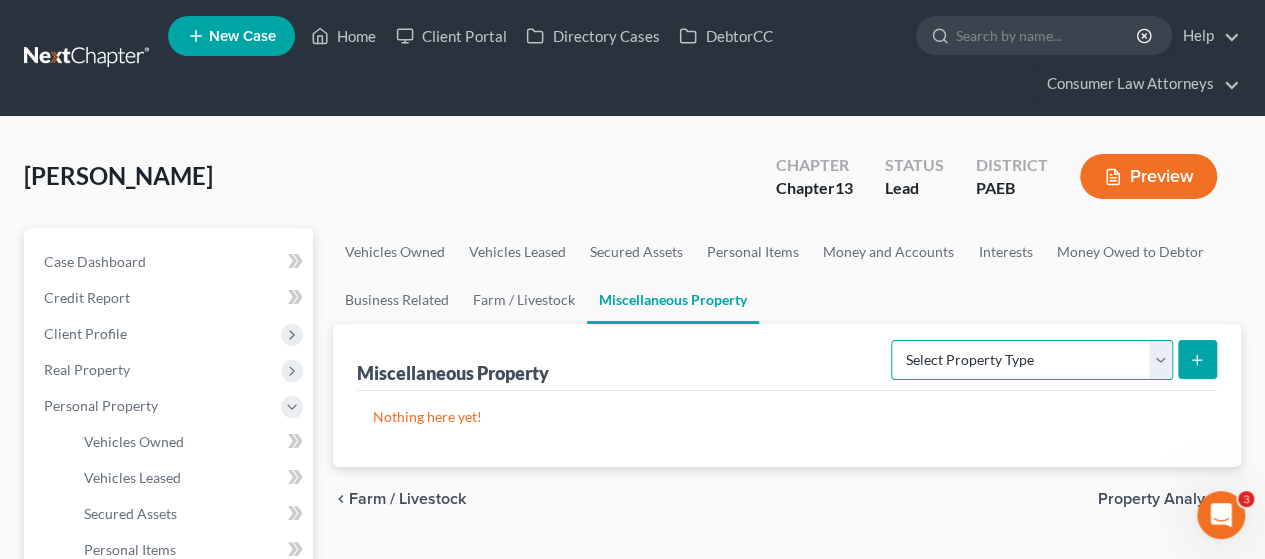 click on "Select Property Type Assigned for Creditor Benefit [DATE] Holding for Another Not Yet Listed Stored [DATE] Transferred" at bounding box center (1032, 360) 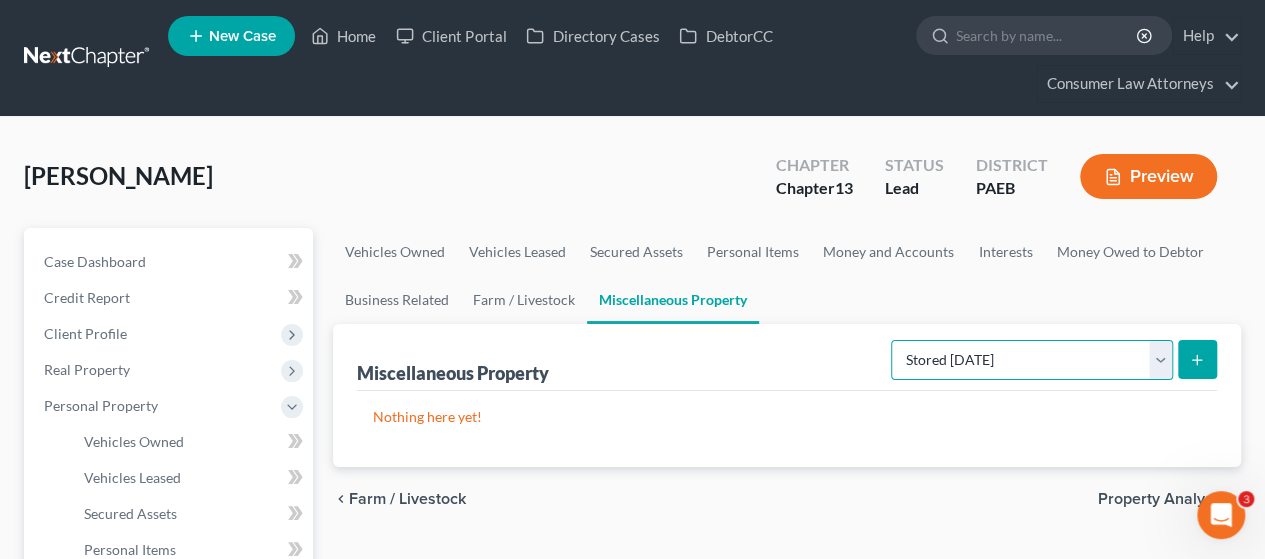 click on "Select Property Type Assigned for Creditor Benefit [DATE] Holding for Another Not Yet Listed Stored [DATE] Transferred" at bounding box center [1032, 360] 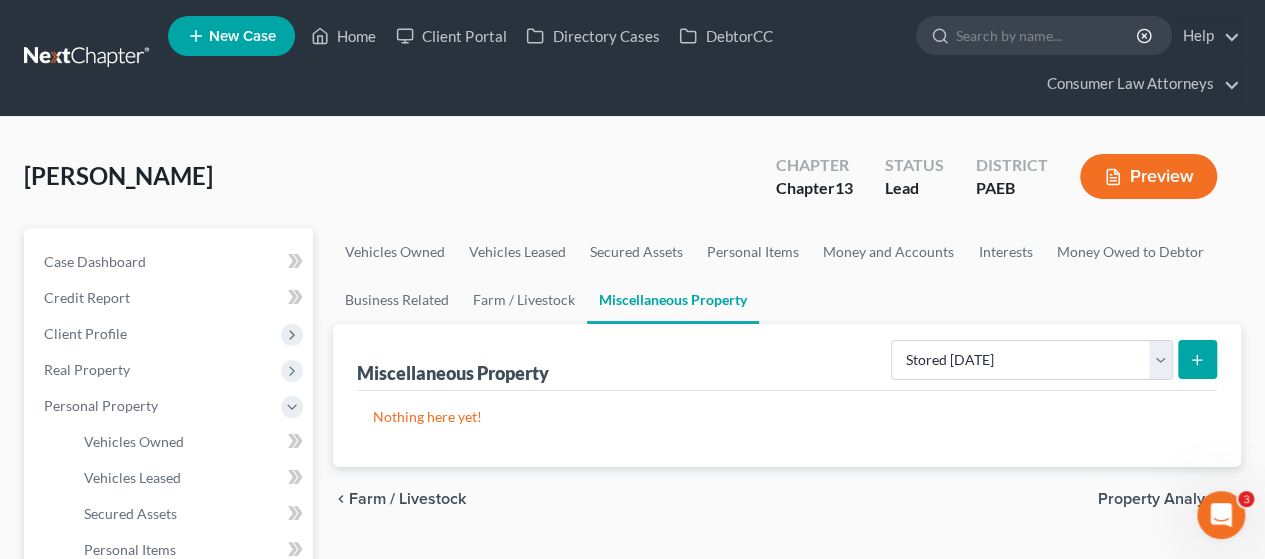 click 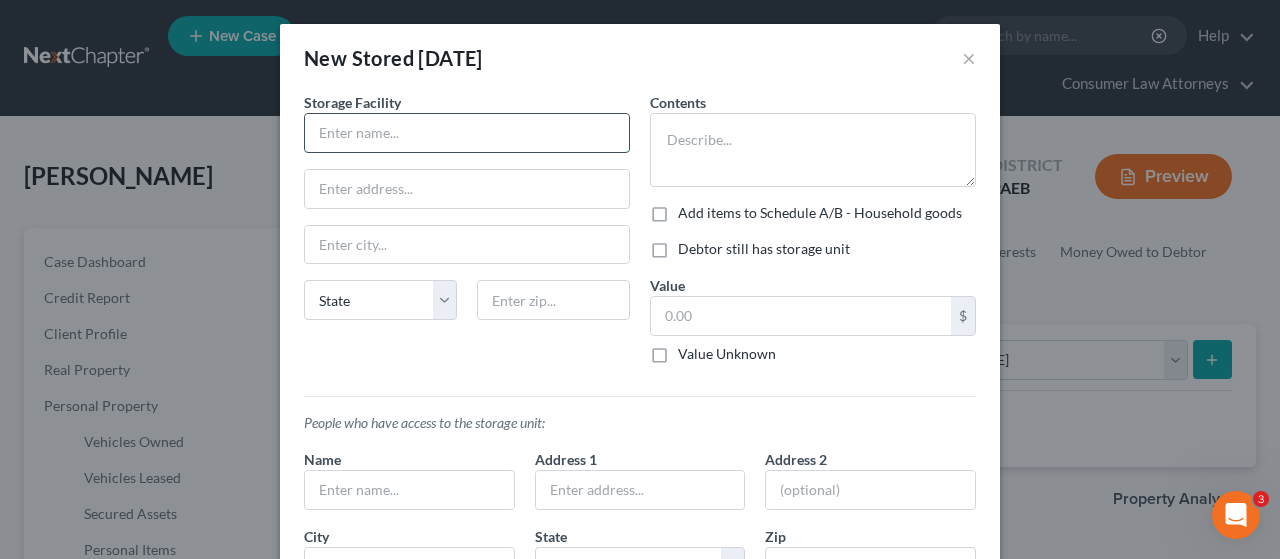click at bounding box center [467, 133] 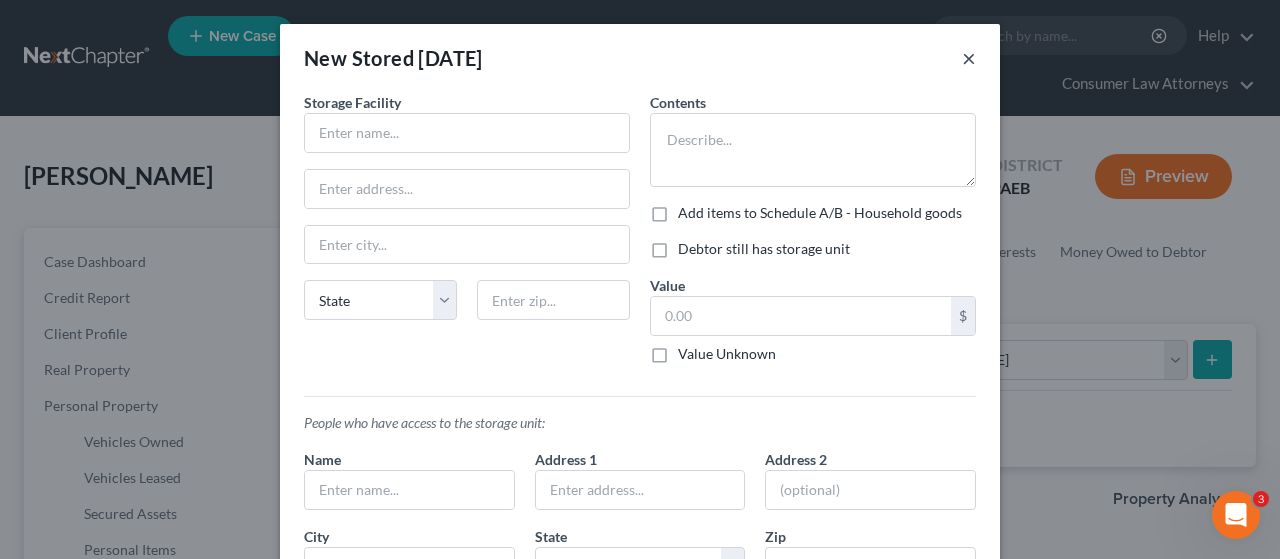 click on "×" at bounding box center (969, 58) 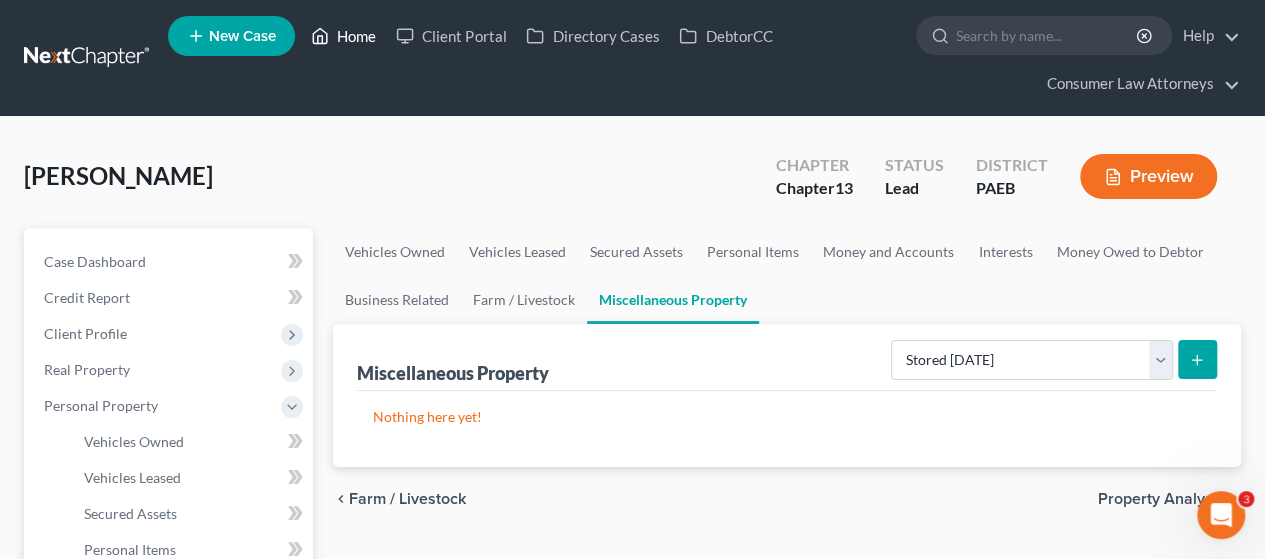 click on "Home" at bounding box center [343, 36] 